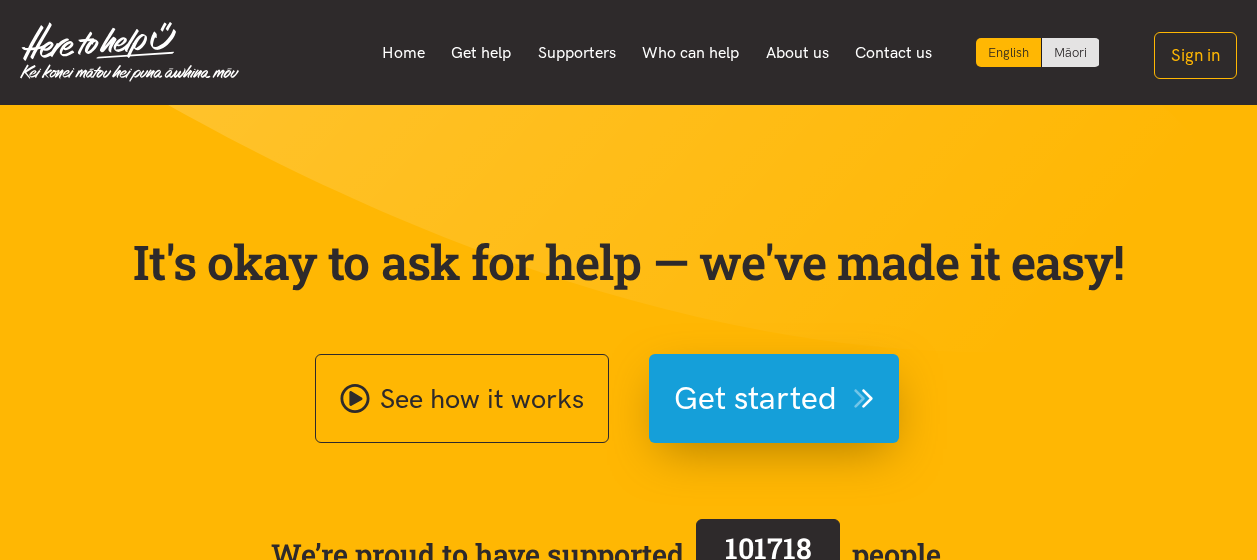 scroll, scrollTop: 0, scrollLeft: 0, axis: both 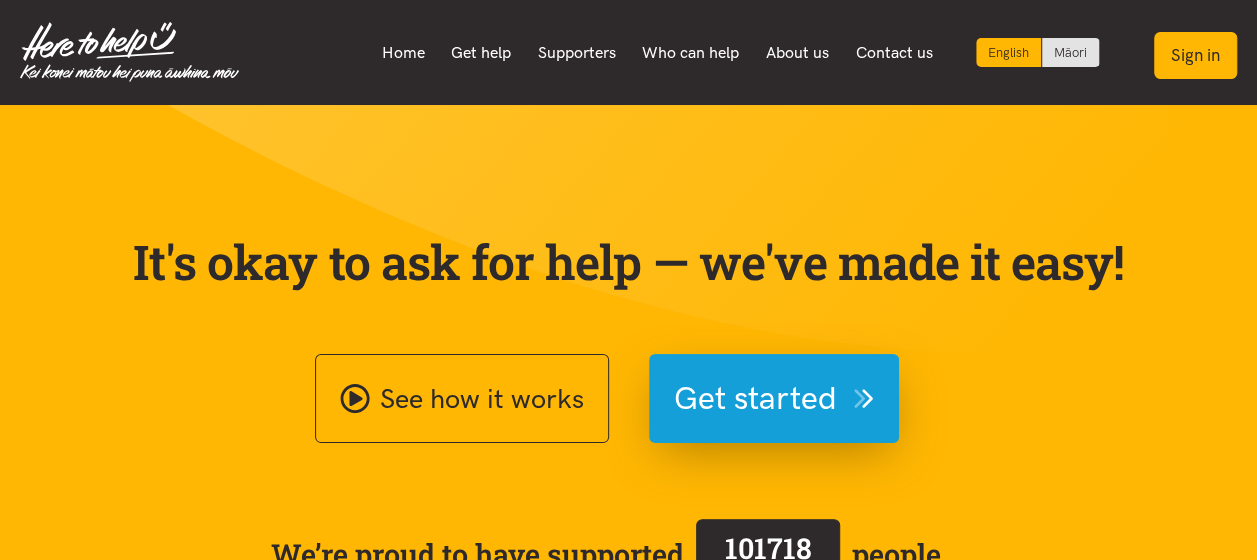 click on "Sign in" at bounding box center [1195, 55] 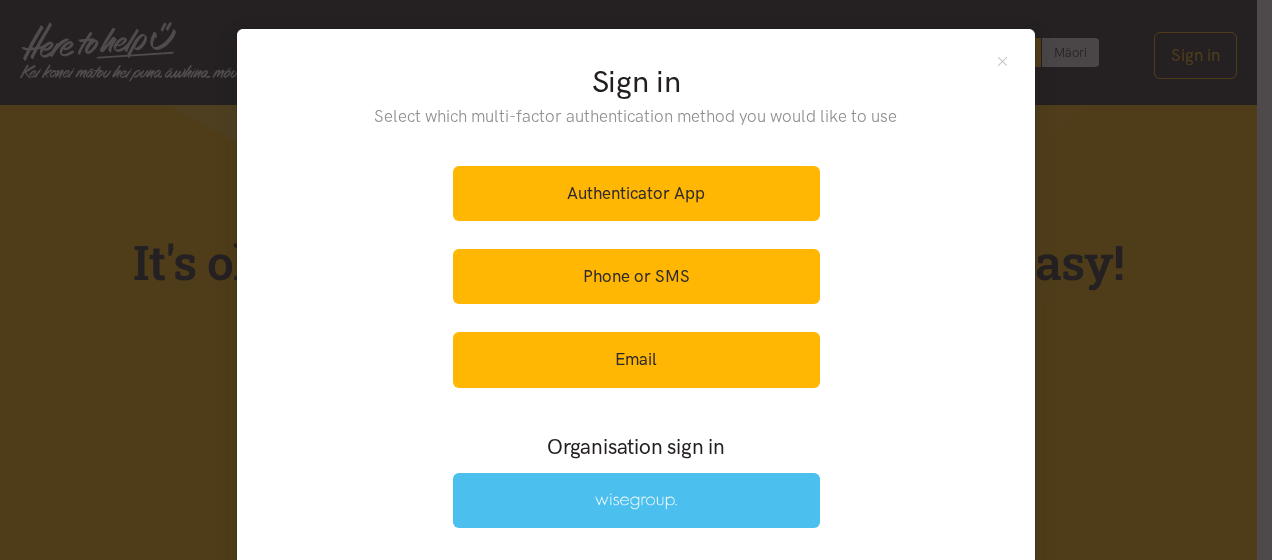 click at bounding box center [636, 500] 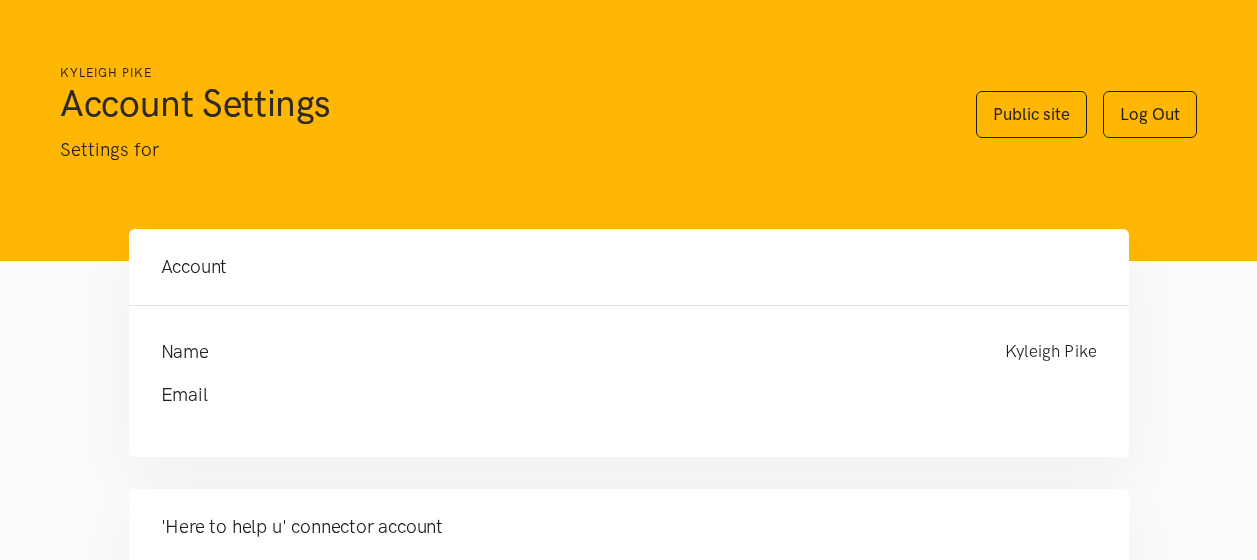 scroll, scrollTop: 0, scrollLeft: 0, axis: both 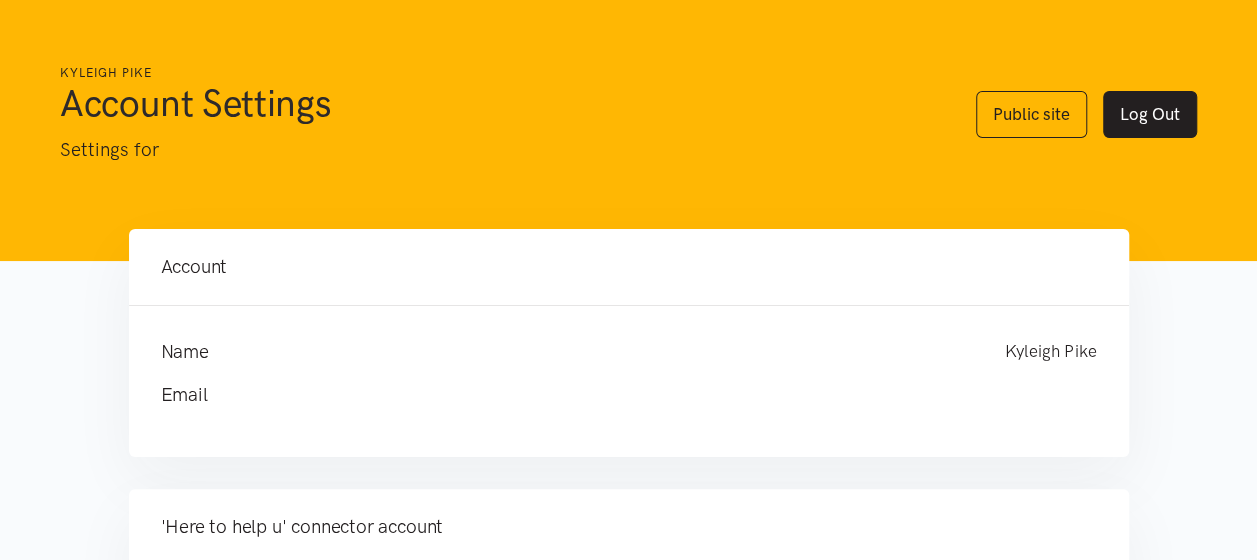 click on "Log Out" at bounding box center [1150, 114] 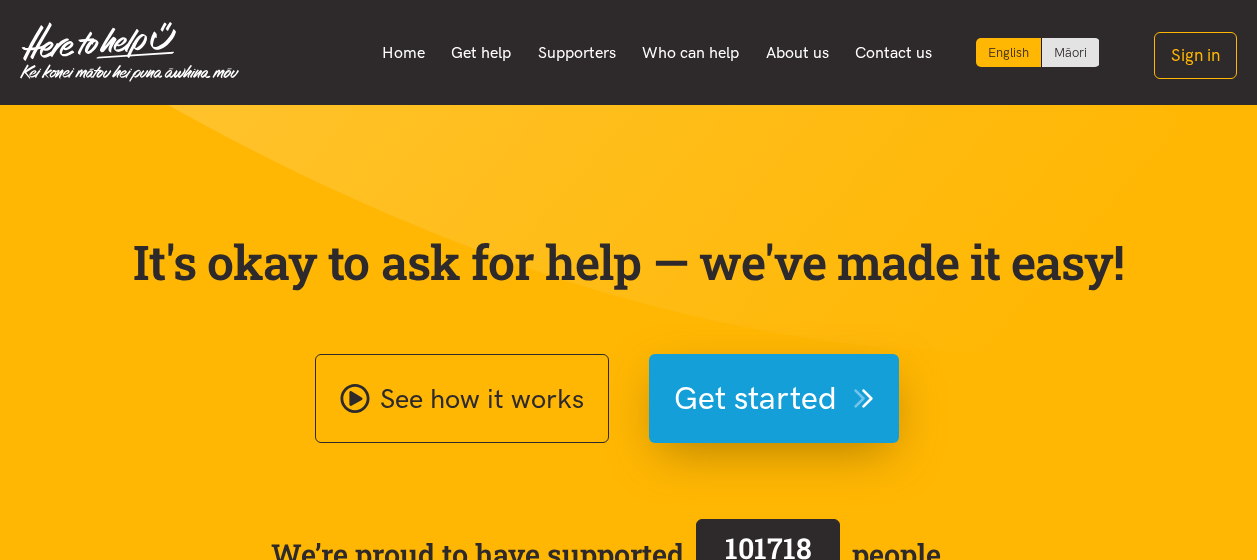 scroll, scrollTop: 0, scrollLeft: 0, axis: both 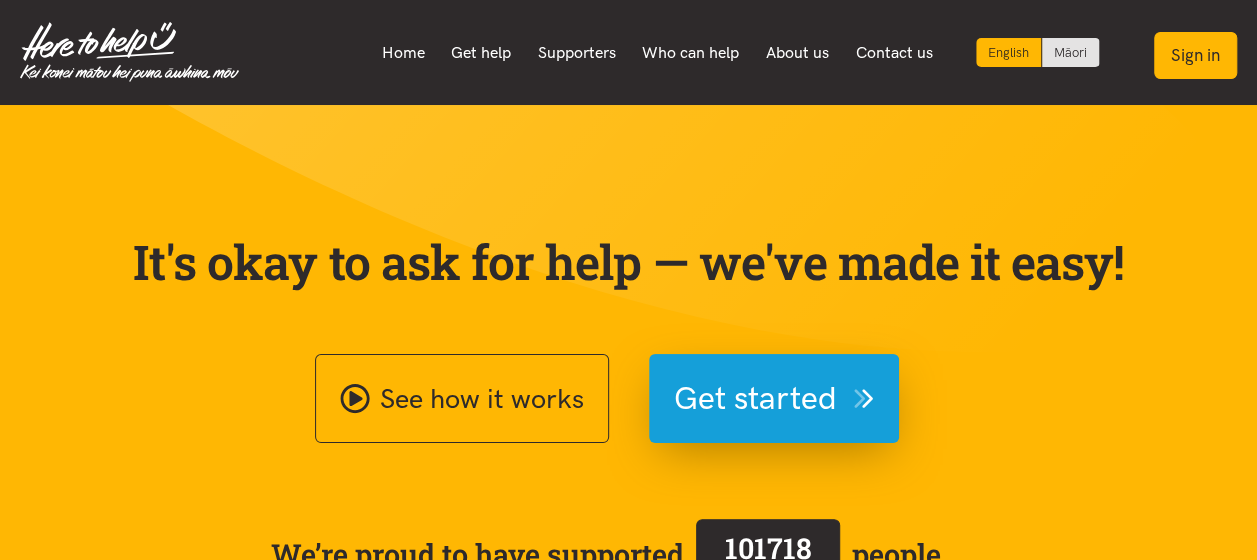 click on "Sign in" at bounding box center (1195, 55) 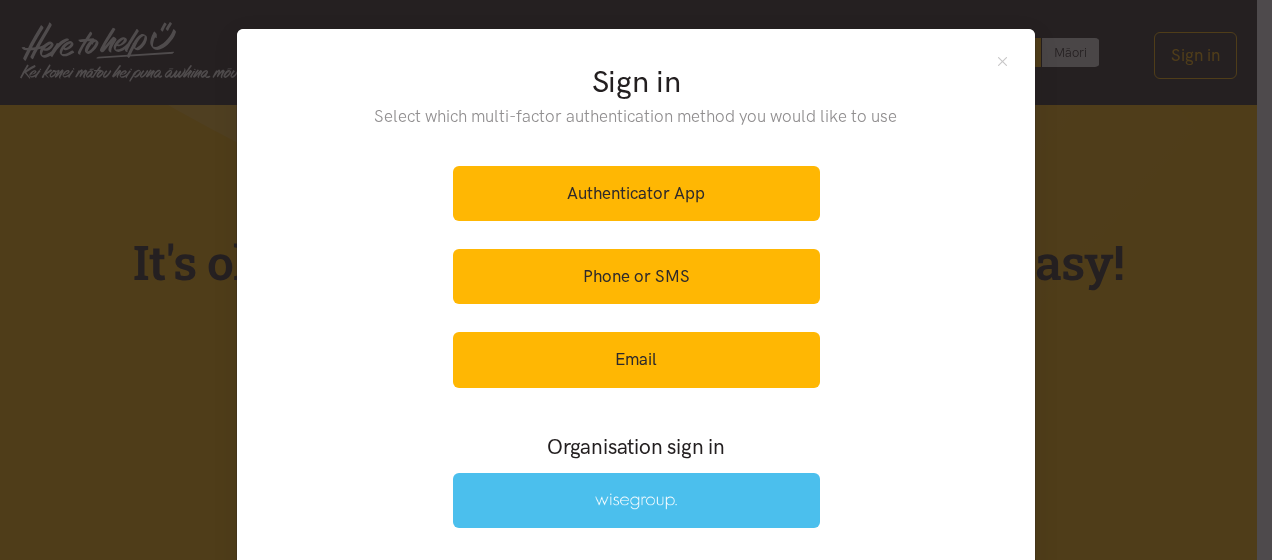 click at bounding box center [636, 501] 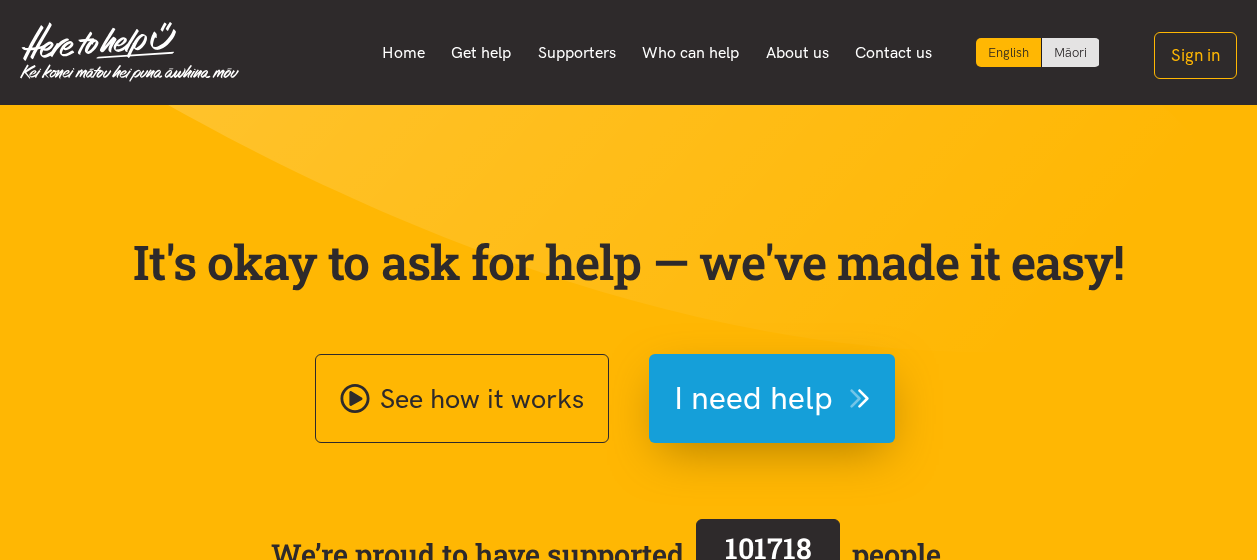 scroll, scrollTop: 0, scrollLeft: 0, axis: both 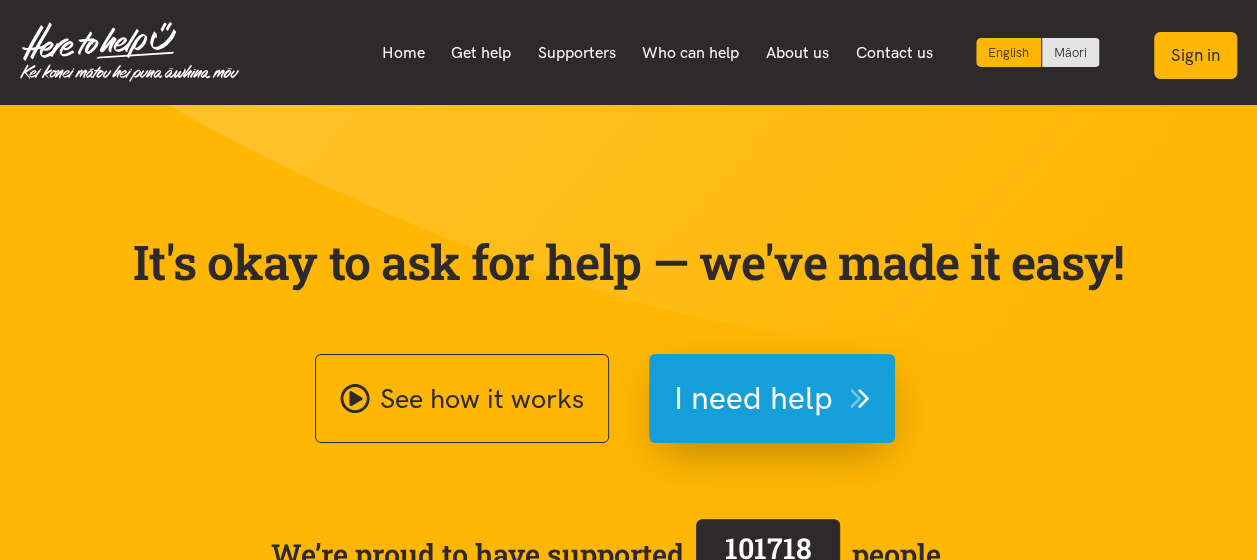 click on "Sign in" at bounding box center [1195, 55] 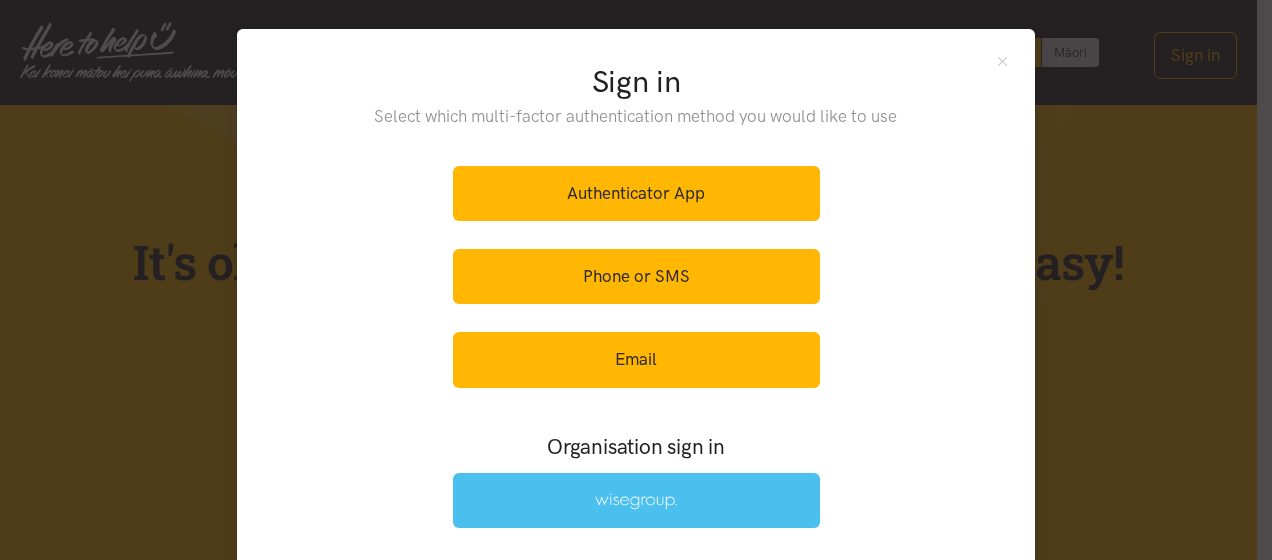 click at bounding box center [636, 501] 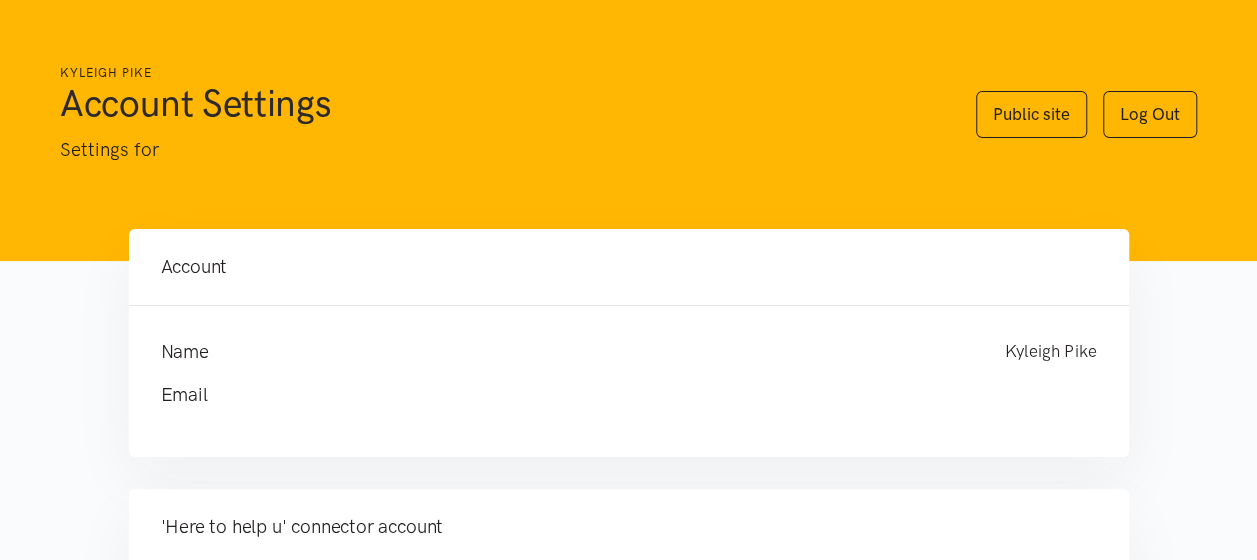 scroll, scrollTop: 300, scrollLeft: 0, axis: vertical 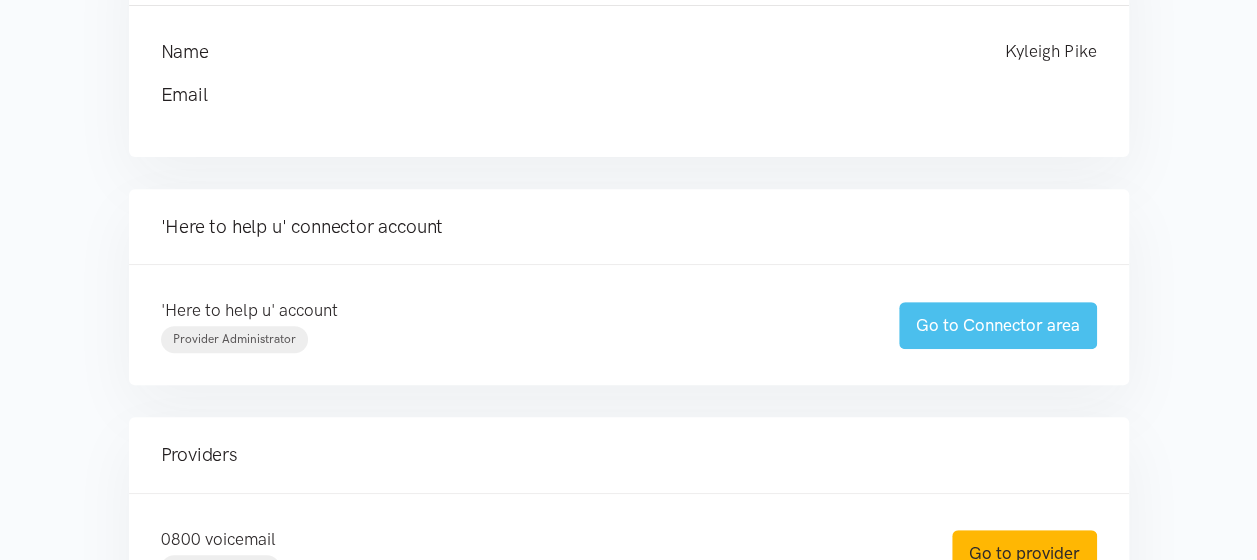click on "Go to Connector area" at bounding box center (998, 325) 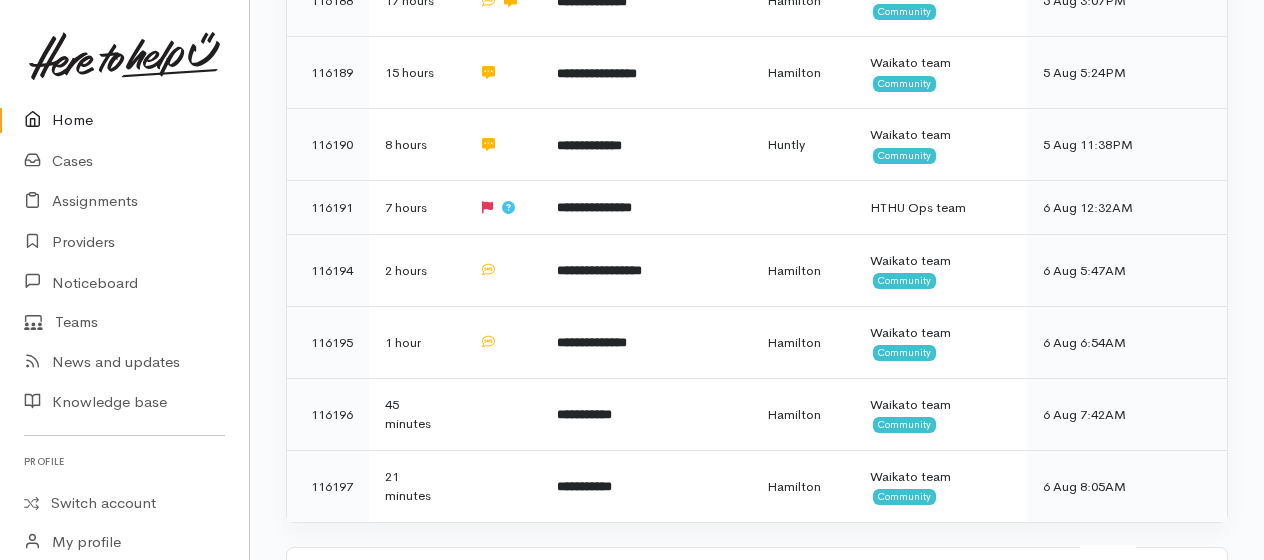 scroll, scrollTop: 1100, scrollLeft: 0, axis: vertical 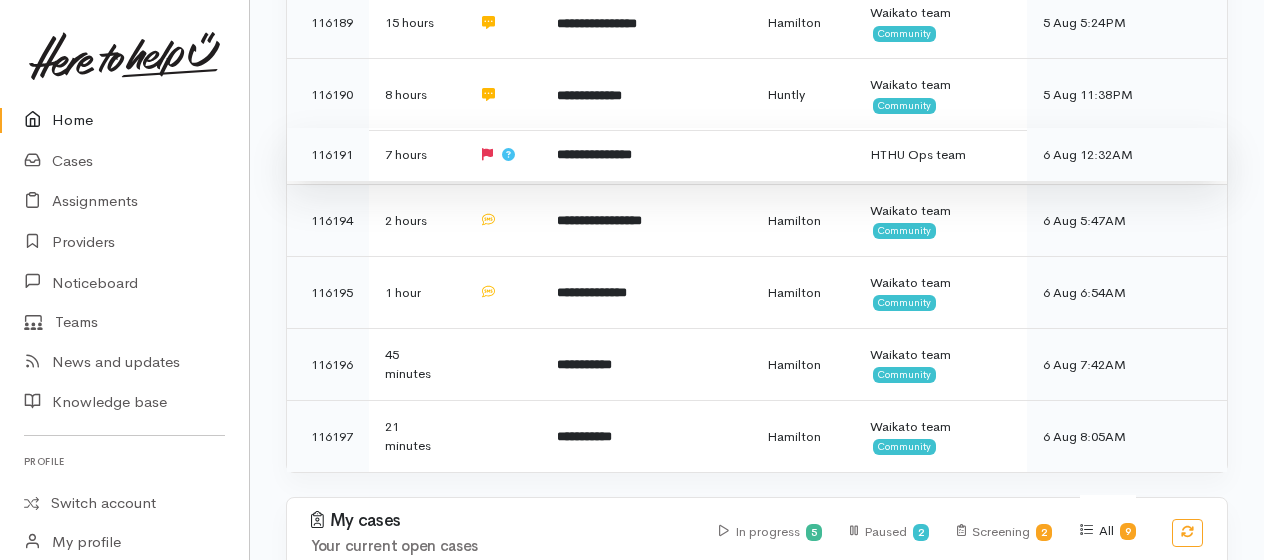 click on "**********" at bounding box center [594, 154] 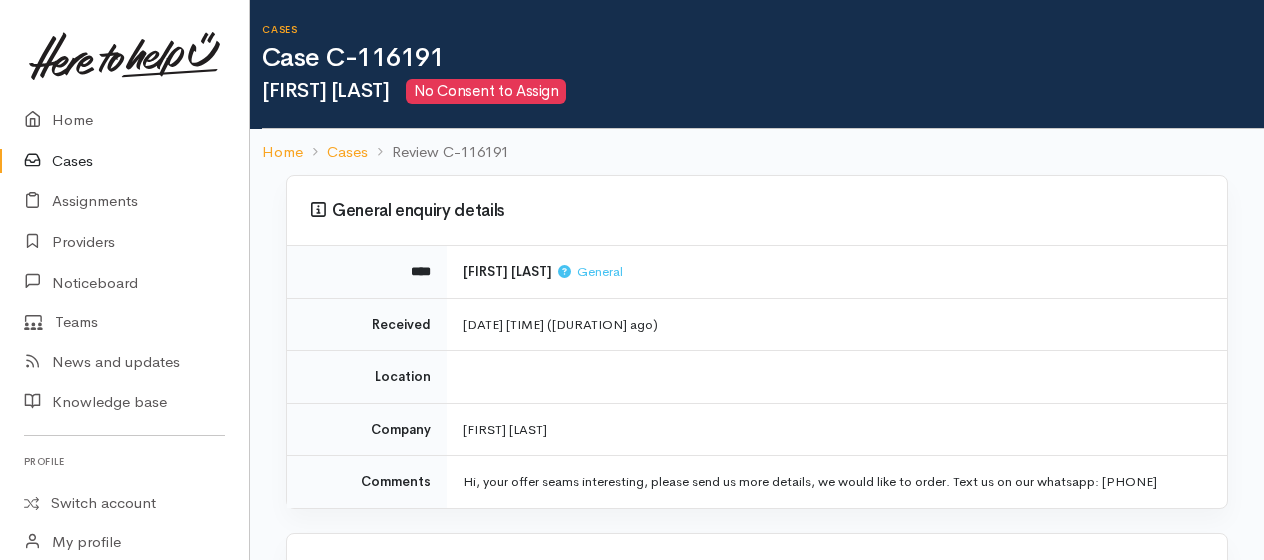 scroll, scrollTop: 0, scrollLeft: 0, axis: both 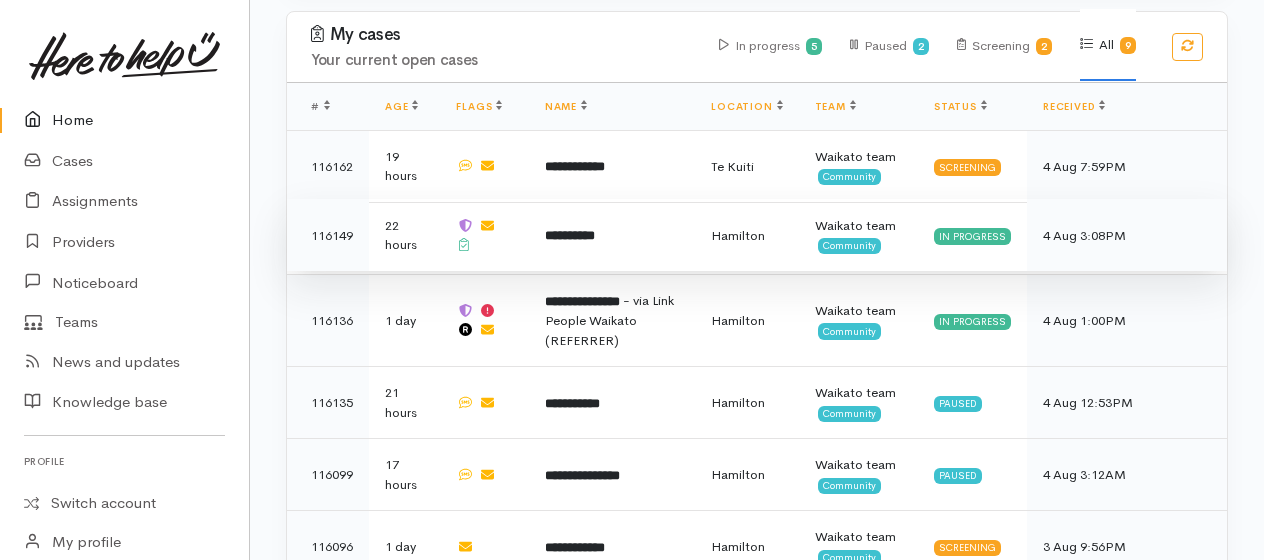 click on "**********" at bounding box center [570, 235] 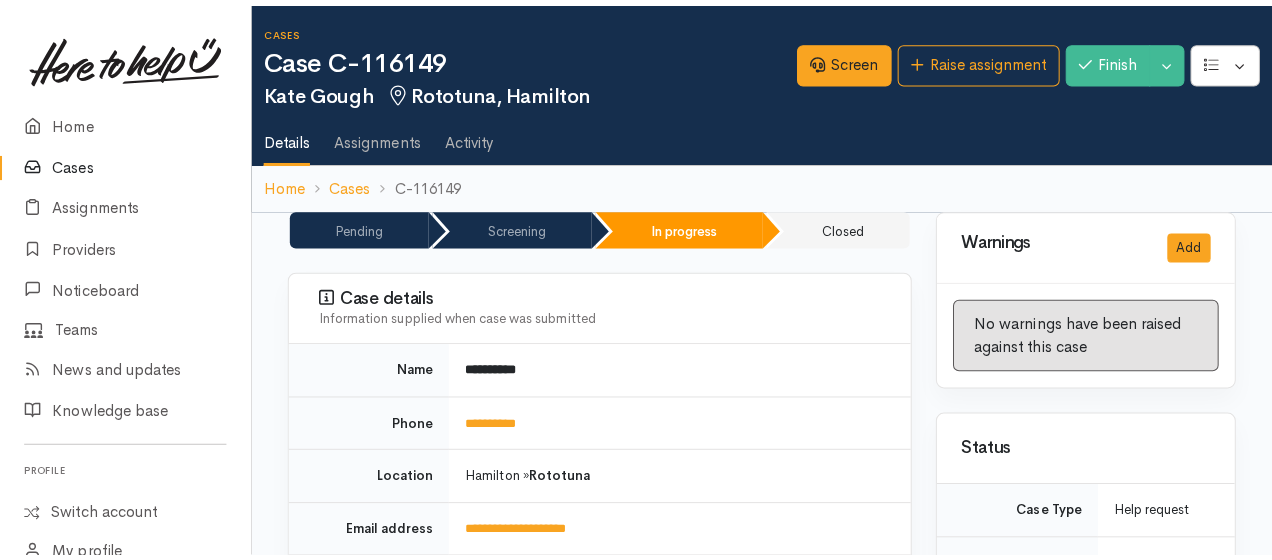 scroll, scrollTop: 0, scrollLeft: 0, axis: both 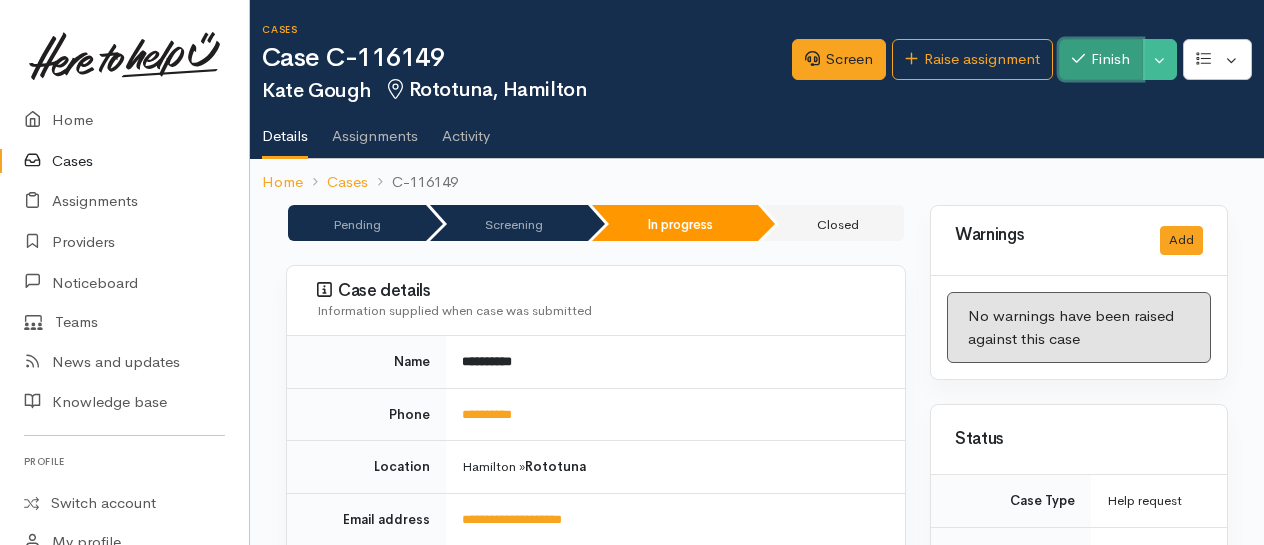 click on "Finish" at bounding box center (1101, 59) 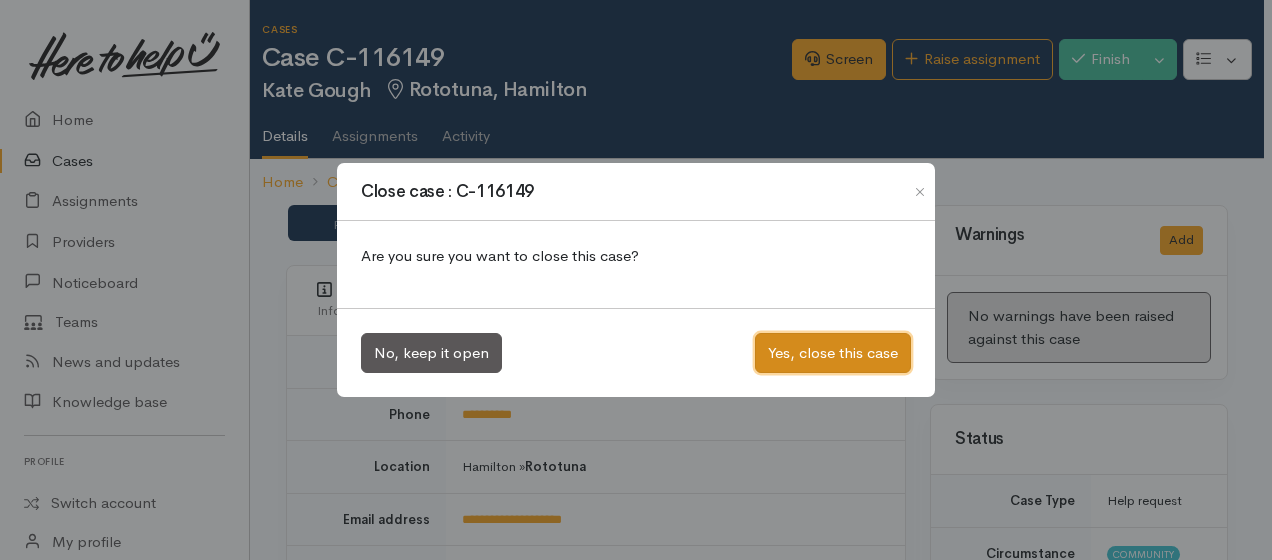 drag, startPoint x: 836, startPoint y: 349, endPoint x: 817, endPoint y: 335, distance: 23.600847 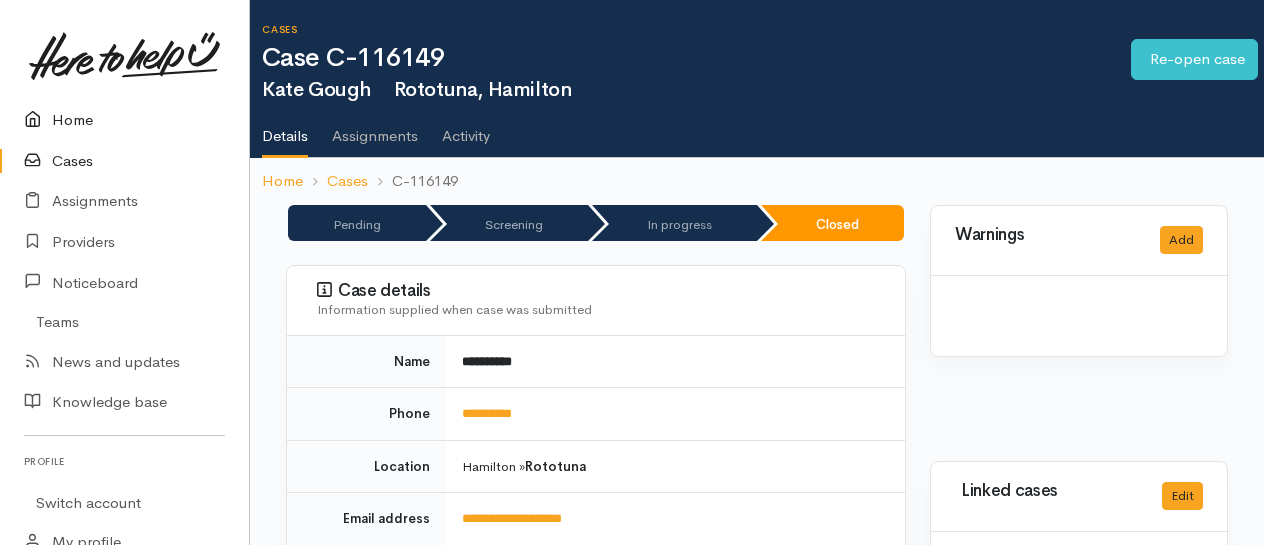 scroll, scrollTop: 0, scrollLeft: 0, axis: both 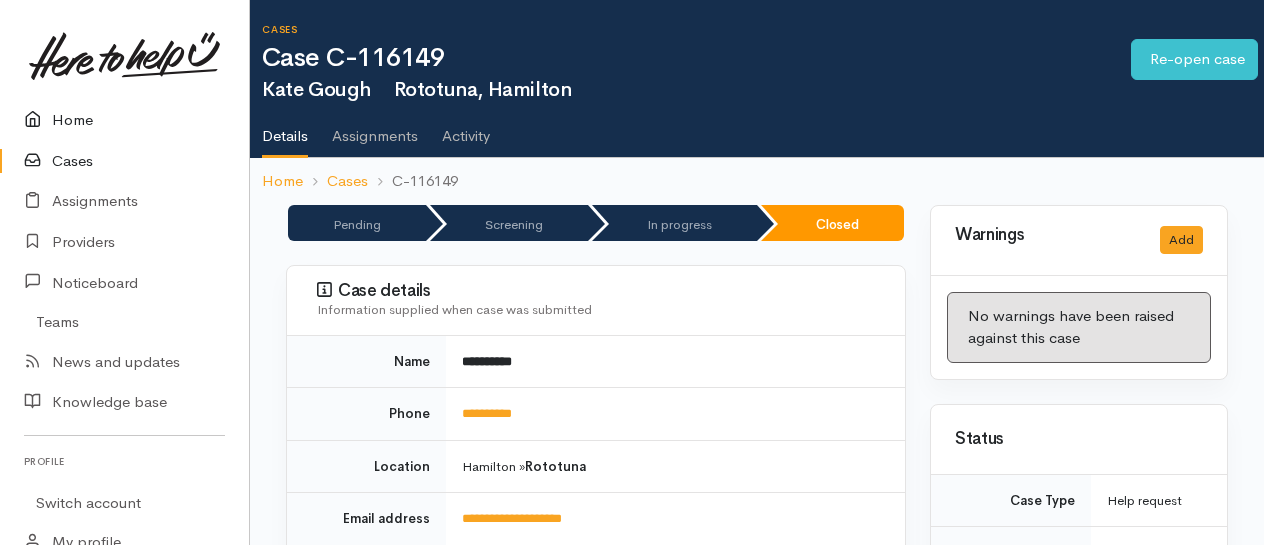 click on "Home" at bounding box center [124, 120] 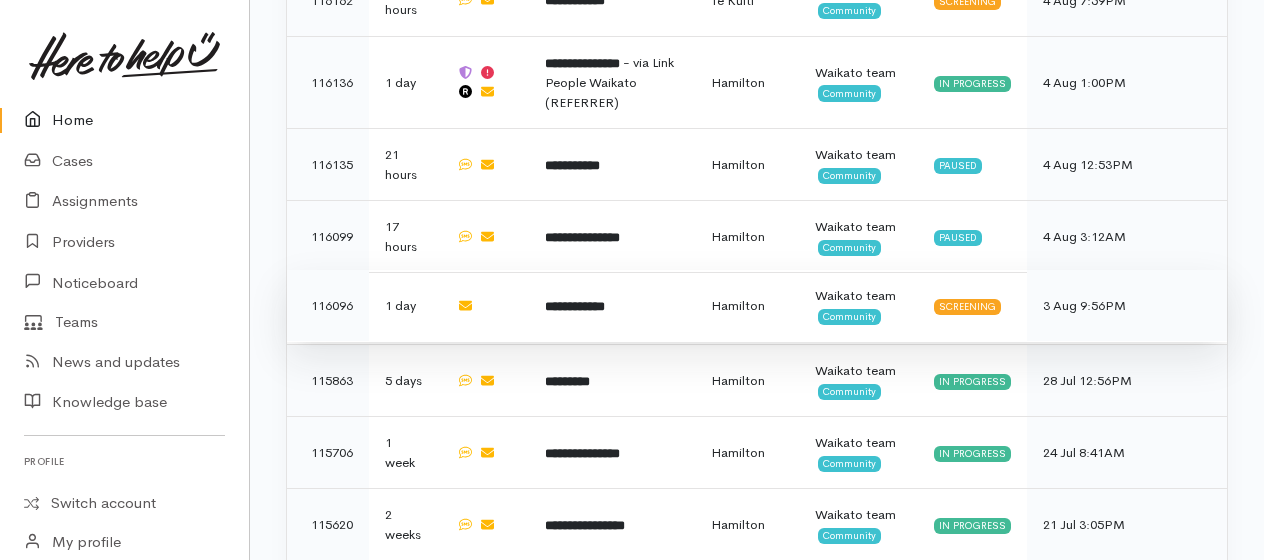 scroll, scrollTop: 1800, scrollLeft: 0, axis: vertical 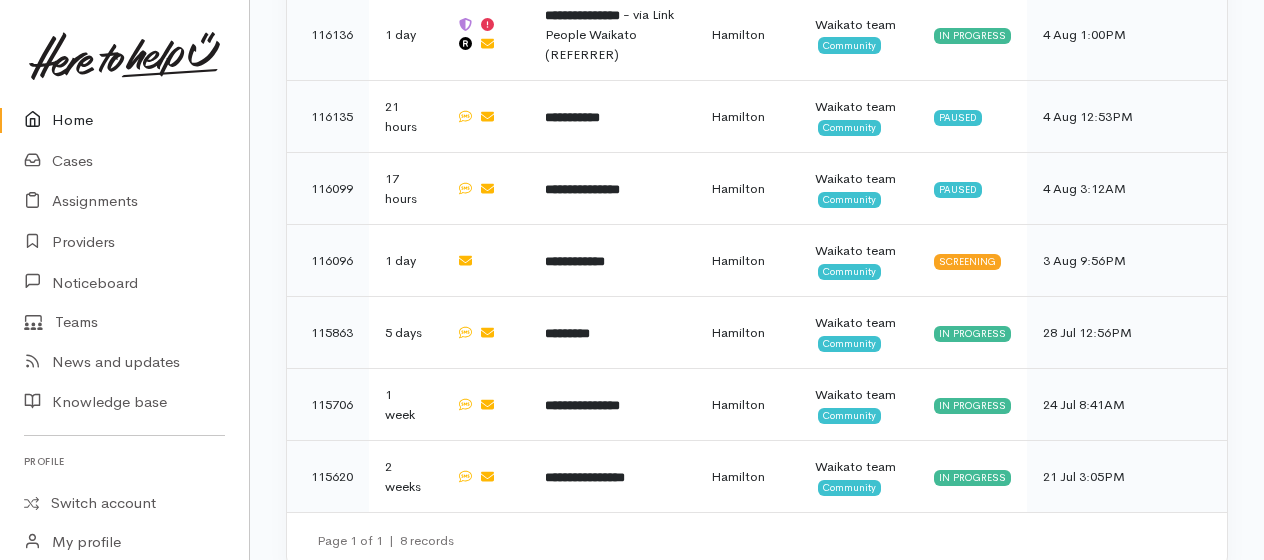 click on "Home" at bounding box center (124, 120) 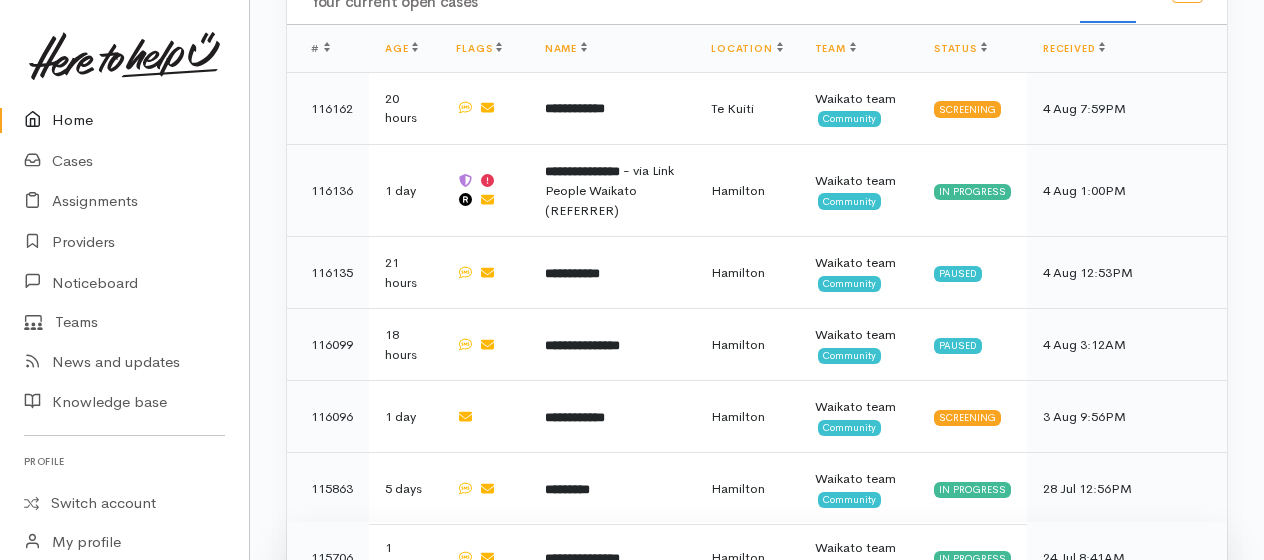 scroll, scrollTop: 1614, scrollLeft: 0, axis: vertical 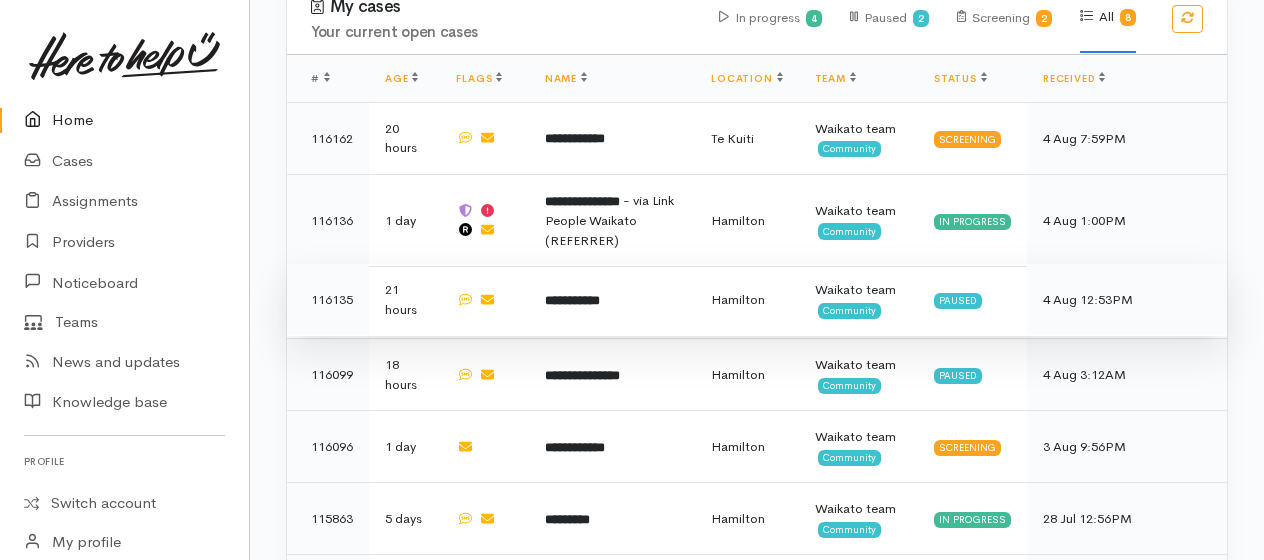 click on "**********" at bounding box center [572, 300] 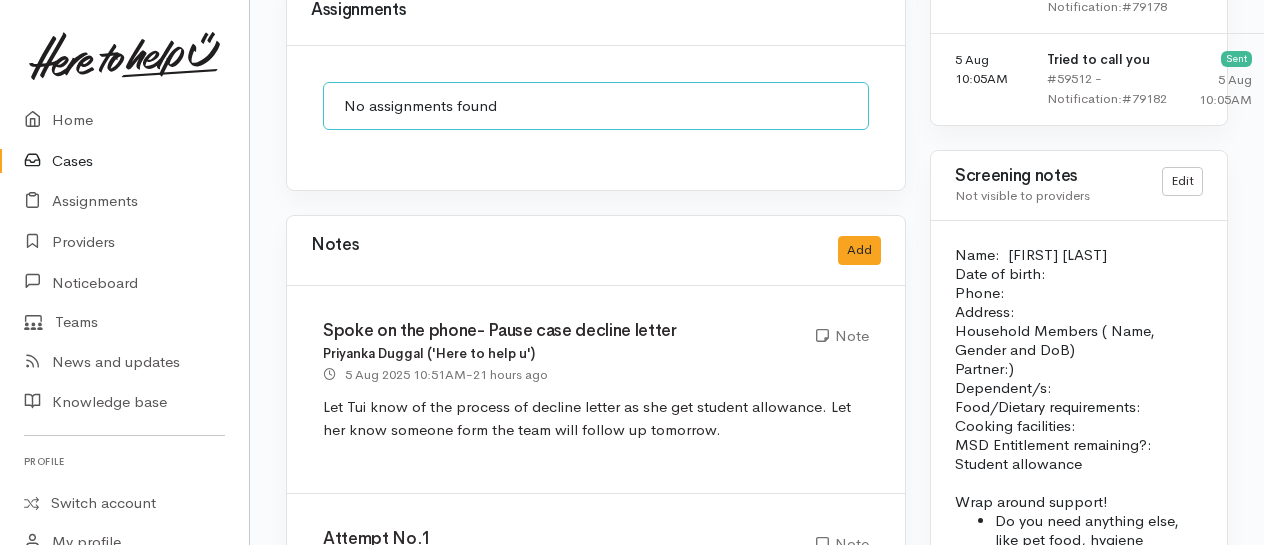 scroll, scrollTop: 1500, scrollLeft: 0, axis: vertical 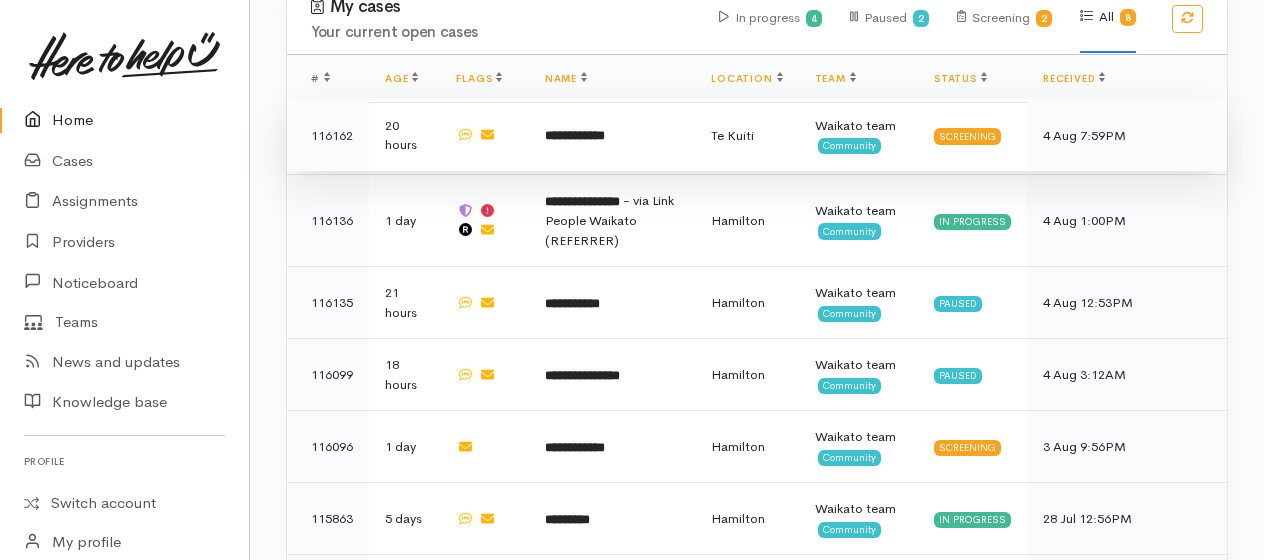click on "**********" at bounding box center (575, 135) 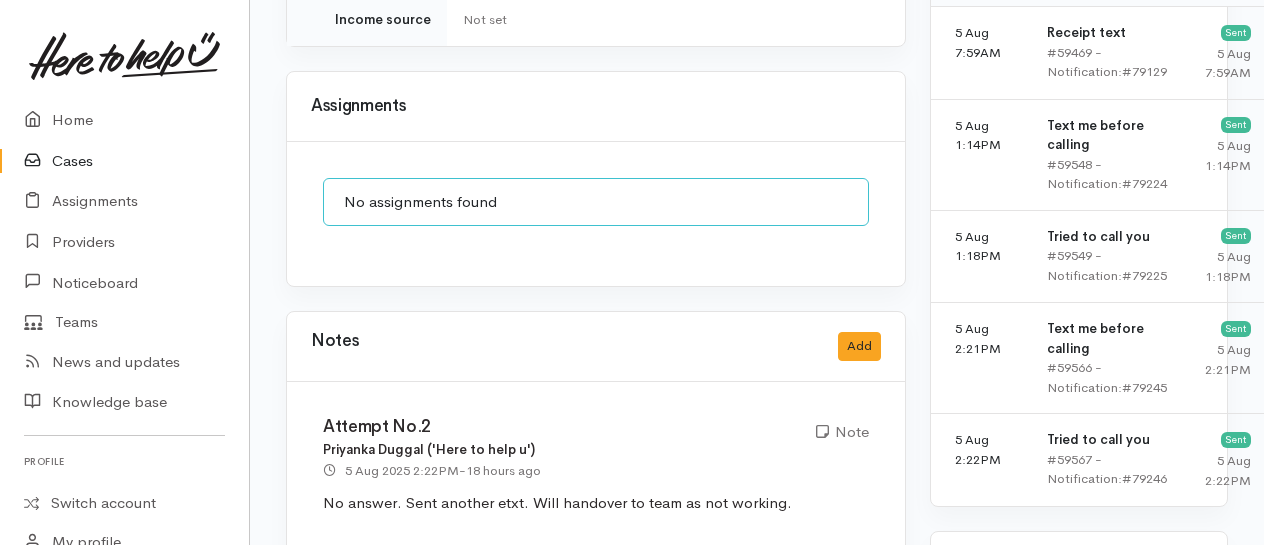 scroll, scrollTop: 1900, scrollLeft: 0, axis: vertical 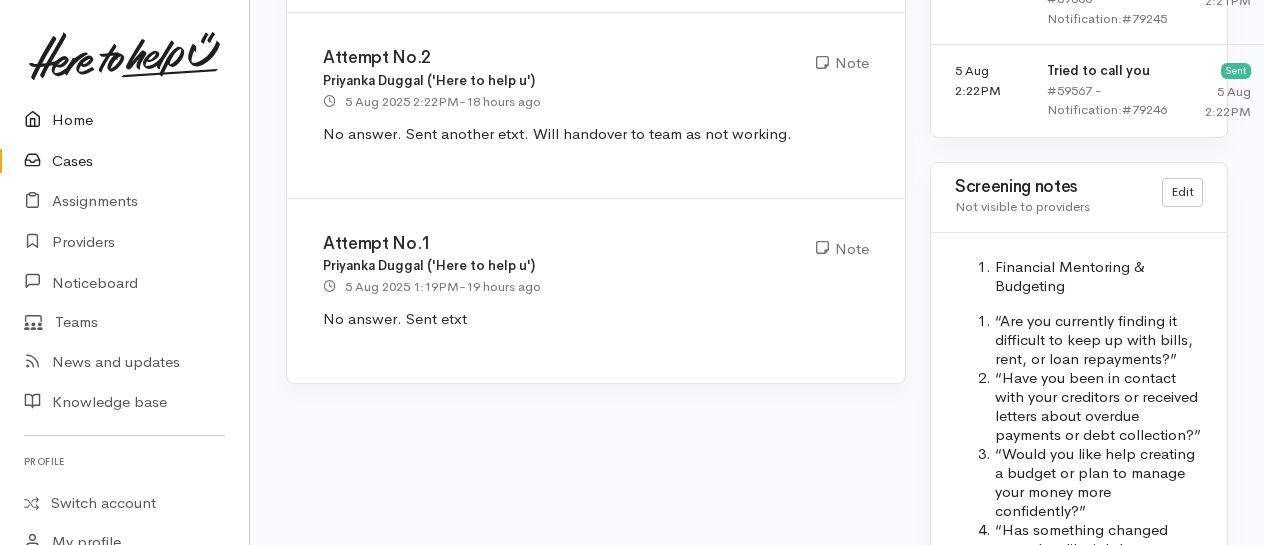 click on "Home" at bounding box center (124, 120) 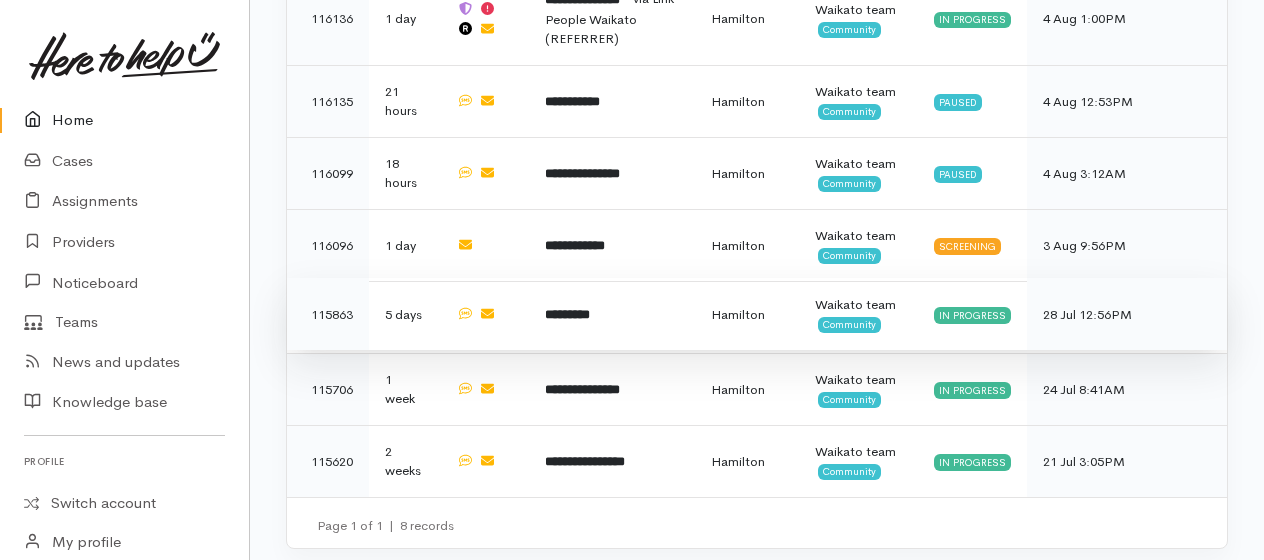 scroll, scrollTop: 1562, scrollLeft: 0, axis: vertical 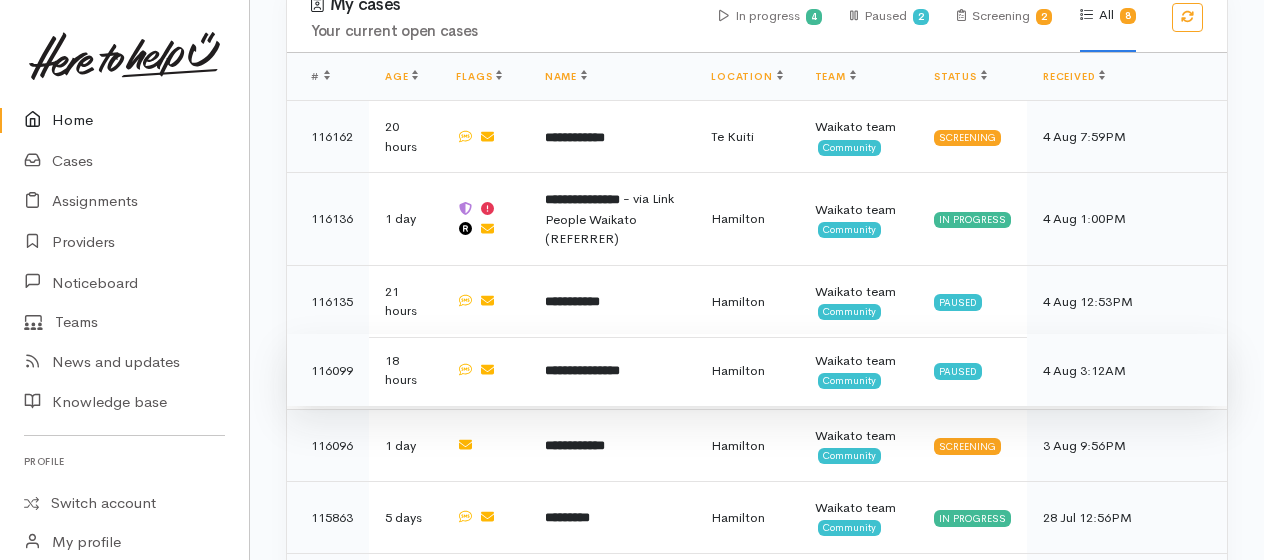 click on "**********" at bounding box center [582, 370] 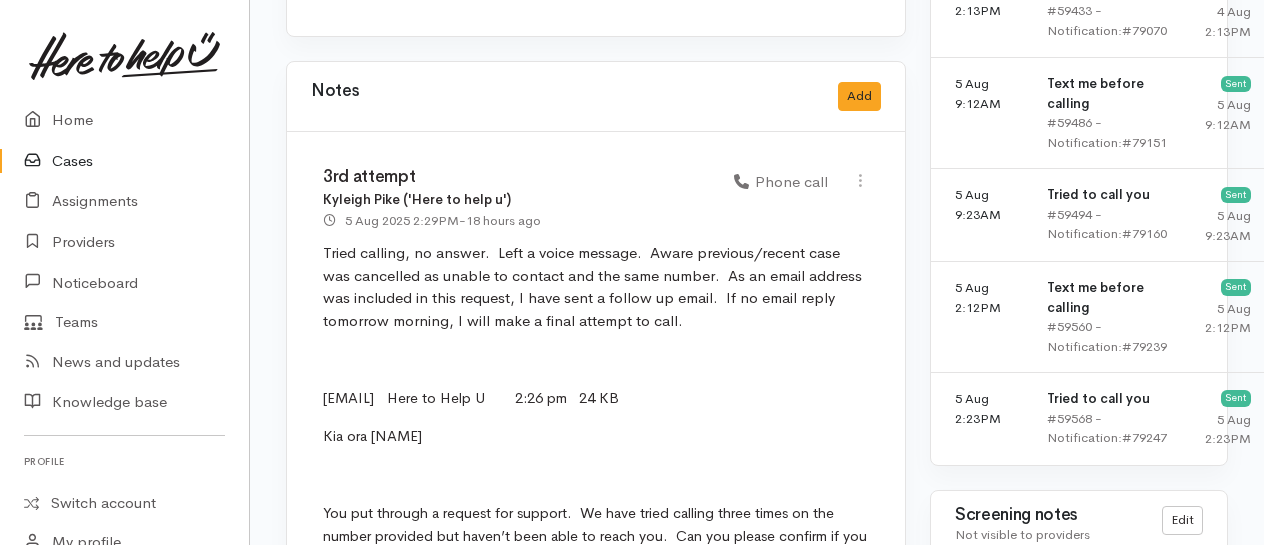 scroll, scrollTop: 1800, scrollLeft: 0, axis: vertical 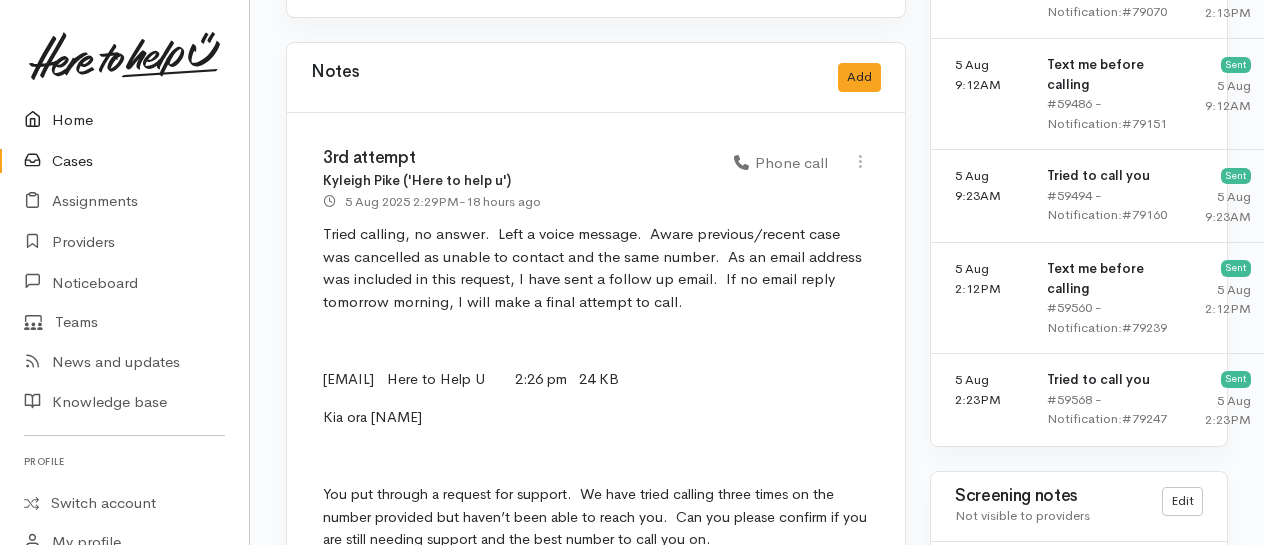 click on "Home" at bounding box center [124, 120] 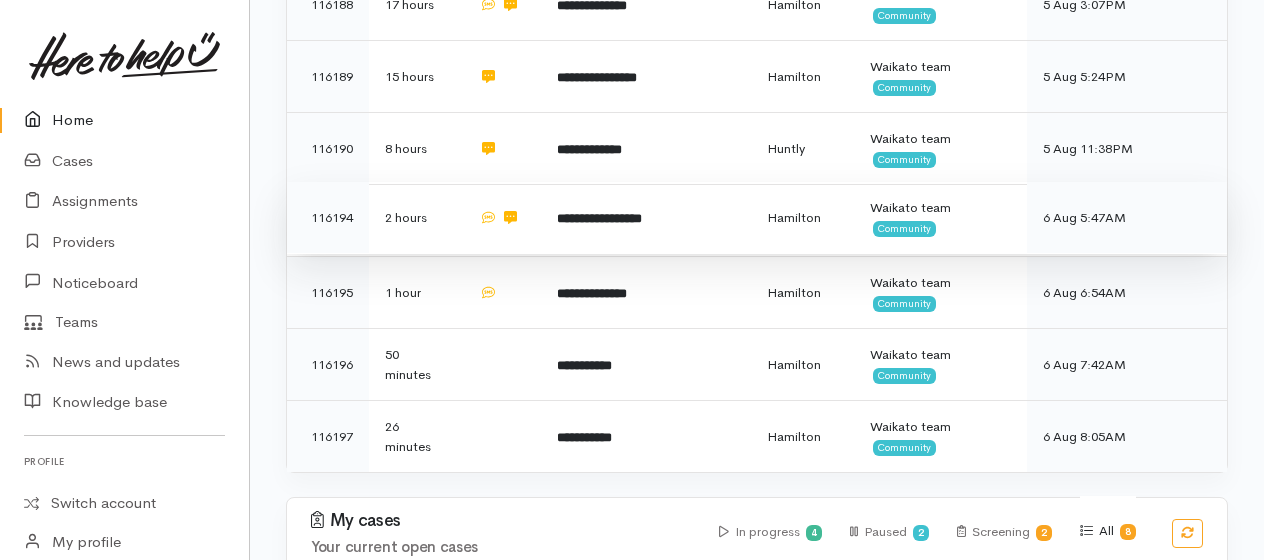 scroll, scrollTop: 1062, scrollLeft: 0, axis: vertical 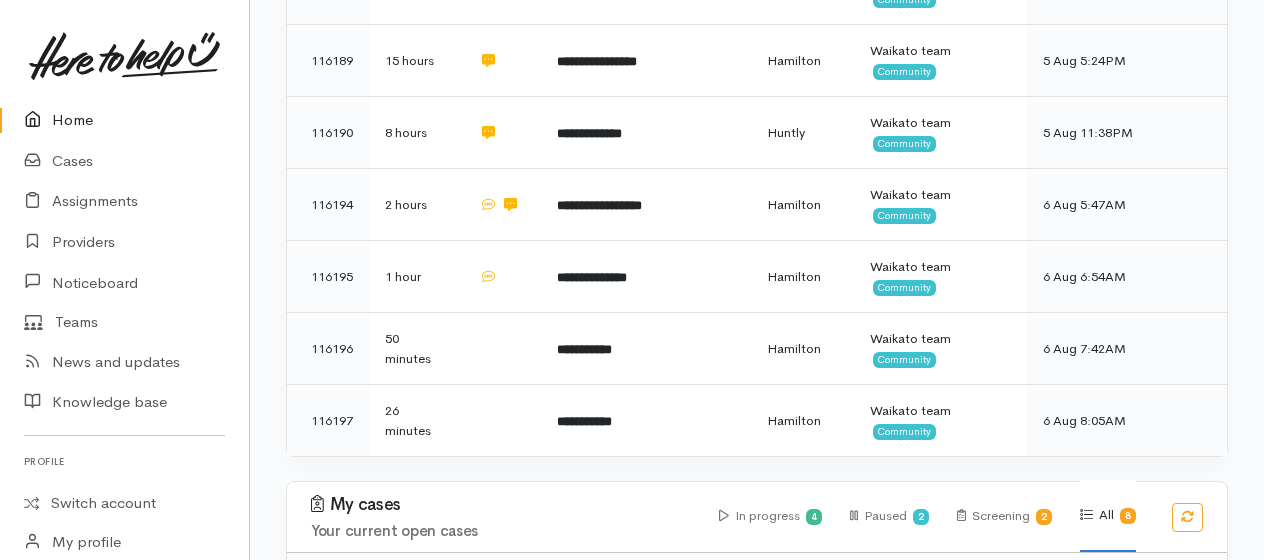 click on "Home" at bounding box center [124, 120] 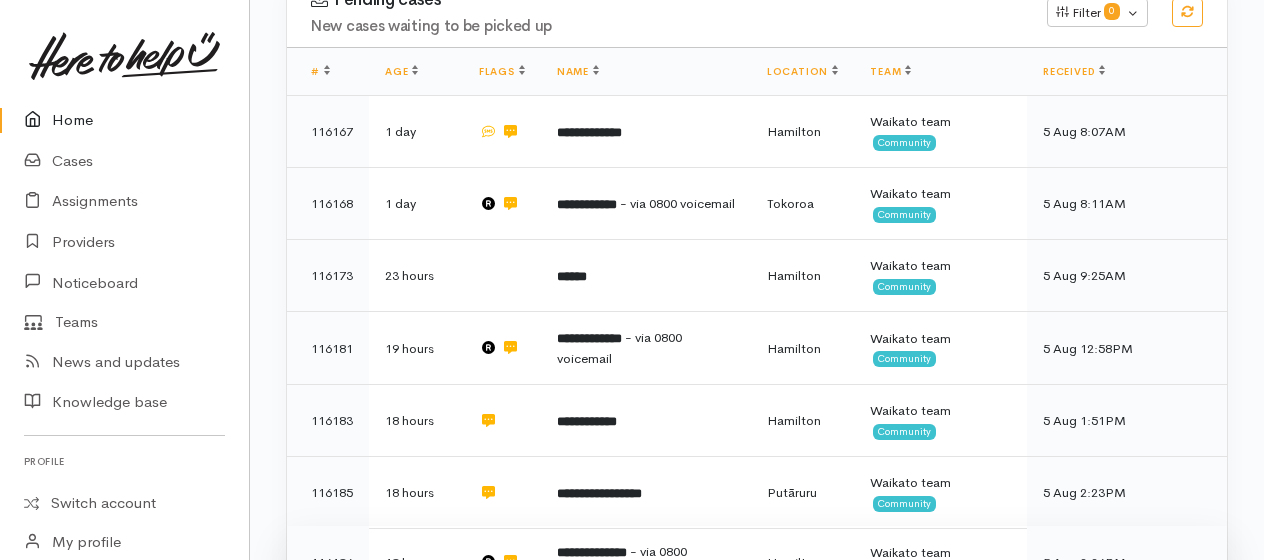 scroll, scrollTop: 400, scrollLeft: 0, axis: vertical 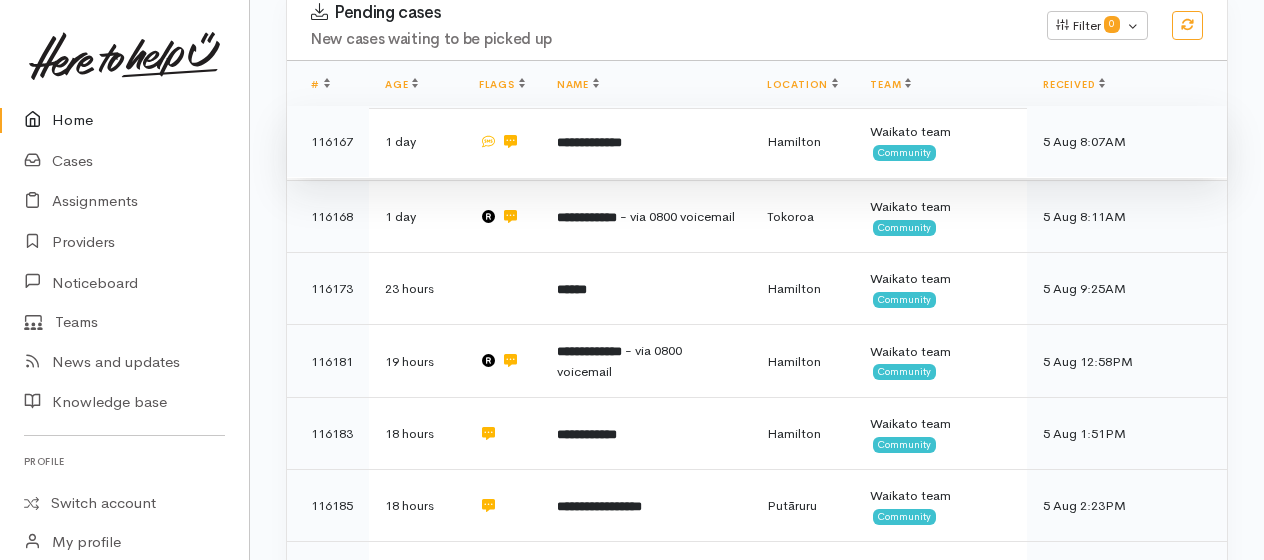 click on "**********" at bounding box center [589, 142] 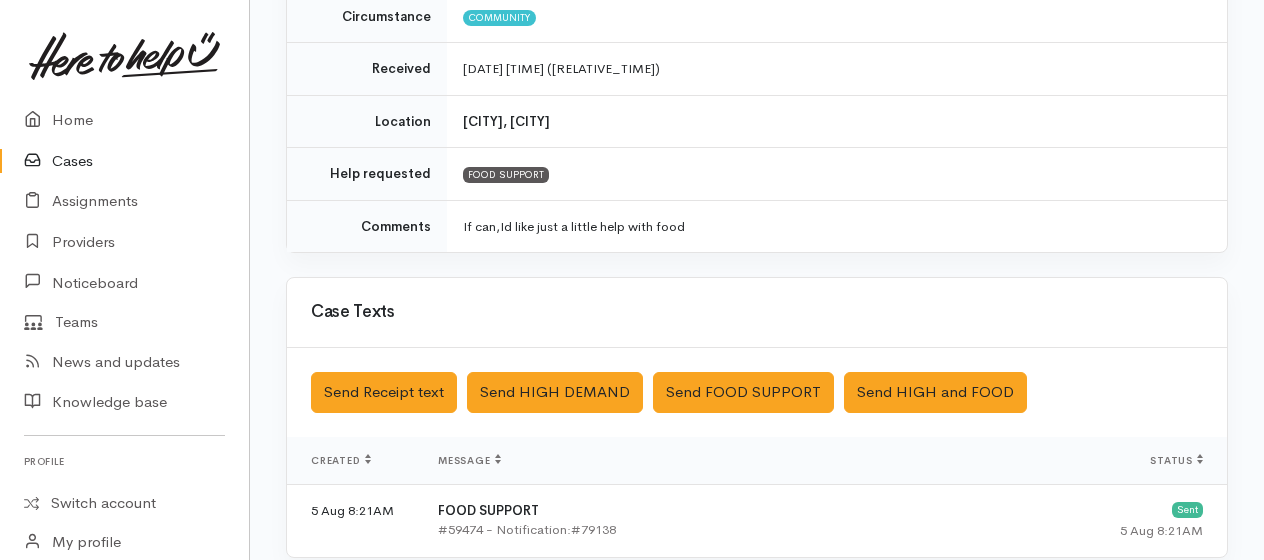 scroll, scrollTop: 289, scrollLeft: 0, axis: vertical 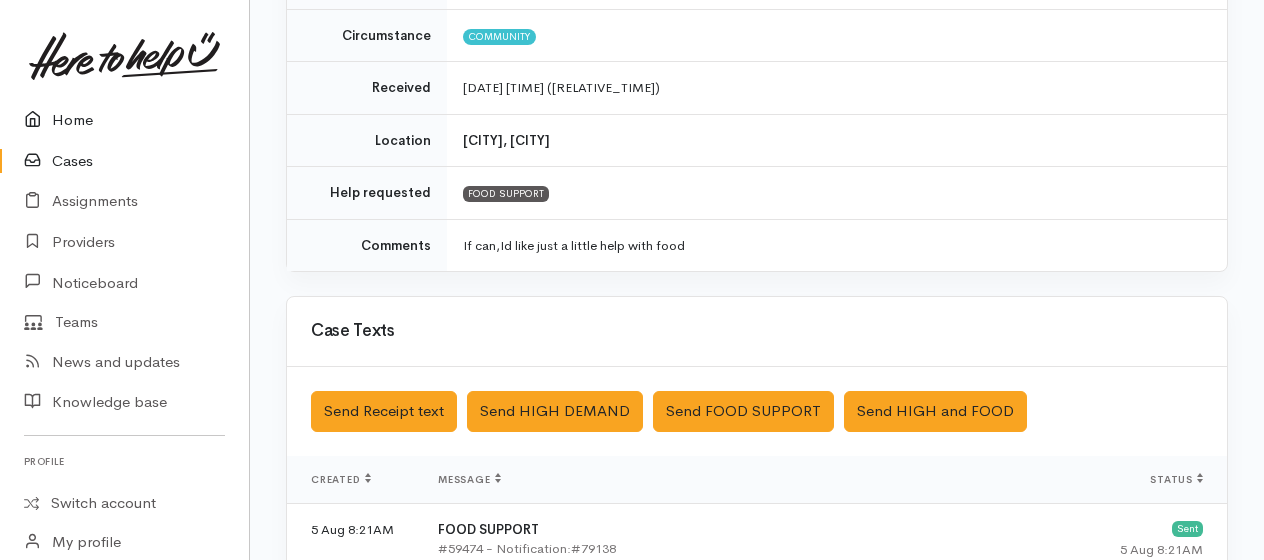 click on "Home" at bounding box center [124, 120] 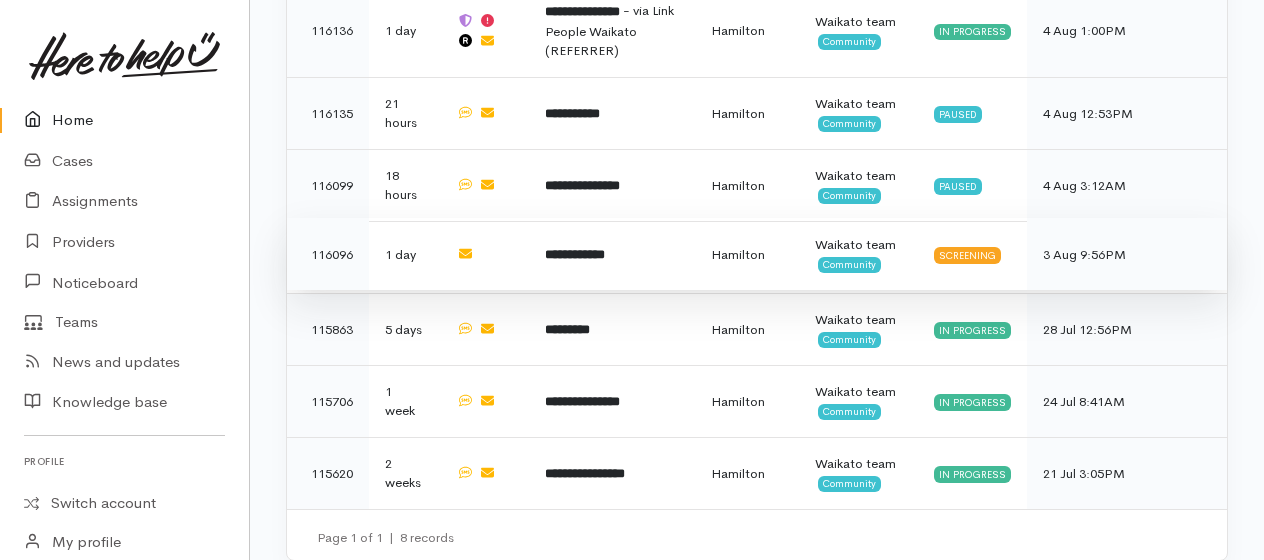 scroll, scrollTop: 1762, scrollLeft: 0, axis: vertical 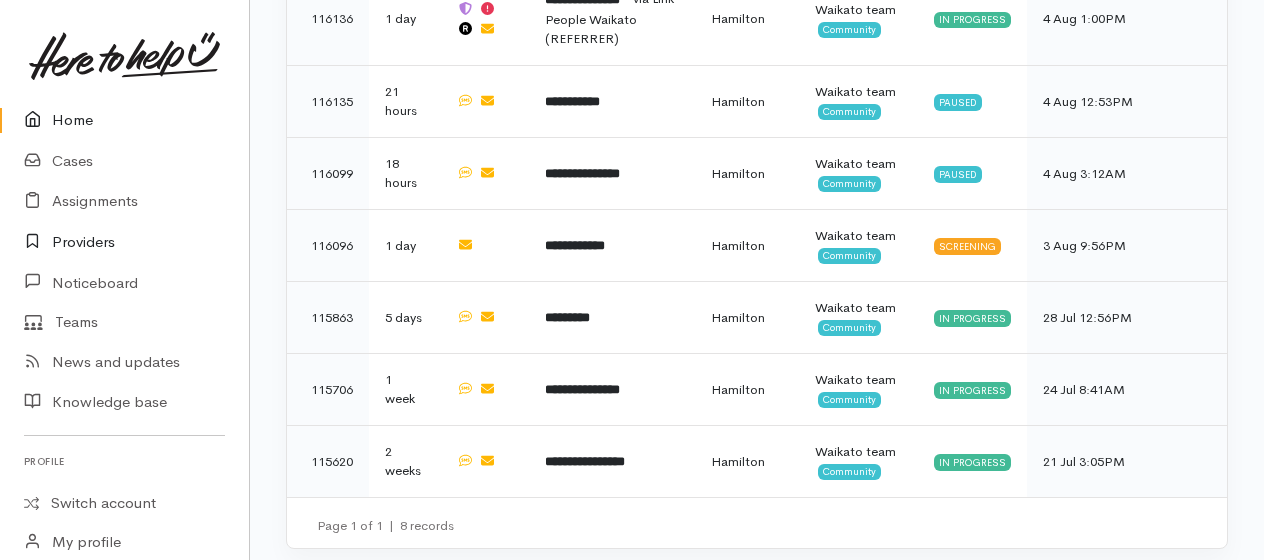 click on "Providers" at bounding box center [124, 242] 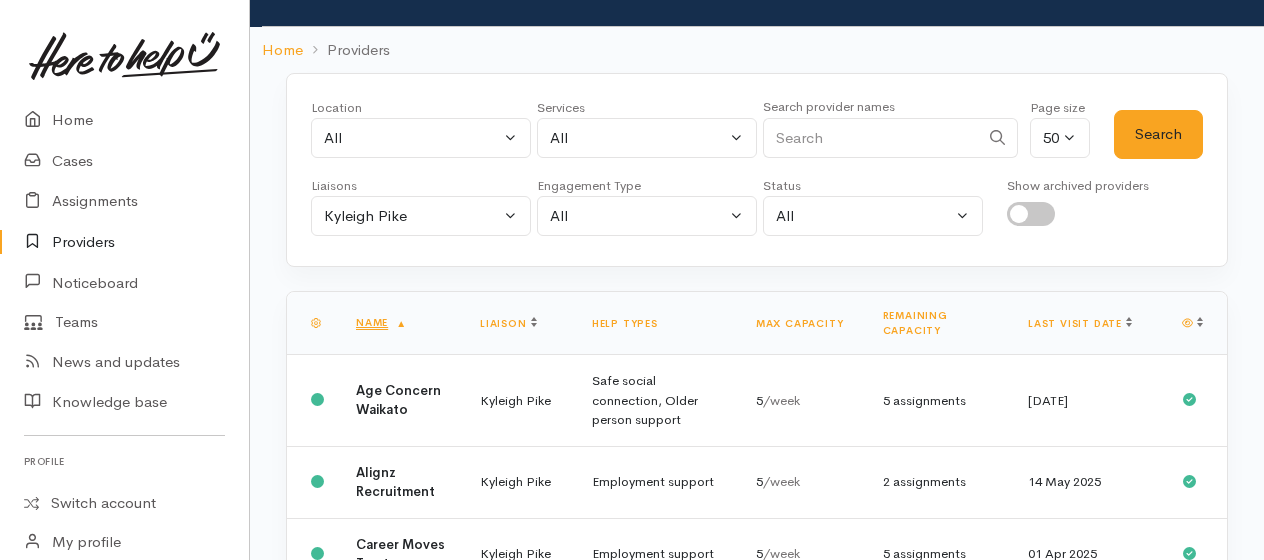 scroll, scrollTop: 200, scrollLeft: 0, axis: vertical 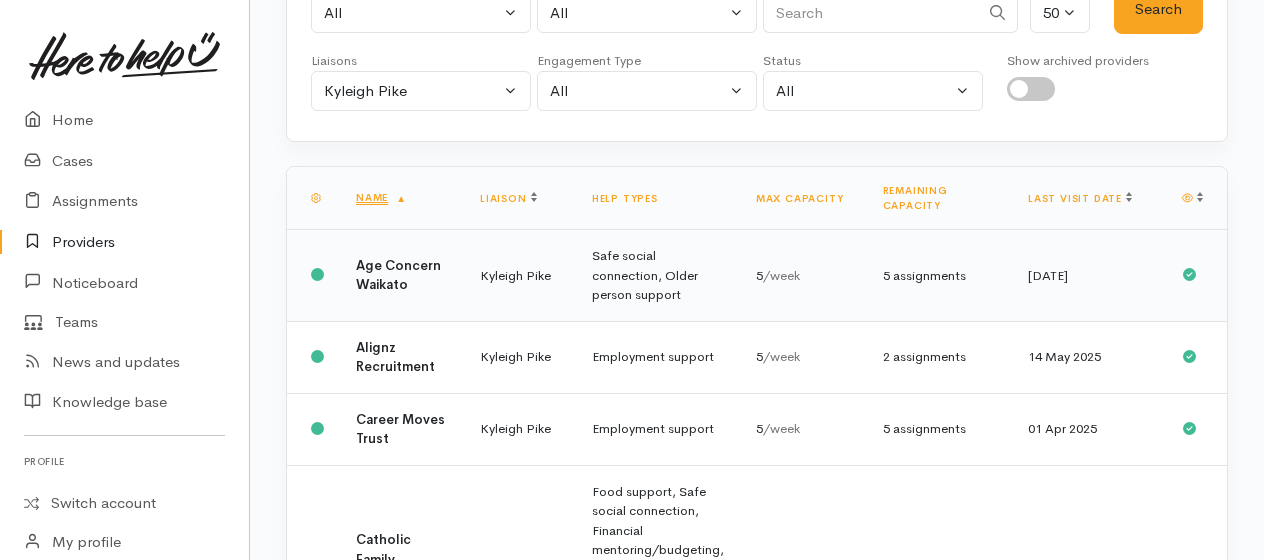 click on "5 assignments" at bounding box center (939, 276) 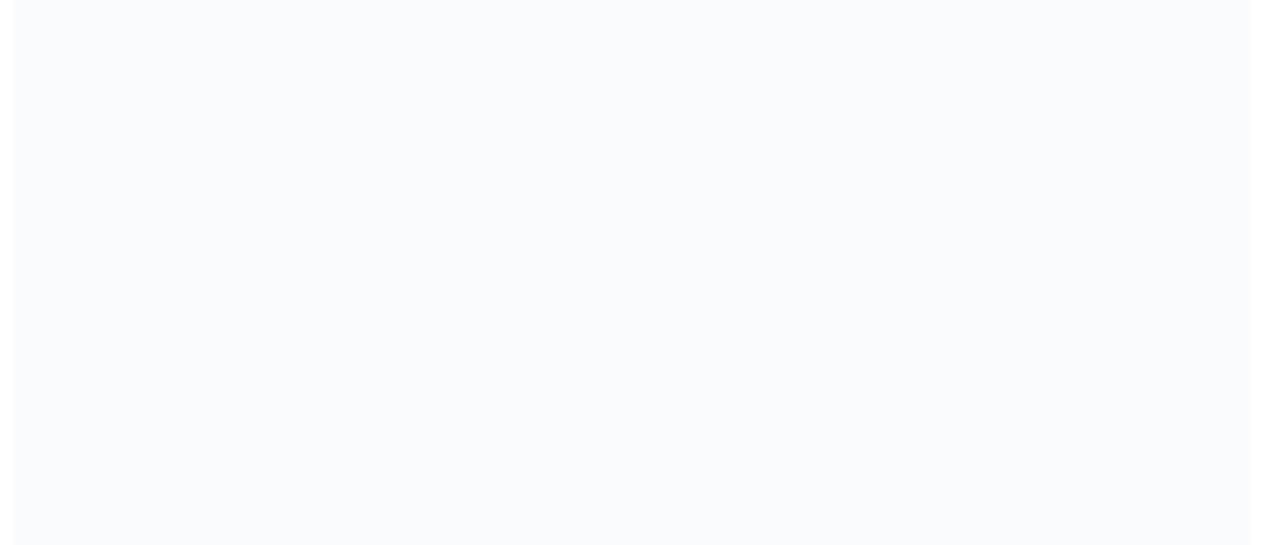 scroll, scrollTop: 0, scrollLeft: 0, axis: both 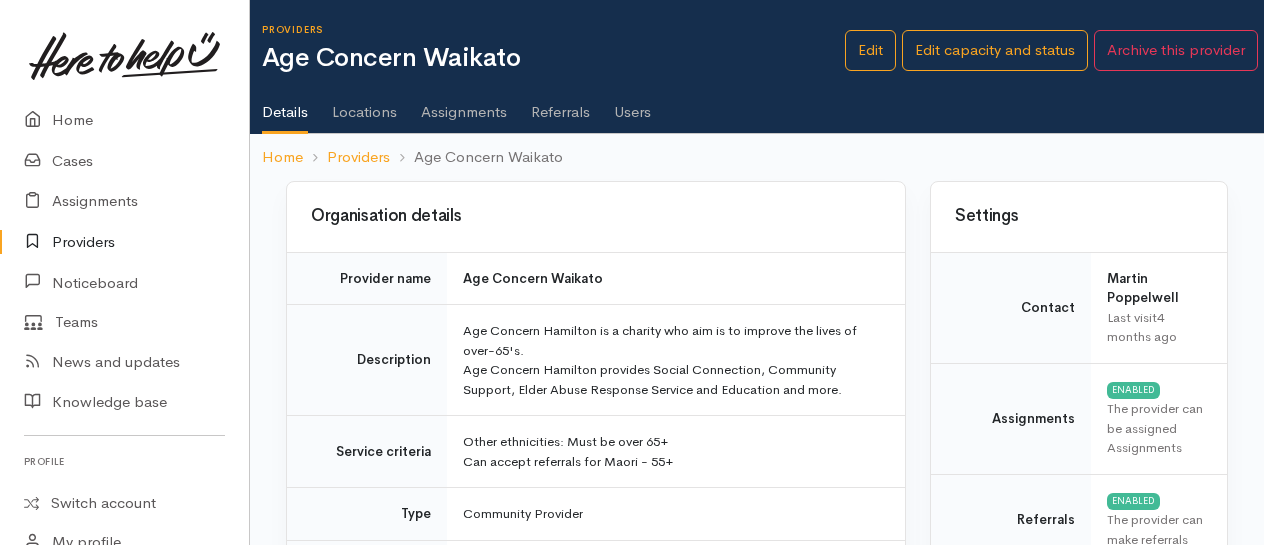 click on "Assignments" at bounding box center [464, 105] 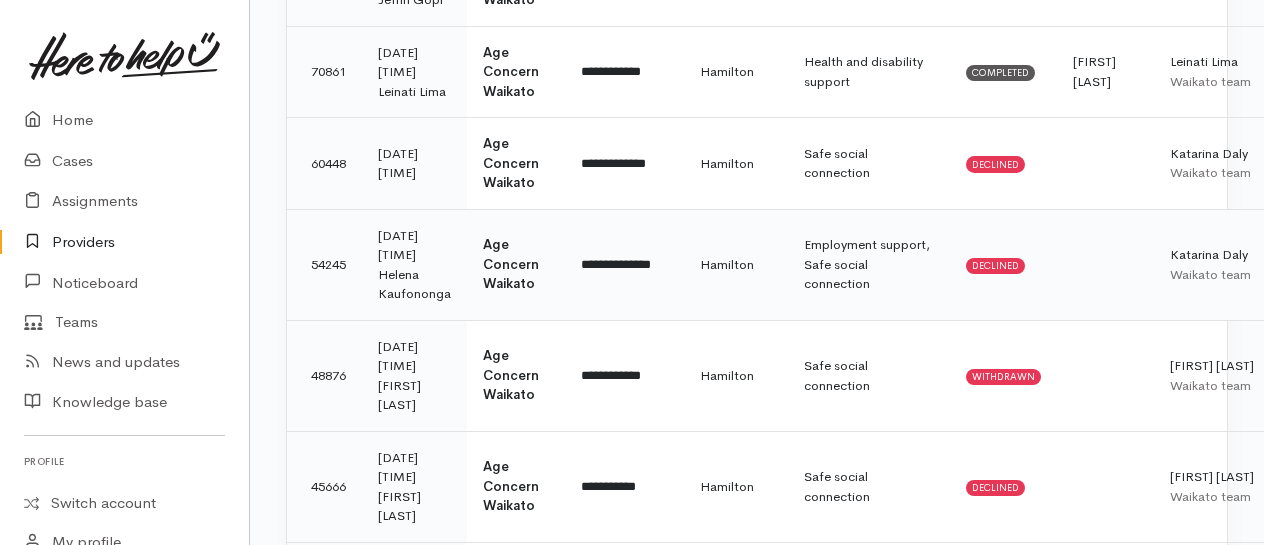 scroll, scrollTop: 1000, scrollLeft: 0, axis: vertical 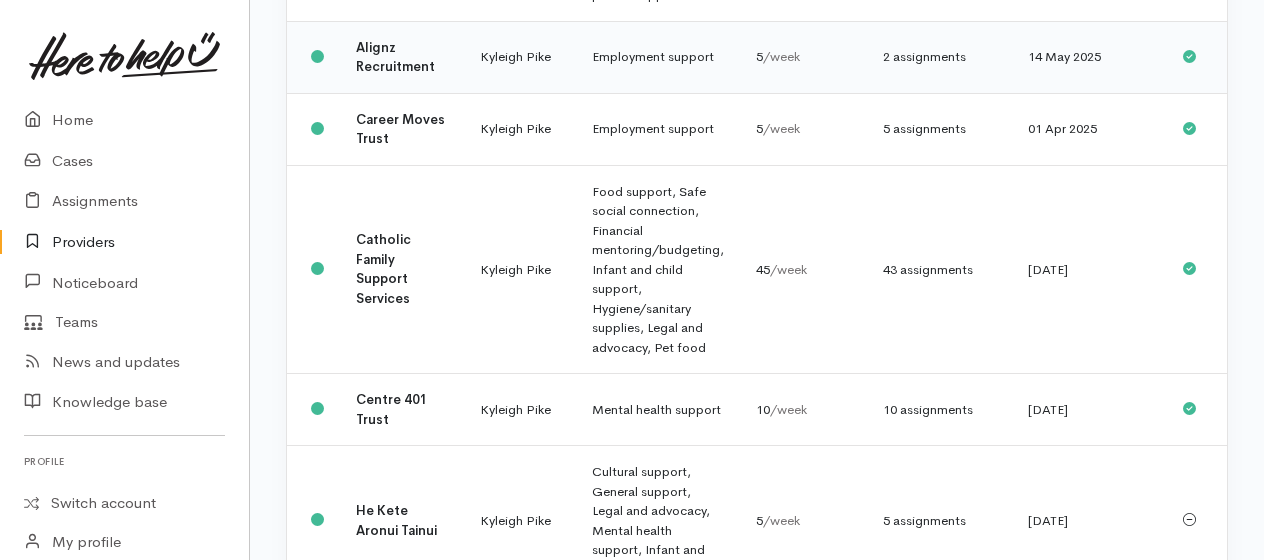 click on "Employment support" at bounding box center (658, 57) 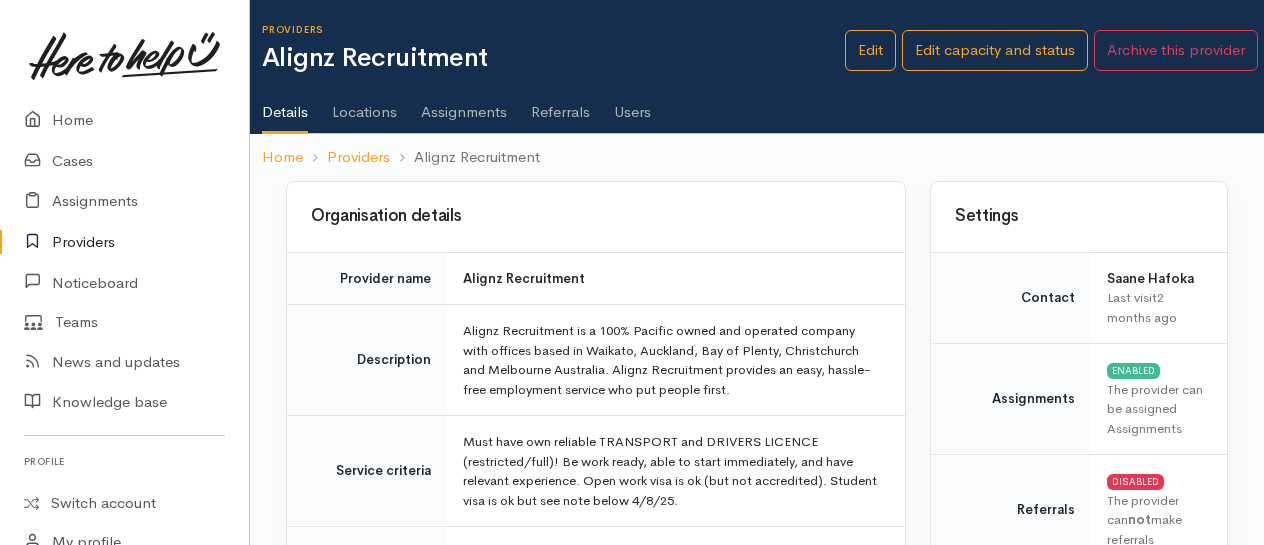 scroll, scrollTop: 0, scrollLeft: 0, axis: both 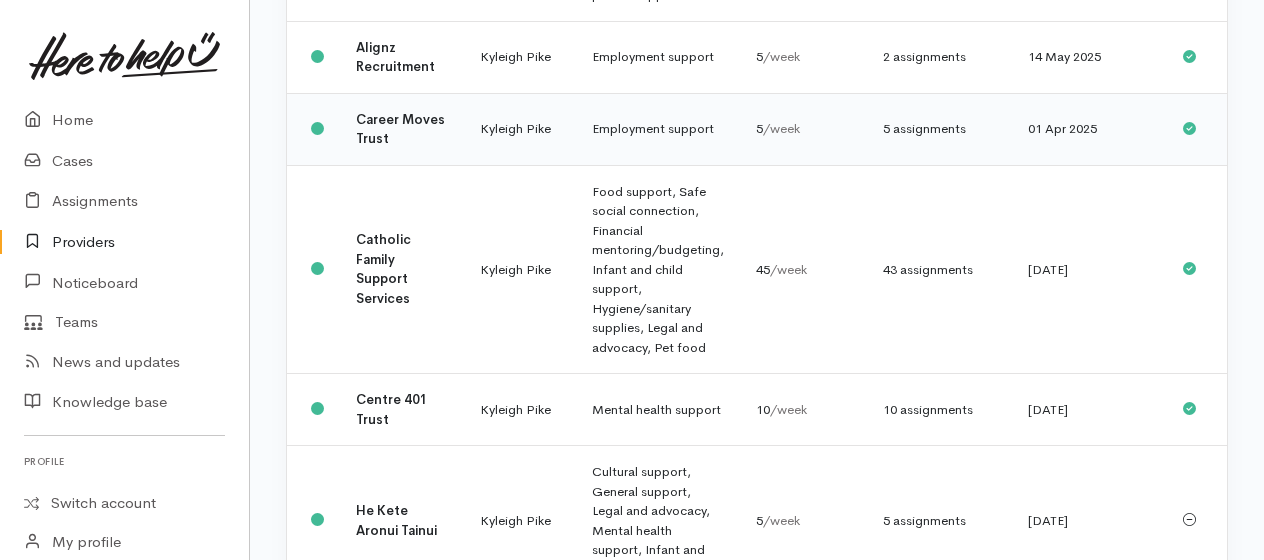 click on "Employment support" at bounding box center (658, 129) 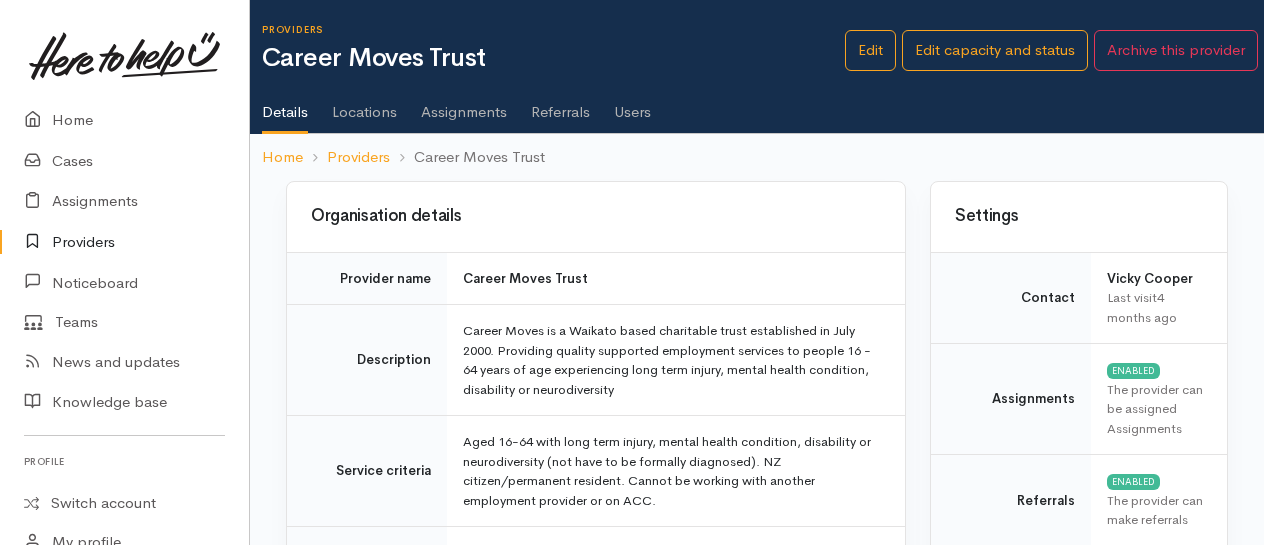 scroll, scrollTop: 0, scrollLeft: 0, axis: both 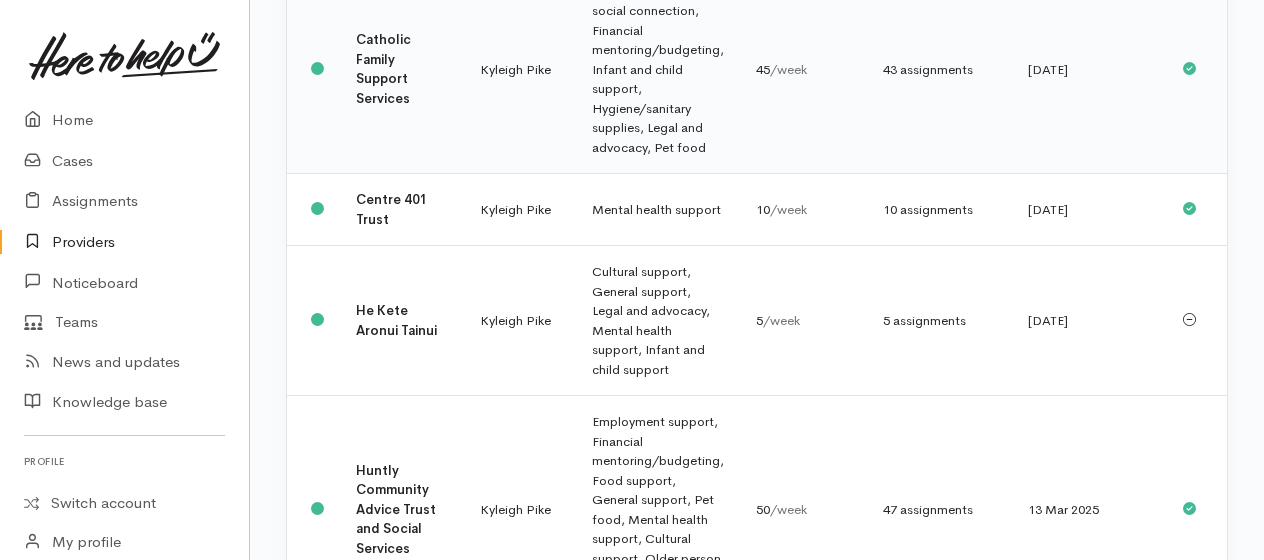 click on "Food support, Safe social connection, Financial mentoring/budgeting, Infant and child support, Hygiene/sanitary supplies, Legal and advocacy, Pet food" at bounding box center [658, 69] 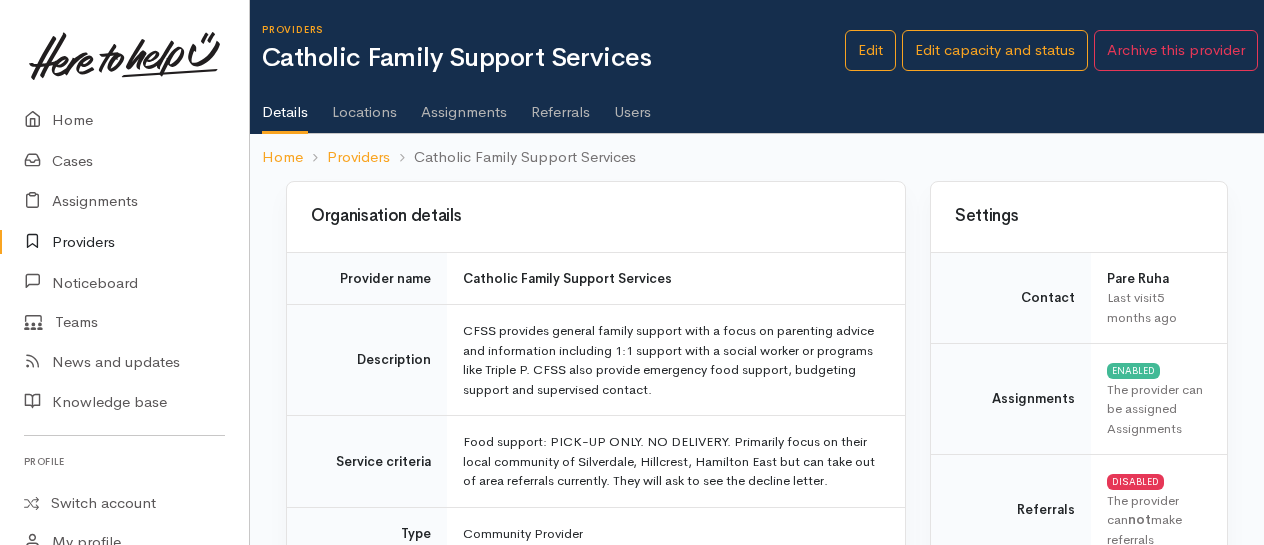 scroll, scrollTop: 0, scrollLeft: 0, axis: both 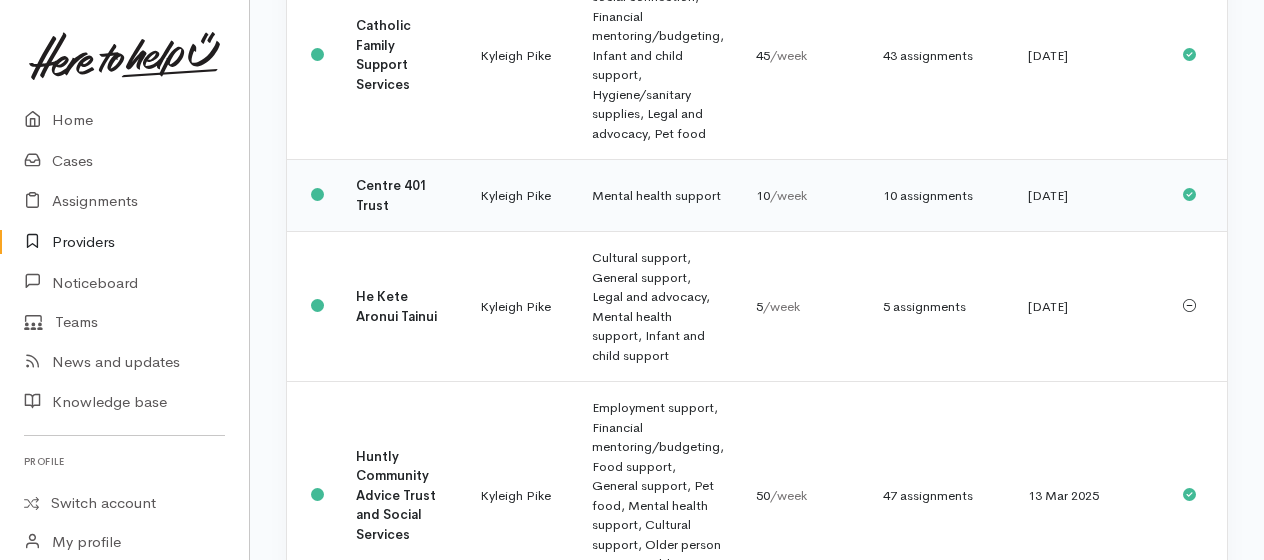 click on "Mental health support" at bounding box center [658, 196] 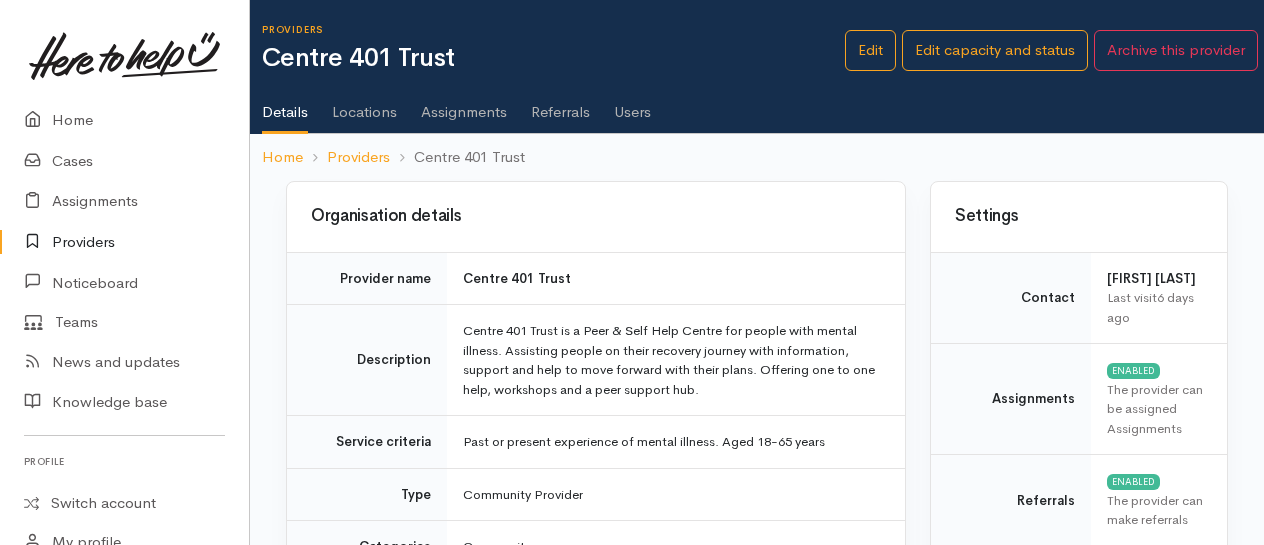 scroll, scrollTop: 0, scrollLeft: 0, axis: both 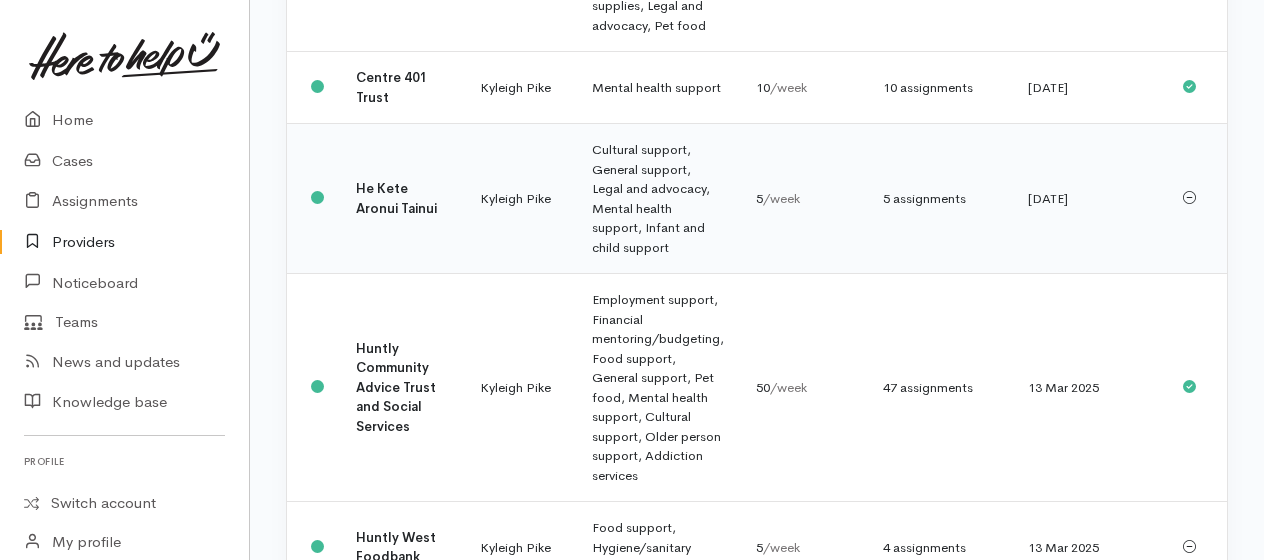 click on "Cultural support, General support, Legal and advocacy, Mental health support, Infant and child support" at bounding box center [658, 199] 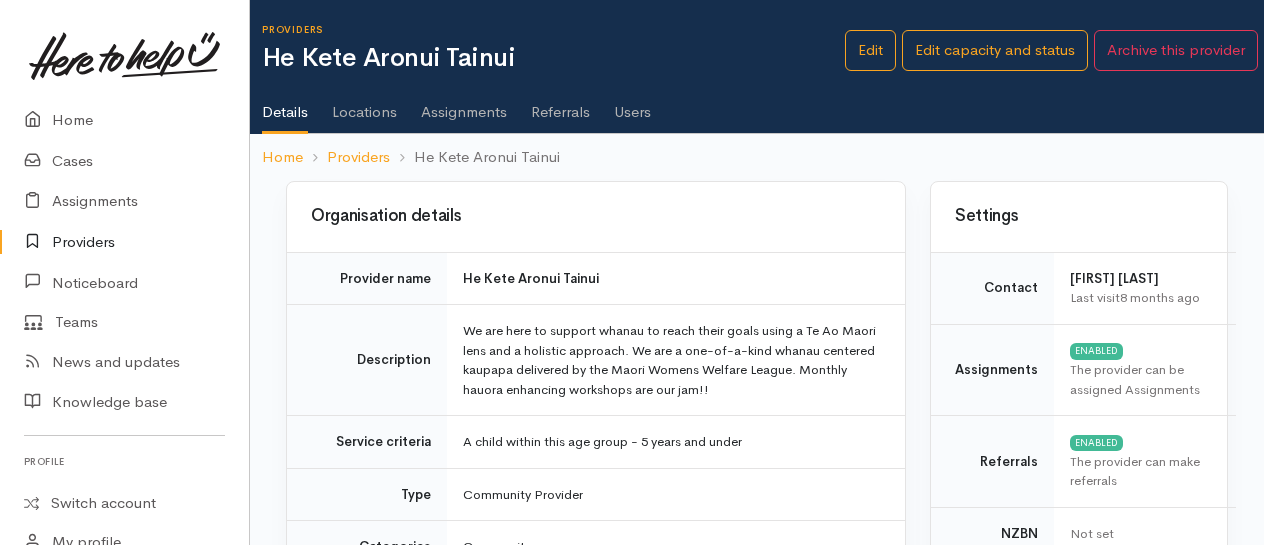scroll, scrollTop: 0, scrollLeft: 0, axis: both 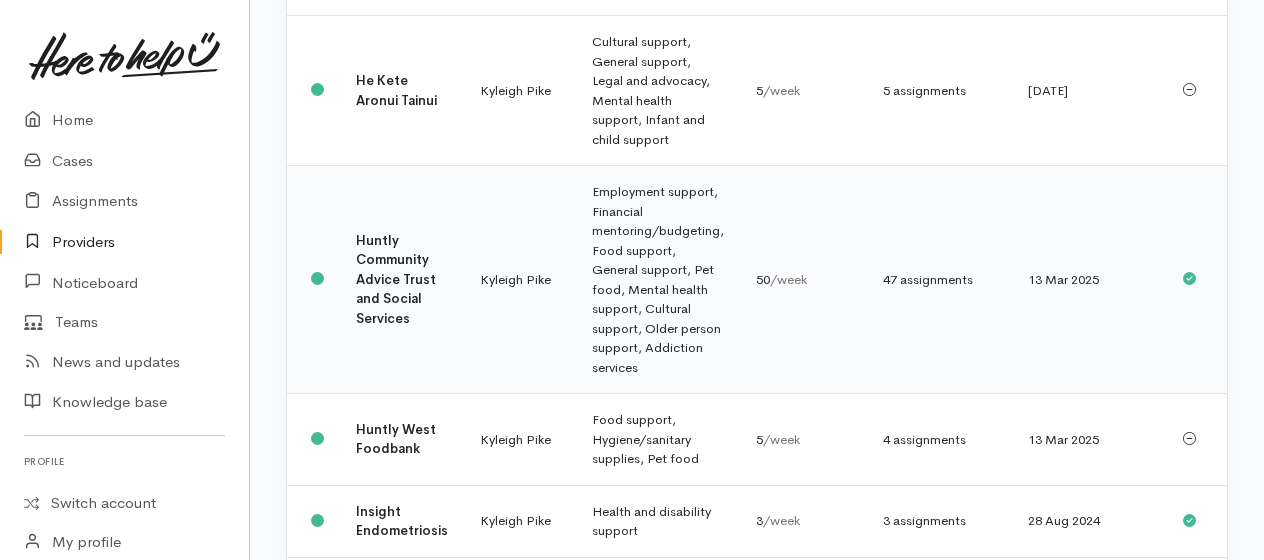 click on "Employment support, Financial mentoring/budgeting, Food support, General support, Pet food, Mental health support, Cultural support, Older person support, Addiction services" at bounding box center [658, 280] 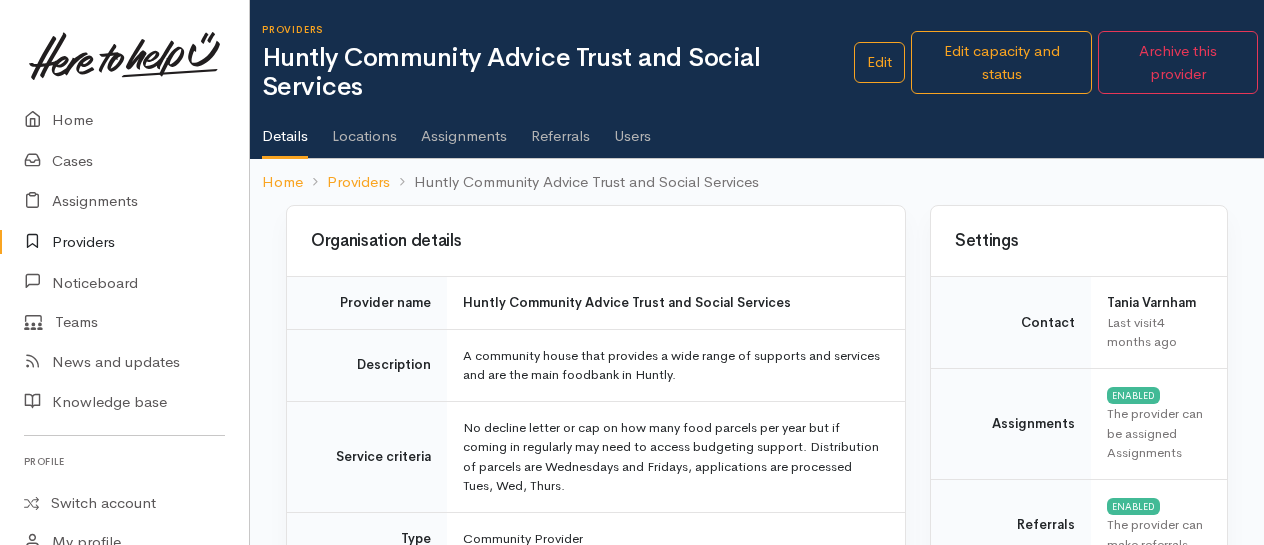 scroll, scrollTop: 0, scrollLeft: 0, axis: both 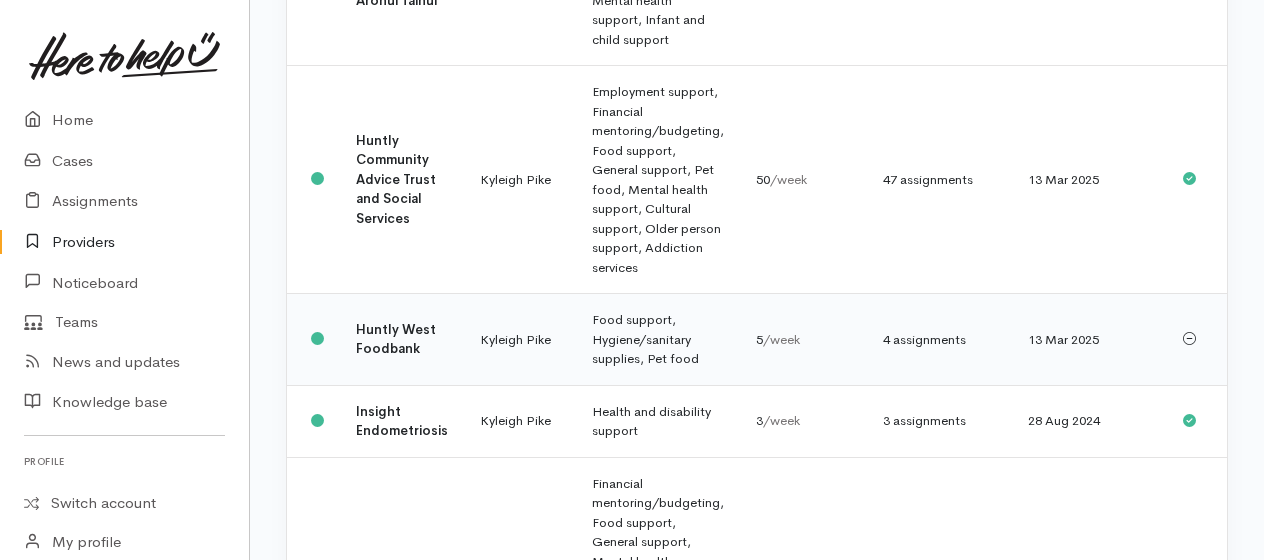 click on "Food support, Hygiene/sanitary supplies, Pet food" at bounding box center [658, 340] 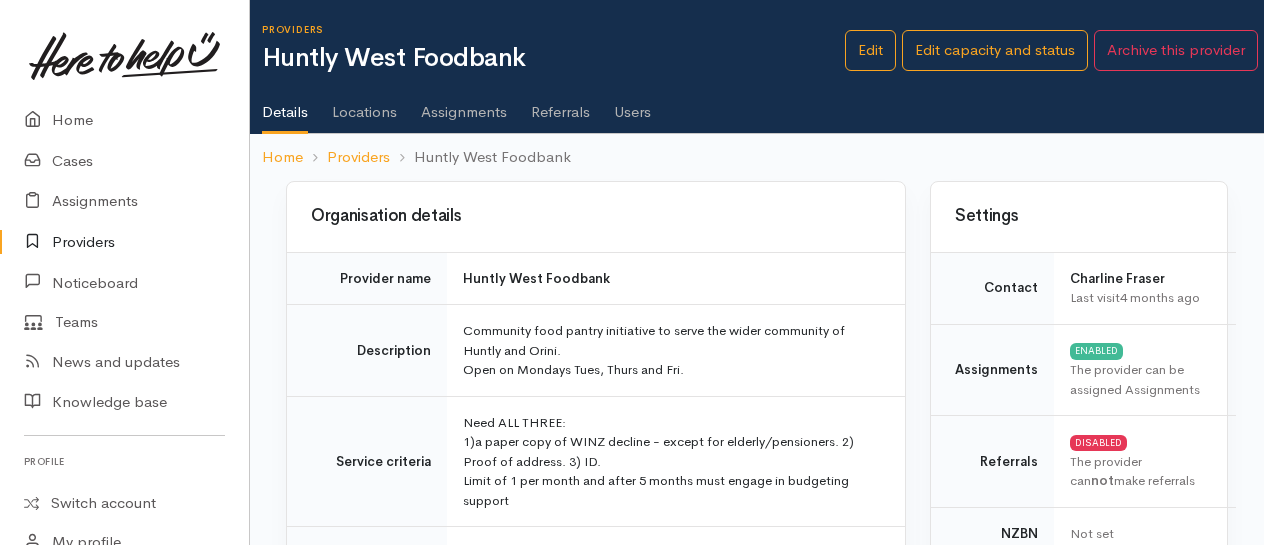 scroll, scrollTop: 0, scrollLeft: 0, axis: both 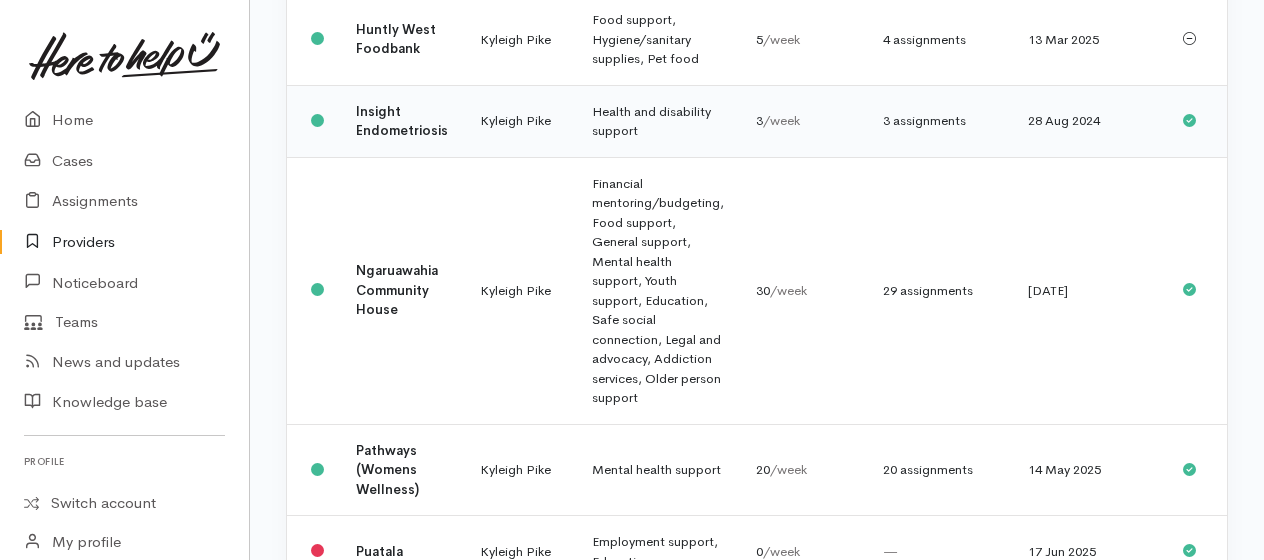 click on "Health and disability support" at bounding box center (658, 121) 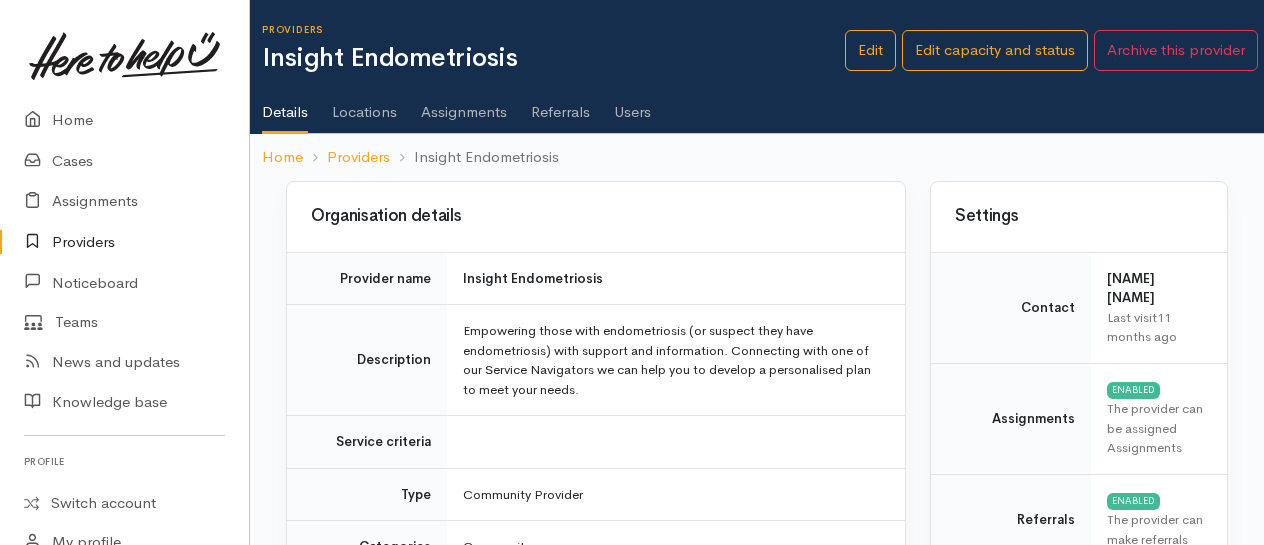 scroll, scrollTop: 0, scrollLeft: 0, axis: both 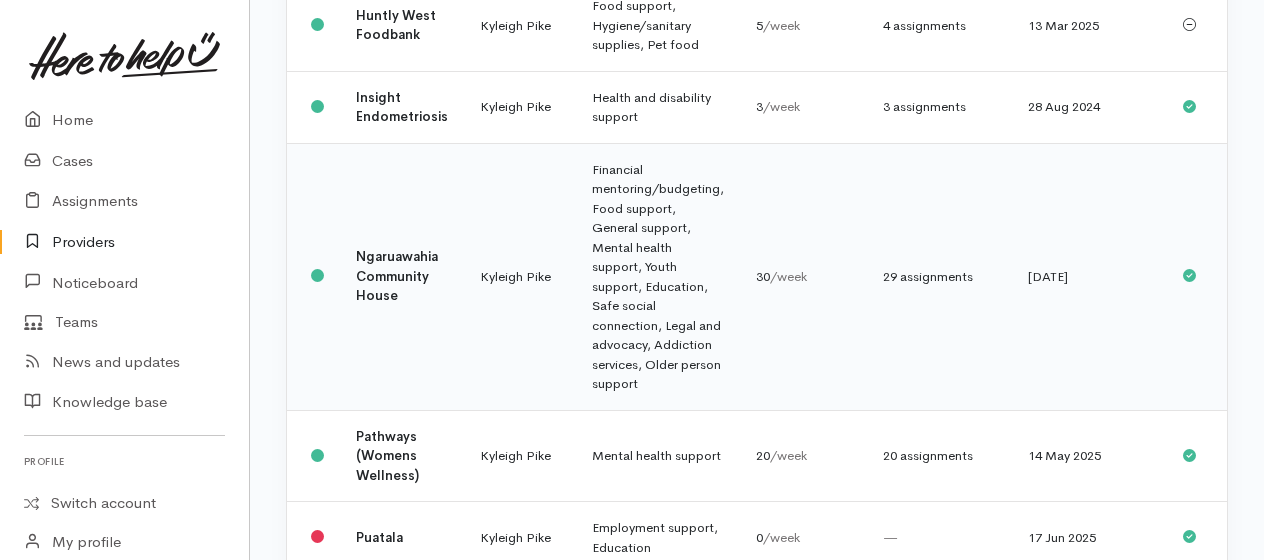 click on "29 assignments" at bounding box center [939, 277] 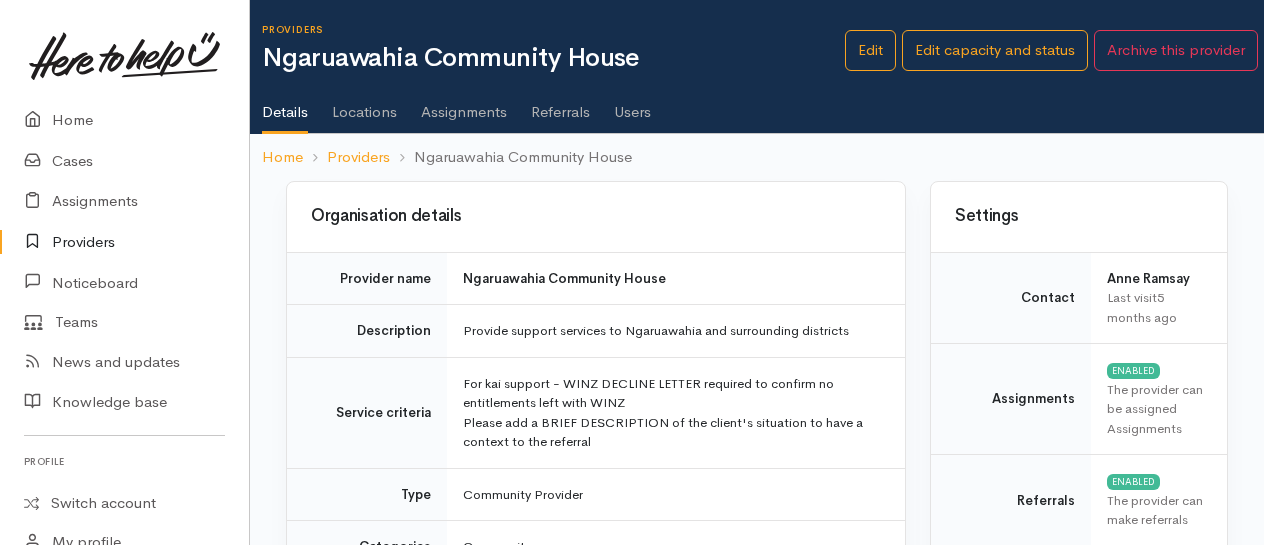 scroll, scrollTop: 0, scrollLeft: 0, axis: both 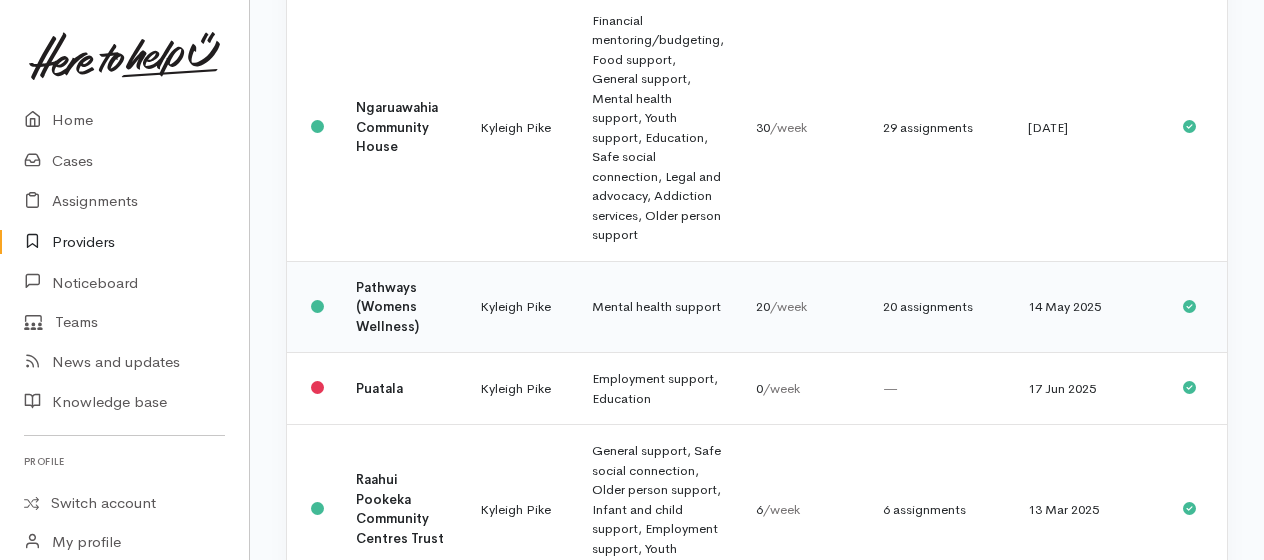 click on "Mental health support" at bounding box center [658, 307] 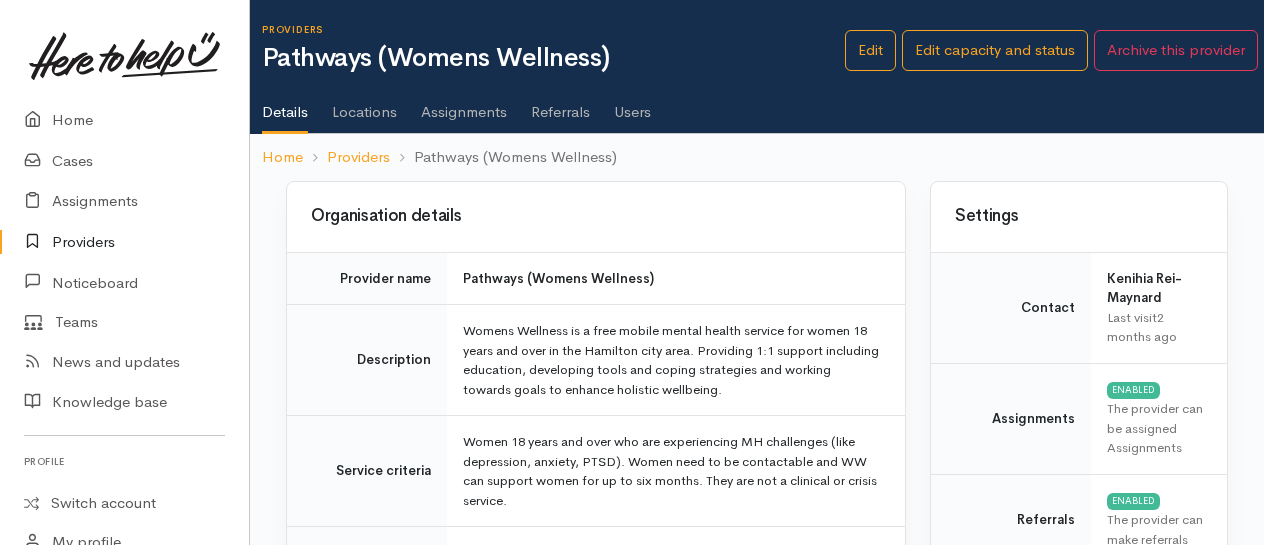 scroll, scrollTop: 0, scrollLeft: 0, axis: both 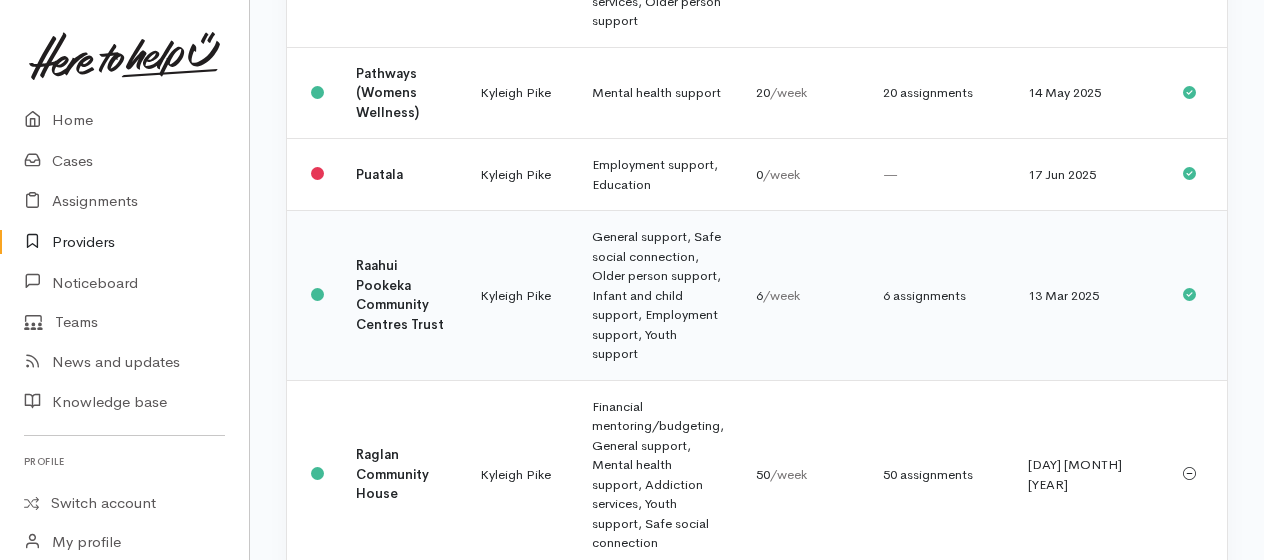 click on "General support, Safe social connection, Older person support, Infant and child support, Employment support, Youth support" at bounding box center [658, 296] 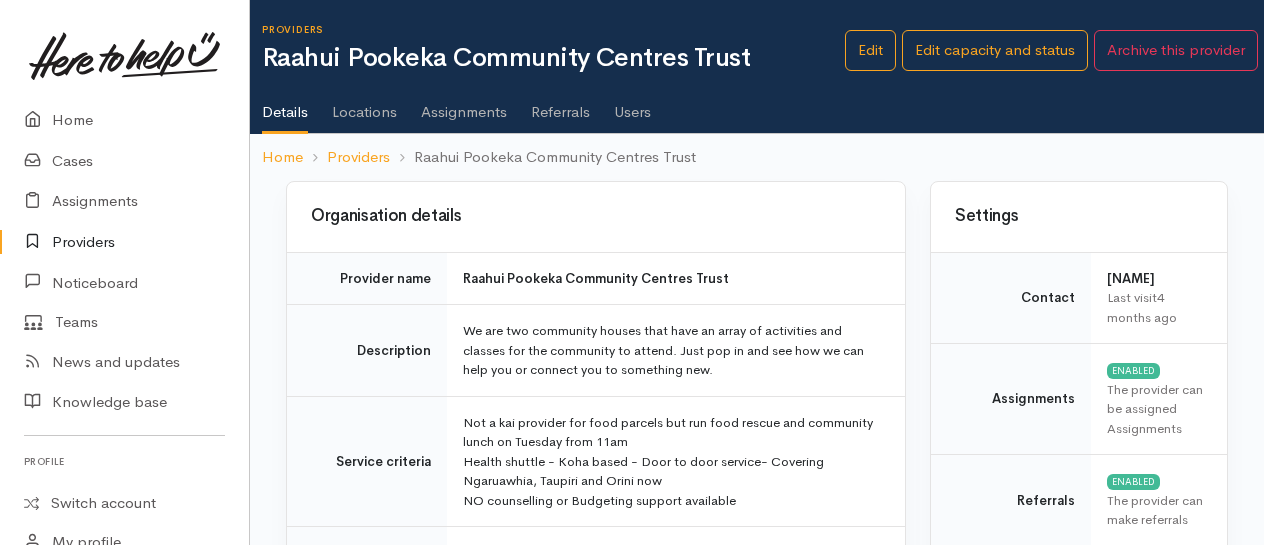 scroll, scrollTop: 0, scrollLeft: 0, axis: both 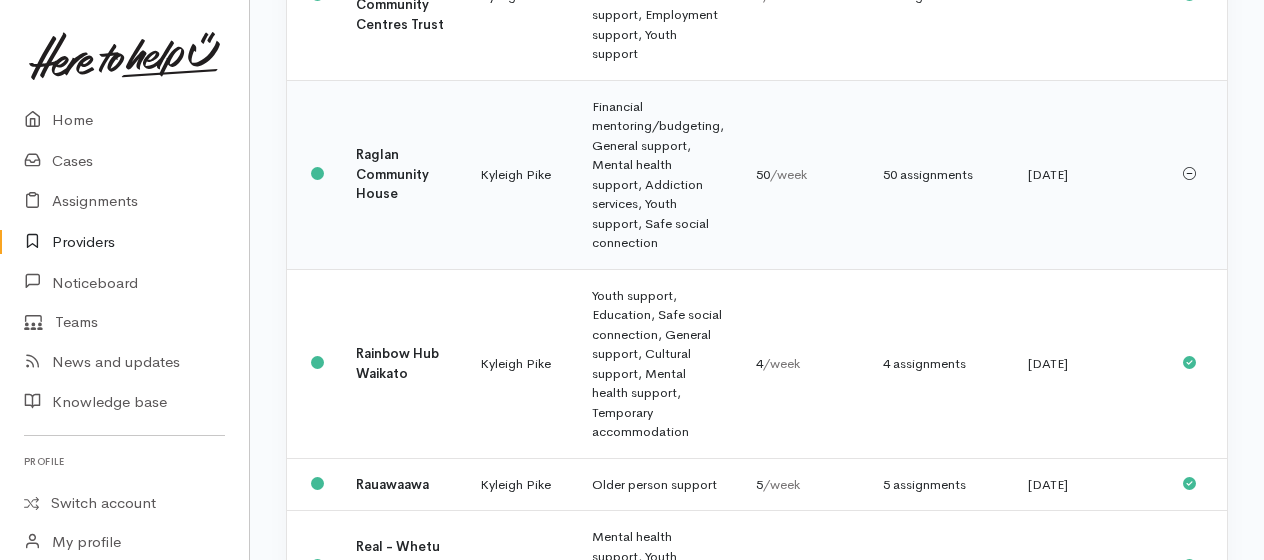 click on "Financial mentoring/budgeting, General support, Mental health support, Addiction services, Youth support, Safe social connection" at bounding box center (658, 174) 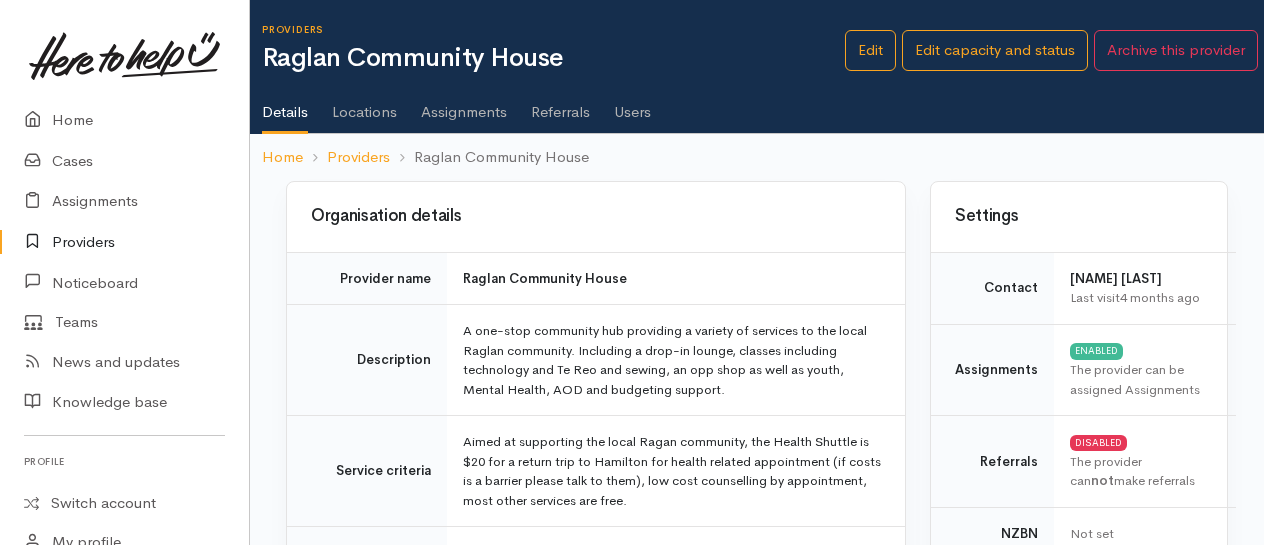 scroll, scrollTop: 0, scrollLeft: 0, axis: both 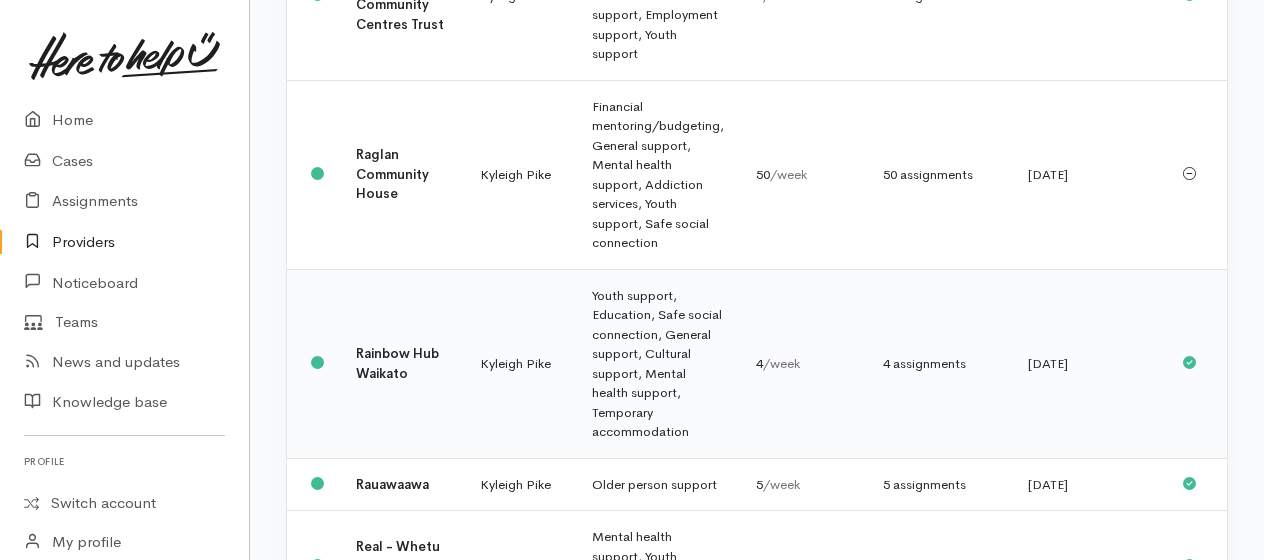 click on "Youth support, Education, Safe social connection, General support, Cultural support, Mental health support, Temporary accommodation" at bounding box center (658, 363) 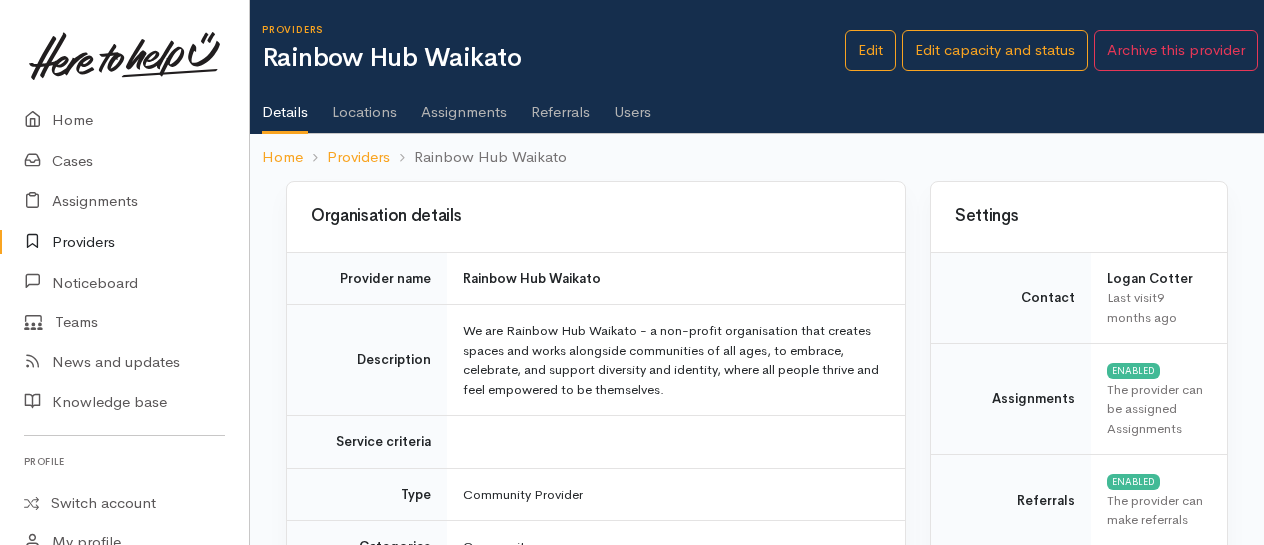 scroll, scrollTop: 0, scrollLeft: 0, axis: both 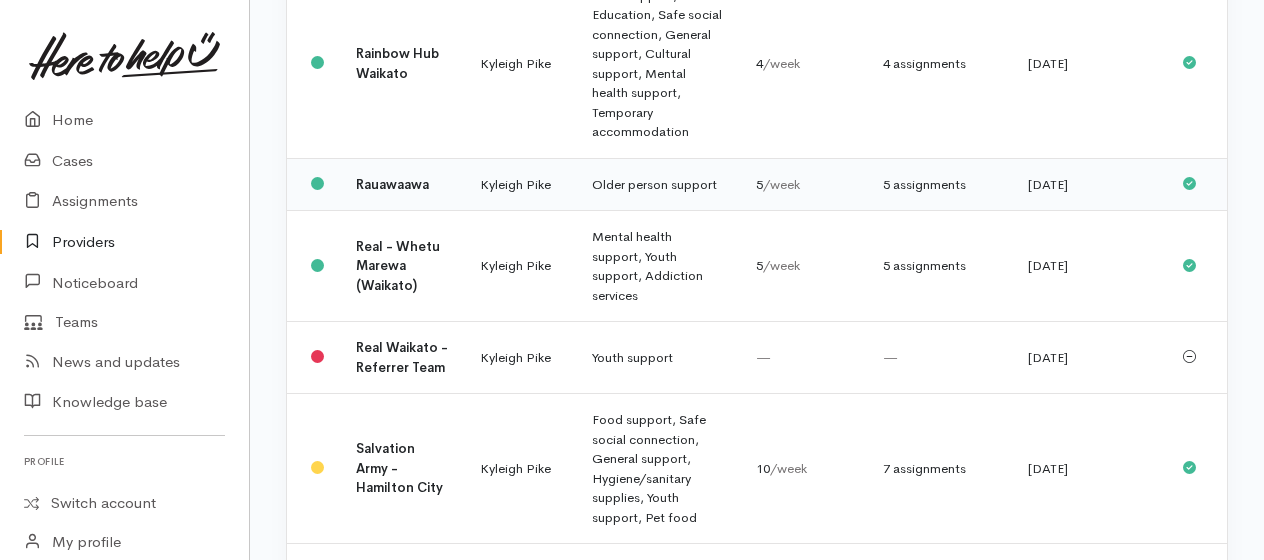 click on "Older person support" at bounding box center (658, 184) 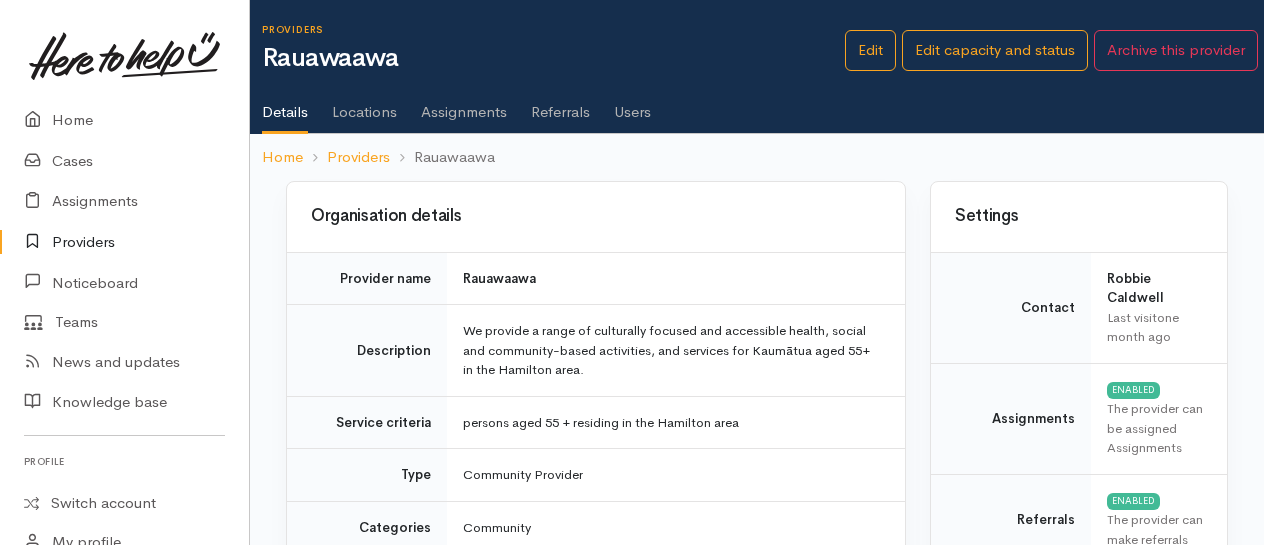 scroll, scrollTop: 0, scrollLeft: 0, axis: both 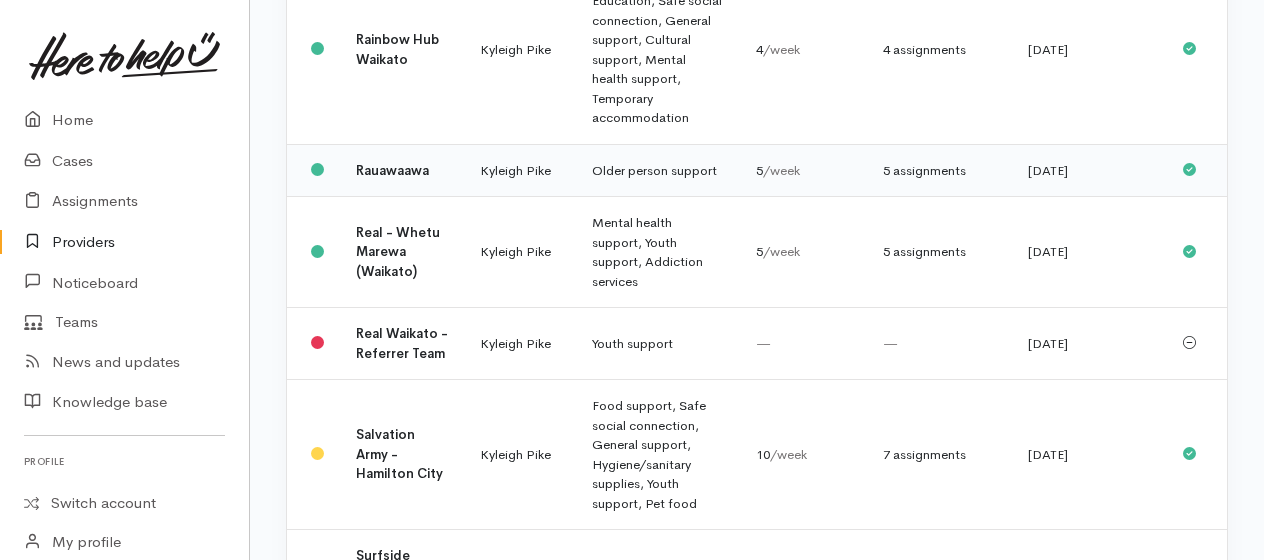 click on "Older person support" at bounding box center [658, 170] 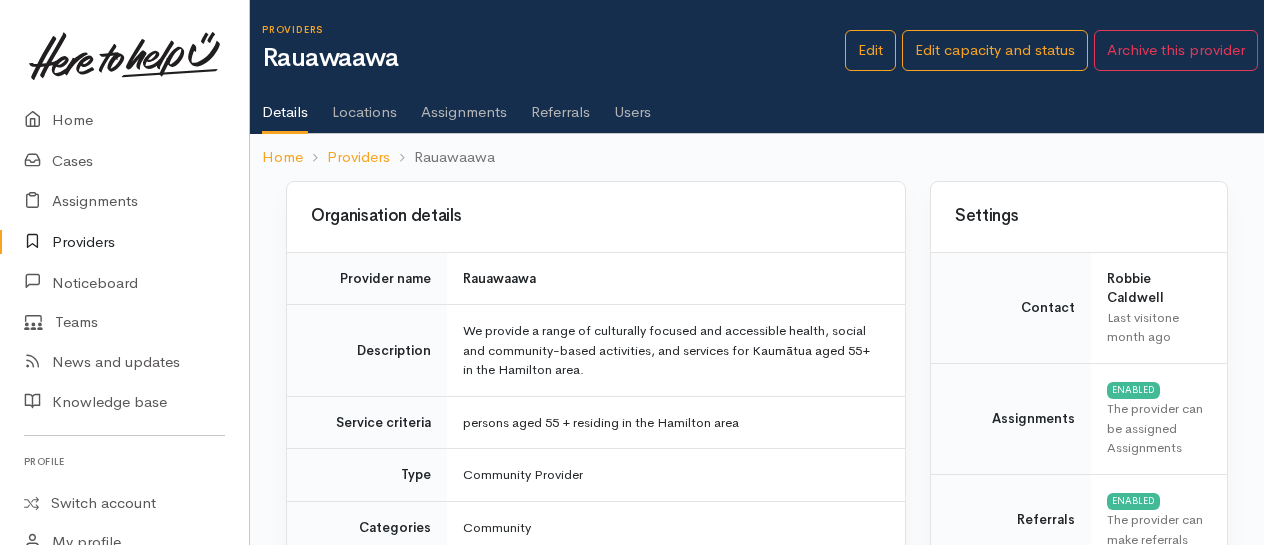 scroll, scrollTop: 0, scrollLeft: 0, axis: both 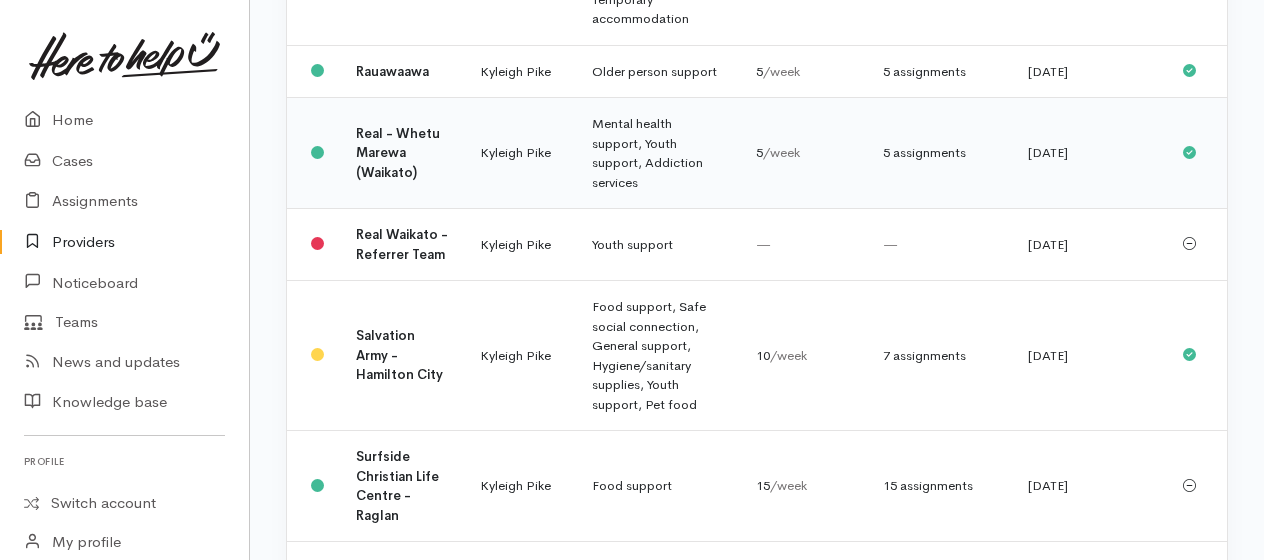 drag, startPoint x: 648, startPoint y: 151, endPoint x: 628, endPoint y: 130, distance: 29 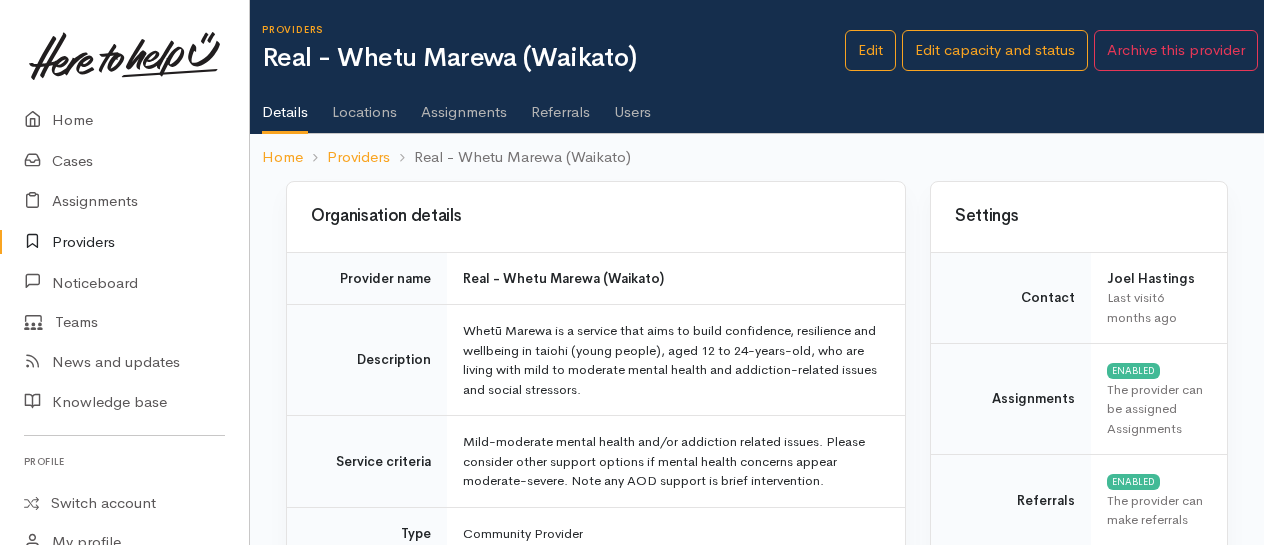 scroll, scrollTop: 0, scrollLeft: 0, axis: both 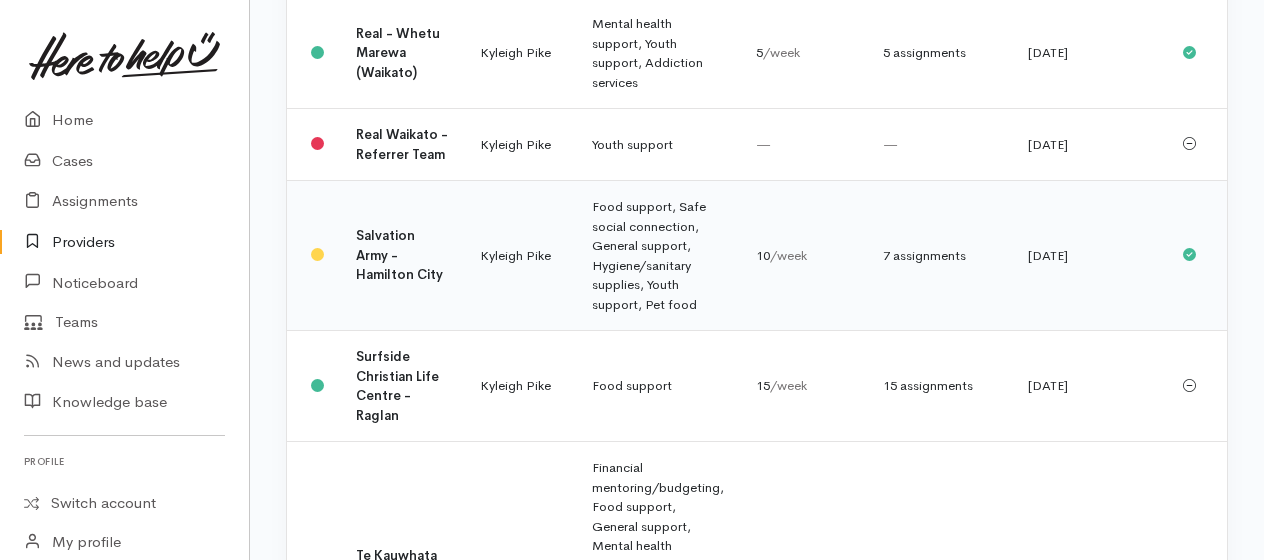 click on "Food support, Safe social connection, General support, Hygiene/sanitary supplies, Youth support, Pet food" at bounding box center [658, 256] 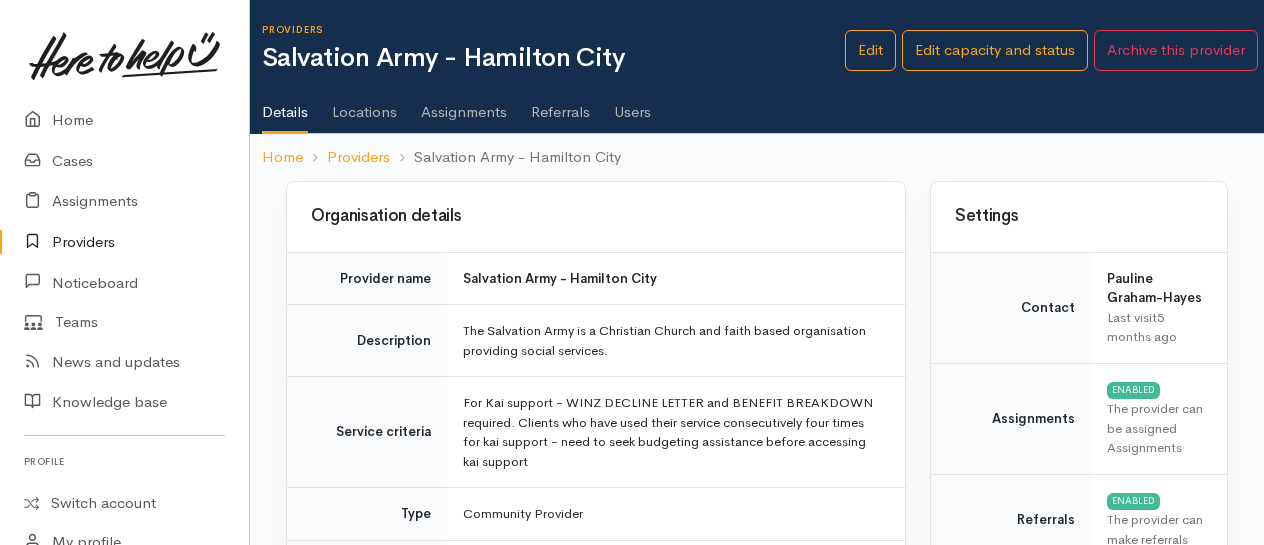 scroll, scrollTop: 0, scrollLeft: 0, axis: both 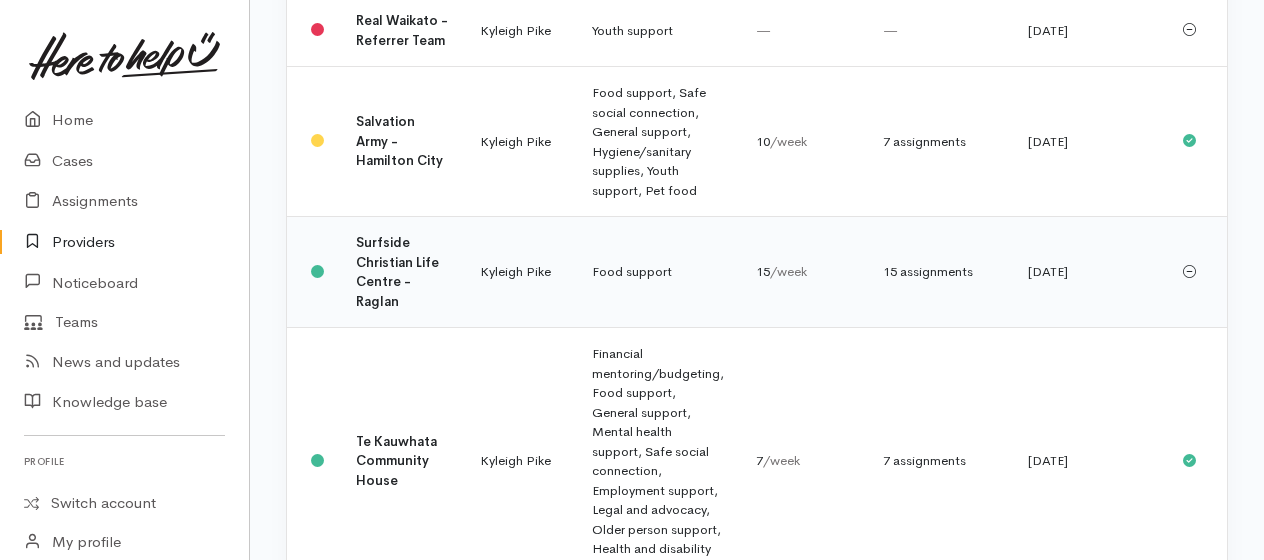 click on "Food support" at bounding box center (658, 272) 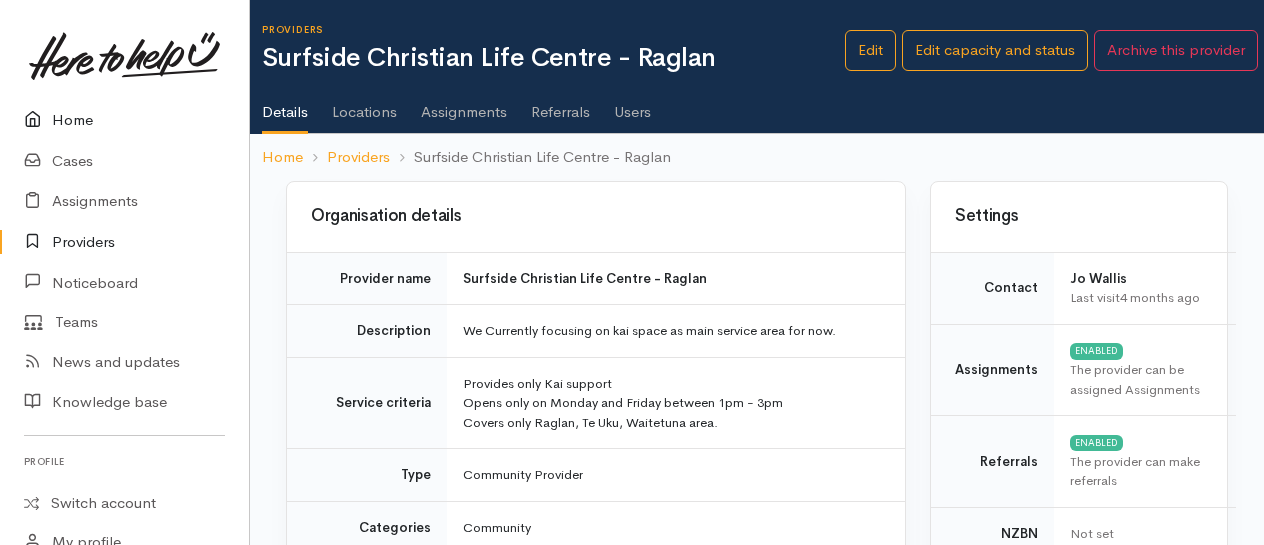 scroll, scrollTop: 0, scrollLeft: 0, axis: both 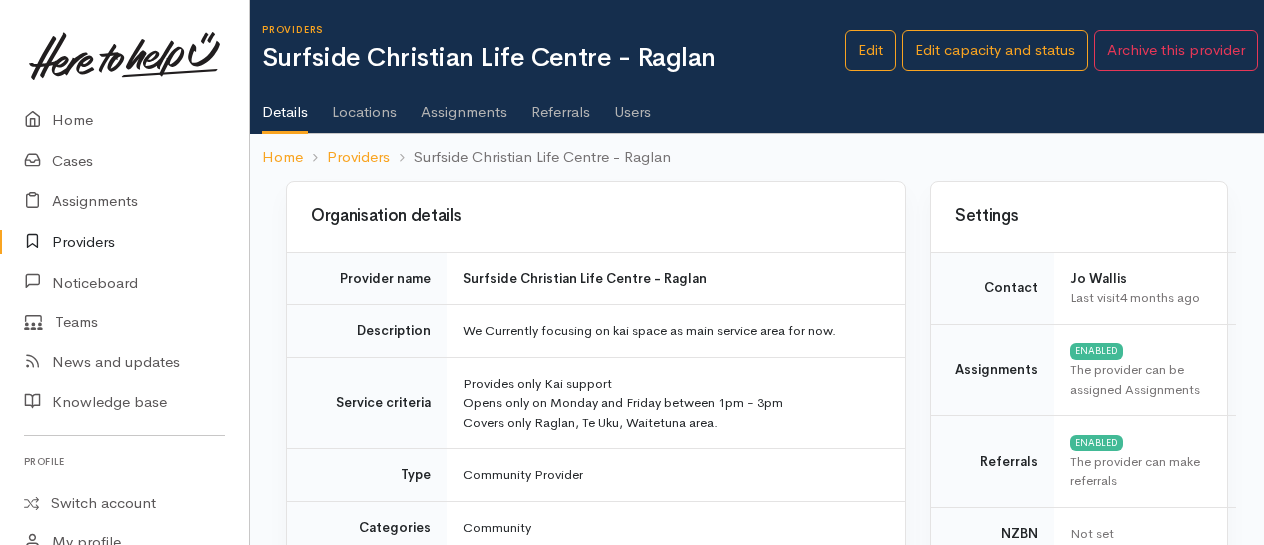click on "Assignments" at bounding box center (464, 105) 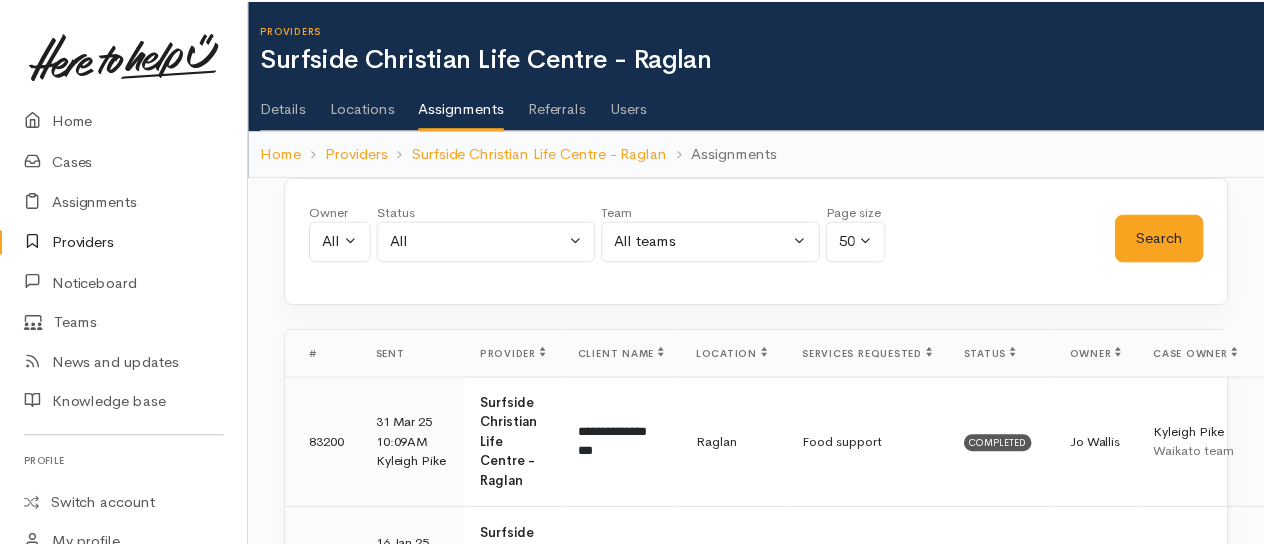 scroll, scrollTop: 0, scrollLeft: 0, axis: both 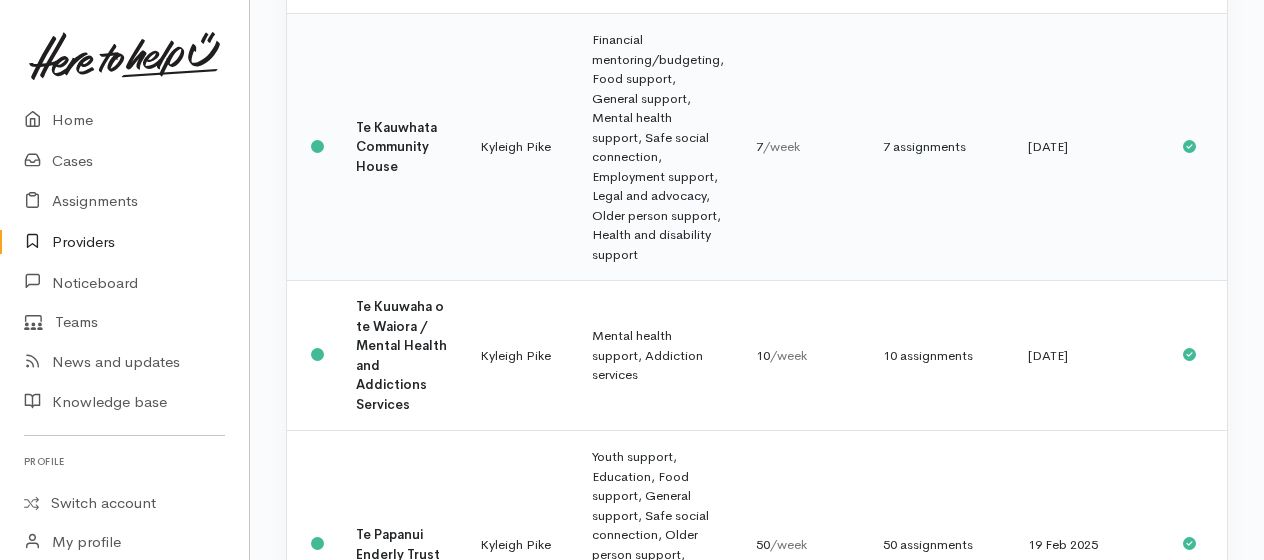 click on "Financial mentoring/budgeting, Food support, General support, Mental health support, Safe social connection, Employment support, Legal and advocacy, Older person support, Health and disability support" at bounding box center (658, 147) 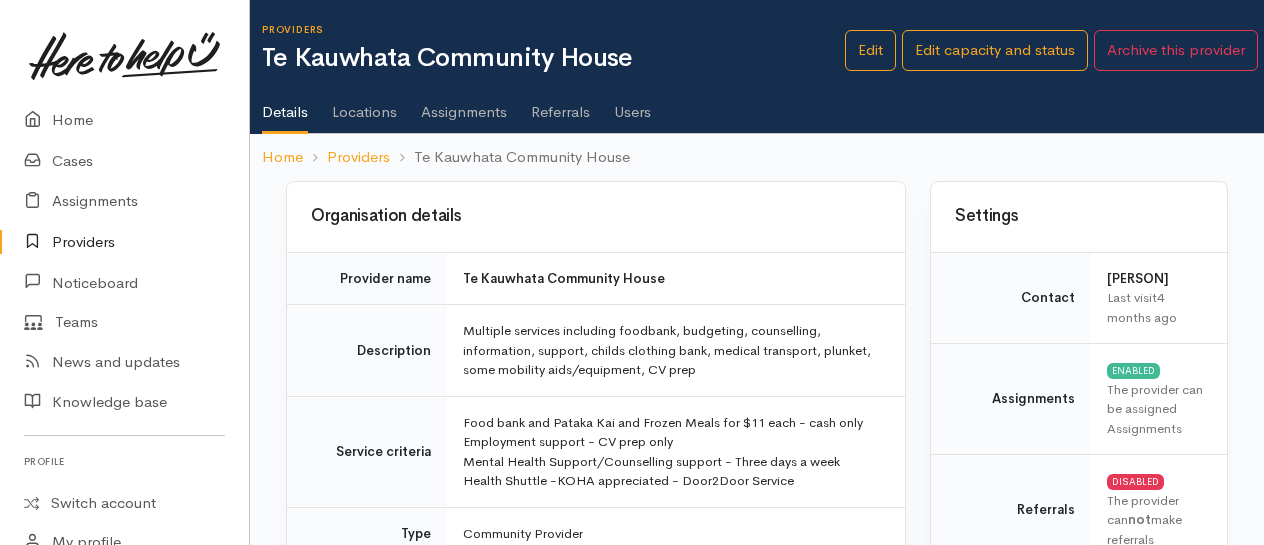 scroll, scrollTop: 0, scrollLeft: 0, axis: both 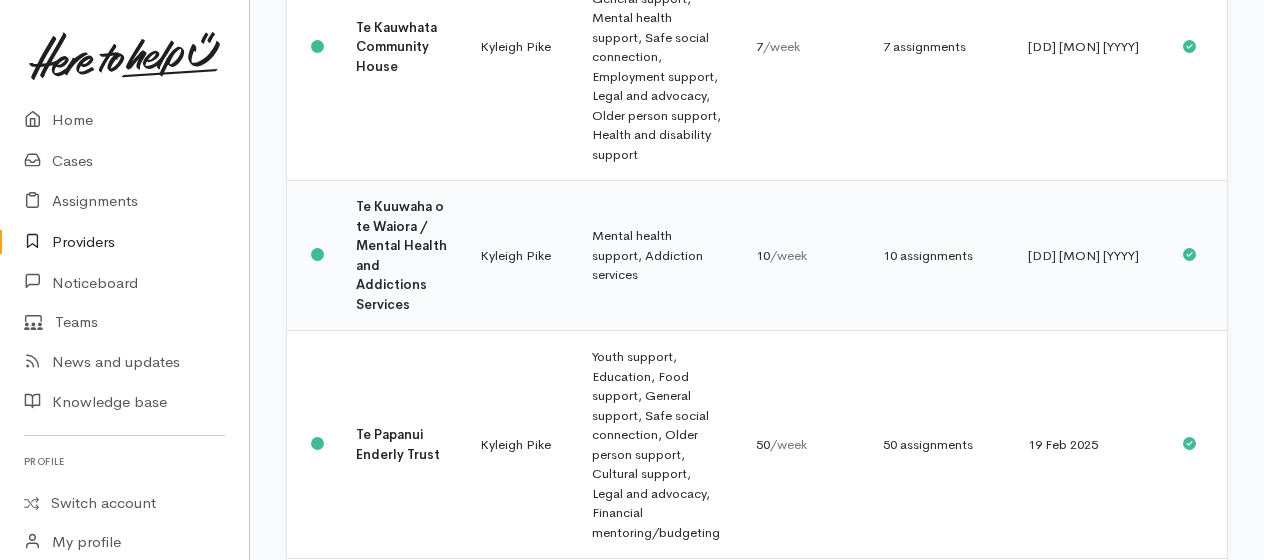 click on "Mental health support, Addiction services" at bounding box center [658, 256] 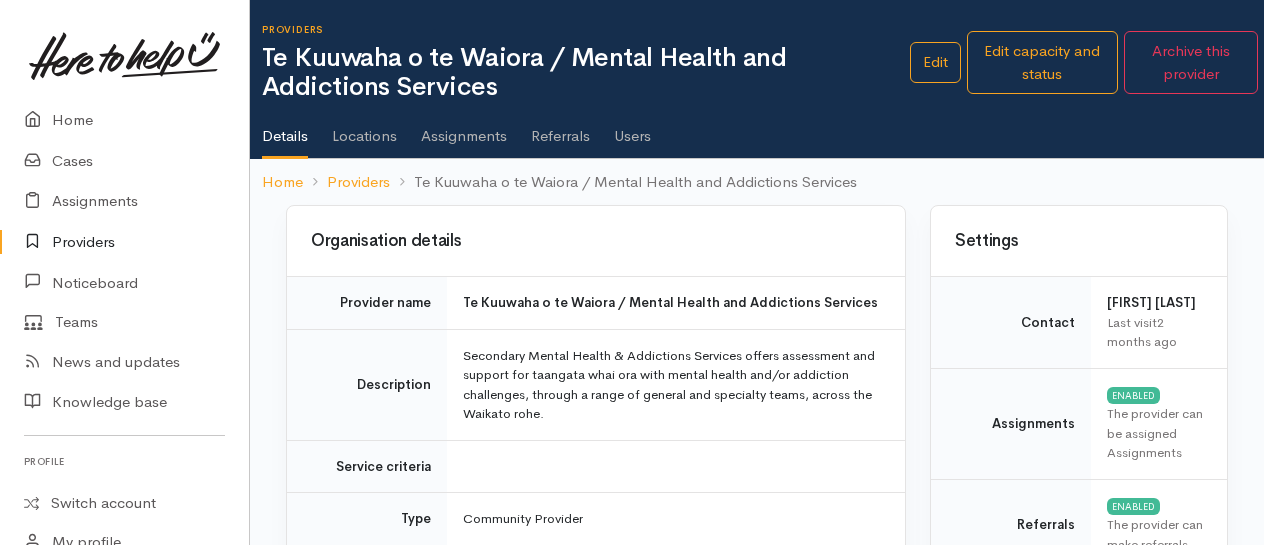 scroll, scrollTop: 0, scrollLeft: 0, axis: both 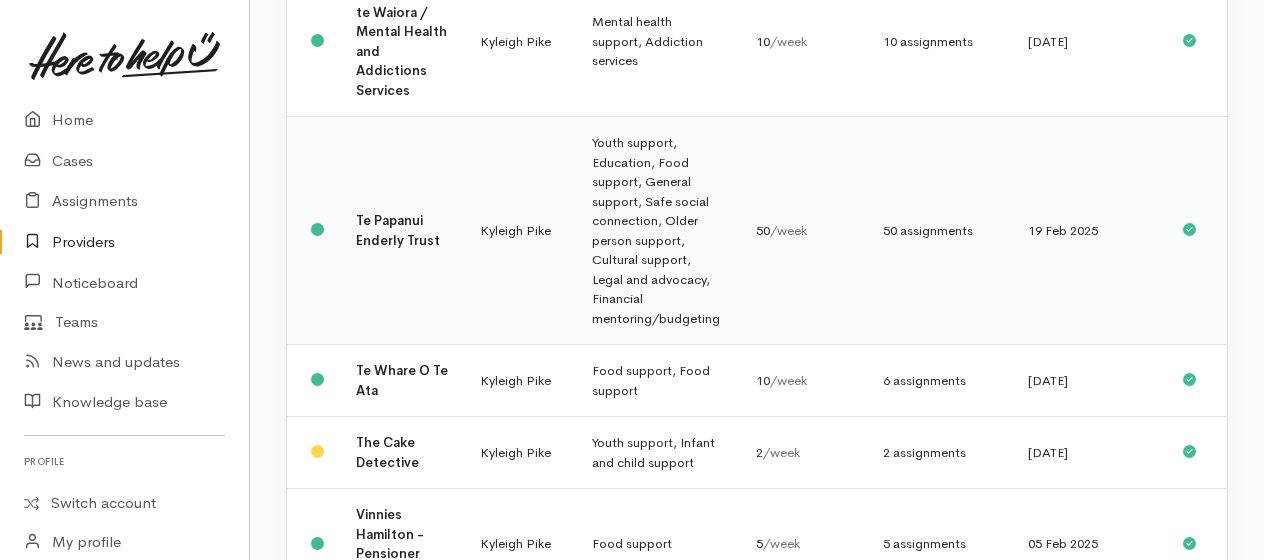 click on "Youth support, Education, Food support, General support, Safe social connection, Older person support, Cultural support, Legal and advocacy, Financial mentoring/budgeting" at bounding box center (658, 231) 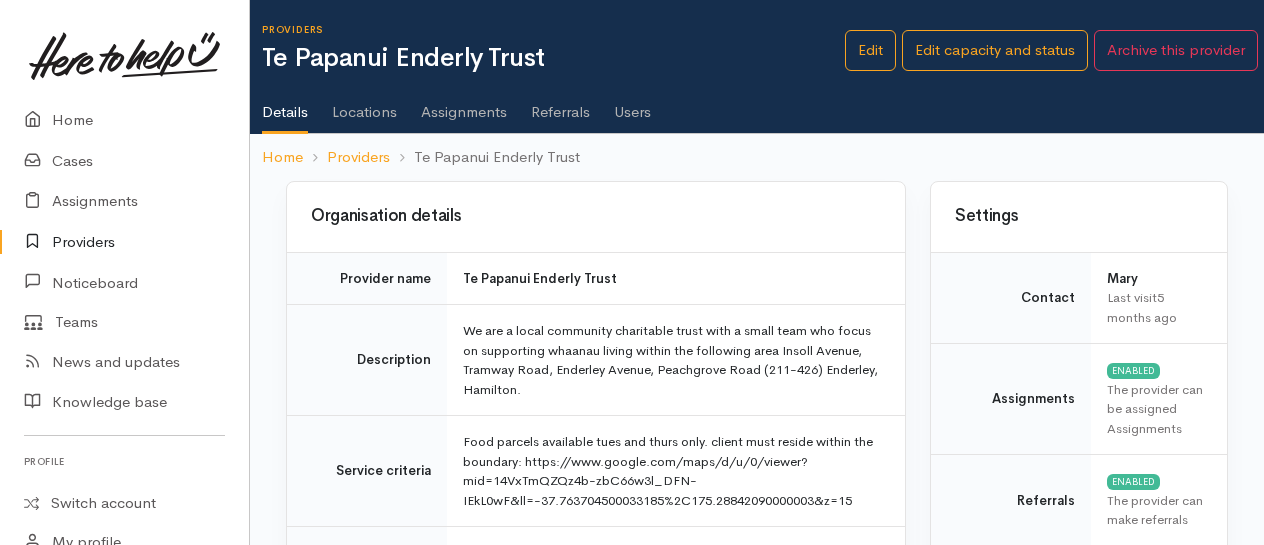 scroll, scrollTop: 0, scrollLeft: 0, axis: both 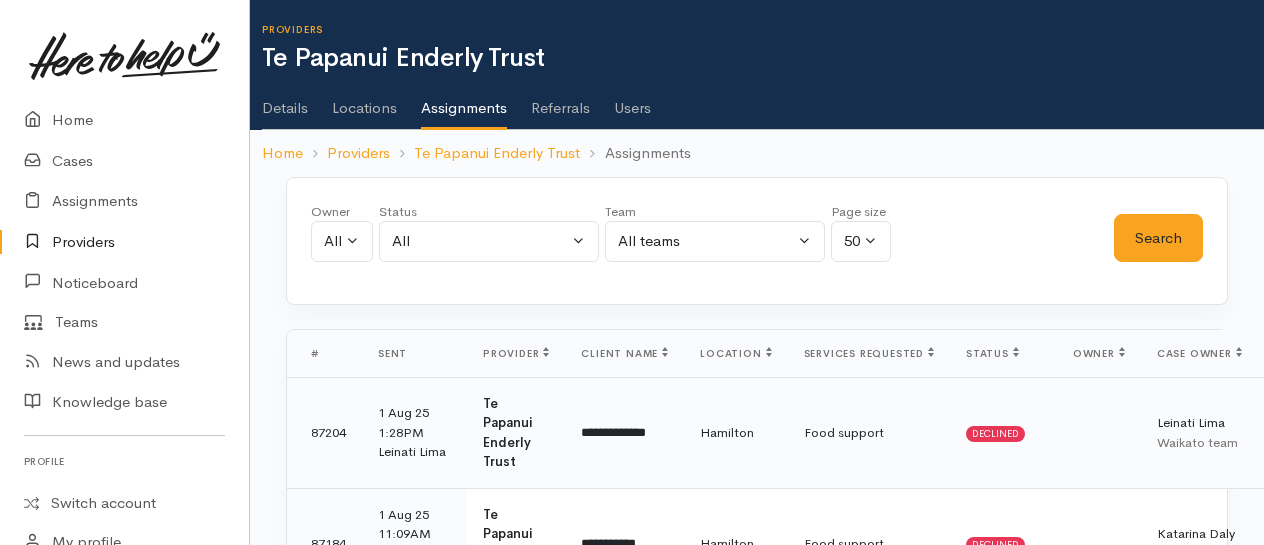 click on "Food support" at bounding box center (869, 432) 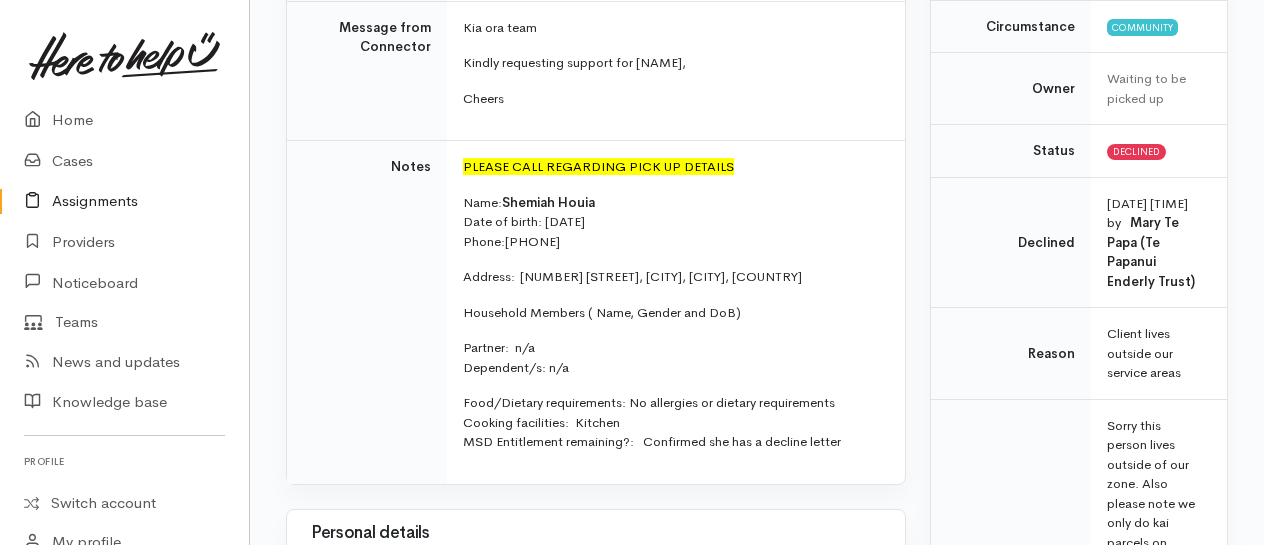 scroll, scrollTop: 0, scrollLeft: 0, axis: both 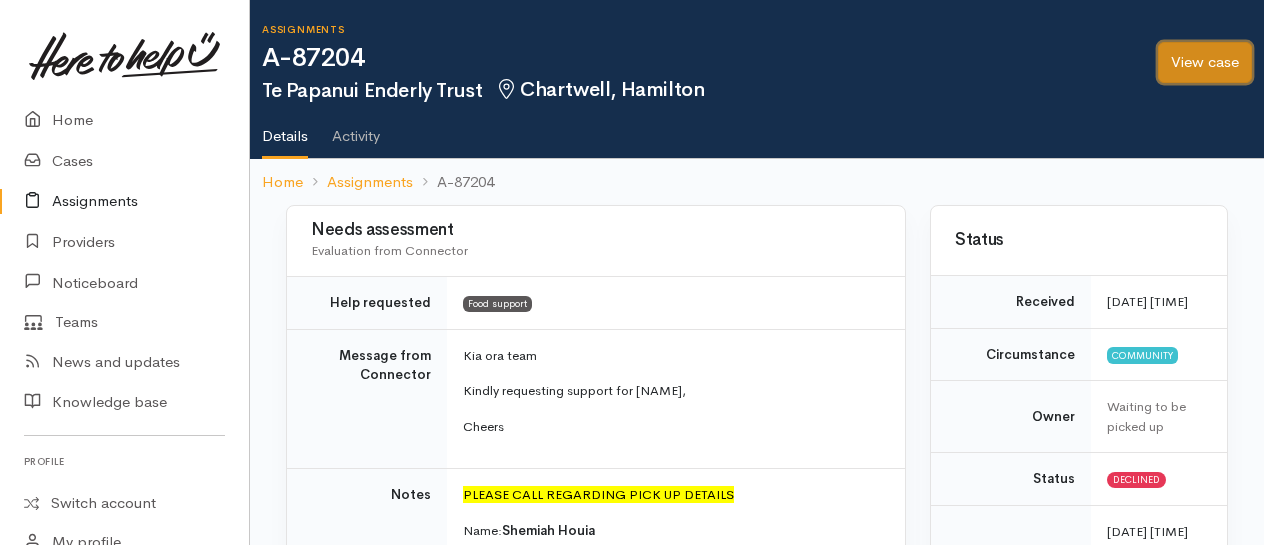 click on "View case" at bounding box center [1205, 62] 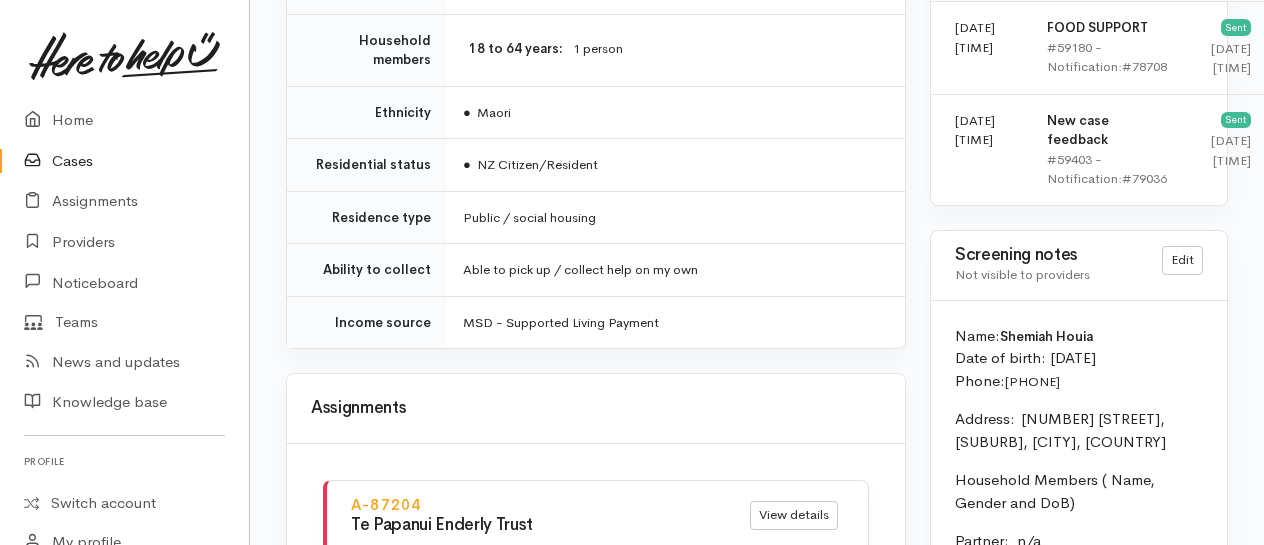 scroll, scrollTop: 1500, scrollLeft: 0, axis: vertical 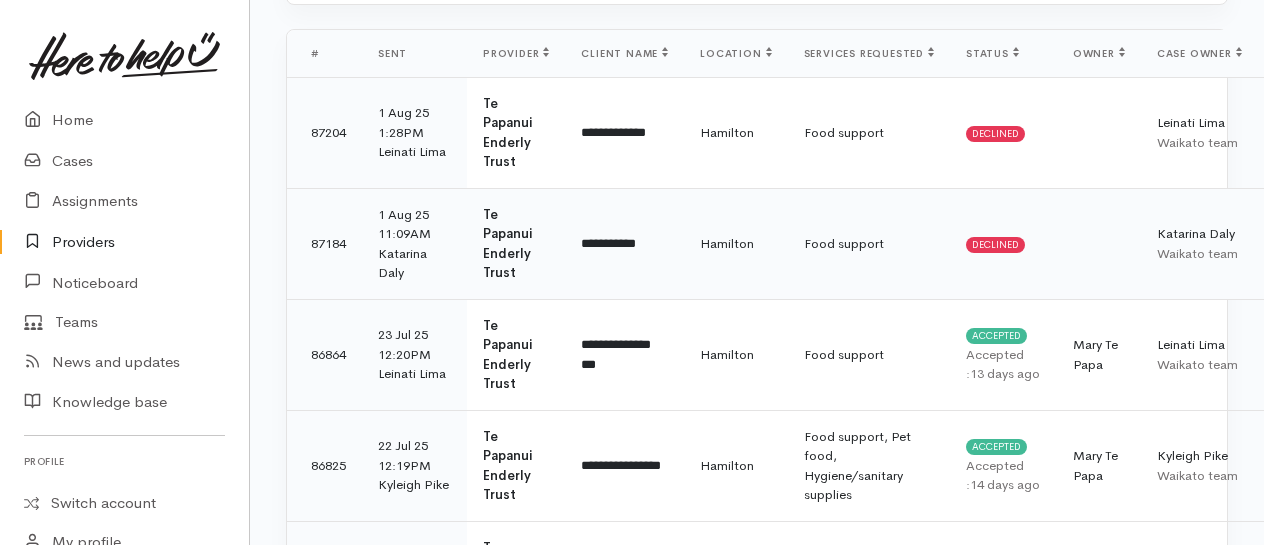 click on "**********" at bounding box center (624, 243) 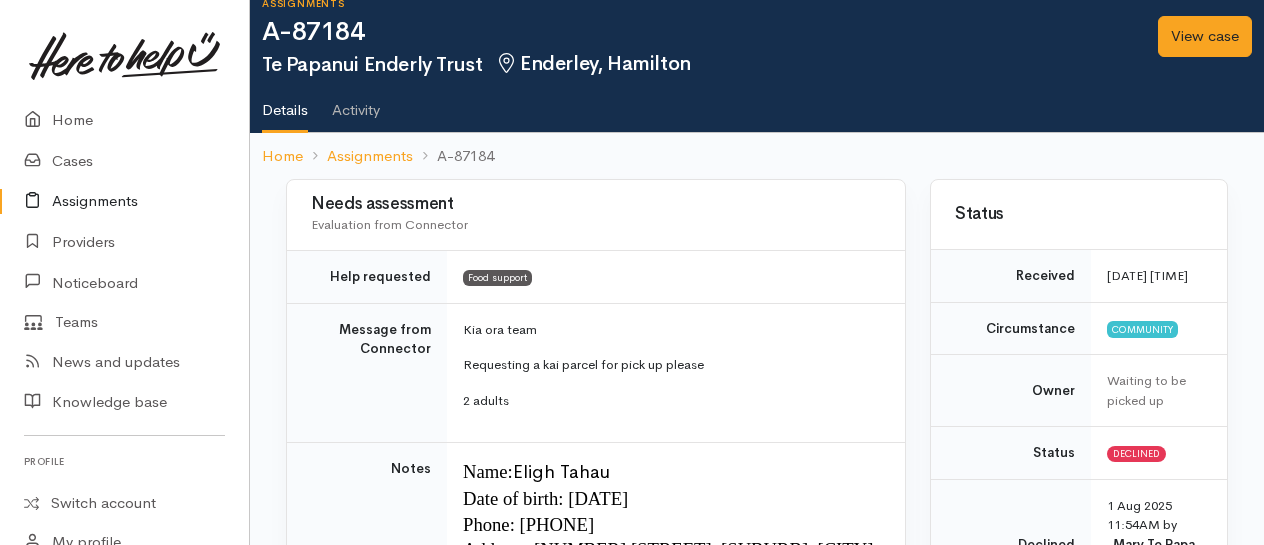 scroll, scrollTop: 0, scrollLeft: 0, axis: both 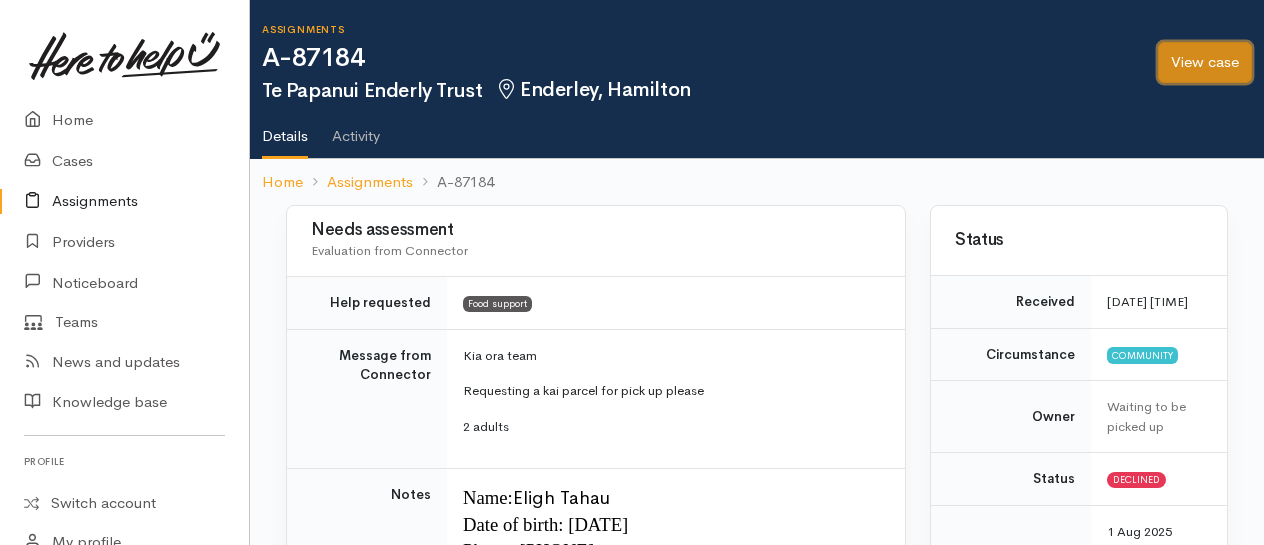 click on "View case" at bounding box center (1205, 62) 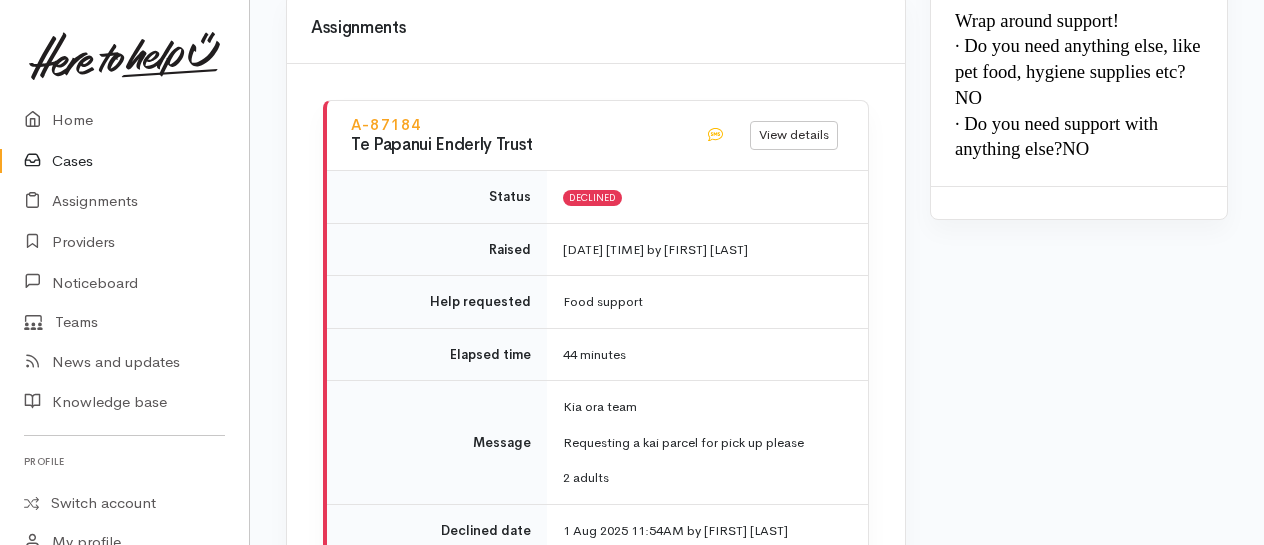 scroll, scrollTop: 2300, scrollLeft: 0, axis: vertical 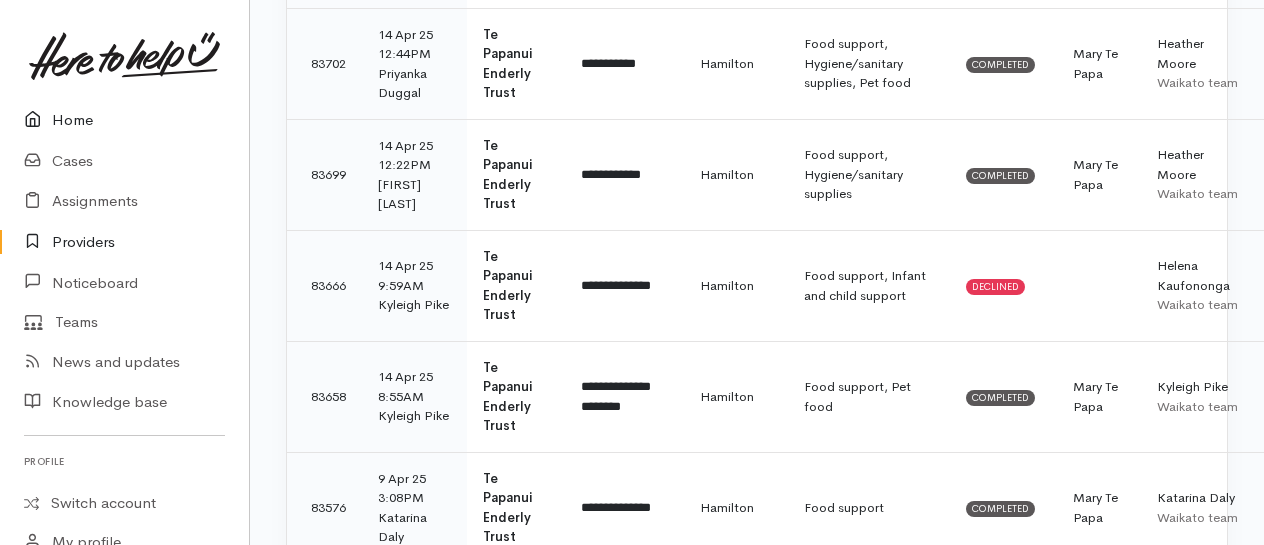 click on "Home" at bounding box center [124, 120] 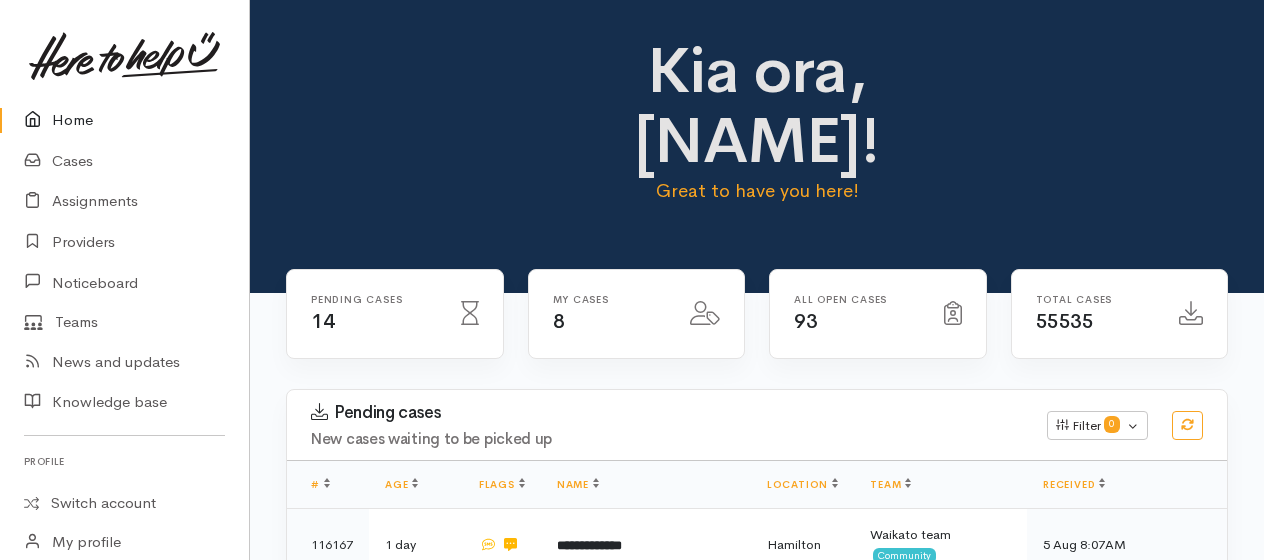 scroll, scrollTop: 0, scrollLeft: 0, axis: both 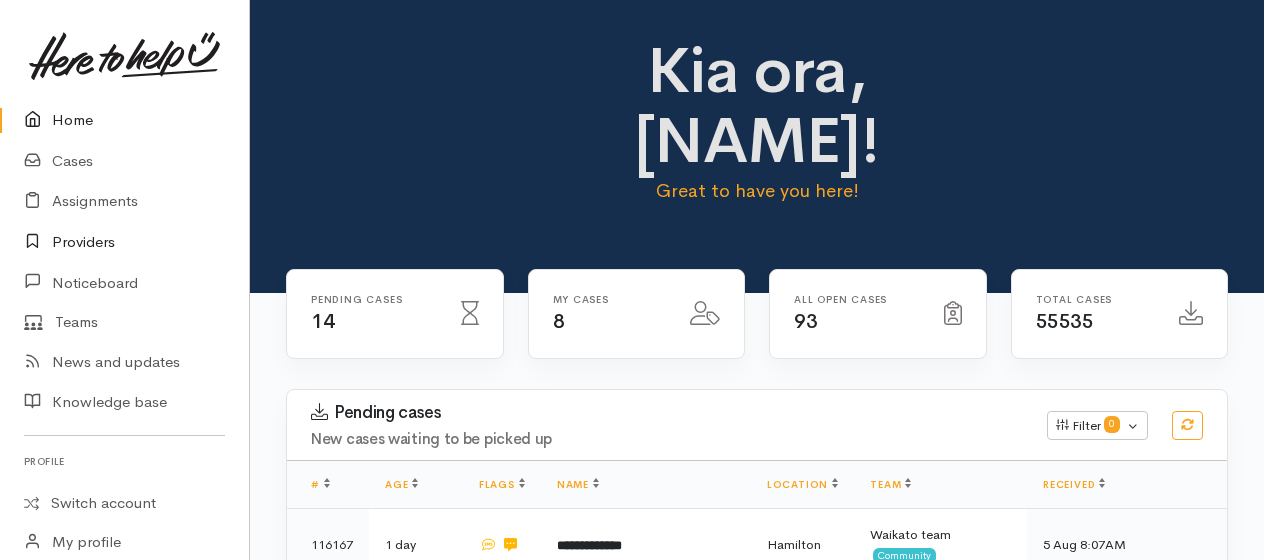 click on "Providers" at bounding box center (124, 242) 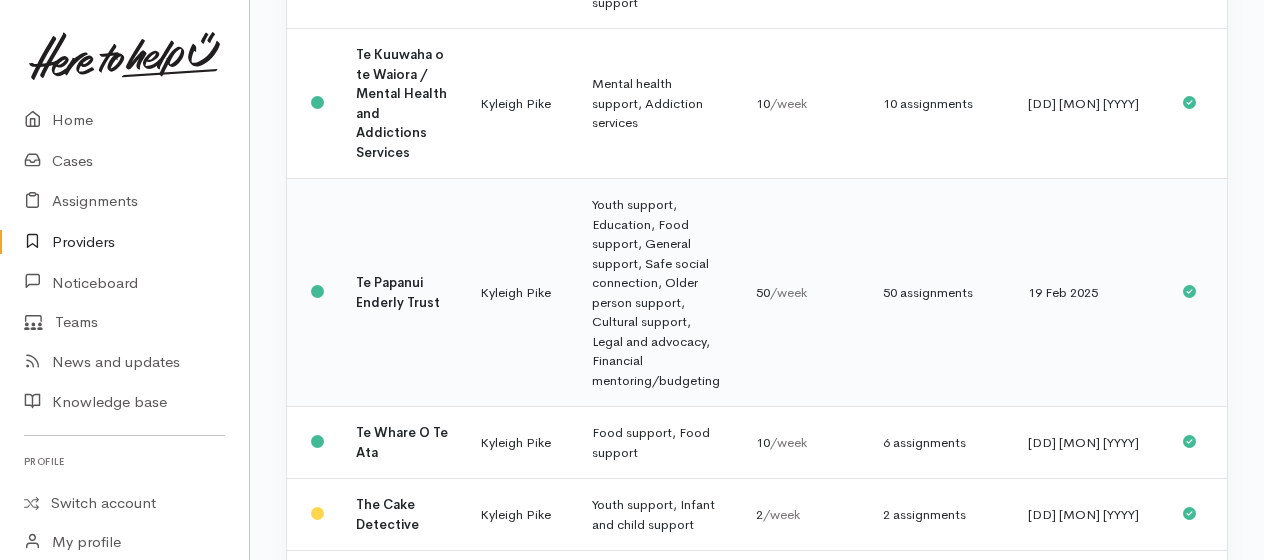 scroll, scrollTop: 3300, scrollLeft: 0, axis: vertical 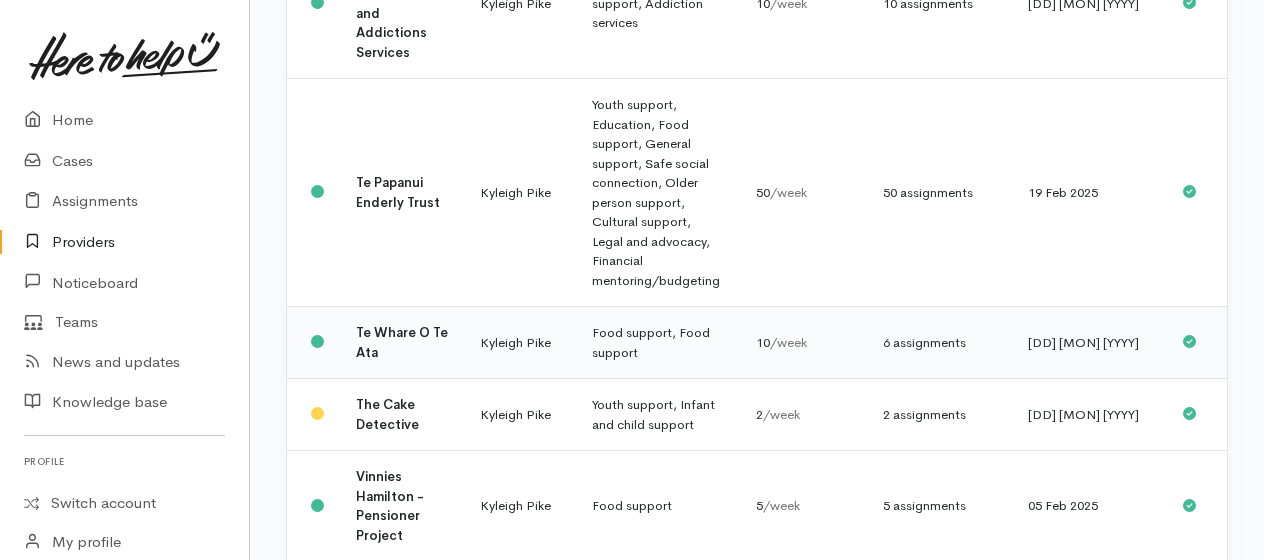 click on "6 assignments" at bounding box center (939, 343) 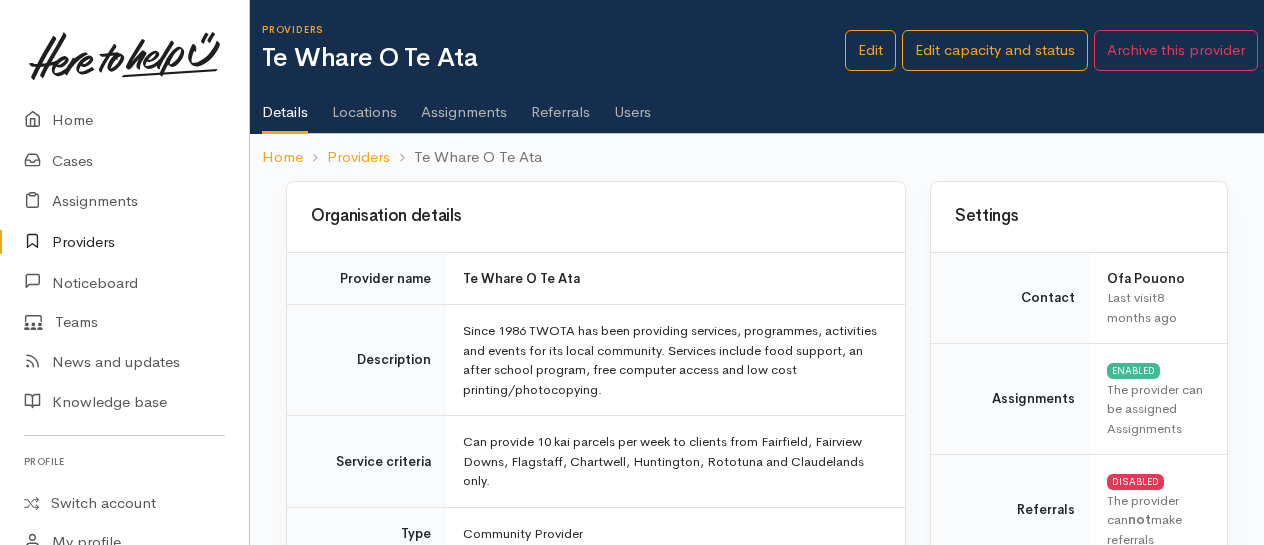 scroll, scrollTop: 0, scrollLeft: 0, axis: both 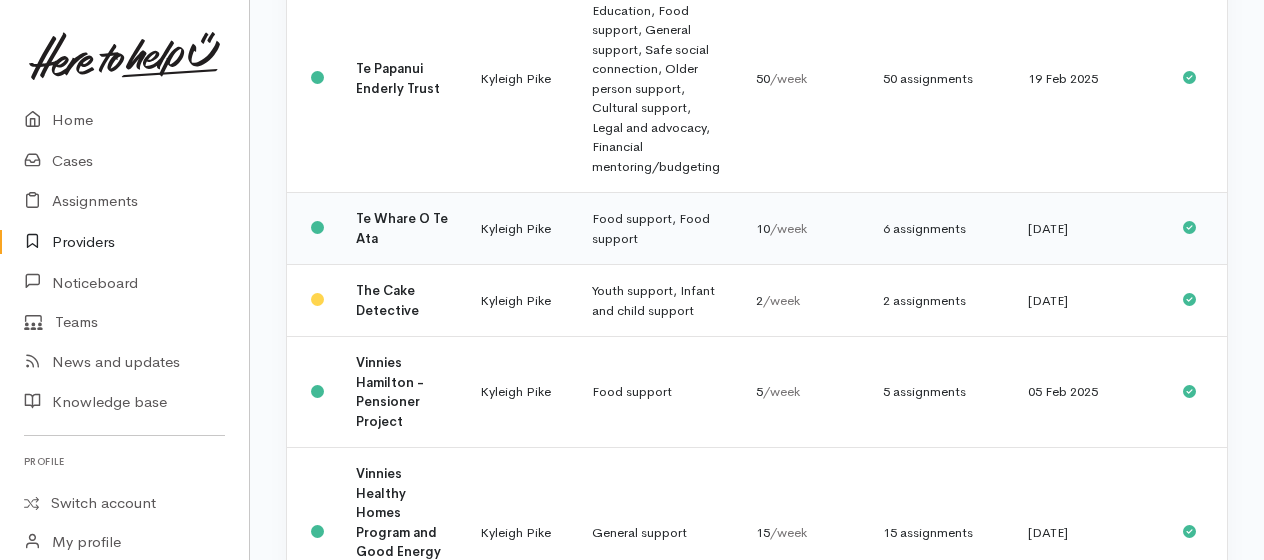 click on "Food support, Food support" at bounding box center [658, 229] 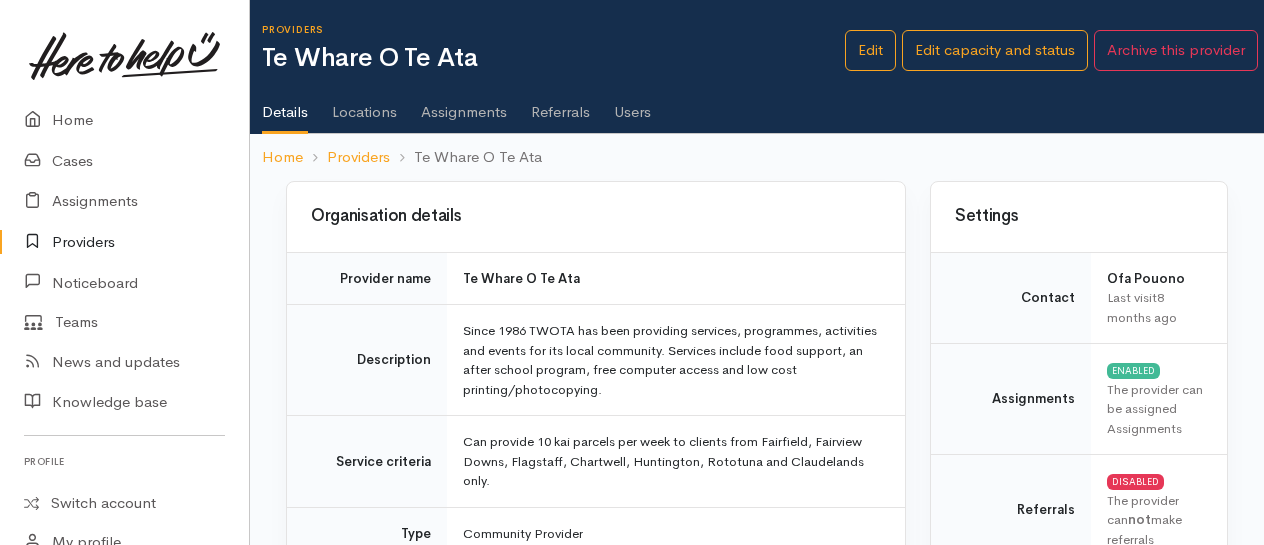 scroll, scrollTop: 0, scrollLeft: 0, axis: both 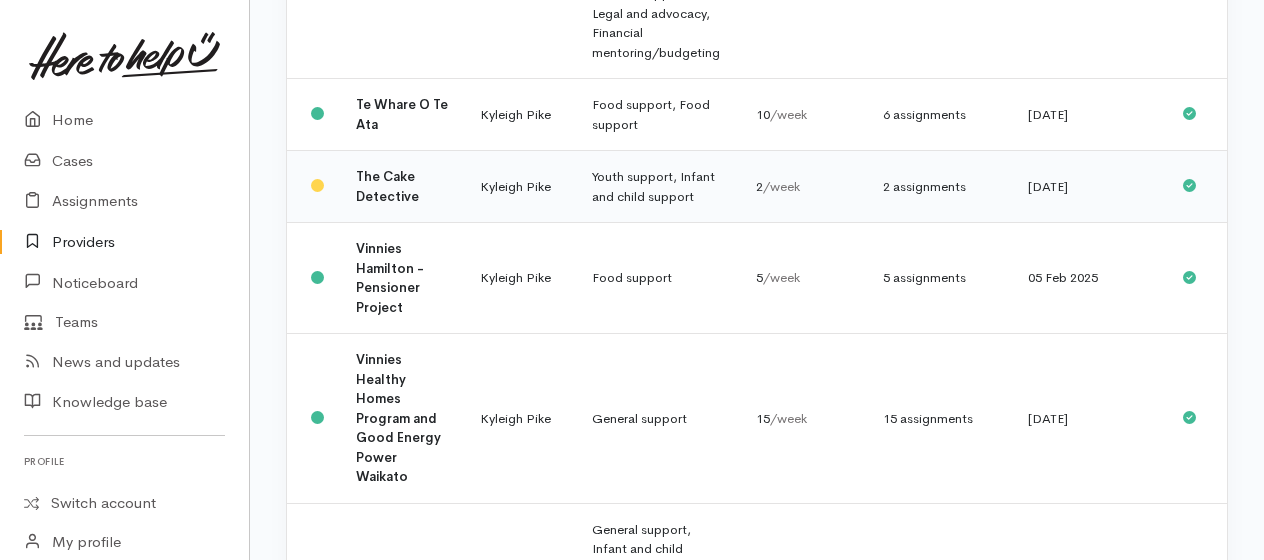 click on "Youth support, Infant and child support" at bounding box center [658, 187] 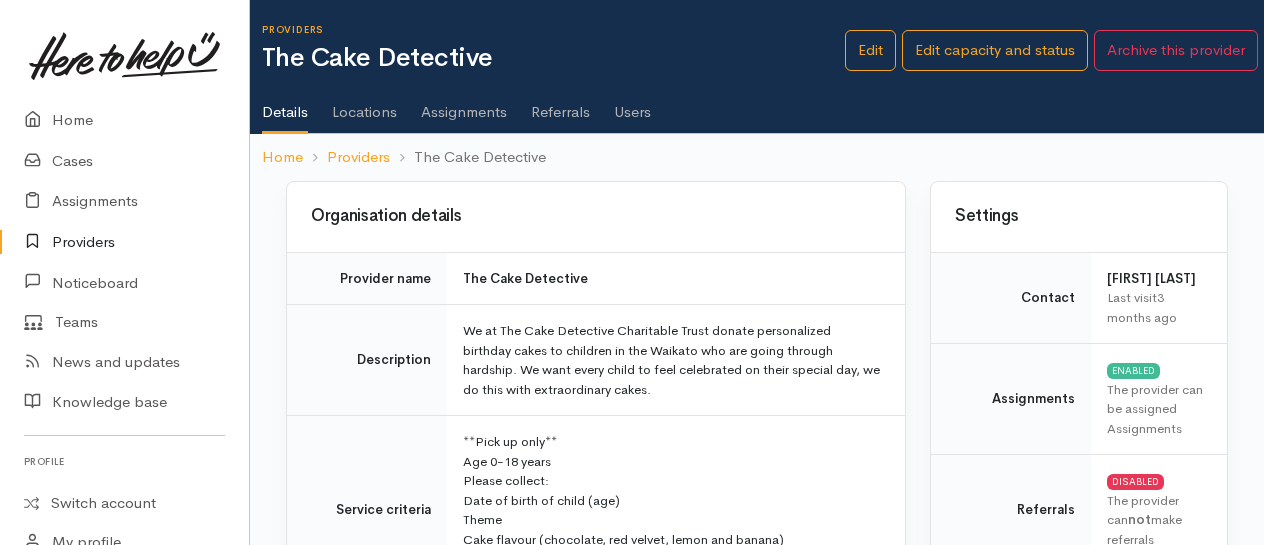 scroll, scrollTop: 0, scrollLeft: 0, axis: both 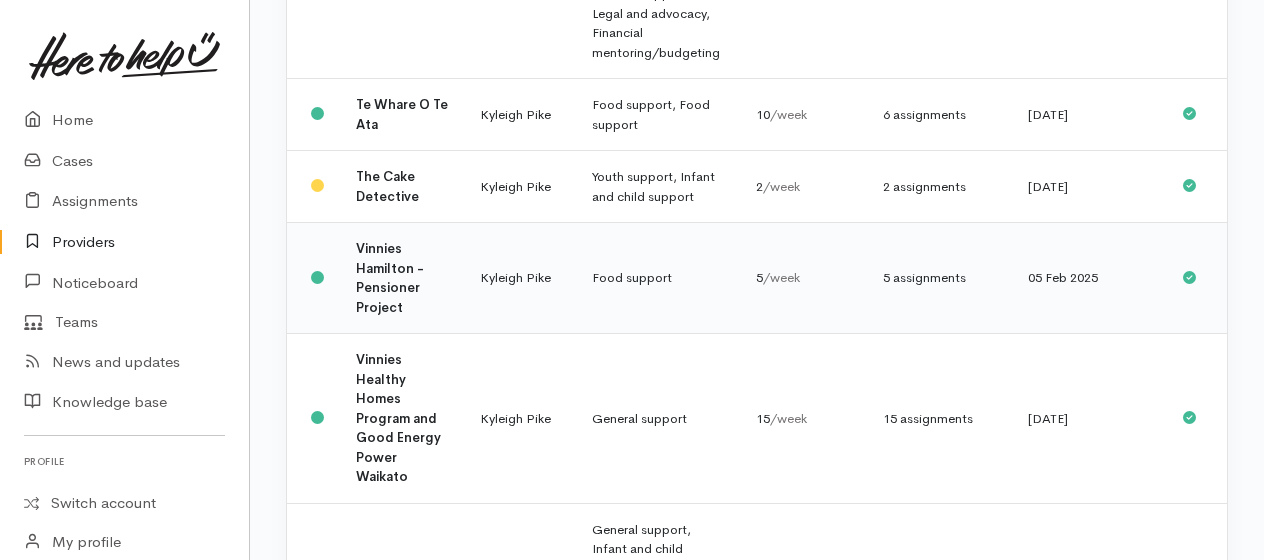 click on "Vinnies Hamilton - Pensioner Project" at bounding box center [390, 278] 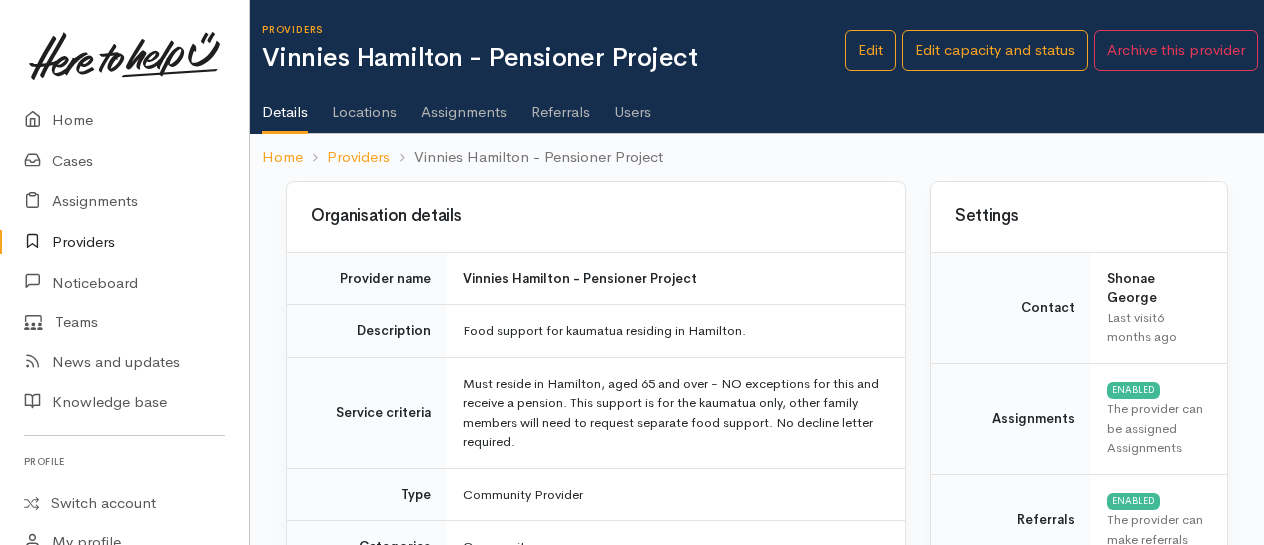 scroll, scrollTop: 0, scrollLeft: 0, axis: both 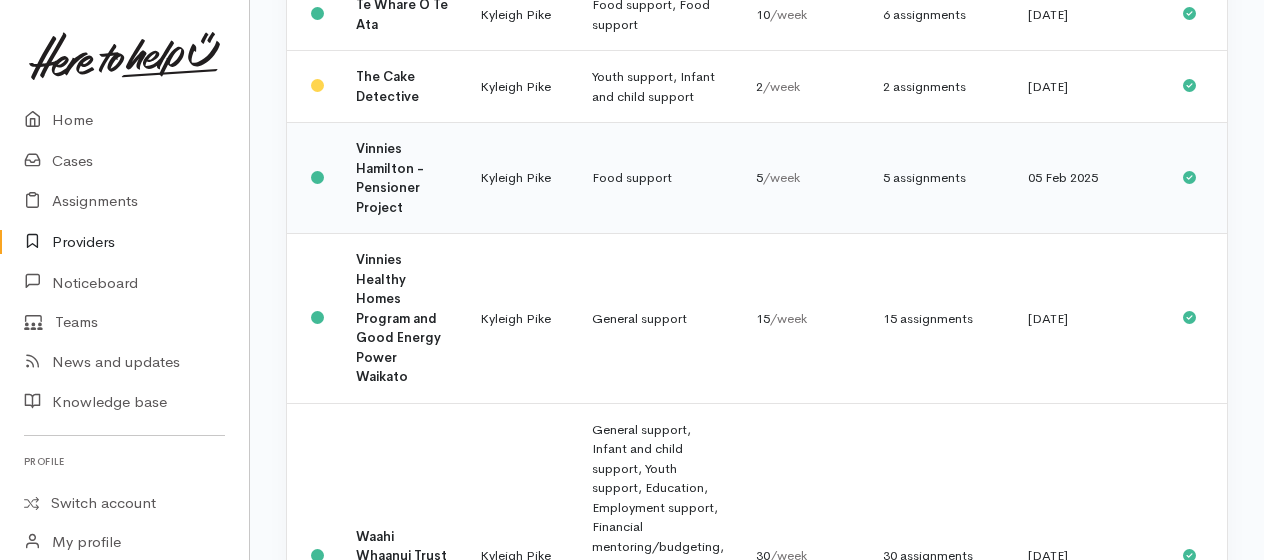 click on "/week" at bounding box center [781, 177] 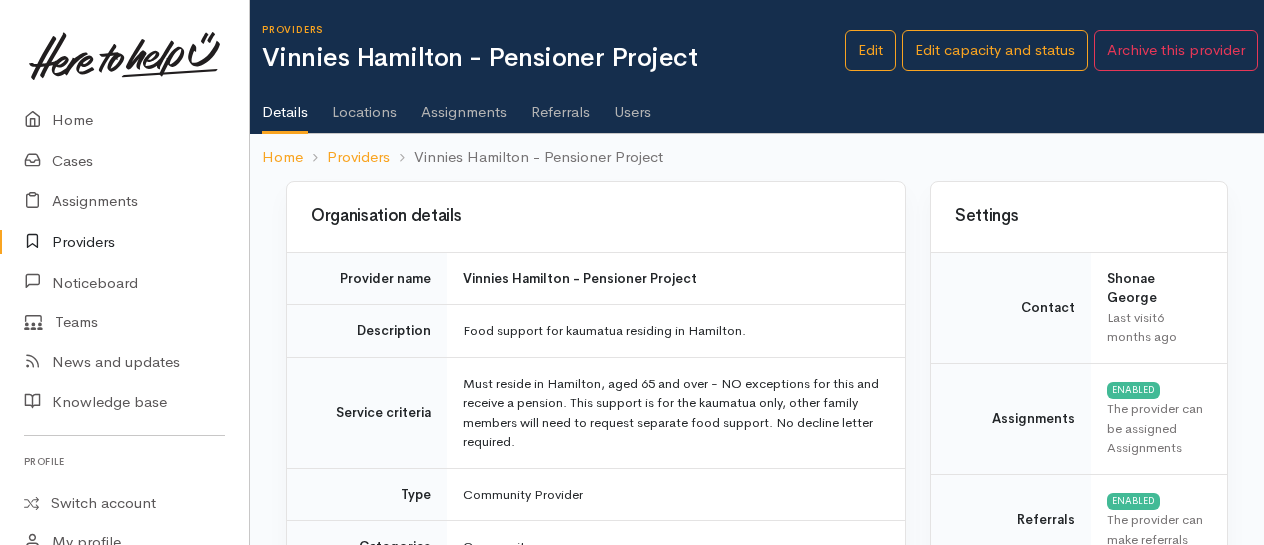 scroll, scrollTop: 0, scrollLeft: 0, axis: both 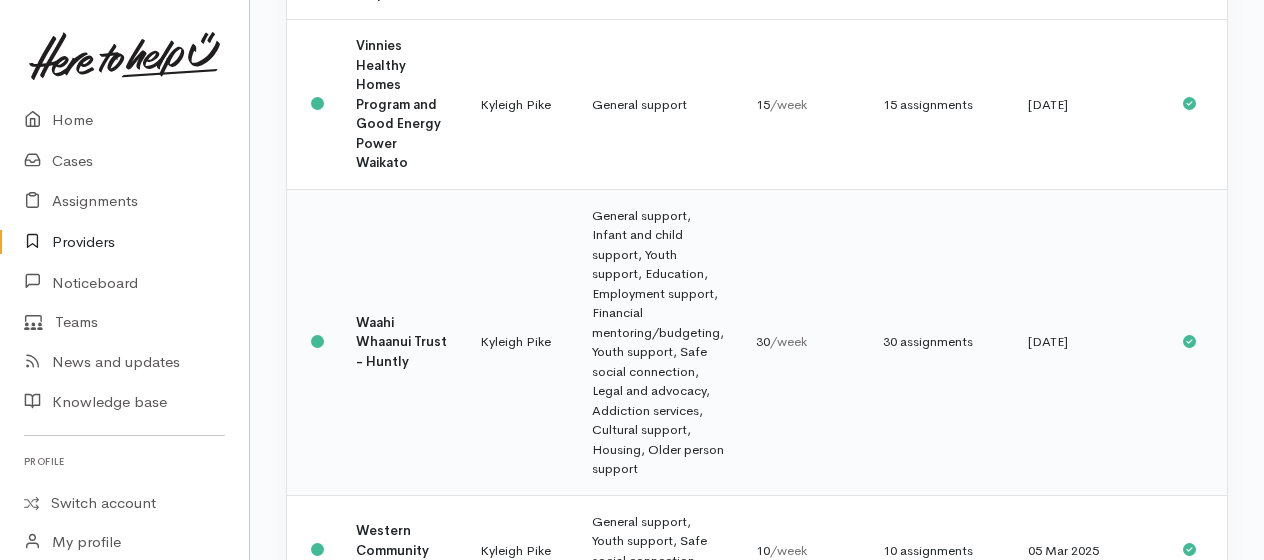 click on "General support, Infant and child support, Youth support, Education, Employment support, Financial mentoring/budgeting, Youth support, Safe social connection, Legal and advocacy, Addiction services, Cultural support, Housing, Older person support" at bounding box center (658, 342) 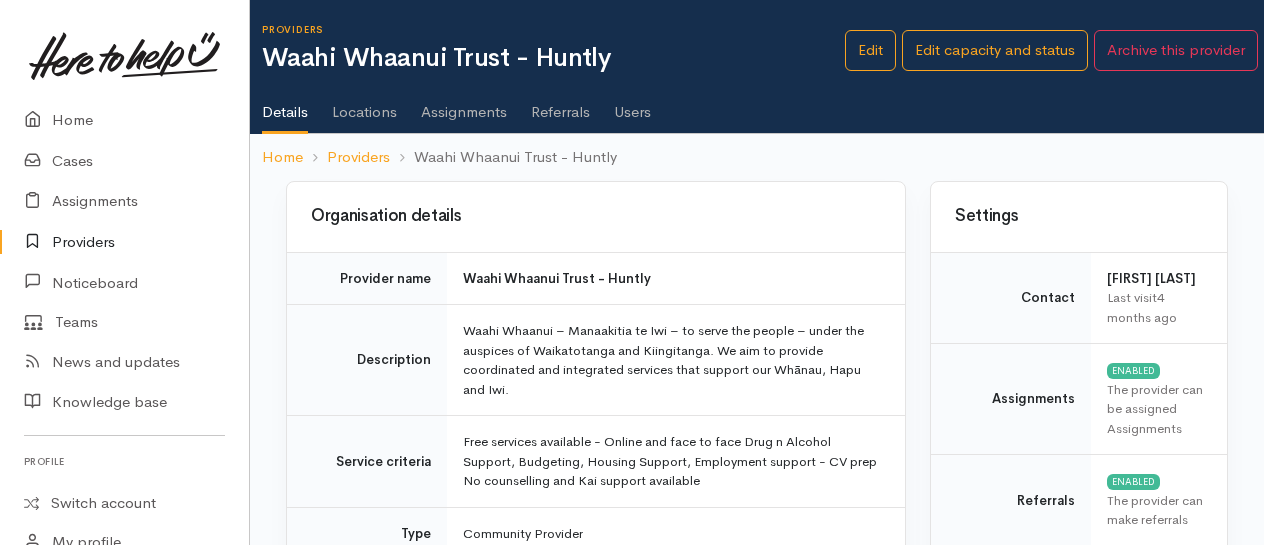 scroll, scrollTop: 0, scrollLeft: 0, axis: both 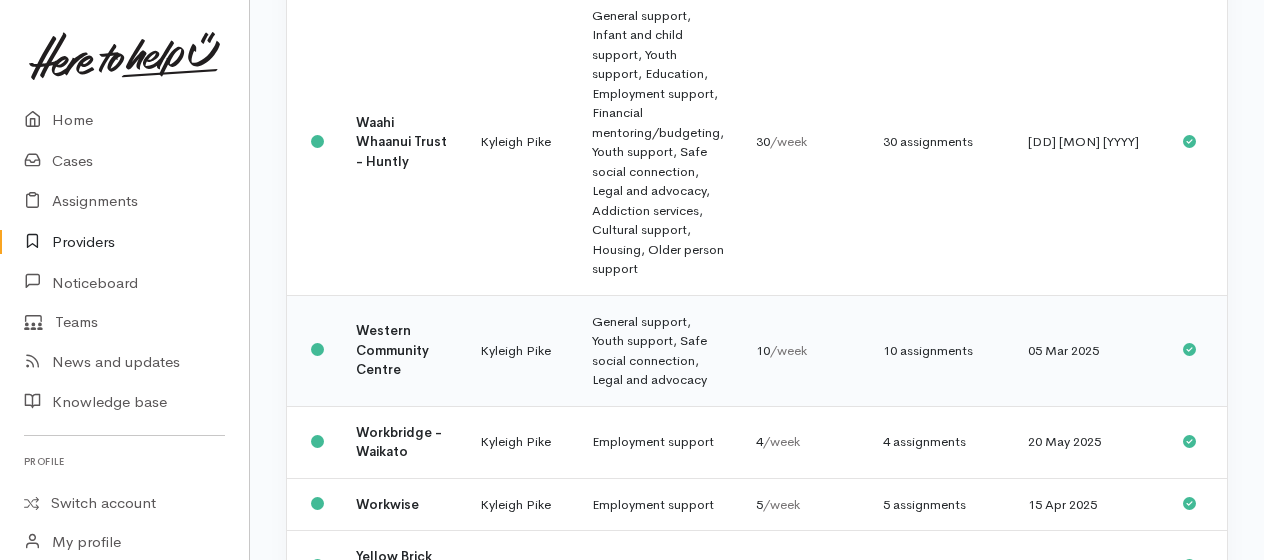 click on "General support, Youth support, Safe social connection, Legal and advocacy" at bounding box center [658, 350] 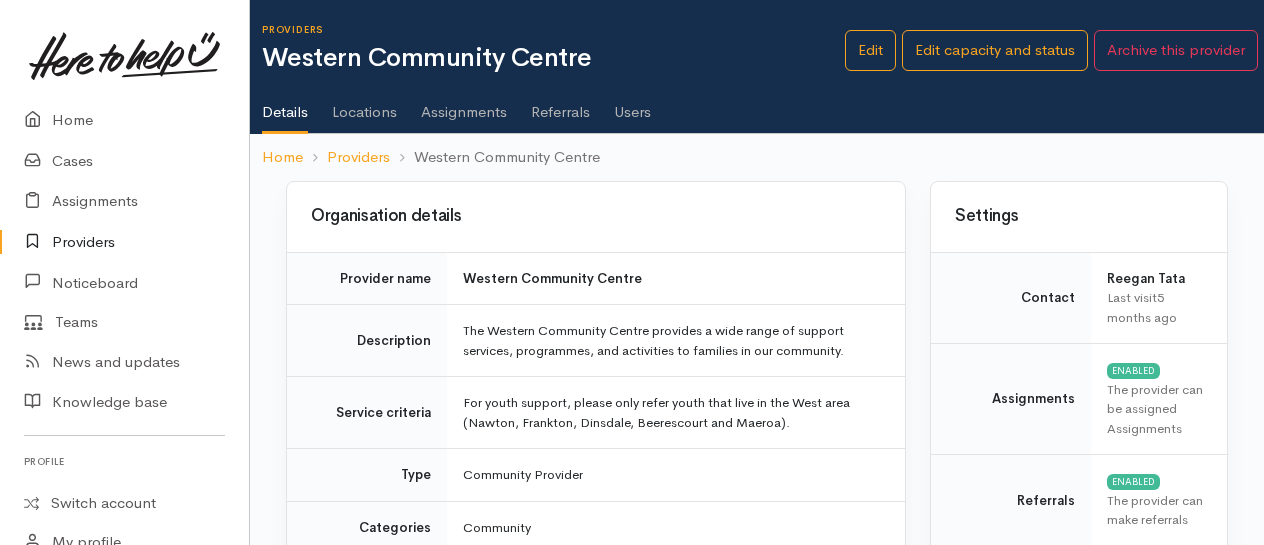 scroll, scrollTop: 0, scrollLeft: 0, axis: both 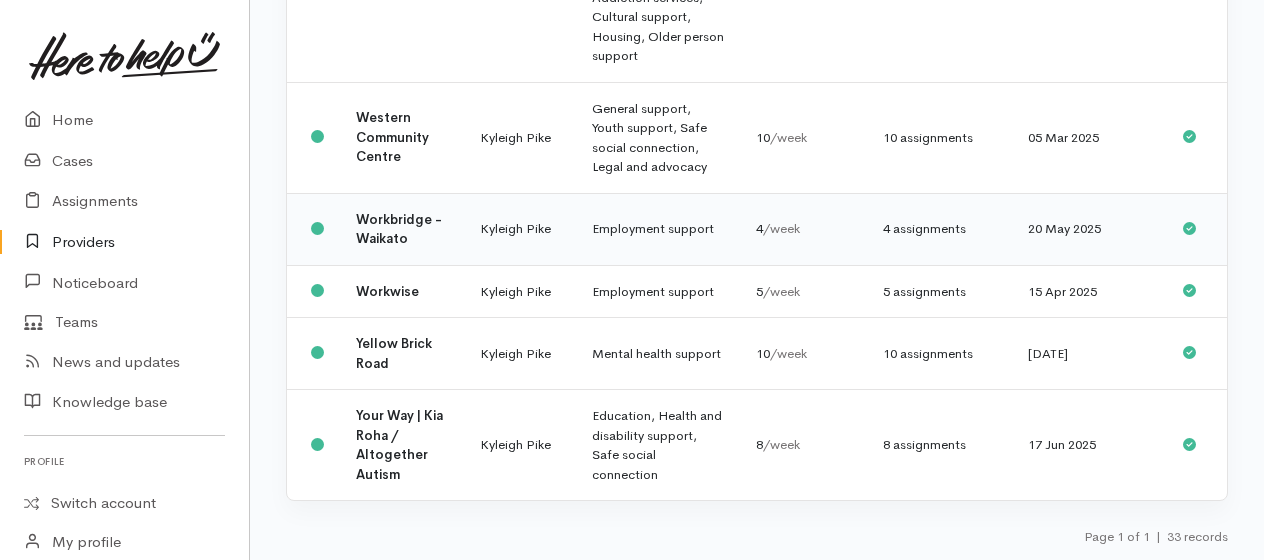 click on "Employment support" at bounding box center (658, 229) 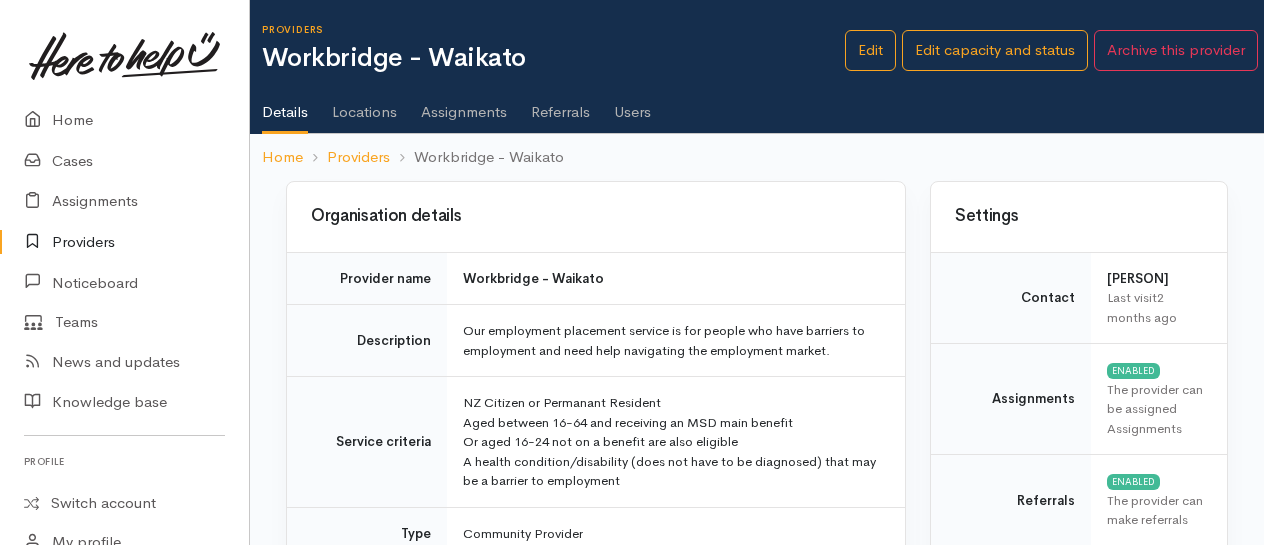 scroll, scrollTop: 0, scrollLeft: 0, axis: both 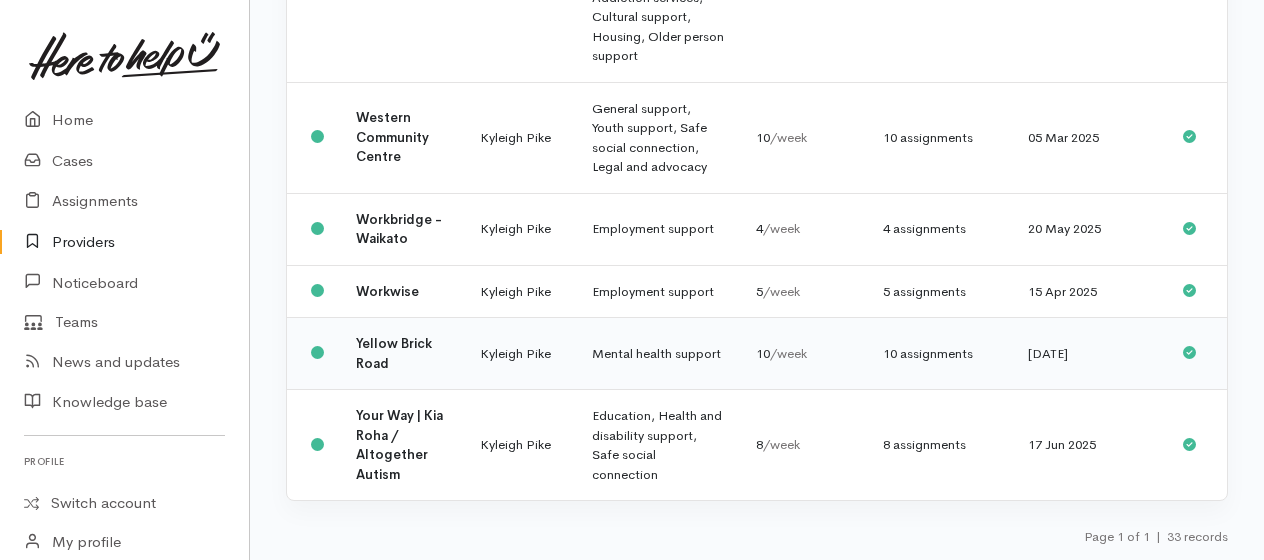 click on "Mental health support" at bounding box center (658, 354) 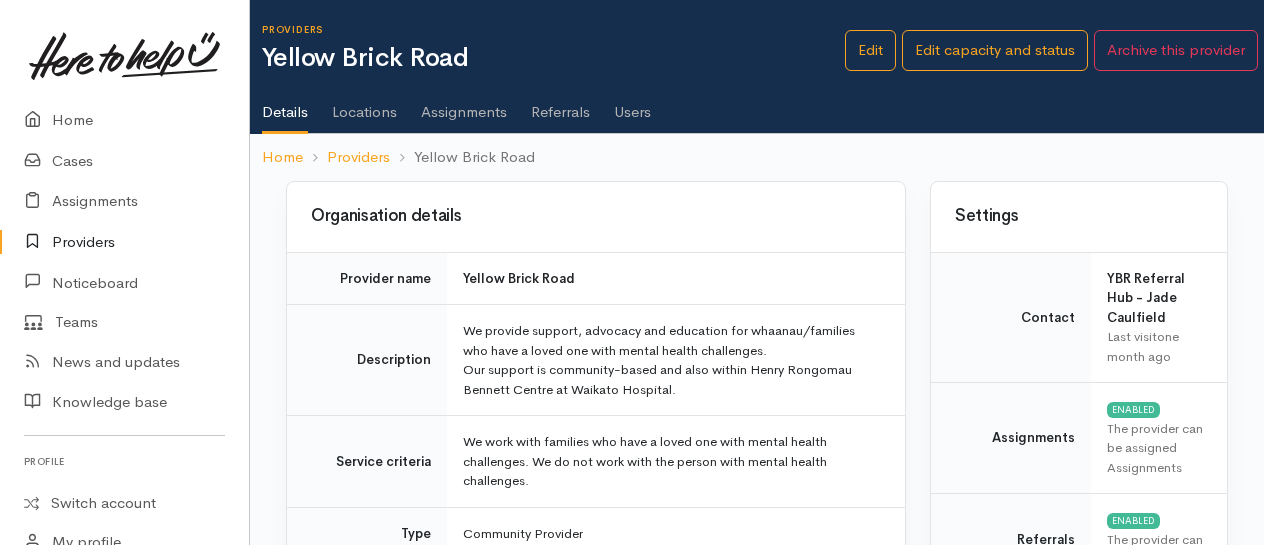 scroll, scrollTop: 0, scrollLeft: 0, axis: both 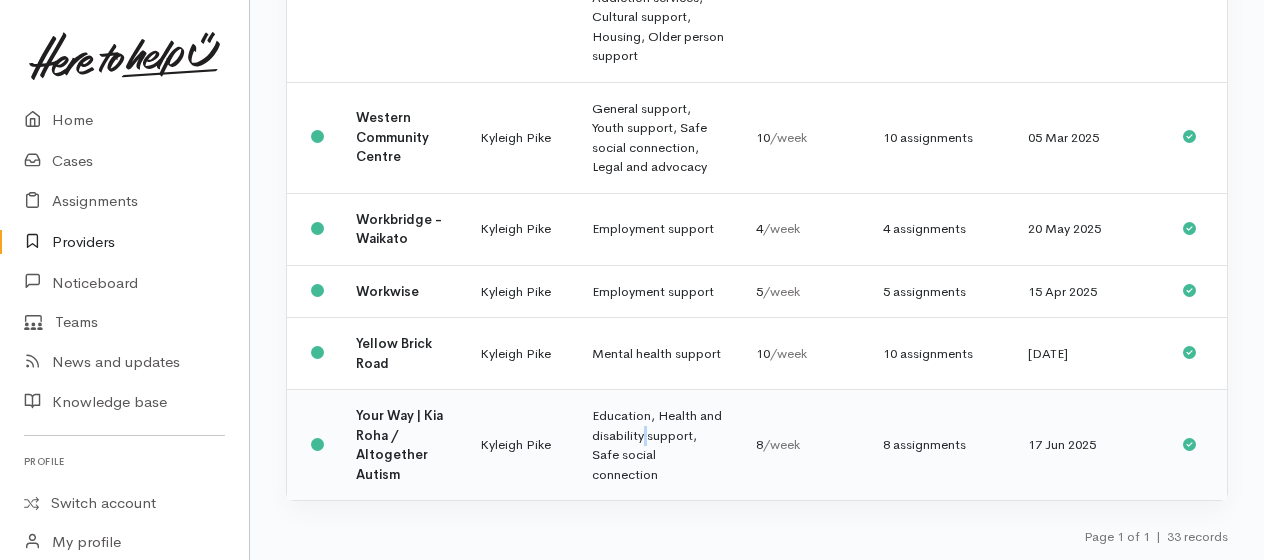 click on "Education, Health and disability support, Safe social connection" at bounding box center [658, 445] 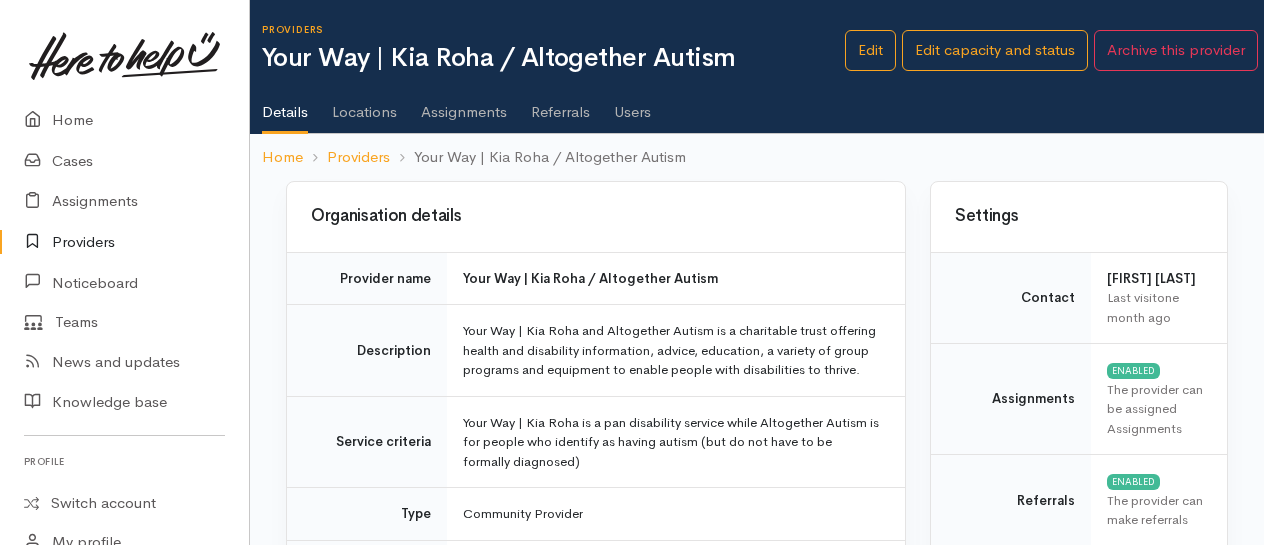 scroll, scrollTop: 0, scrollLeft: 0, axis: both 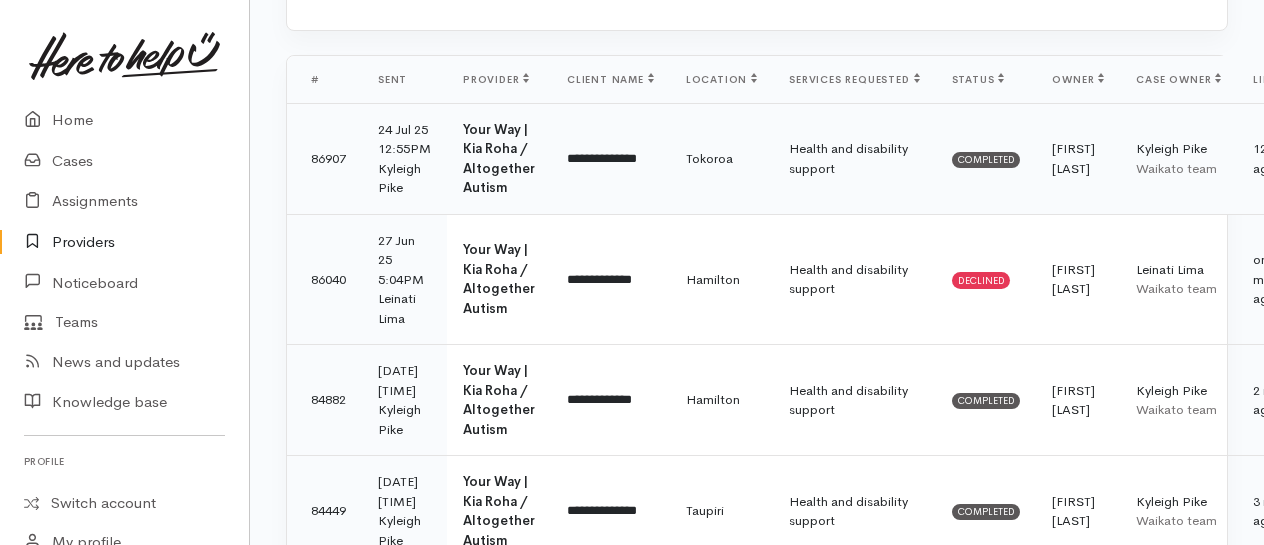 click on "Tokoroa" at bounding box center (721, 158) 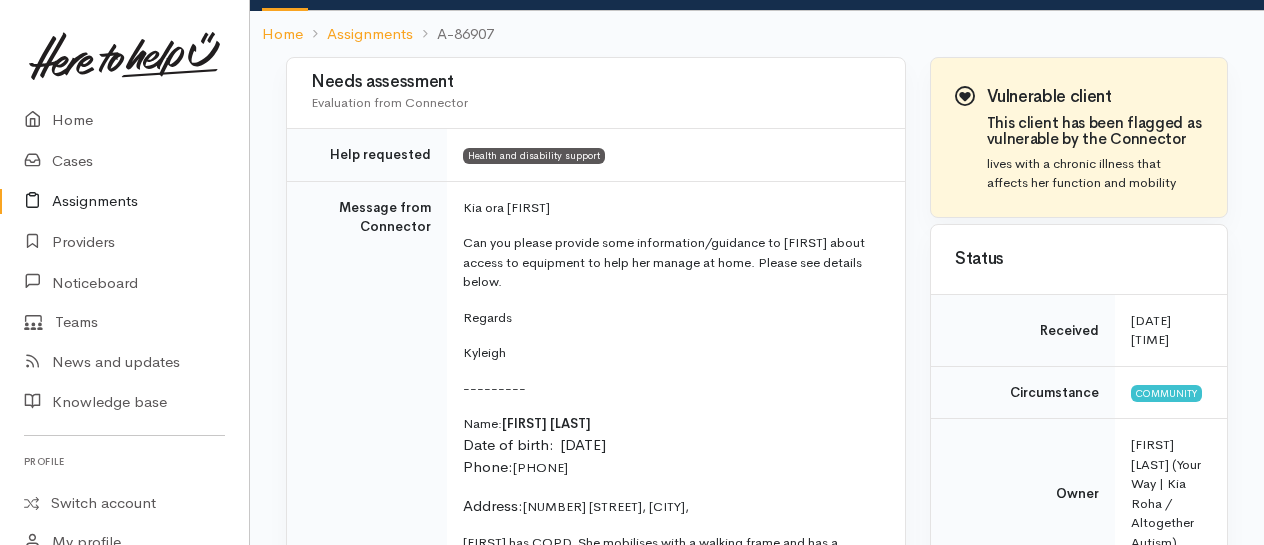 scroll, scrollTop: 0, scrollLeft: 0, axis: both 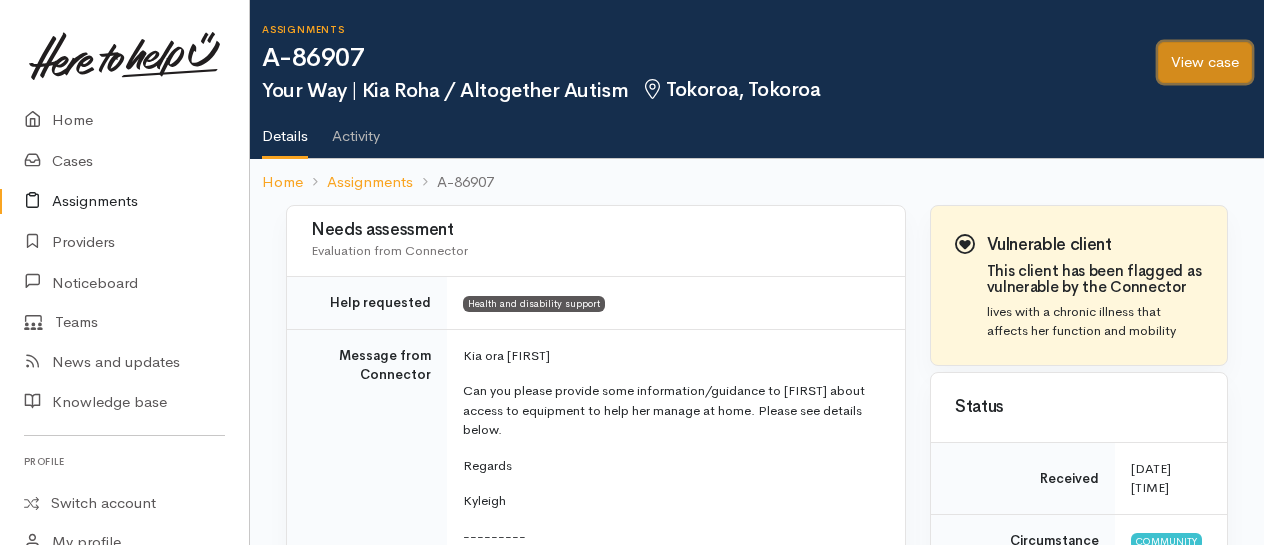 drag, startPoint x: 1200, startPoint y: 58, endPoint x: 1186, endPoint y: 60, distance: 14.142136 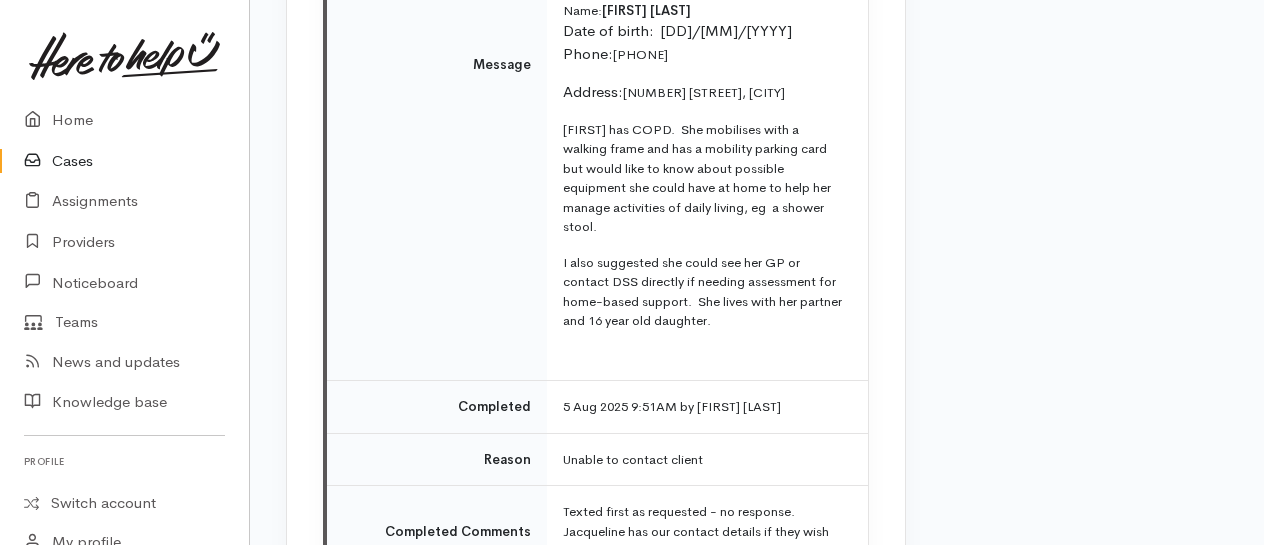 scroll, scrollTop: 4300, scrollLeft: 0, axis: vertical 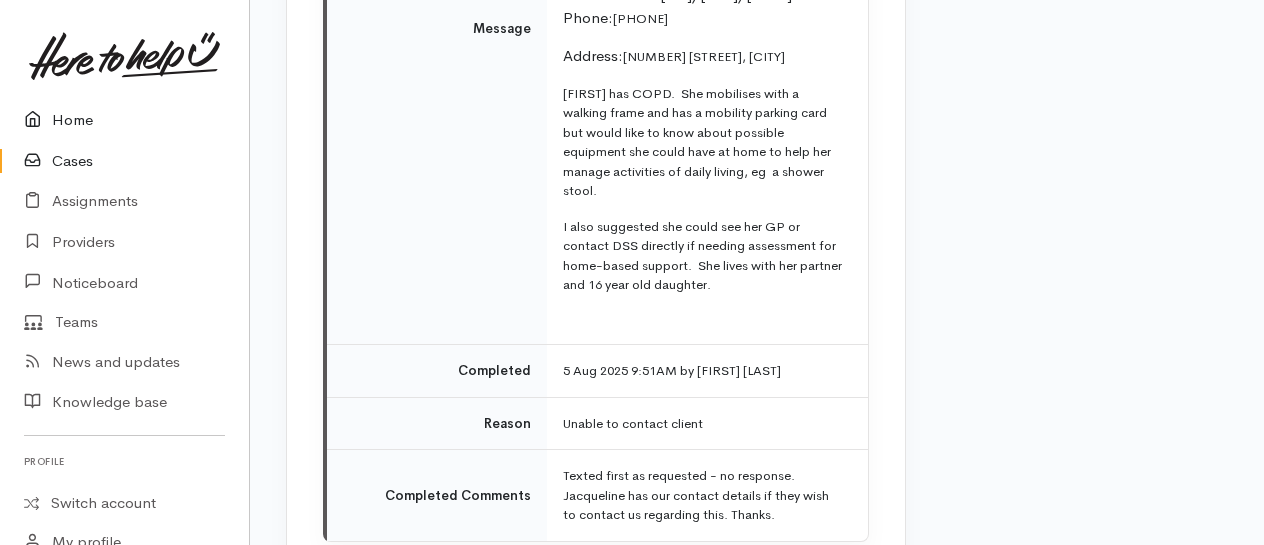 click on "Home" at bounding box center (124, 120) 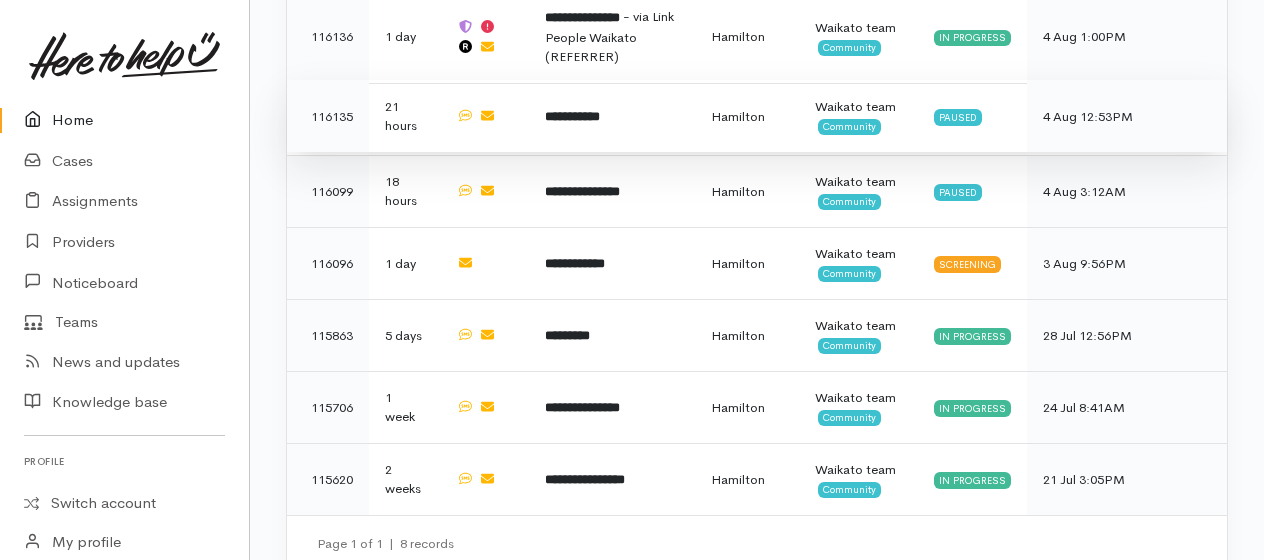 scroll, scrollTop: 1762, scrollLeft: 0, axis: vertical 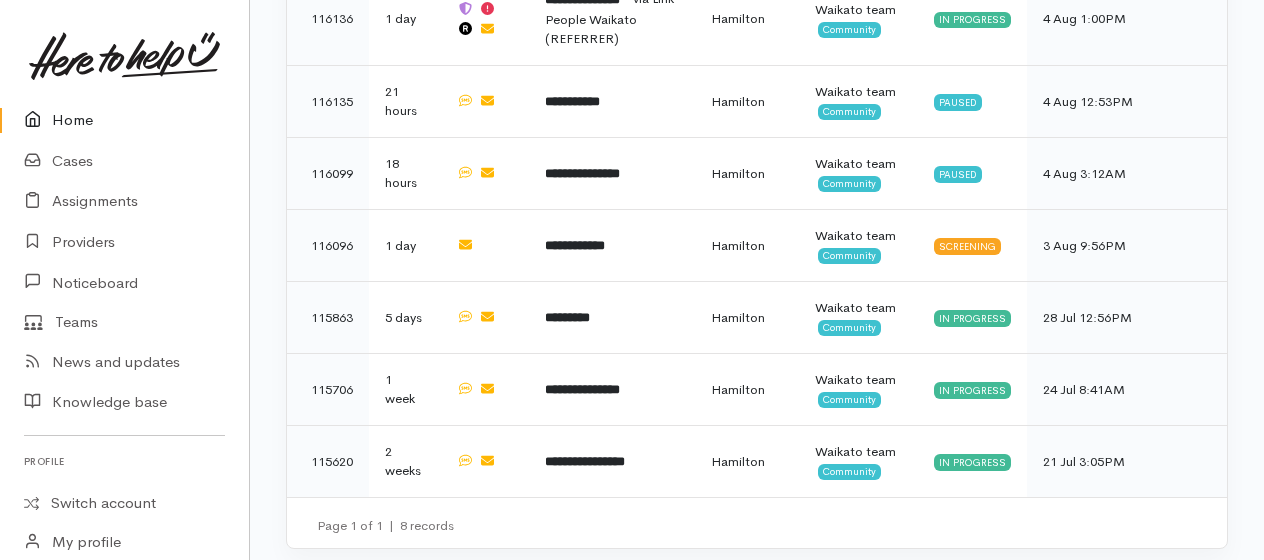 click on "Home" at bounding box center [124, 120] 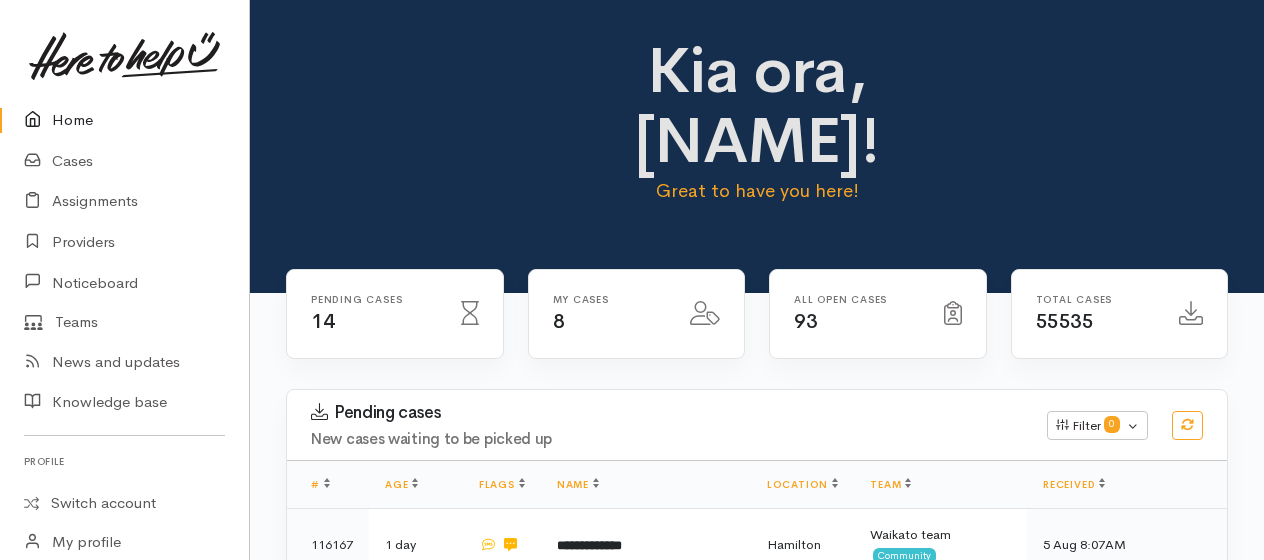 scroll, scrollTop: 0, scrollLeft: 0, axis: both 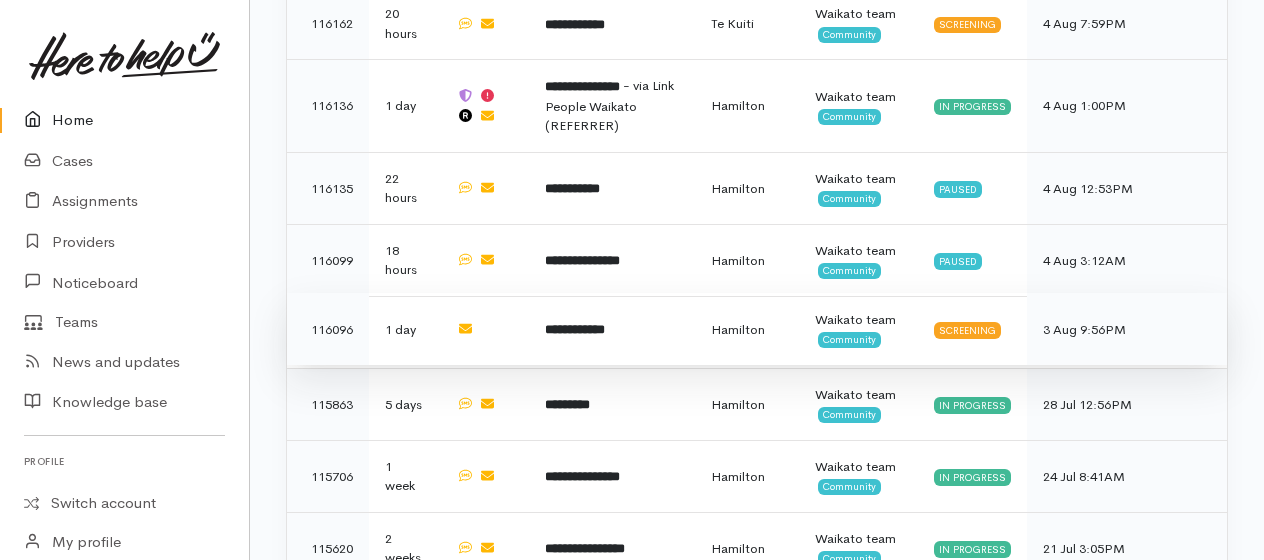 click on "**********" at bounding box center [575, 329] 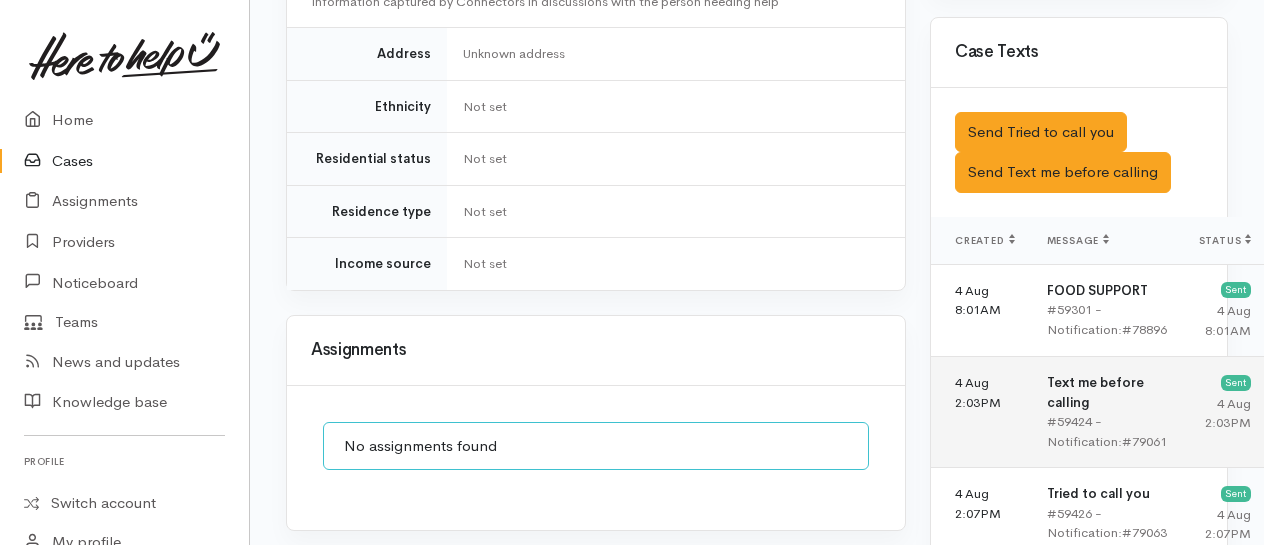 scroll, scrollTop: 1300, scrollLeft: 0, axis: vertical 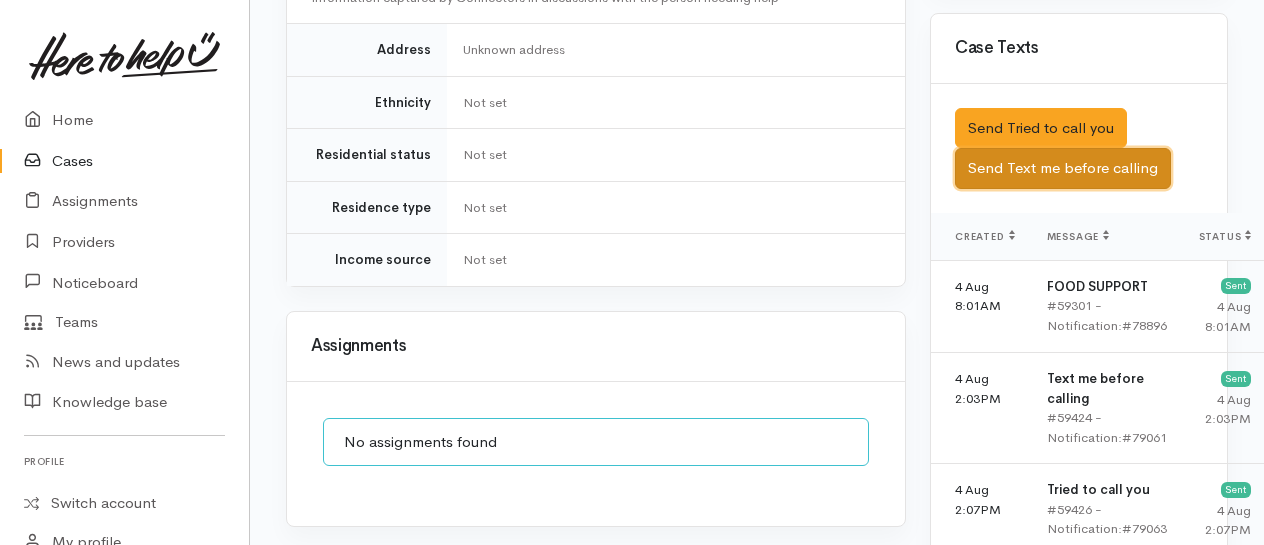 click on "Send Text me before calling" at bounding box center (1063, 168) 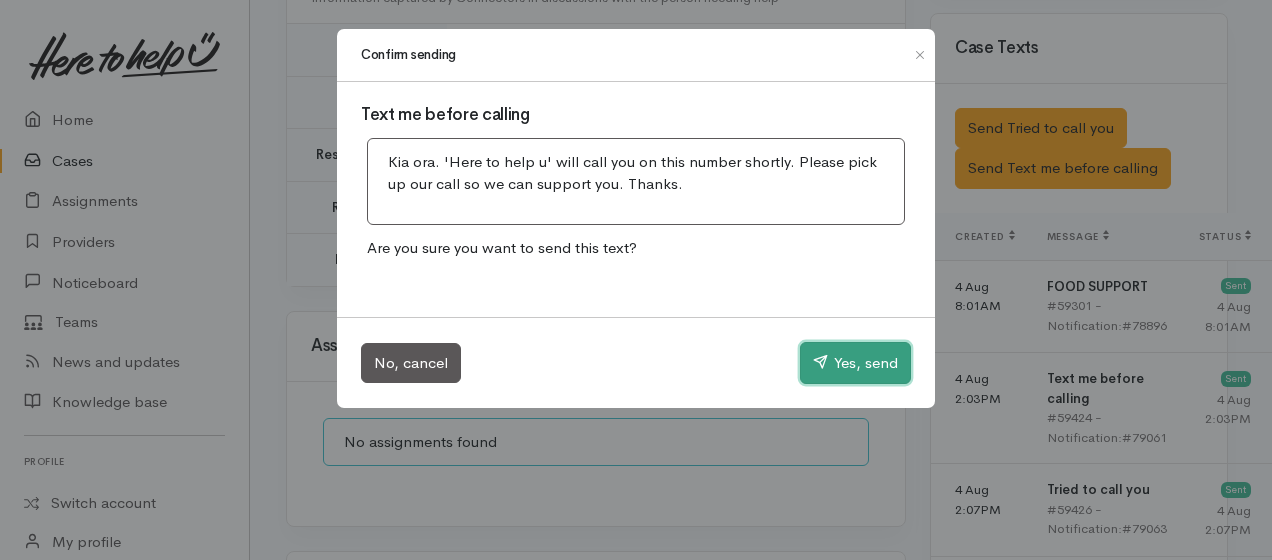 click on "Yes, send" at bounding box center [855, 363] 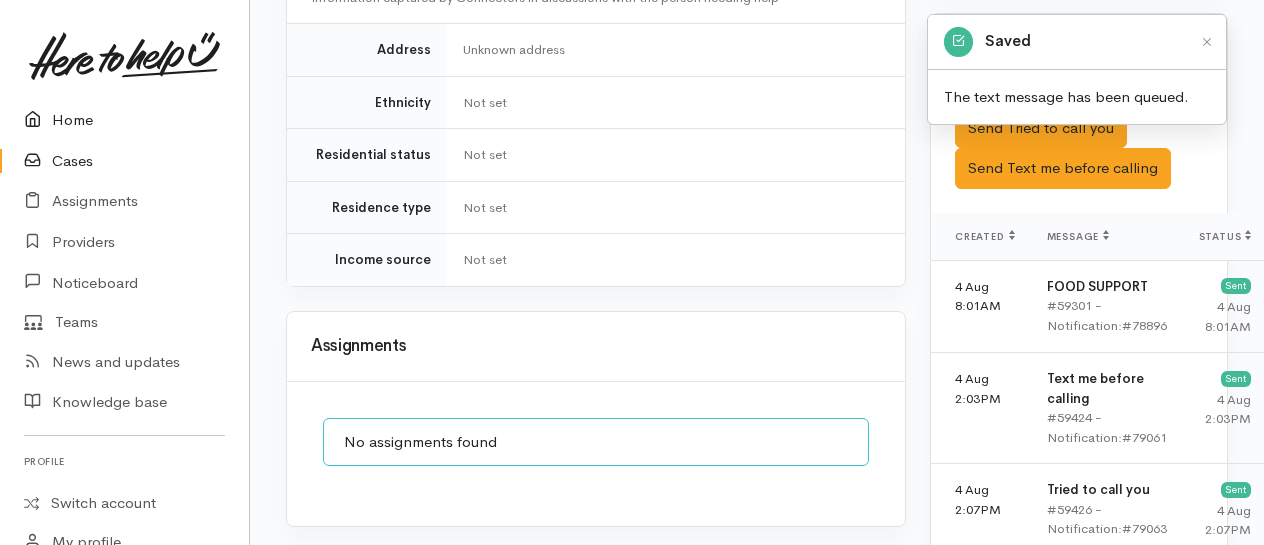 click on "Home" at bounding box center (124, 120) 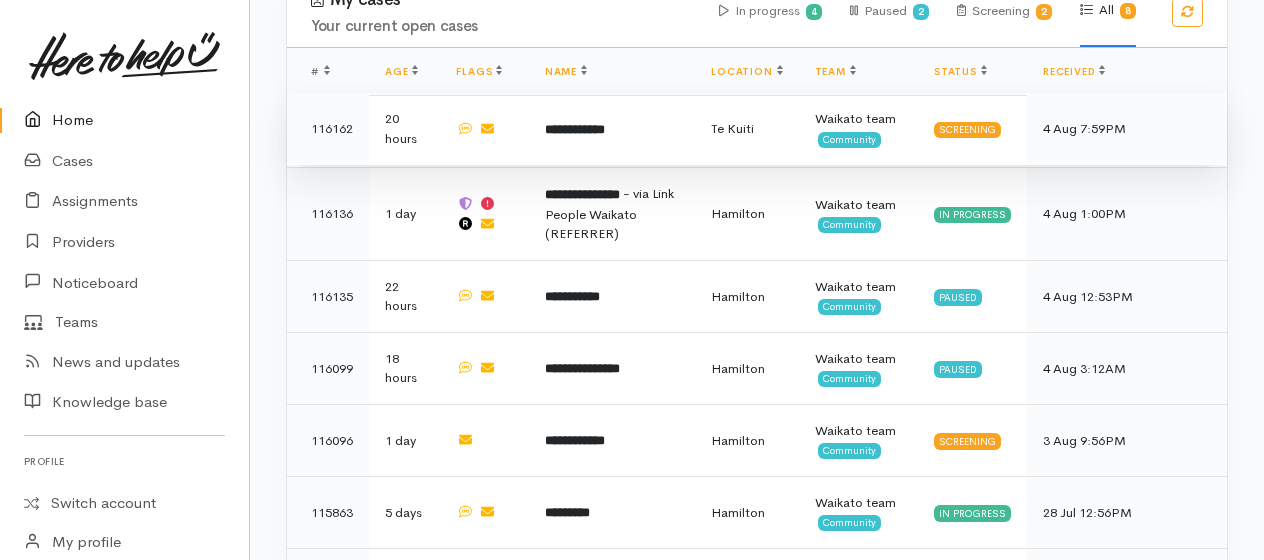 scroll, scrollTop: 1562, scrollLeft: 0, axis: vertical 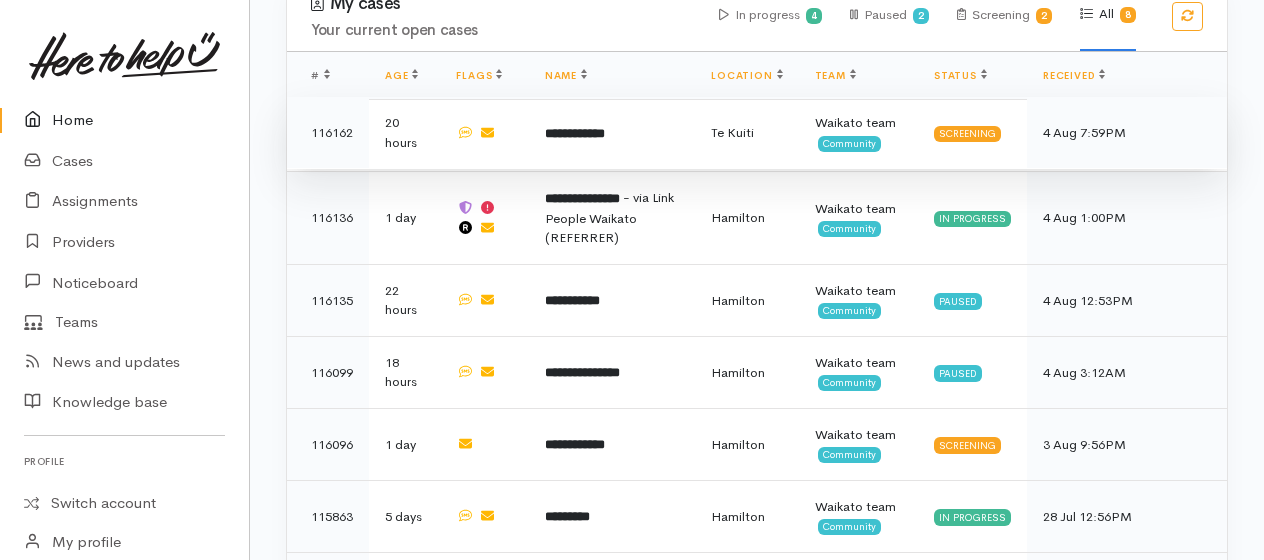 click on "**********" at bounding box center (575, 133) 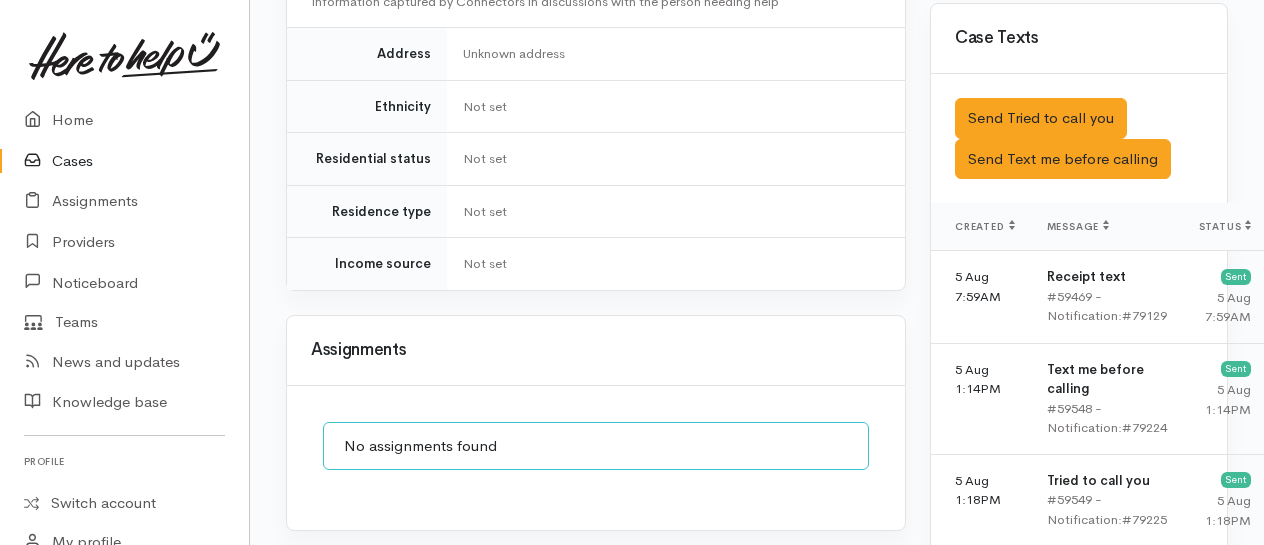 scroll, scrollTop: 1074, scrollLeft: 0, axis: vertical 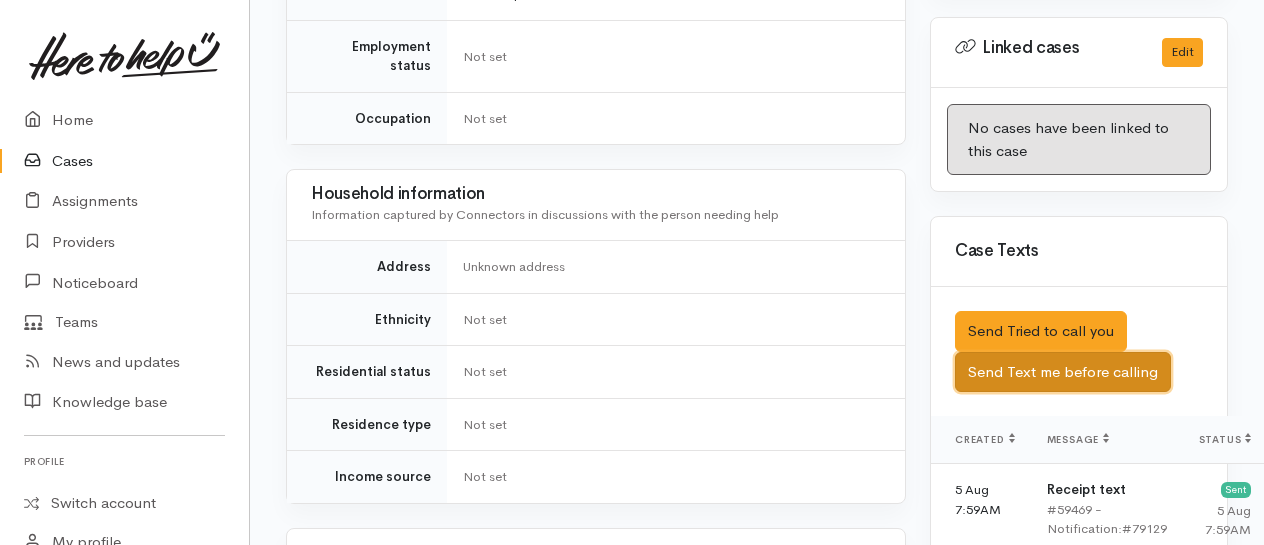 click on "Send Text me before calling" at bounding box center (1063, 372) 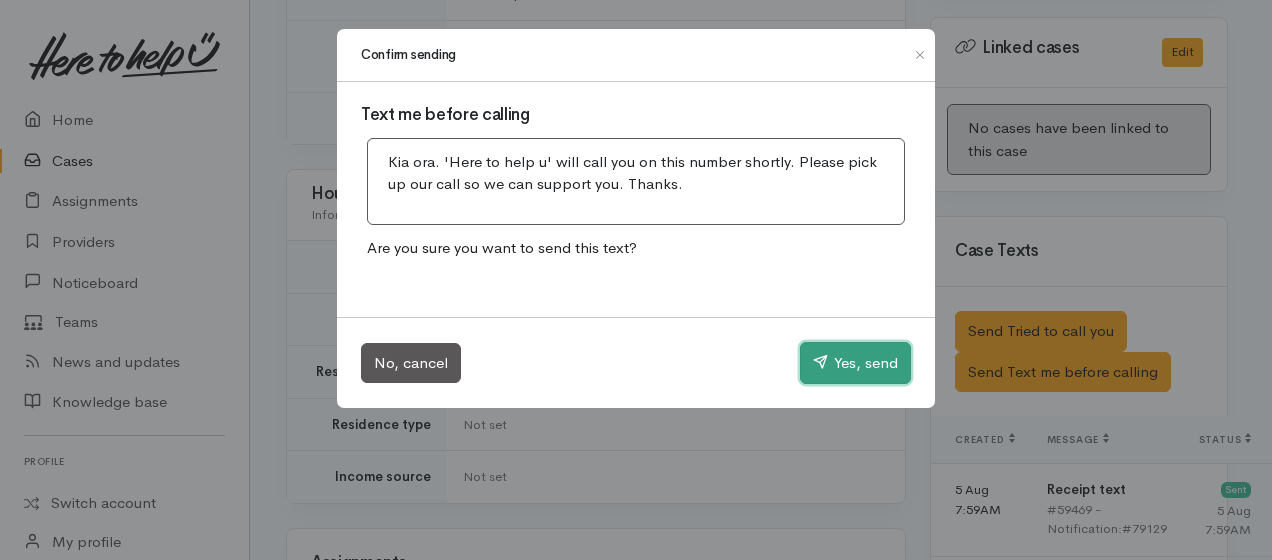 click on "Yes, send" at bounding box center [855, 363] 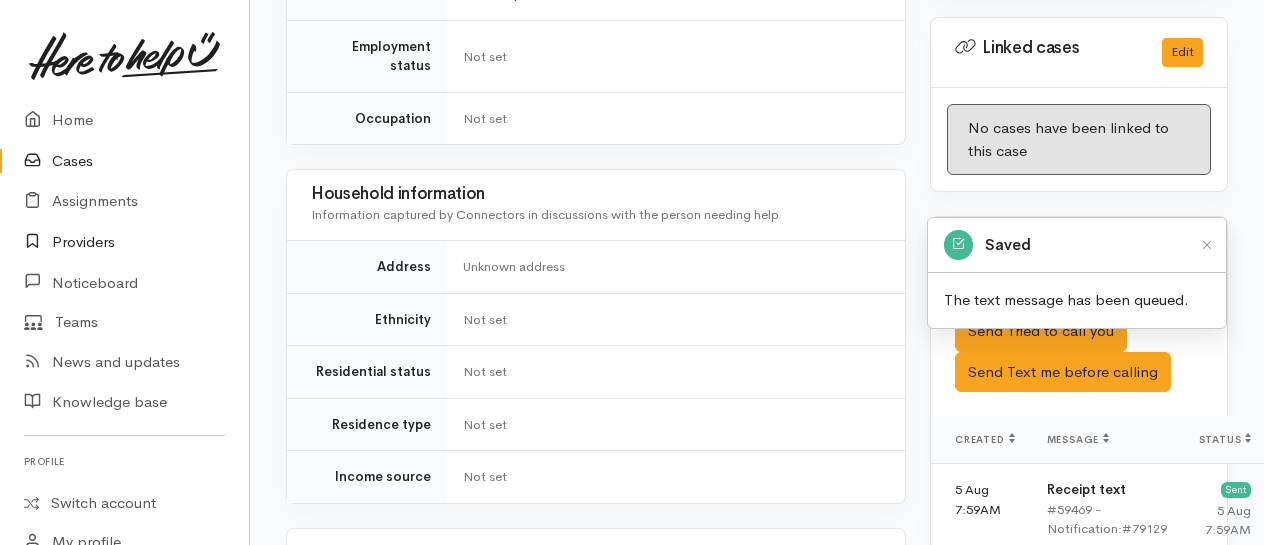 click on "Providers" at bounding box center (124, 242) 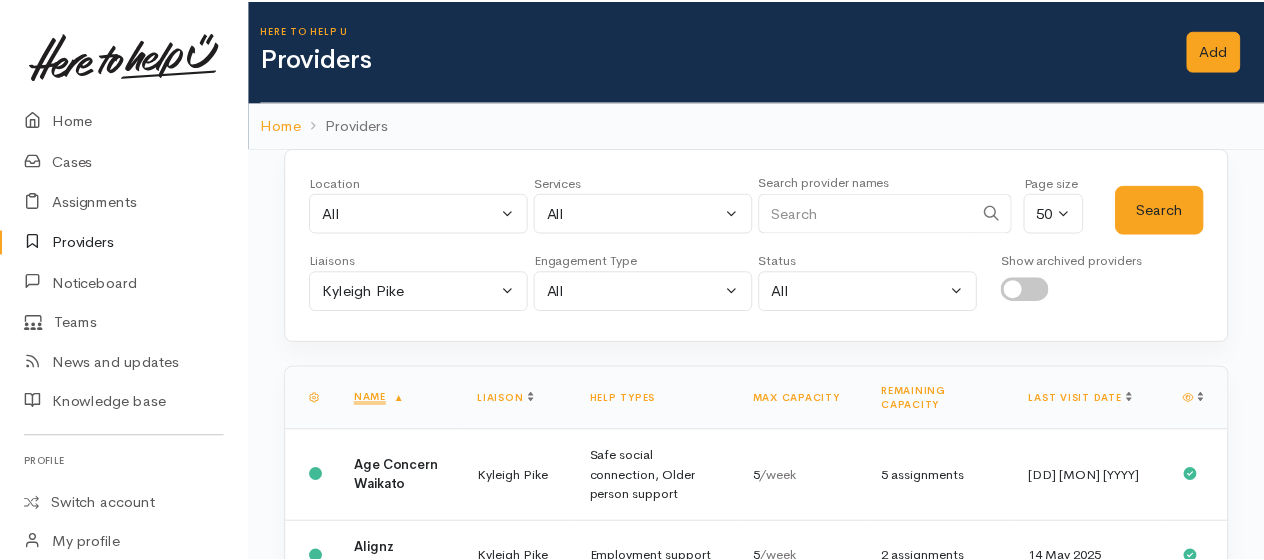 scroll, scrollTop: 0, scrollLeft: 0, axis: both 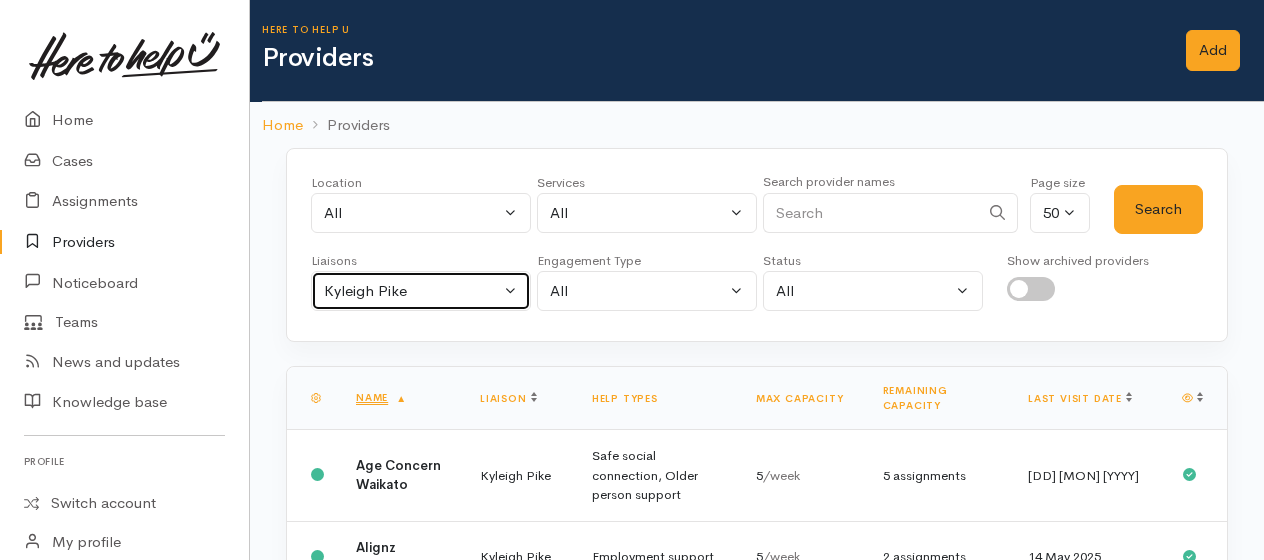 click on "Kyleigh Pike" at bounding box center (412, 291) 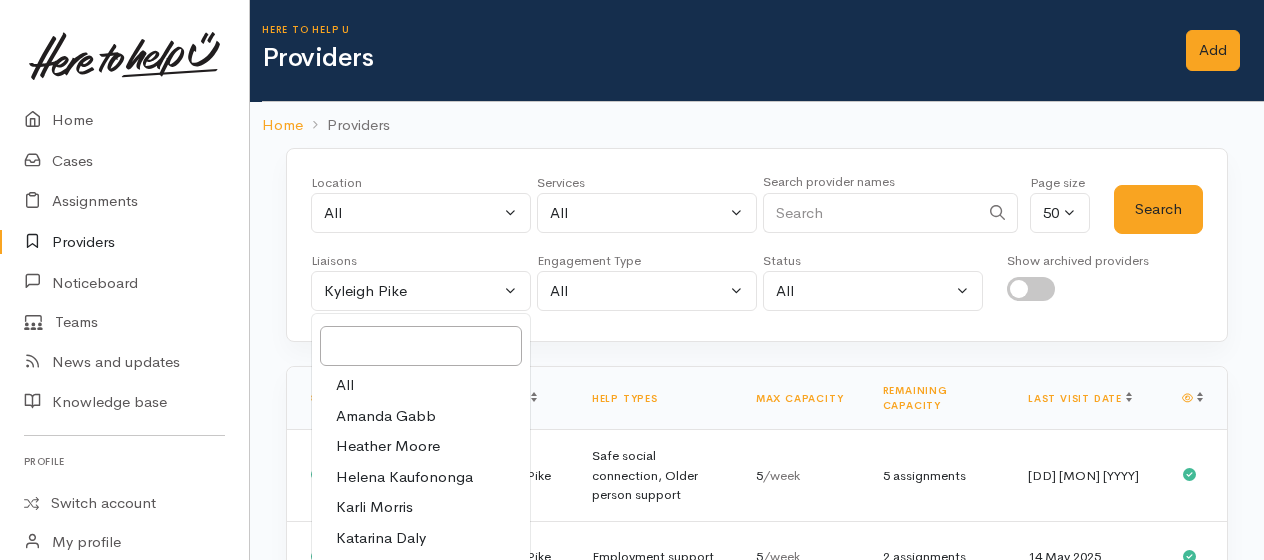 drag, startPoint x: 358, startPoint y: 374, endPoint x: 356, endPoint y: 278, distance: 96.02083 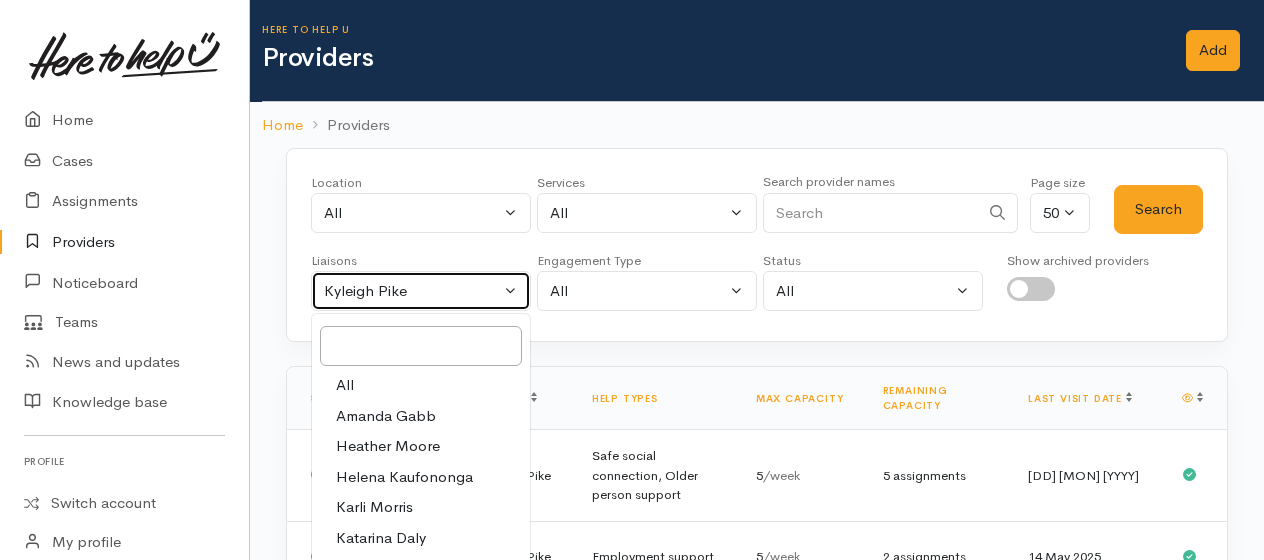 select on "null" 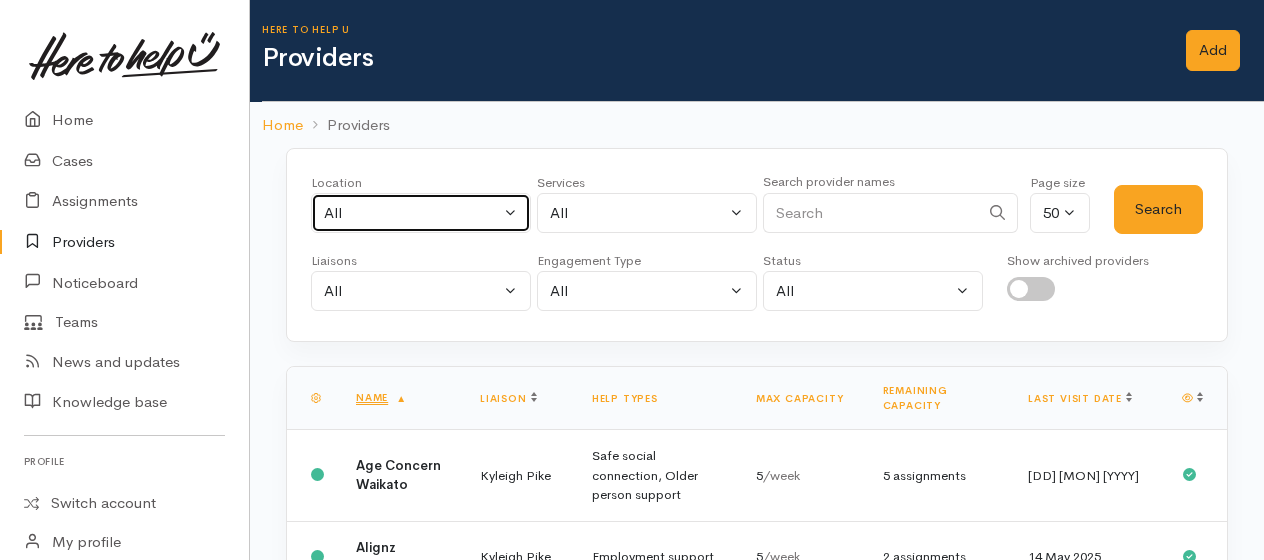 click on "All" at bounding box center (421, 213) 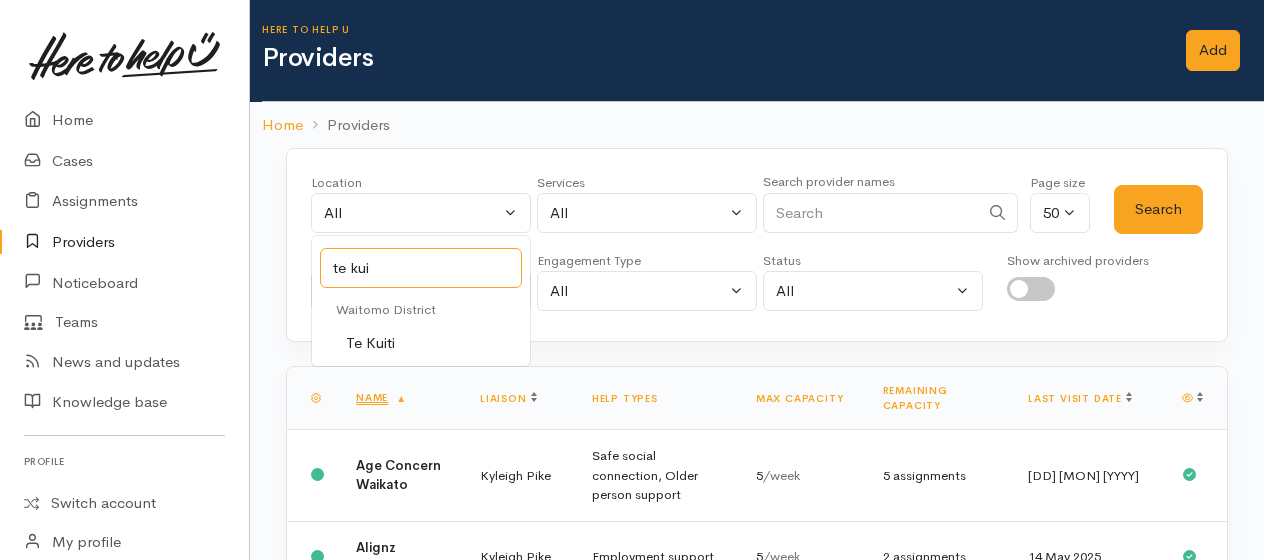 type on "te kui" 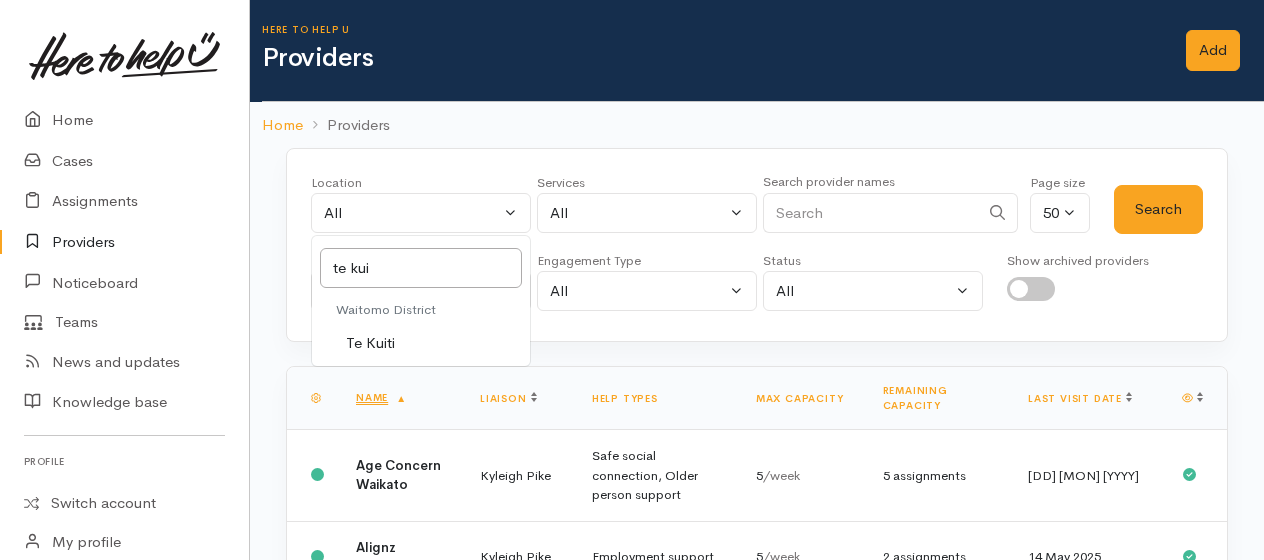 click on "Te Kuiti" at bounding box center (421, 343) 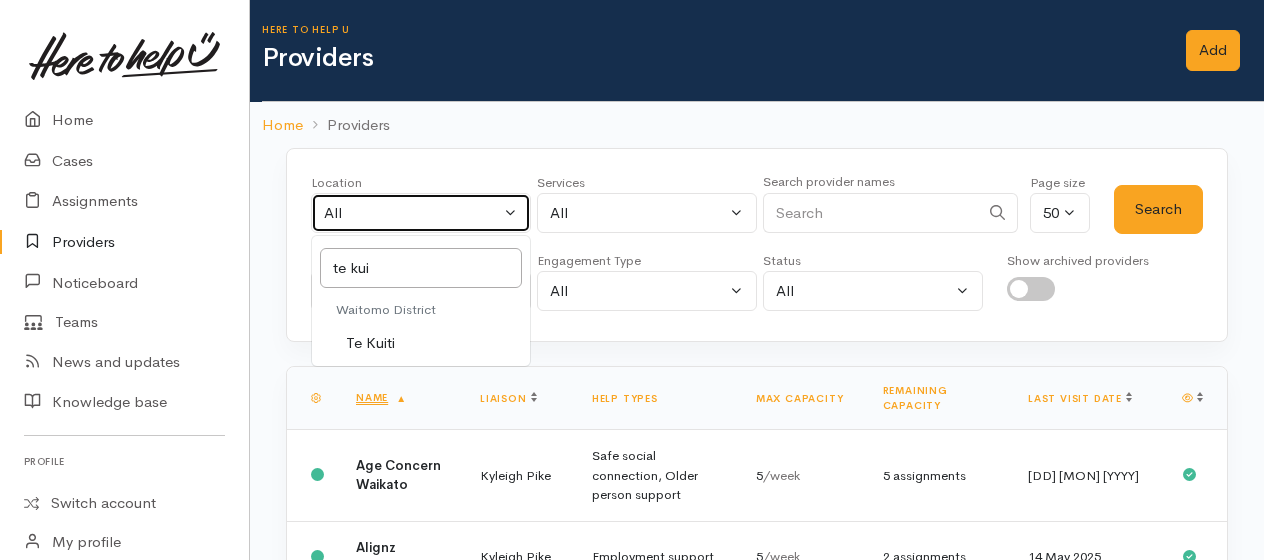 select on "85" 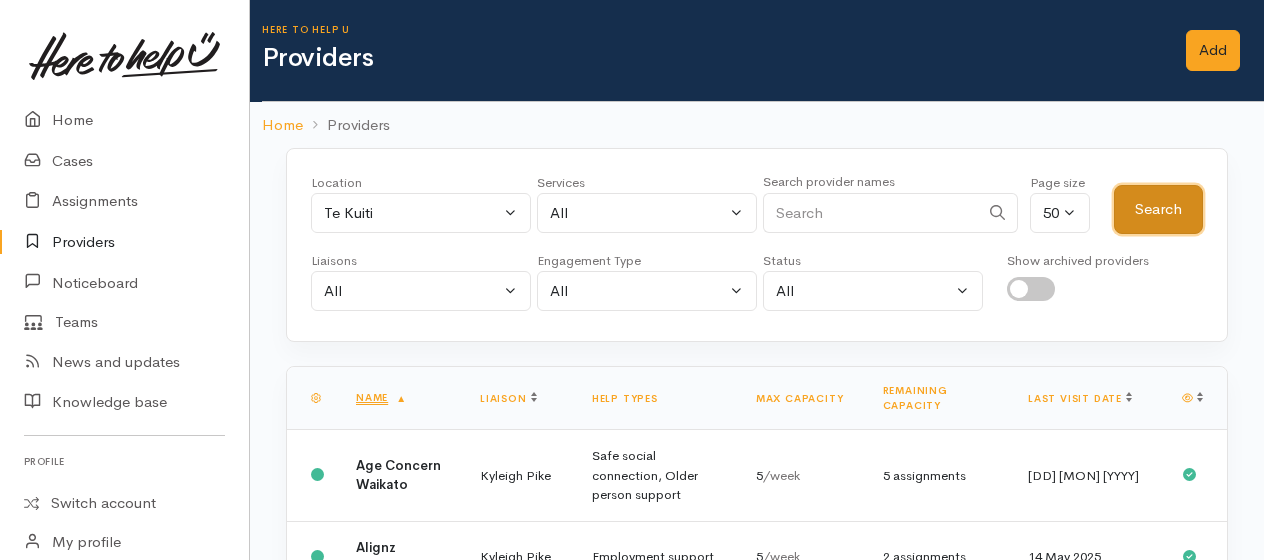 click on "Search" at bounding box center (1158, 209) 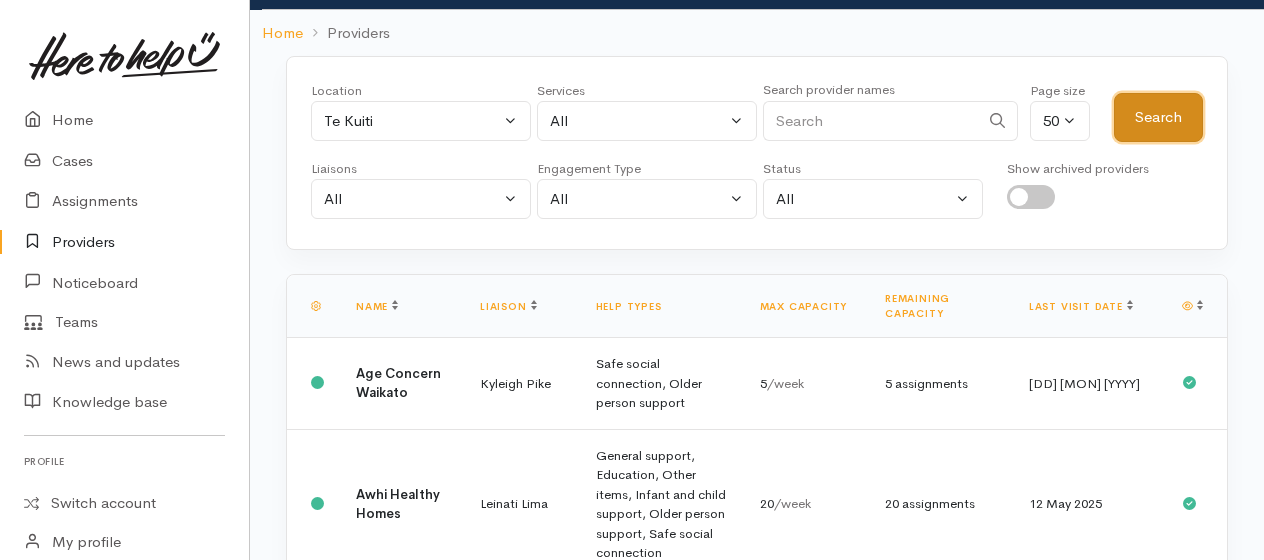 scroll, scrollTop: 0, scrollLeft: 0, axis: both 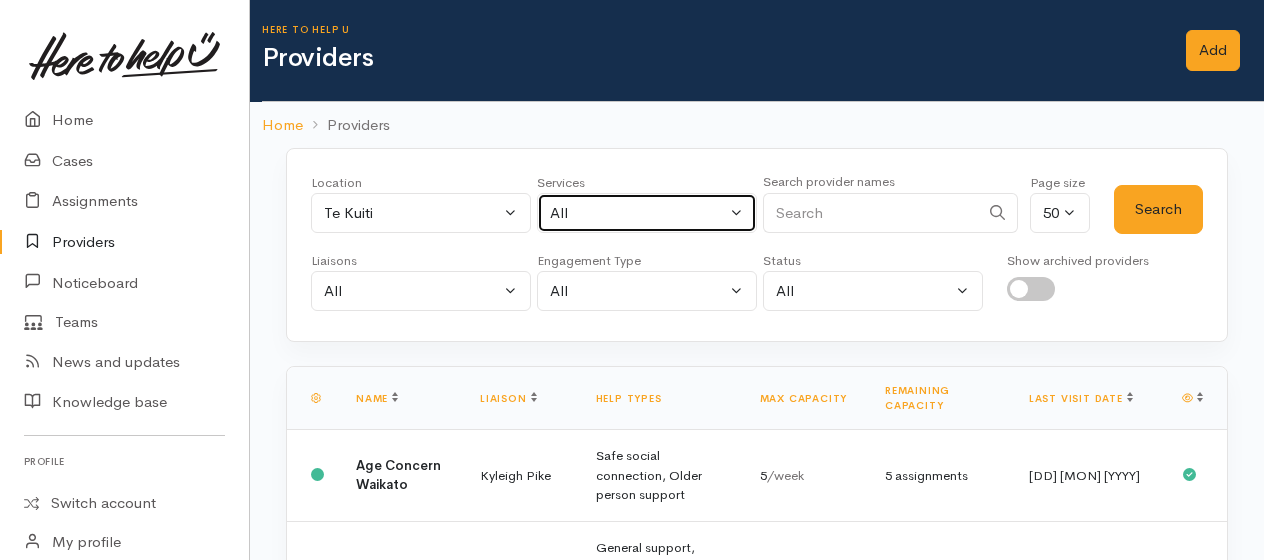 click on "All" at bounding box center [638, 213] 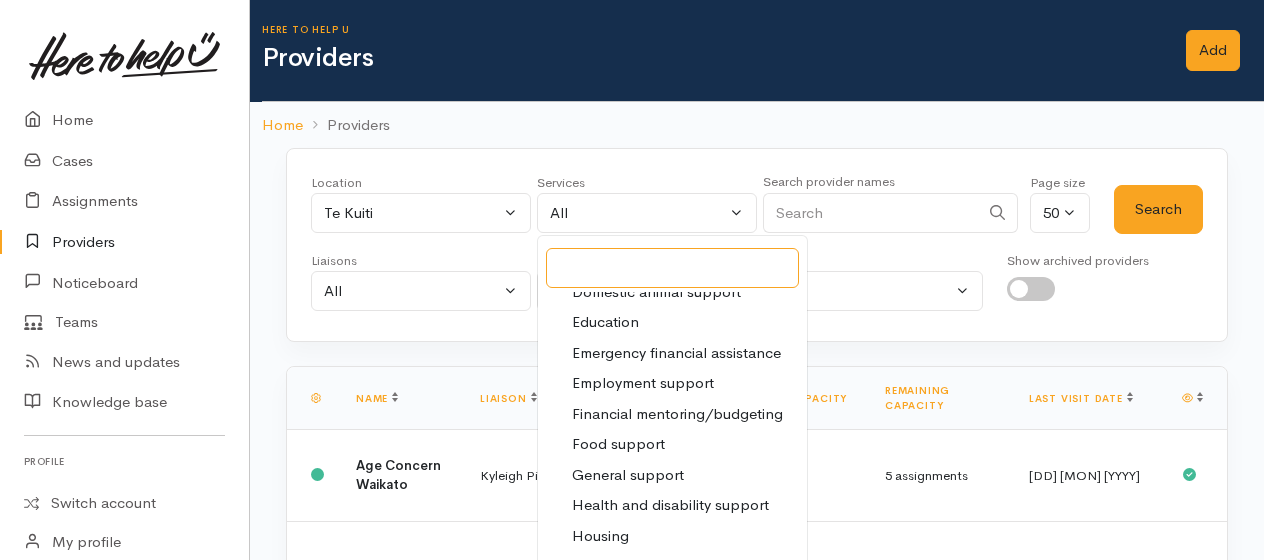 scroll, scrollTop: 200, scrollLeft: 0, axis: vertical 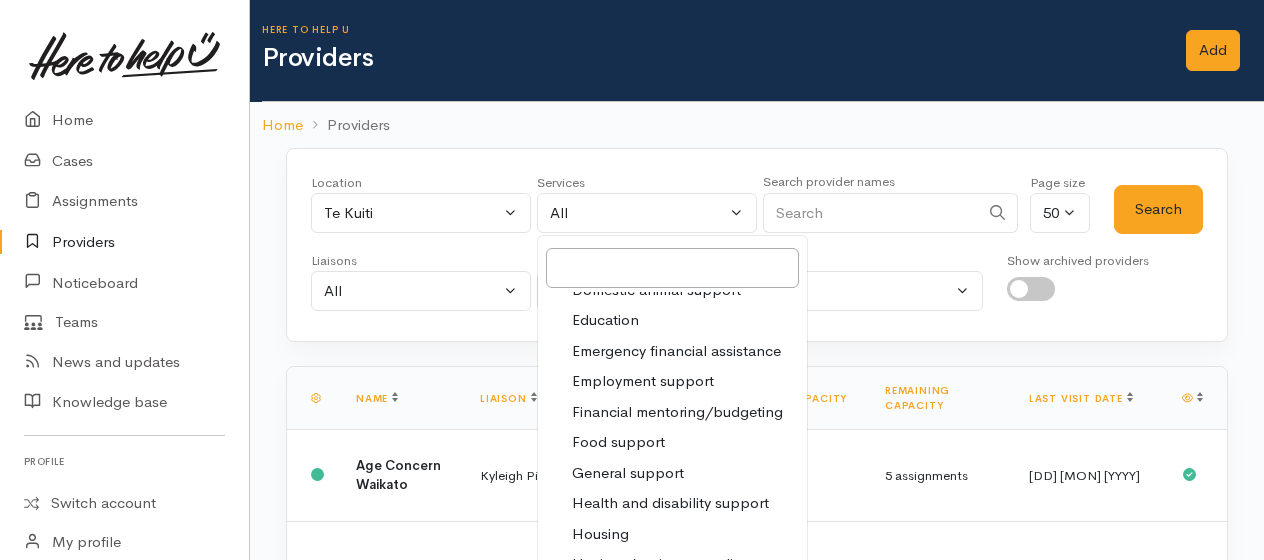 click on "Financial mentoring/budgeting" at bounding box center (677, 412) 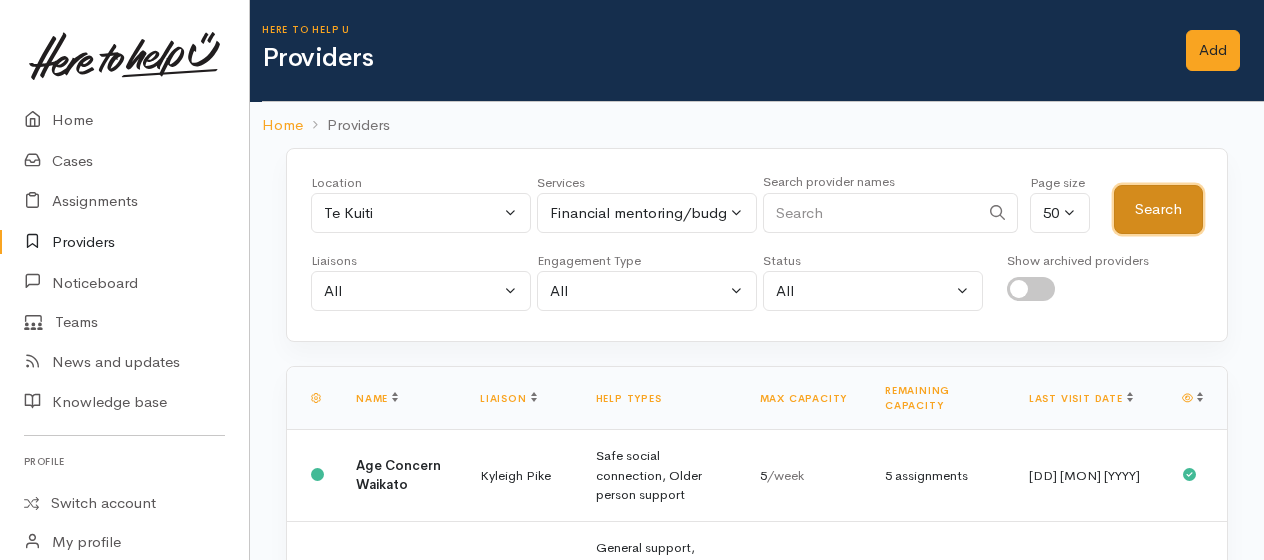 click on "Search" at bounding box center (1158, 209) 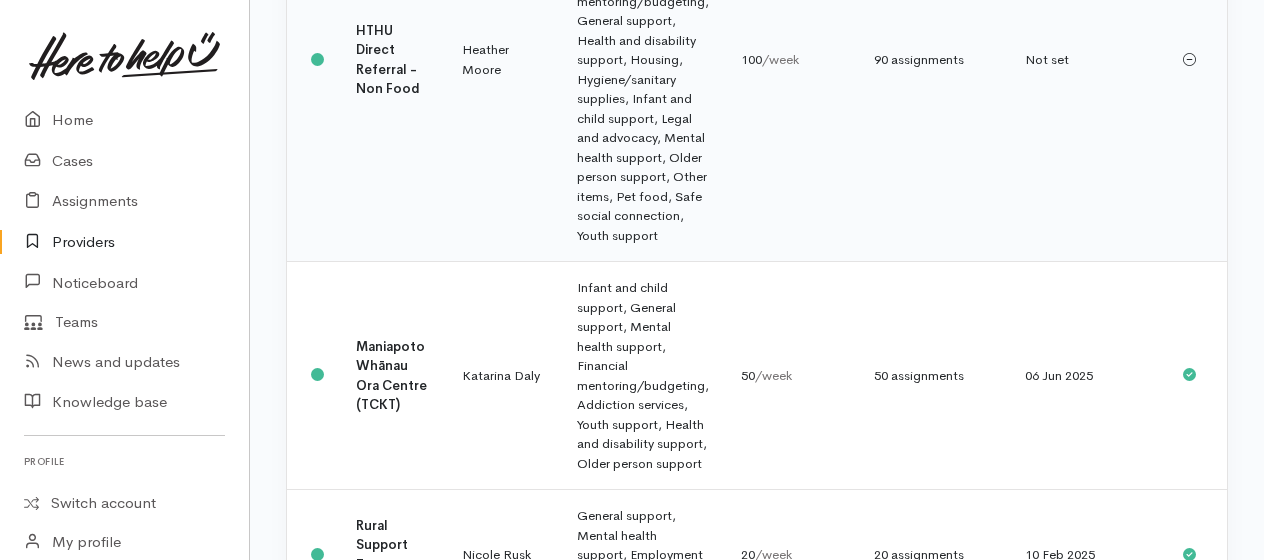 scroll, scrollTop: 1100, scrollLeft: 0, axis: vertical 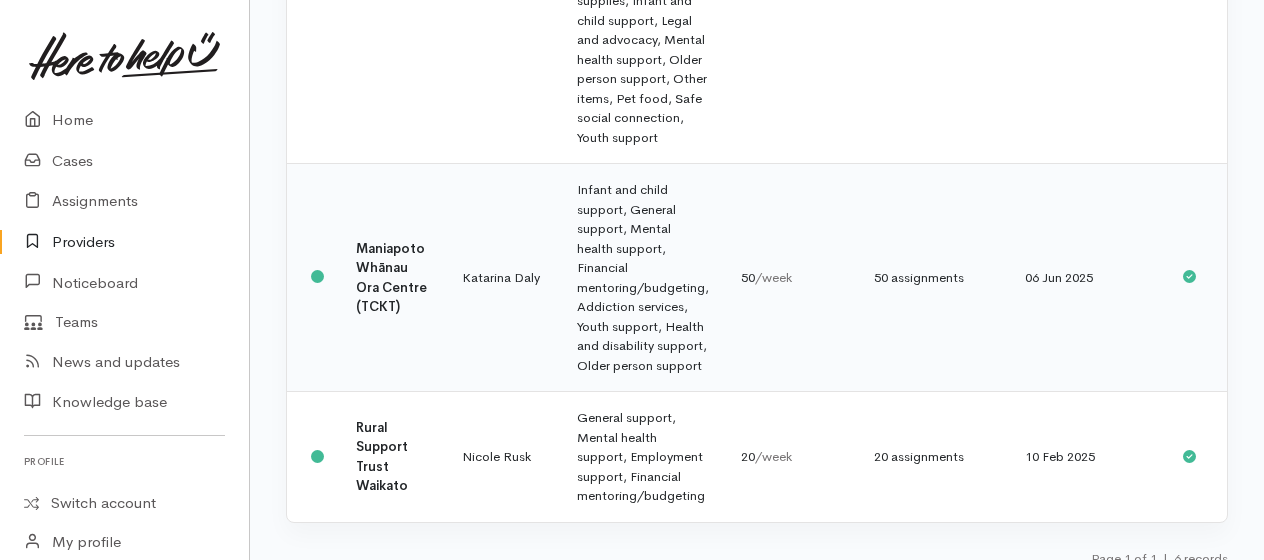 click on "Infant and child support, General support, Mental health support, Financial mentoring/budgeting, Addiction services, Youth support, Health and disability support, Older person support" at bounding box center (643, 278) 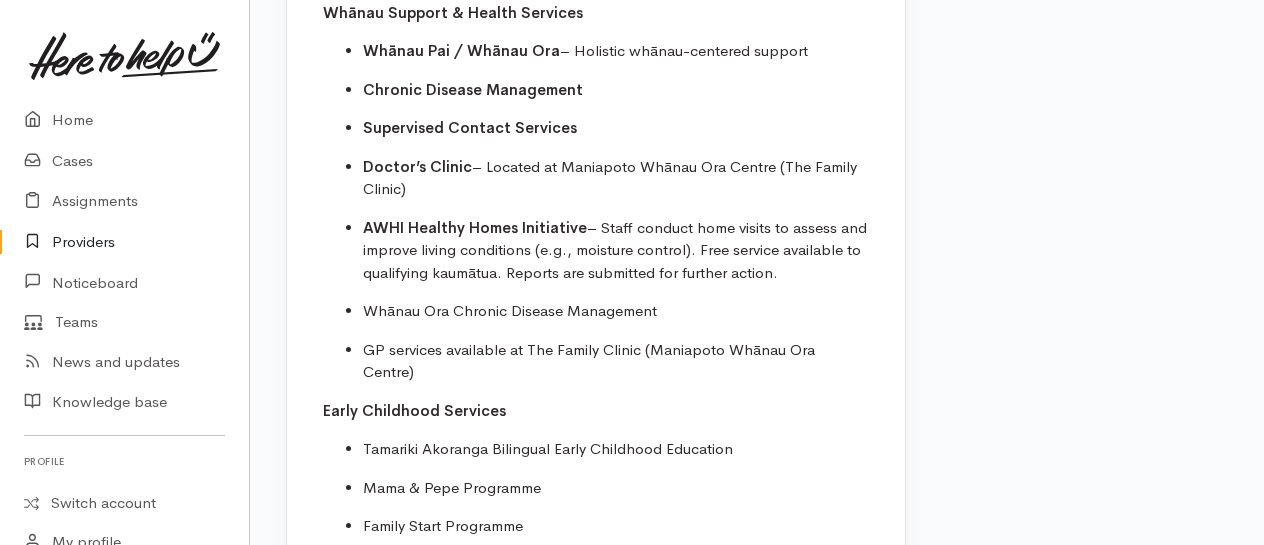 scroll, scrollTop: 1500, scrollLeft: 0, axis: vertical 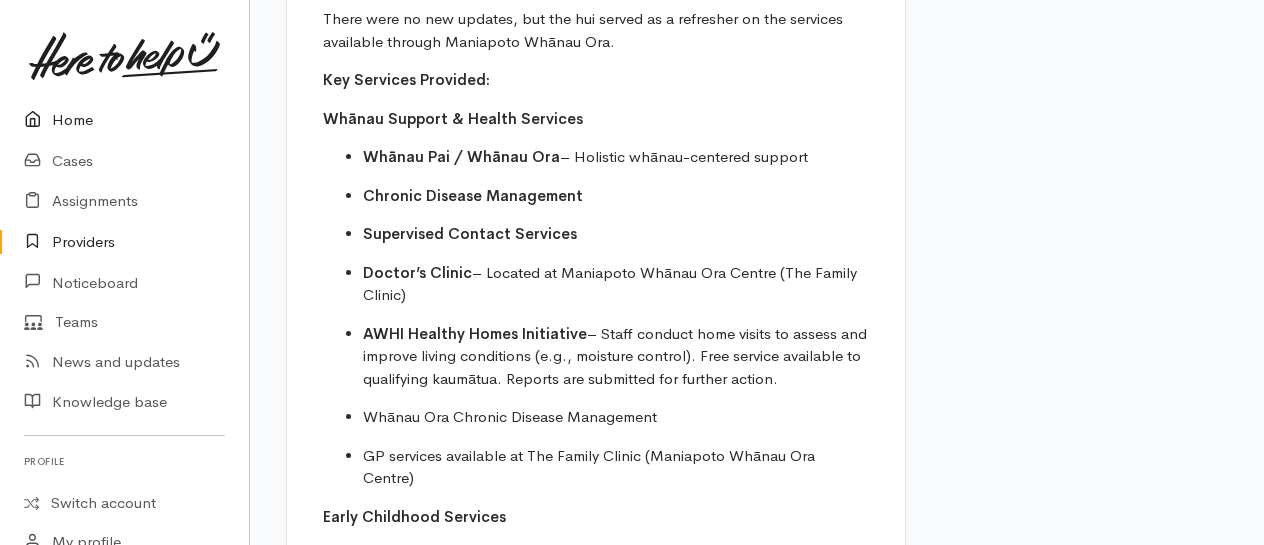 click on "Home" at bounding box center [124, 120] 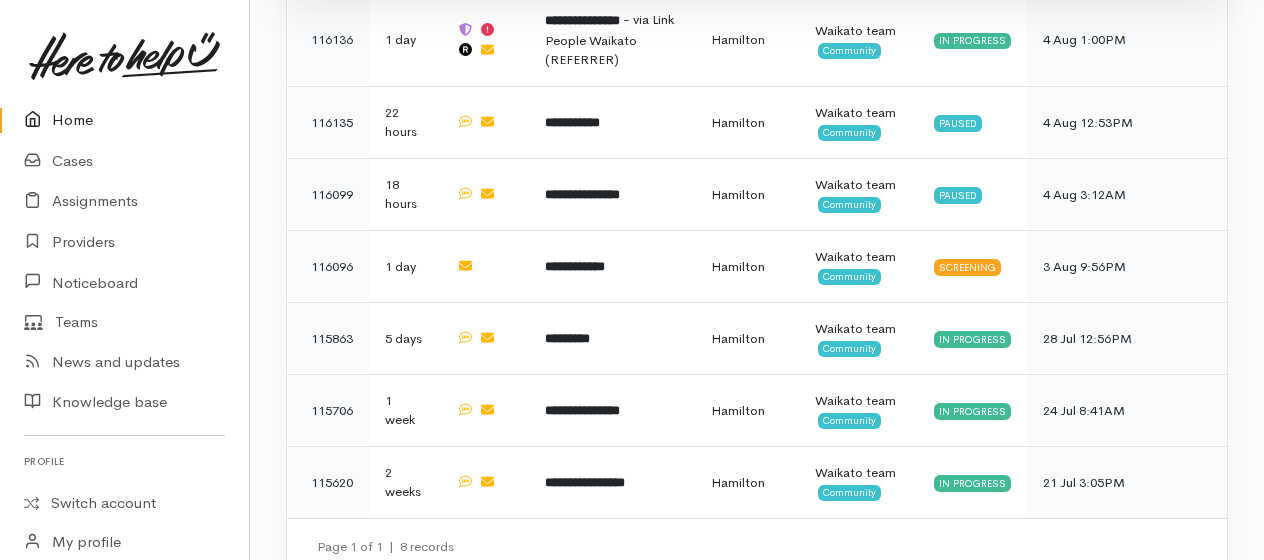 scroll, scrollTop: 1762, scrollLeft: 0, axis: vertical 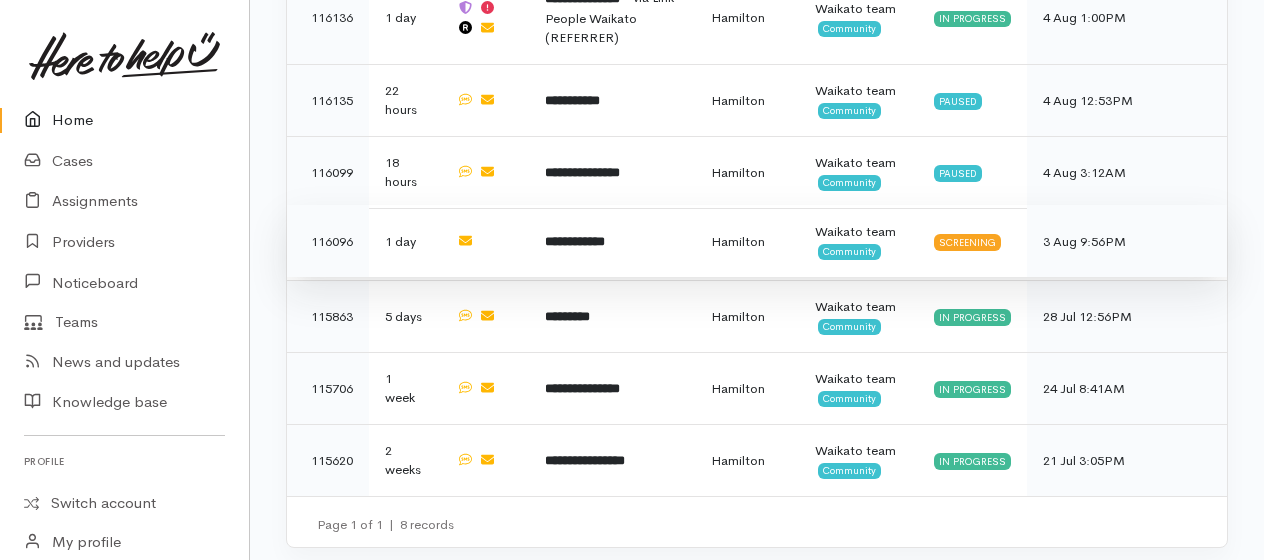 click on "**********" at bounding box center (575, 241) 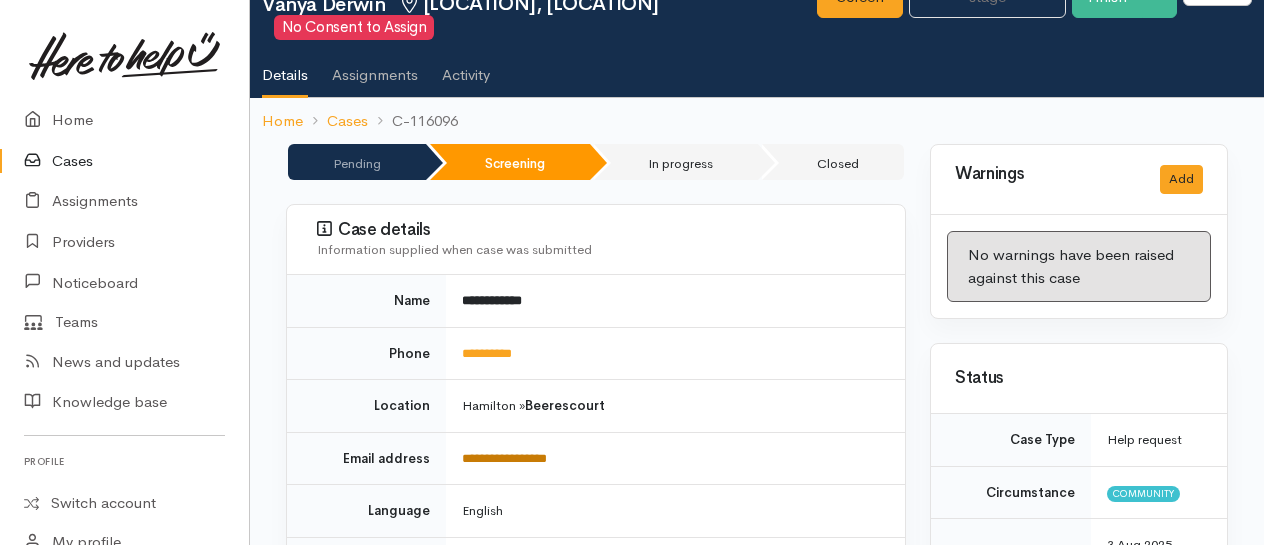 scroll, scrollTop: 200, scrollLeft: 0, axis: vertical 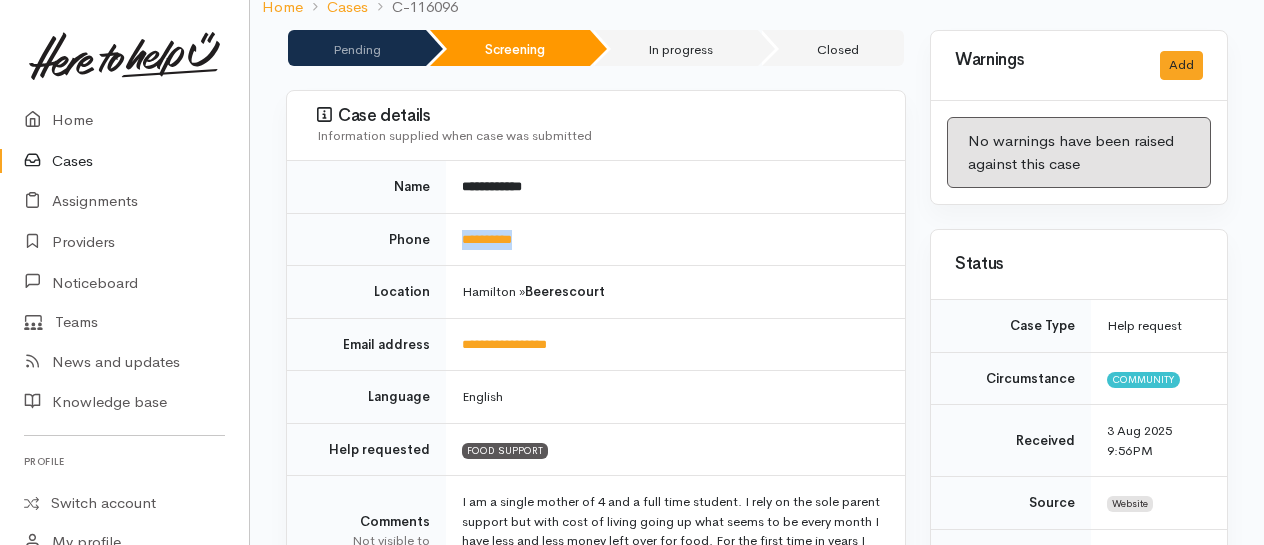 drag, startPoint x: 559, startPoint y: 232, endPoint x: 462, endPoint y: 222, distance: 97.5141 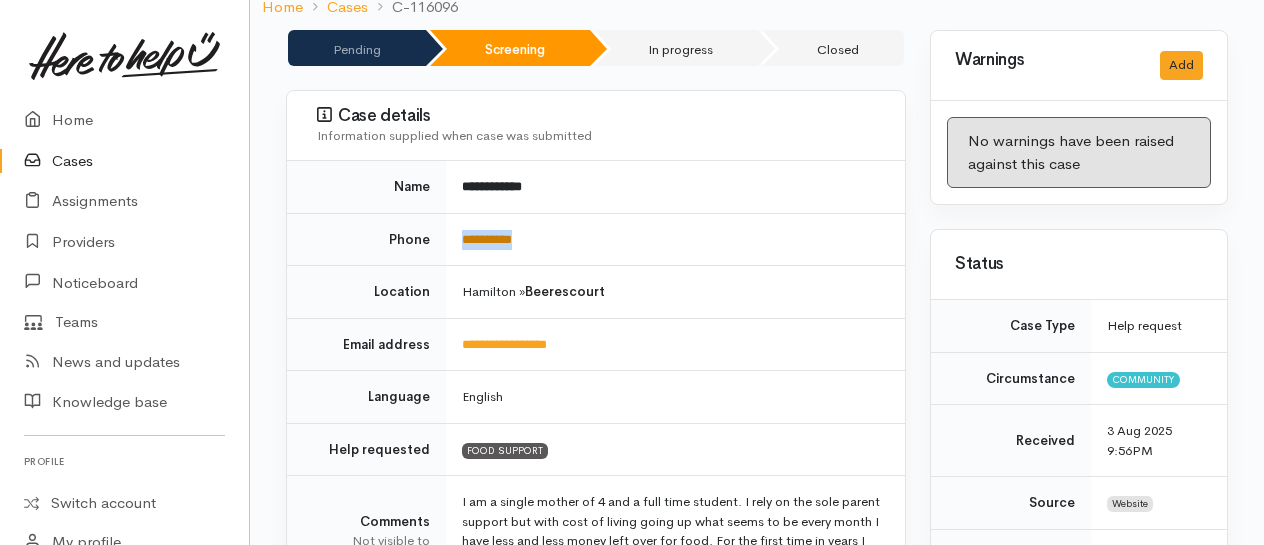 drag, startPoint x: 462, startPoint y: 222, endPoint x: 463, endPoint y: 239, distance: 17.029387 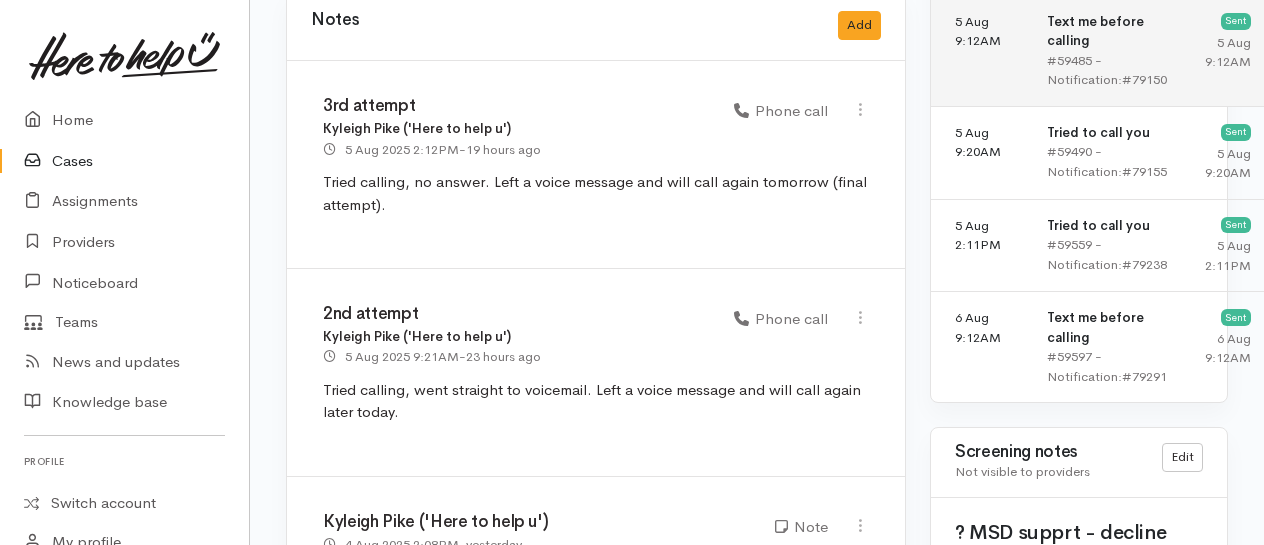 scroll, scrollTop: 1900, scrollLeft: 0, axis: vertical 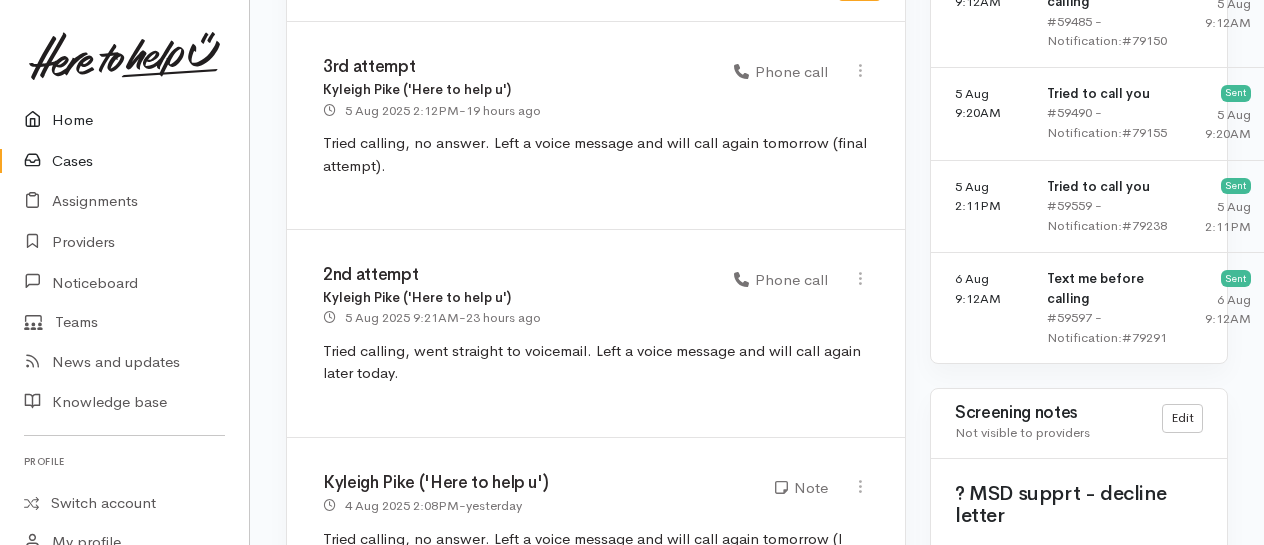 click on "Home" at bounding box center (124, 120) 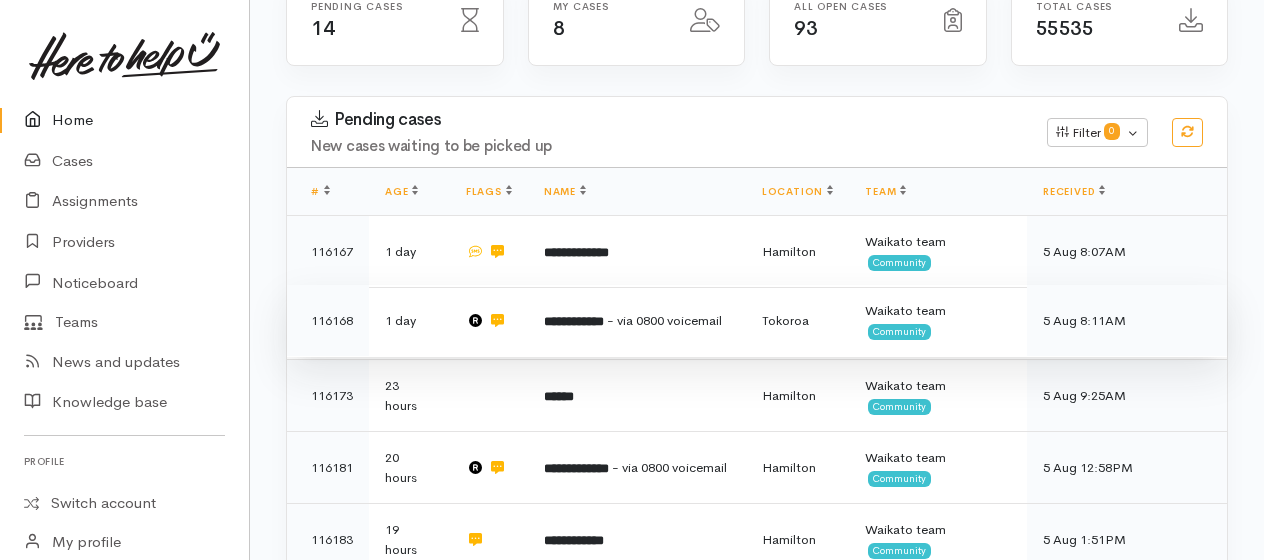 scroll, scrollTop: 300, scrollLeft: 0, axis: vertical 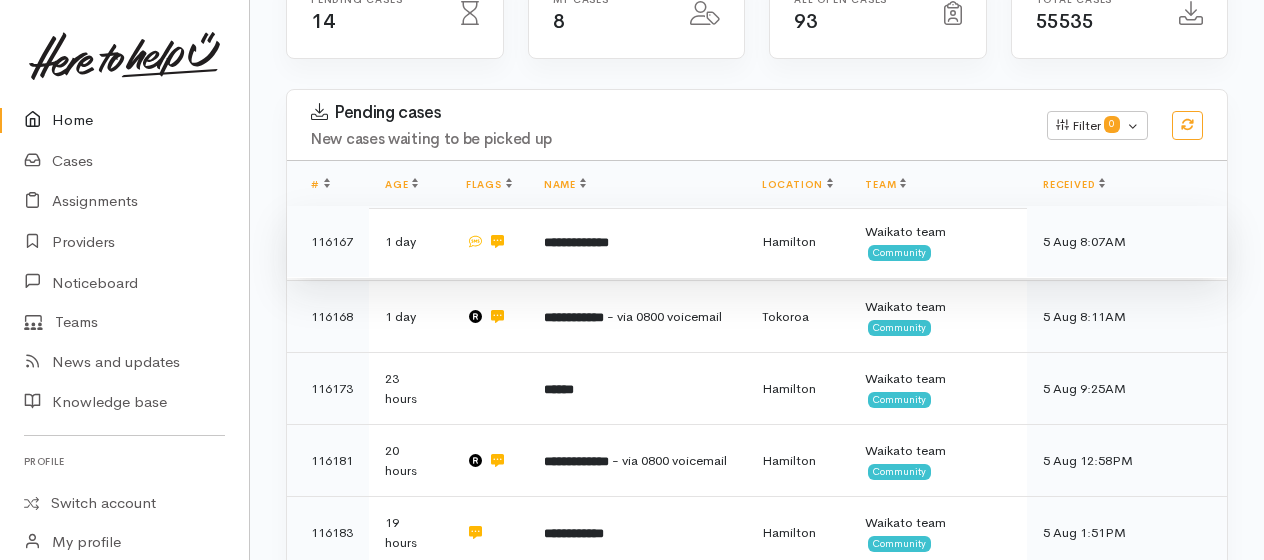 click on "**********" at bounding box center (576, 242) 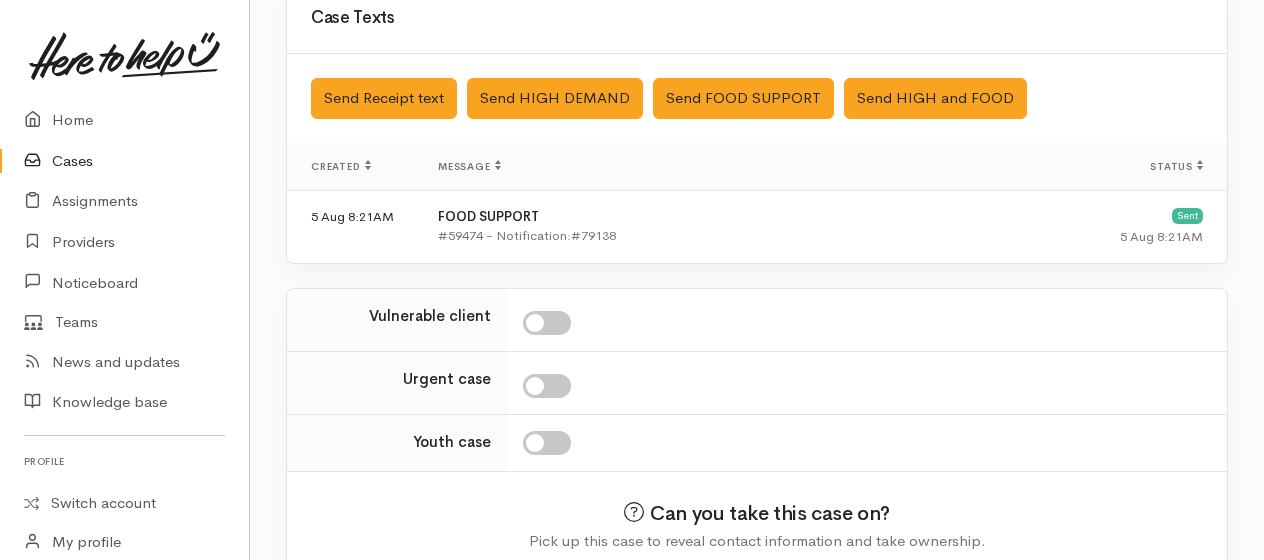 scroll, scrollTop: 689, scrollLeft: 0, axis: vertical 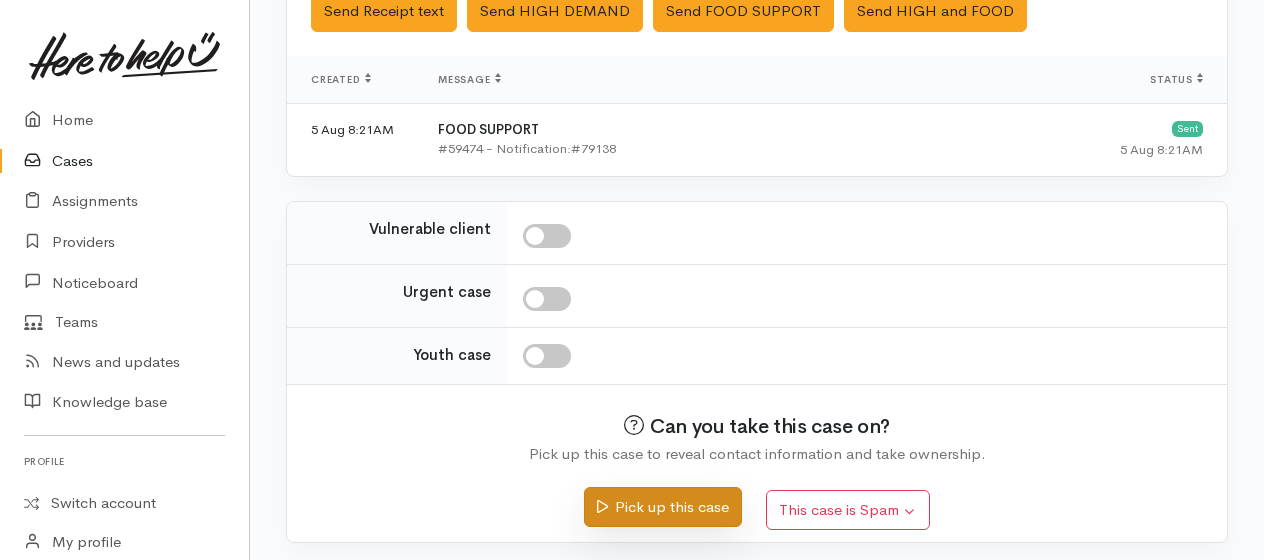 click on "Pick up this case" at bounding box center [662, 507] 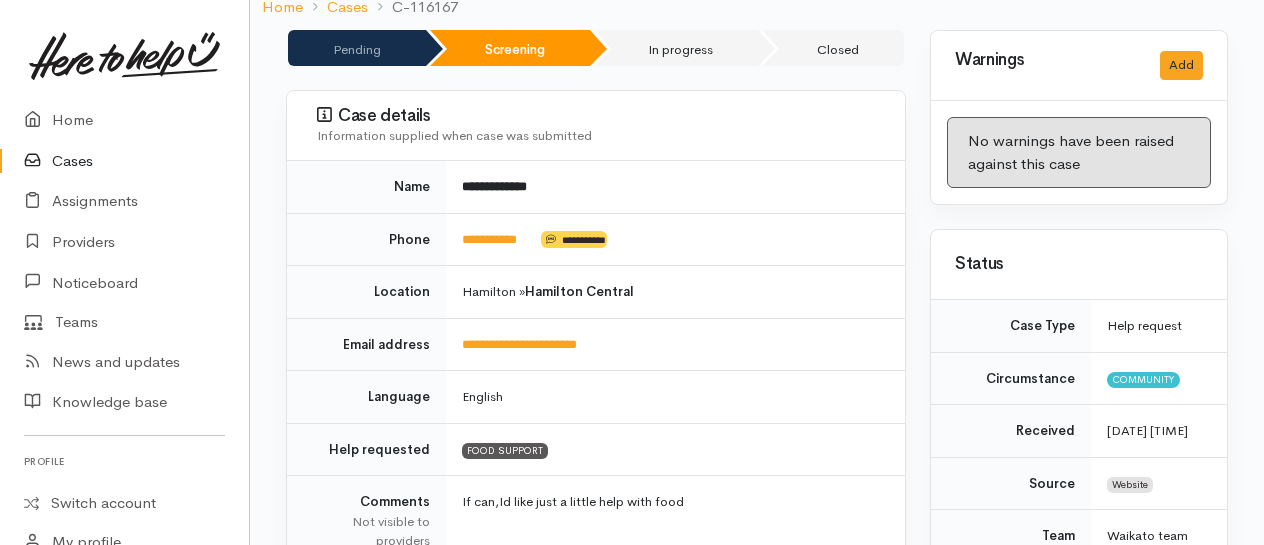 scroll, scrollTop: 0, scrollLeft: 0, axis: both 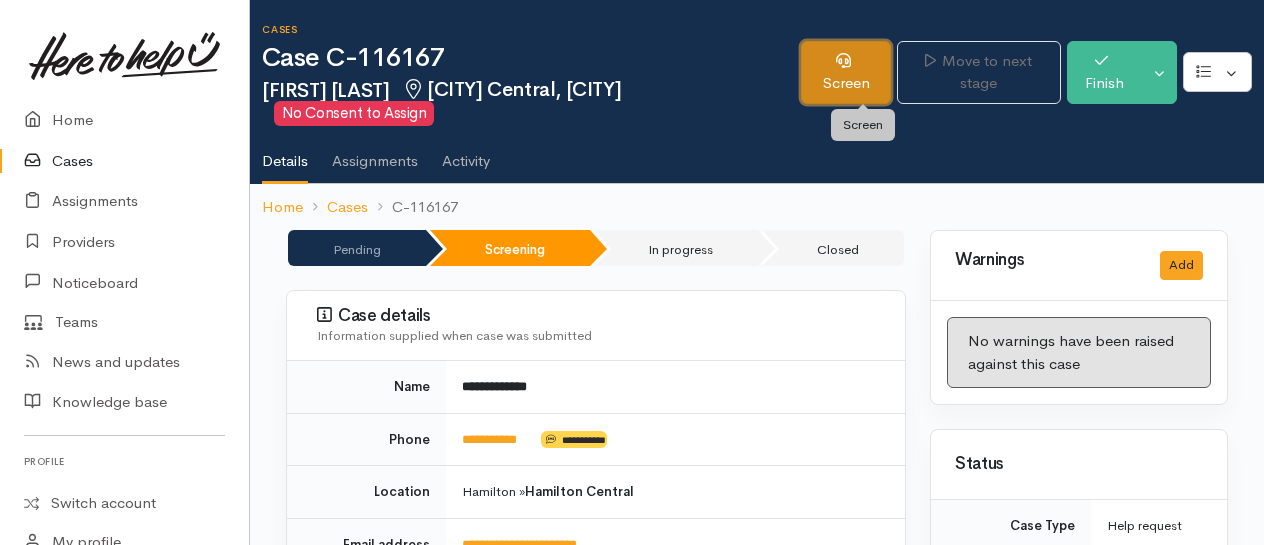 click on "Screen" at bounding box center (845, 72) 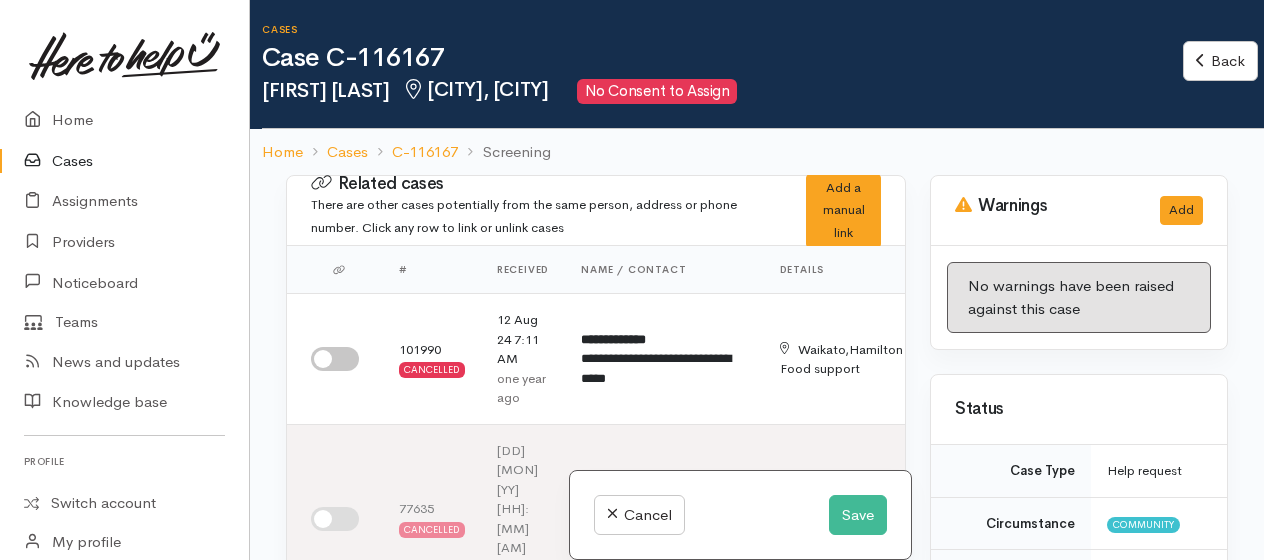scroll, scrollTop: 0, scrollLeft: 0, axis: both 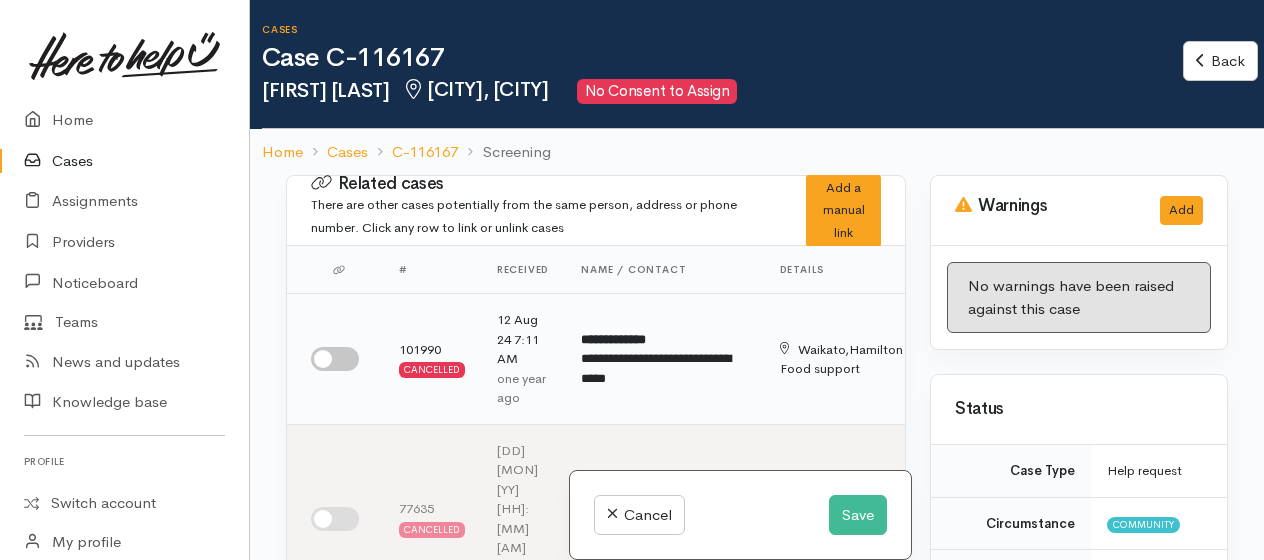 click at bounding box center [335, 359] 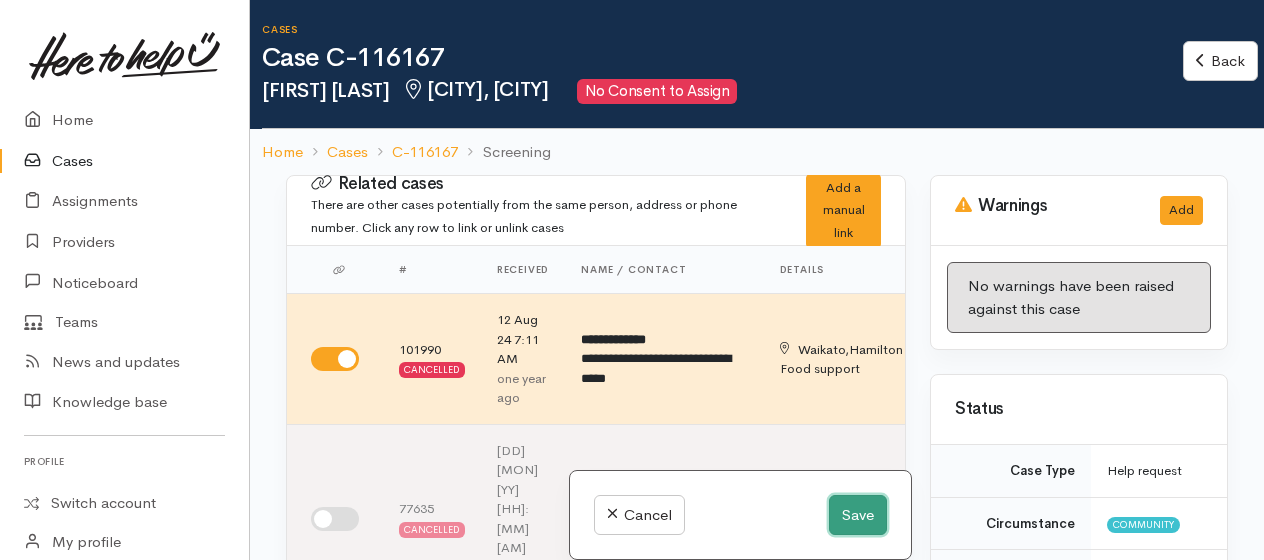 click on "Save" at bounding box center [858, 515] 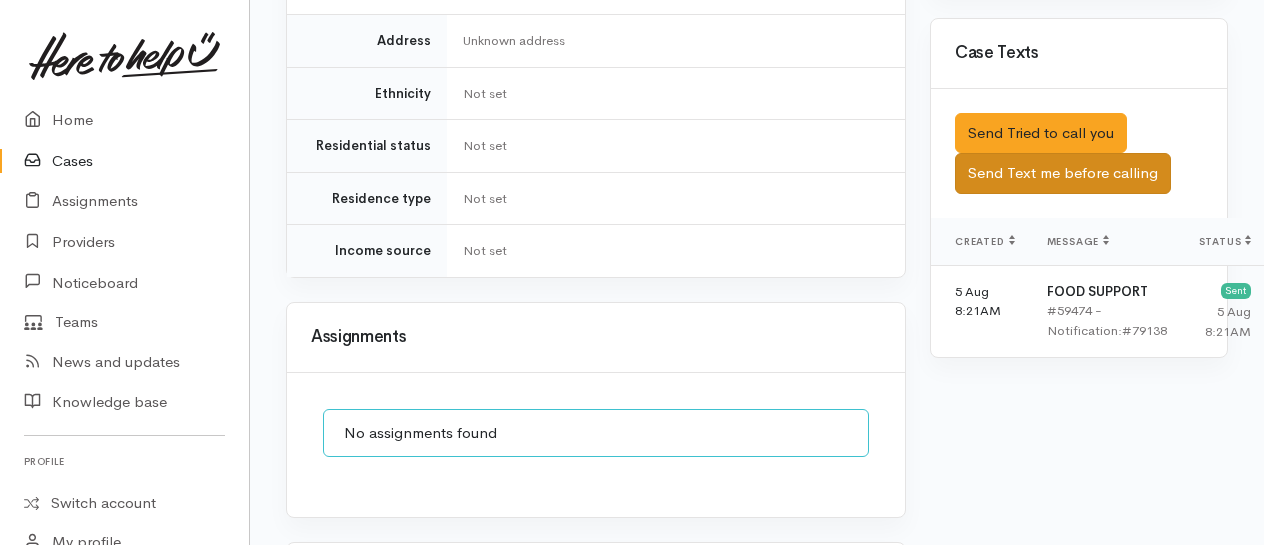 scroll, scrollTop: 1100, scrollLeft: 0, axis: vertical 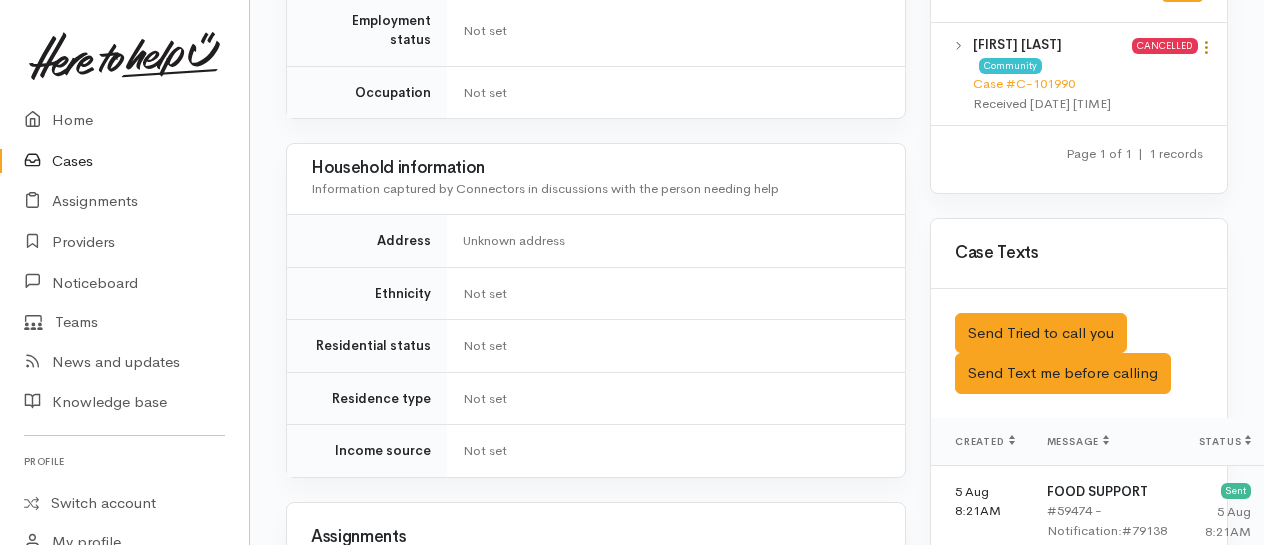 click at bounding box center (1206, 47) 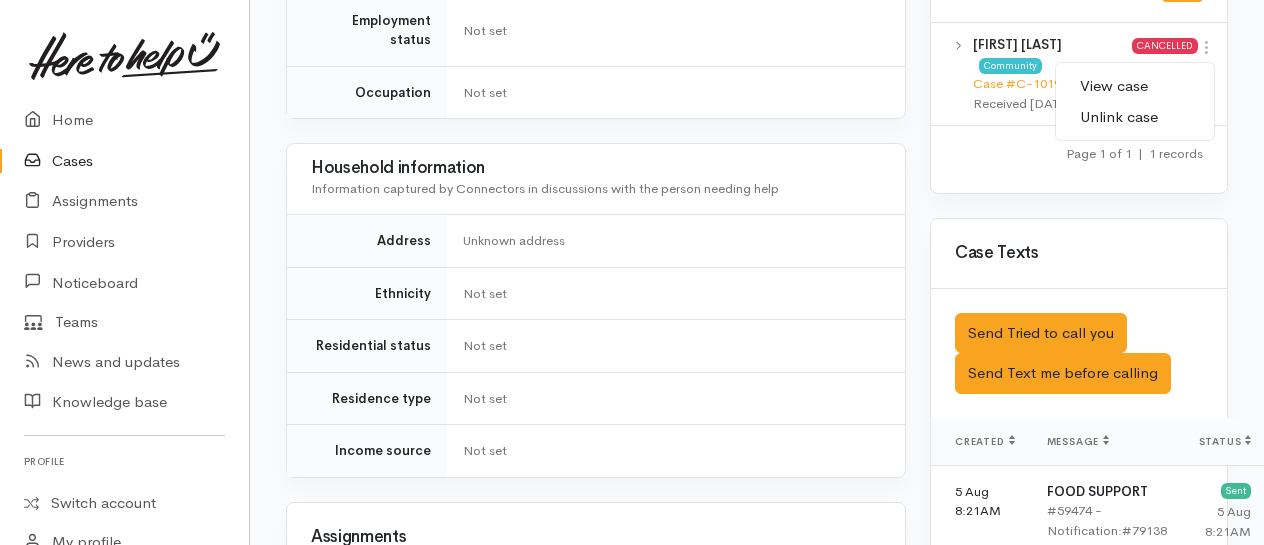 click on "View case" at bounding box center (1135, 86) 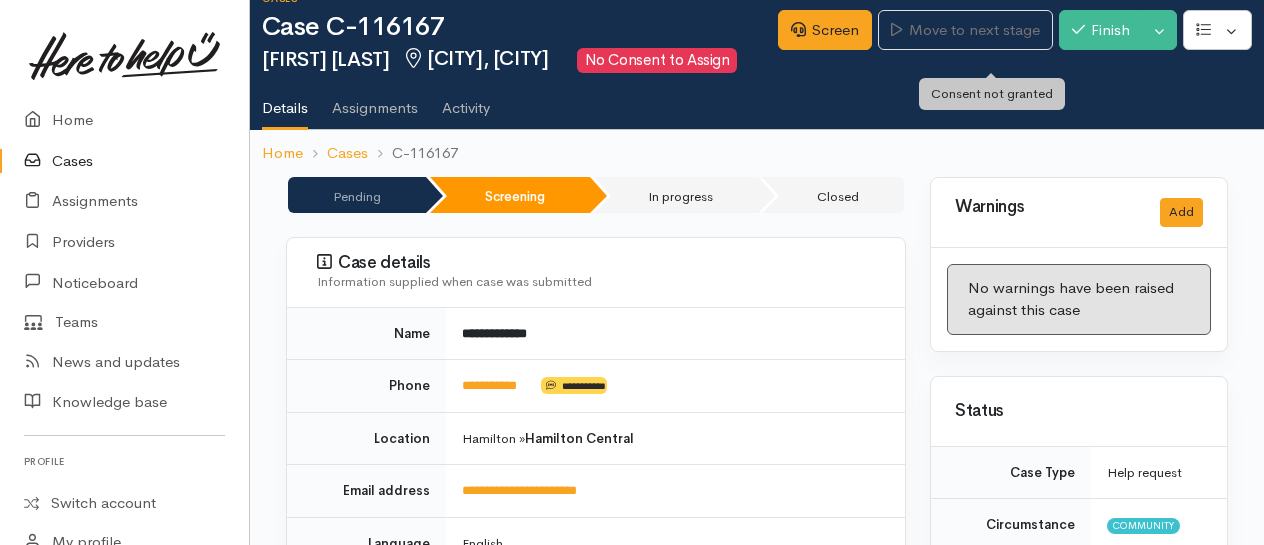 scroll, scrollTop: 0, scrollLeft: 0, axis: both 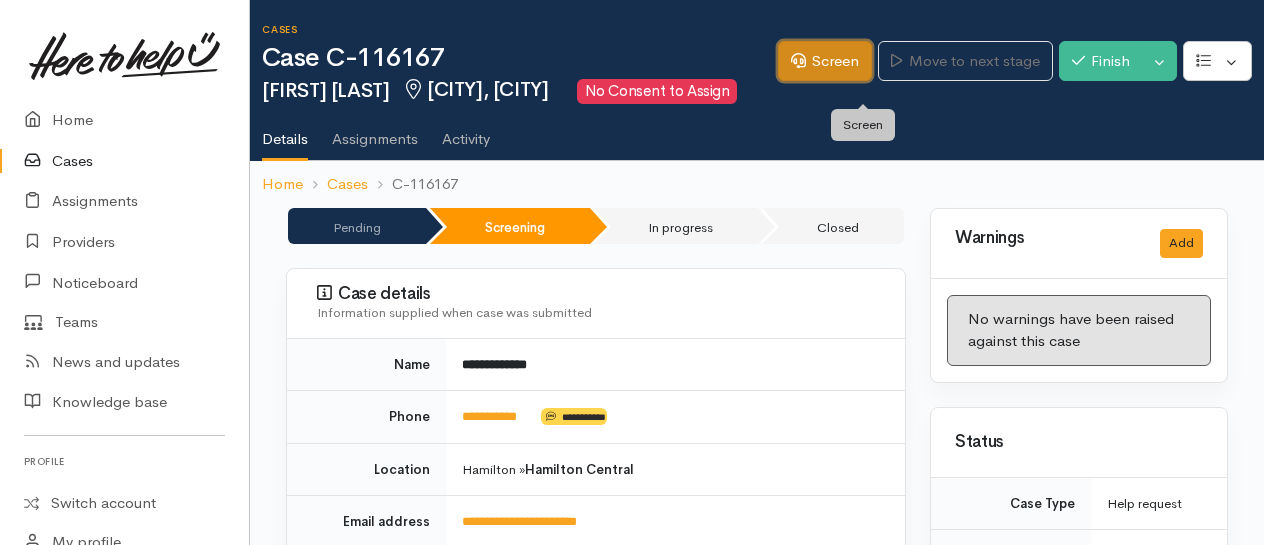 click on "Screen" at bounding box center [825, 61] 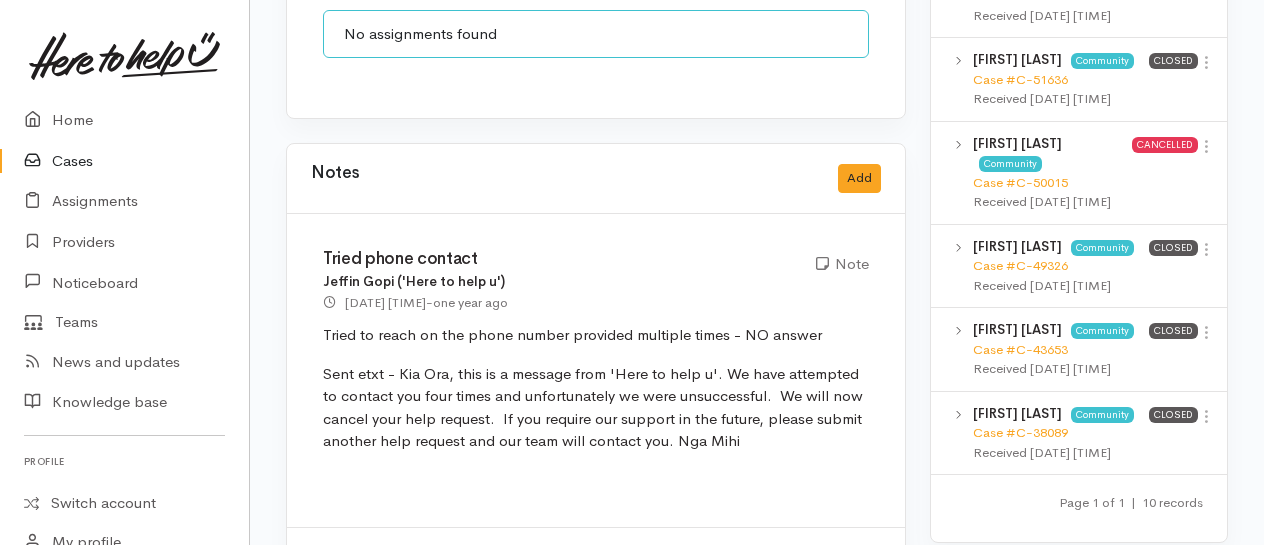 scroll, scrollTop: 1239, scrollLeft: 0, axis: vertical 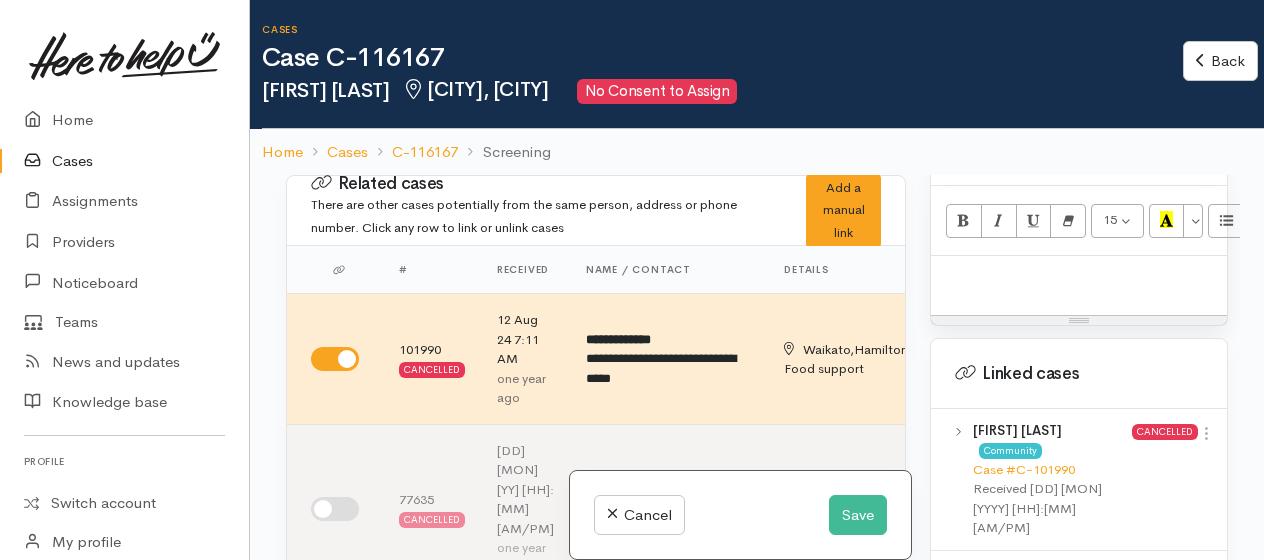 paste 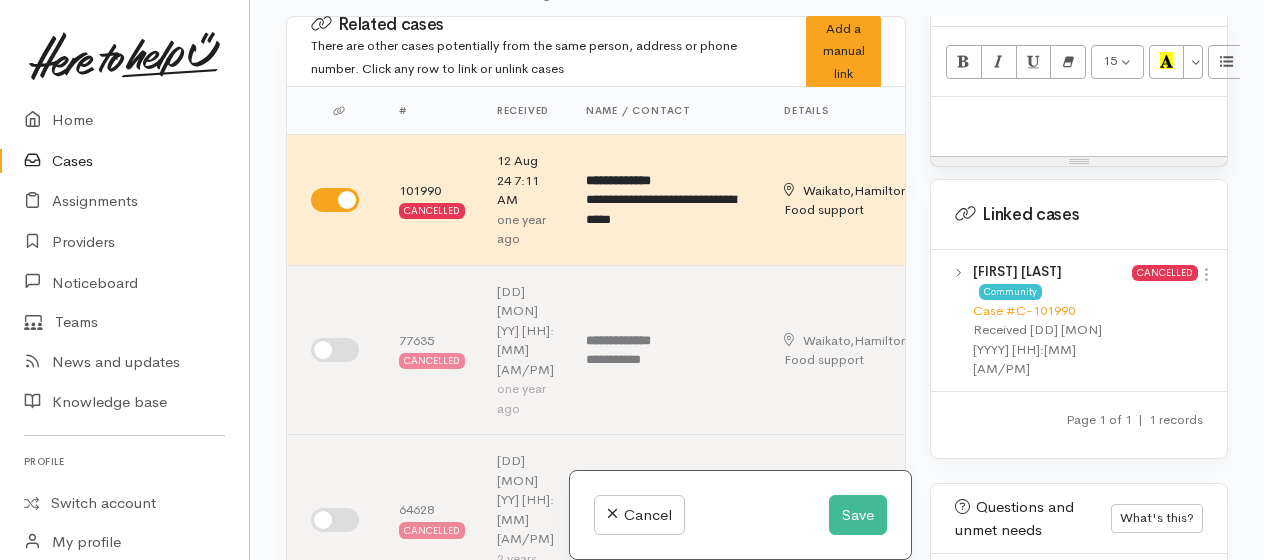 scroll, scrollTop: 1482, scrollLeft: 0, axis: vertical 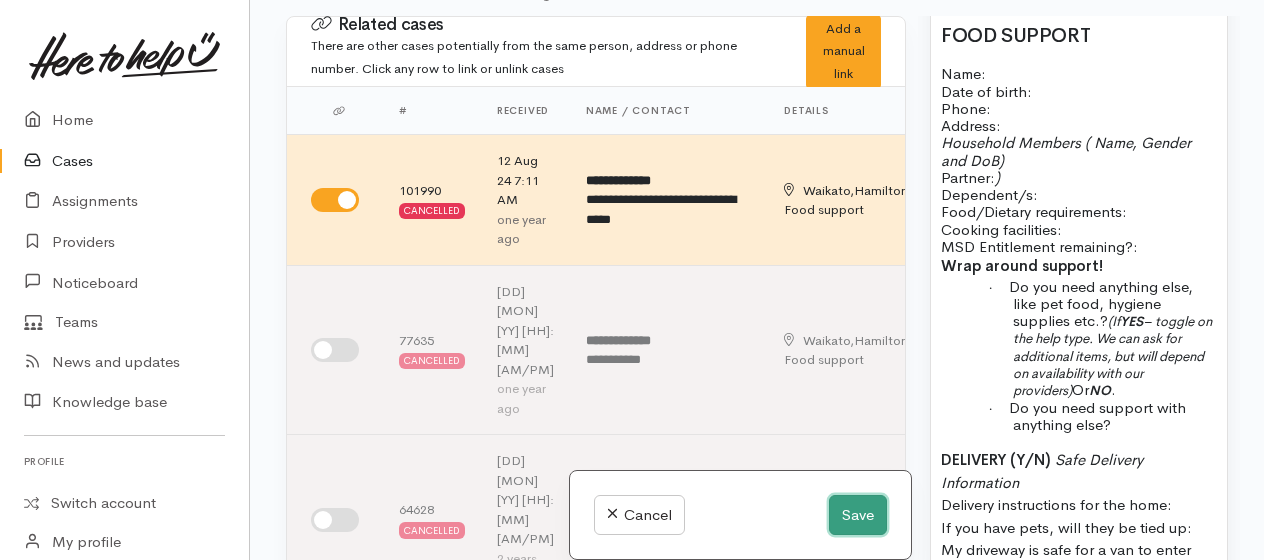click on "Save" at bounding box center [858, 515] 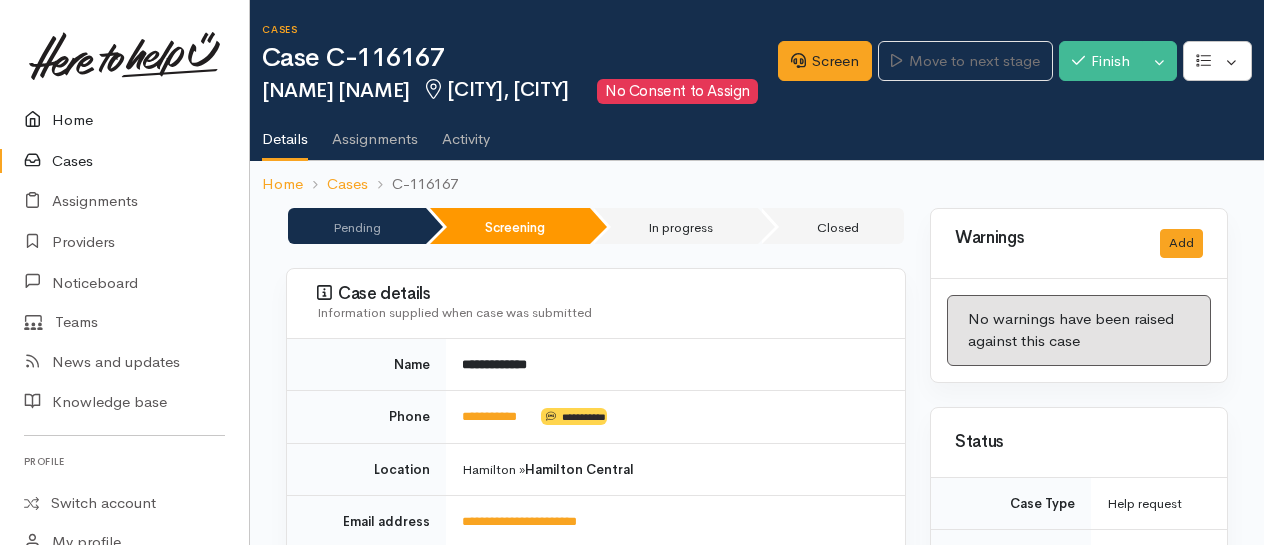 scroll, scrollTop: 0, scrollLeft: 0, axis: both 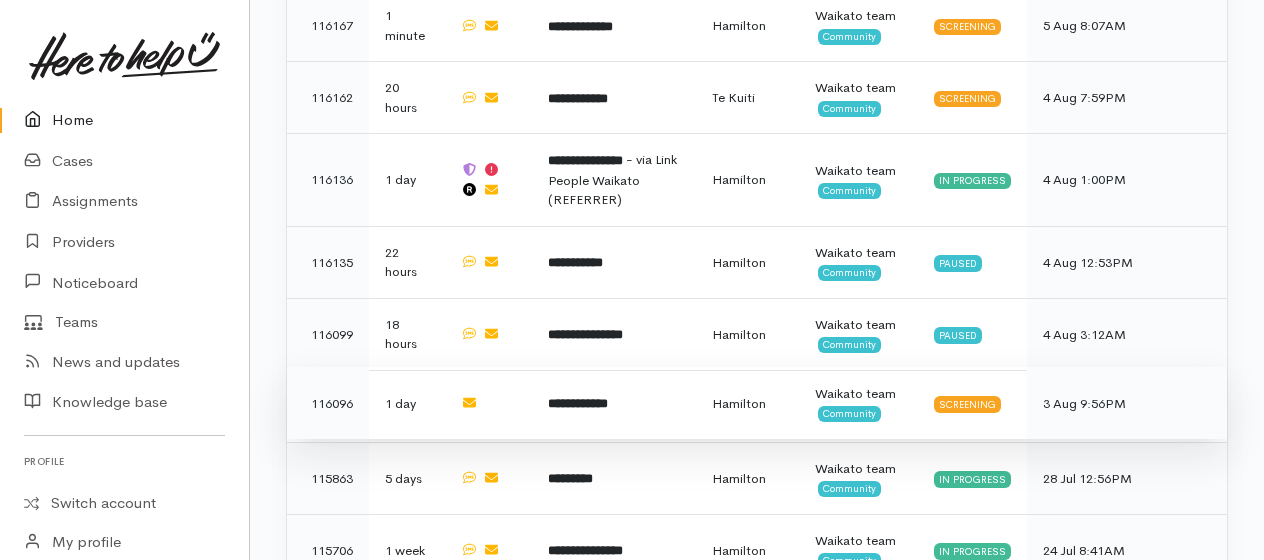 click on "**********" at bounding box center (578, 403) 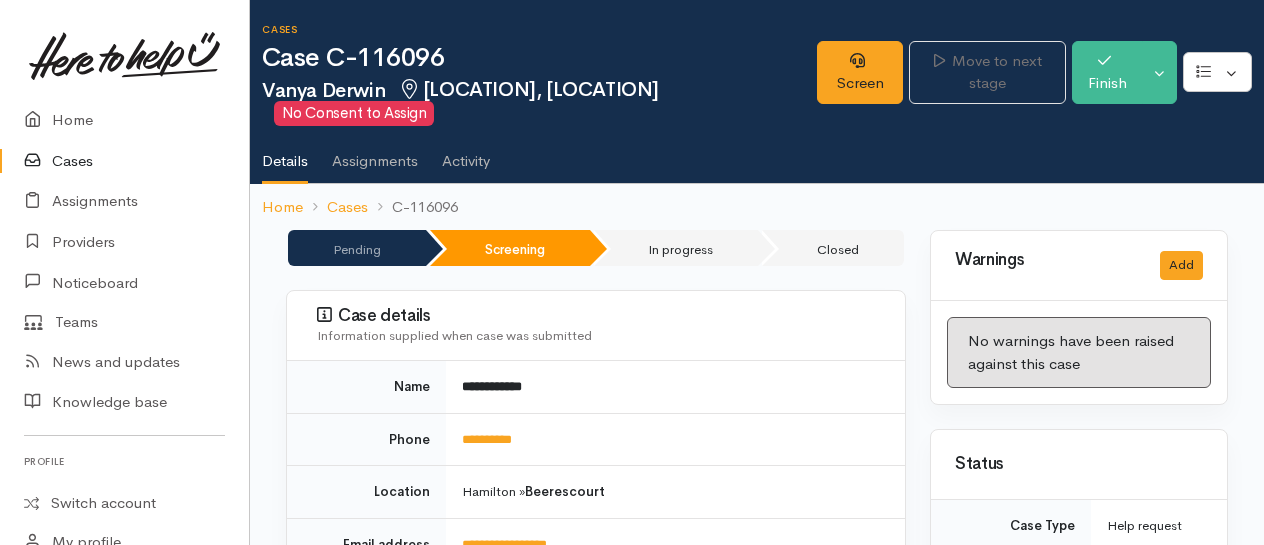 scroll, scrollTop: 0, scrollLeft: 0, axis: both 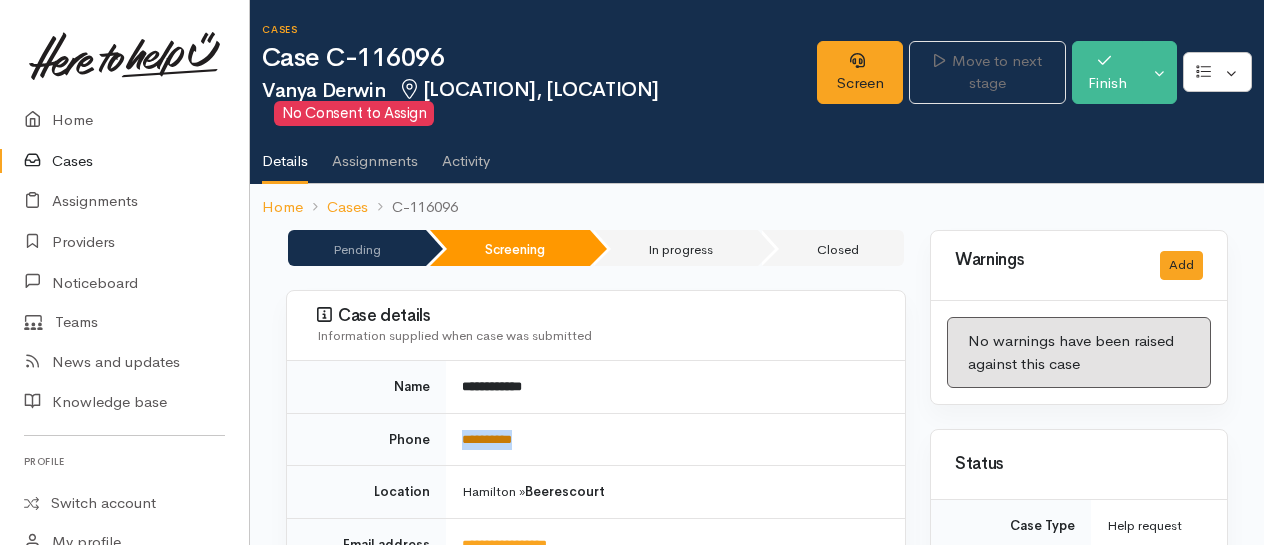 drag, startPoint x: 555, startPoint y: 441, endPoint x: 464, endPoint y: 442, distance: 91.00549 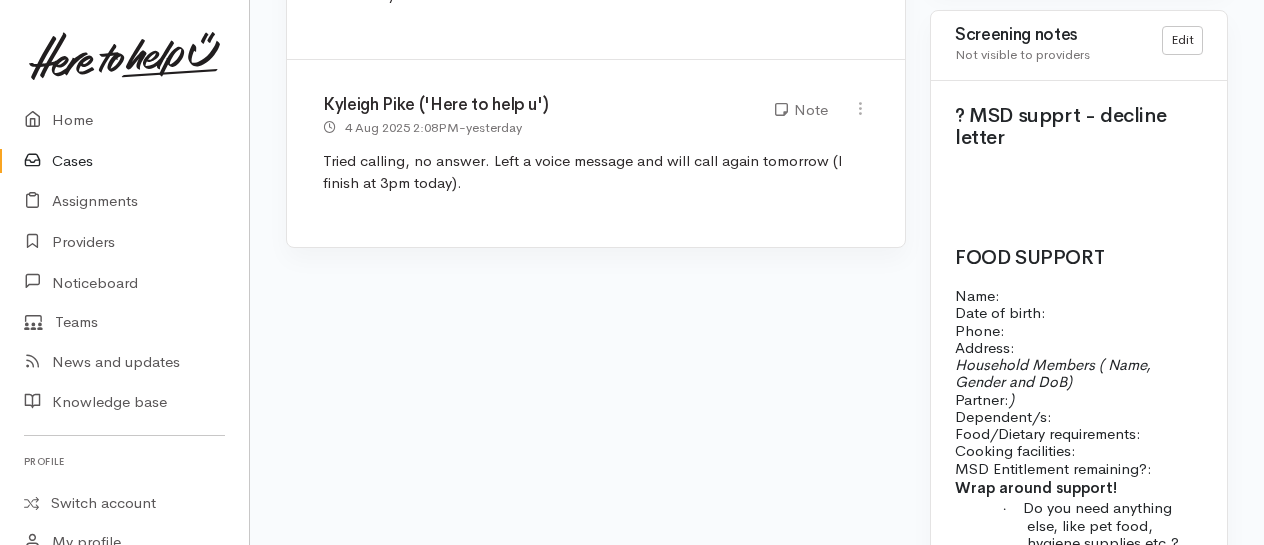 scroll, scrollTop: 2300, scrollLeft: 0, axis: vertical 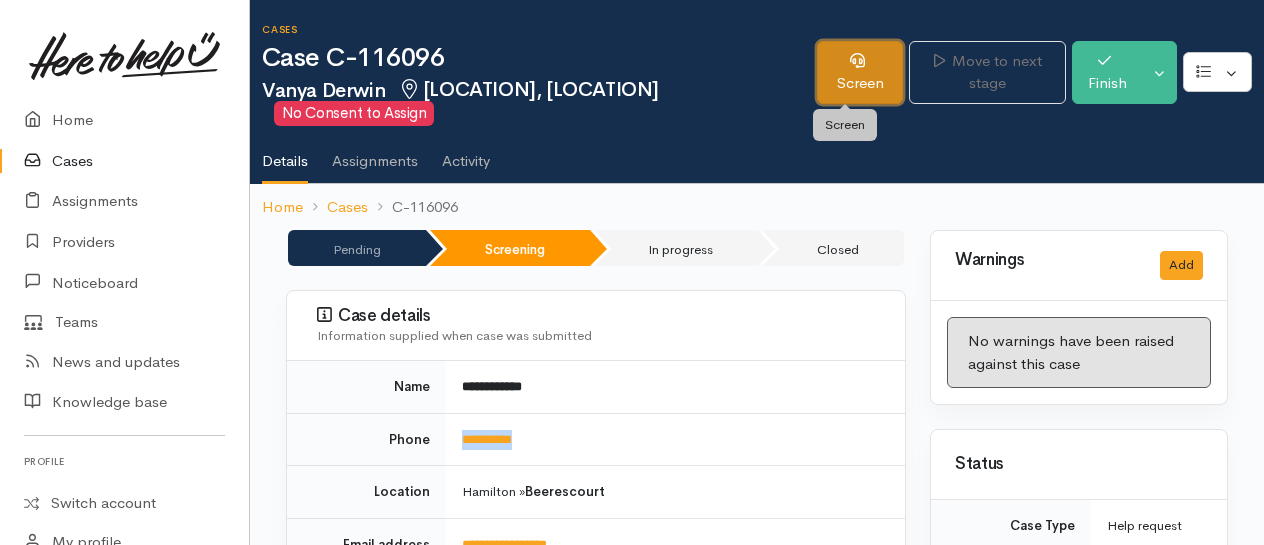click on "Screen" at bounding box center (860, 72) 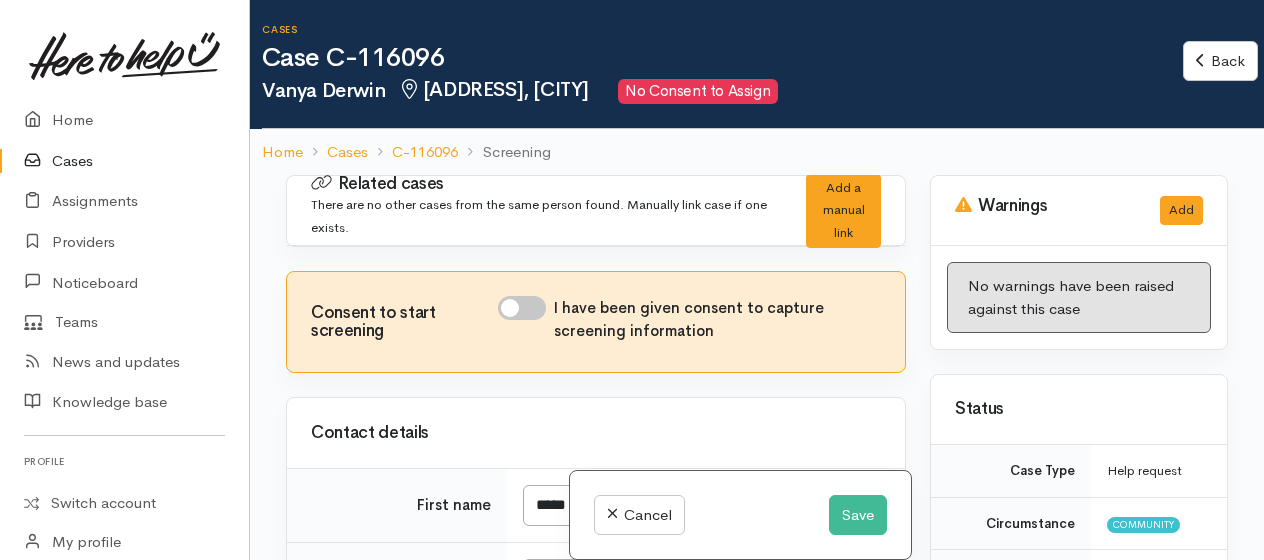 scroll, scrollTop: 0, scrollLeft: 0, axis: both 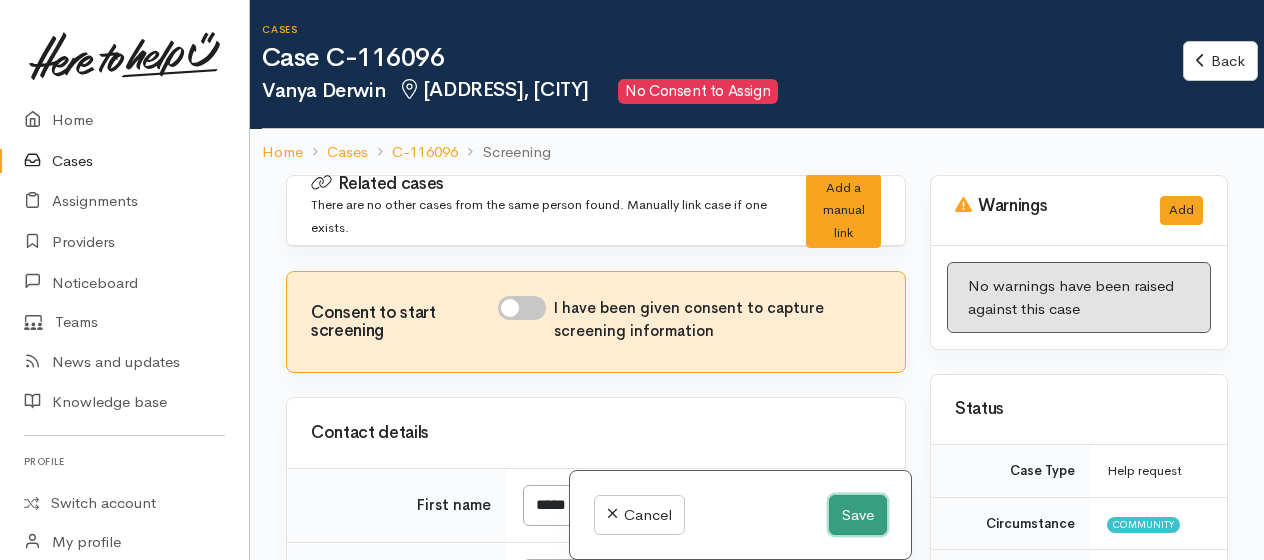 click on "Save" at bounding box center [858, 515] 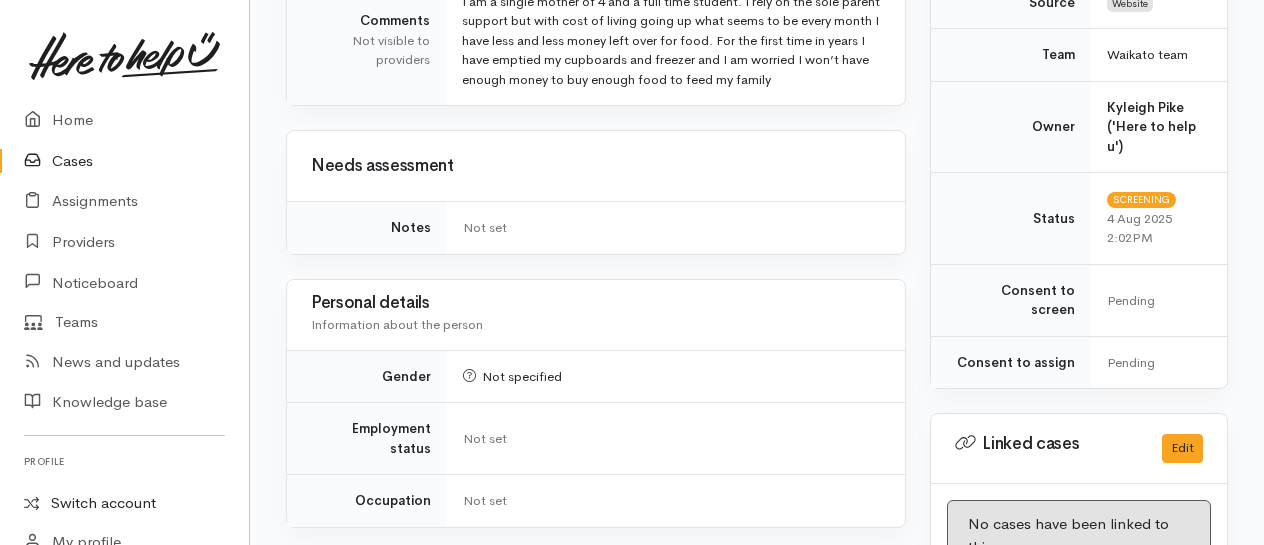 scroll, scrollTop: 500, scrollLeft: 0, axis: vertical 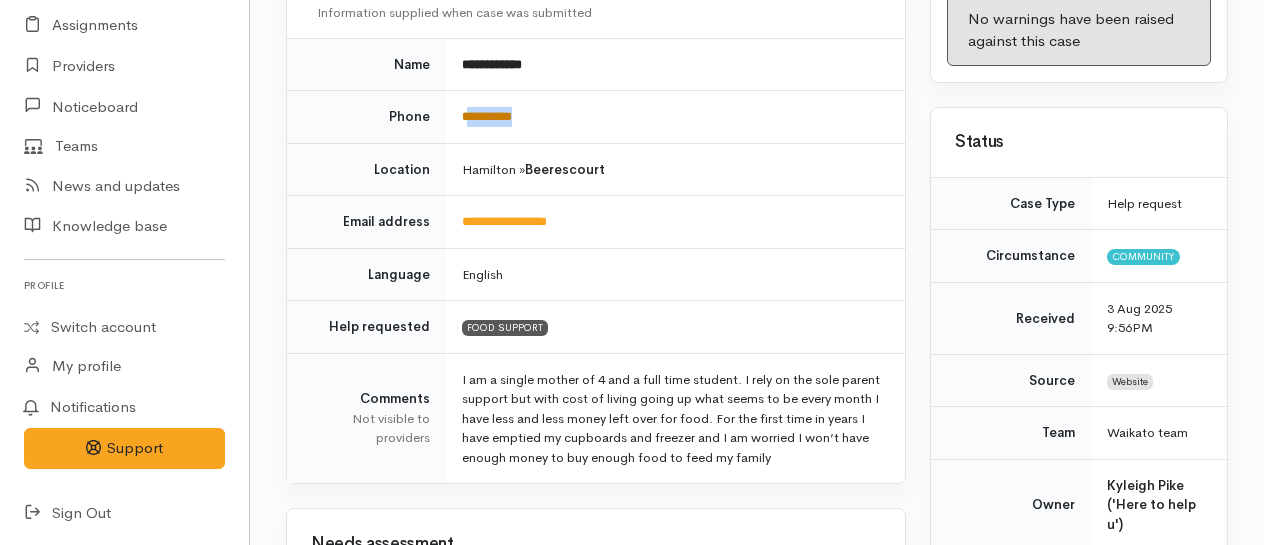 drag, startPoint x: 561, startPoint y: 135, endPoint x: 471, endPoint y: 142, distance: 90.27181 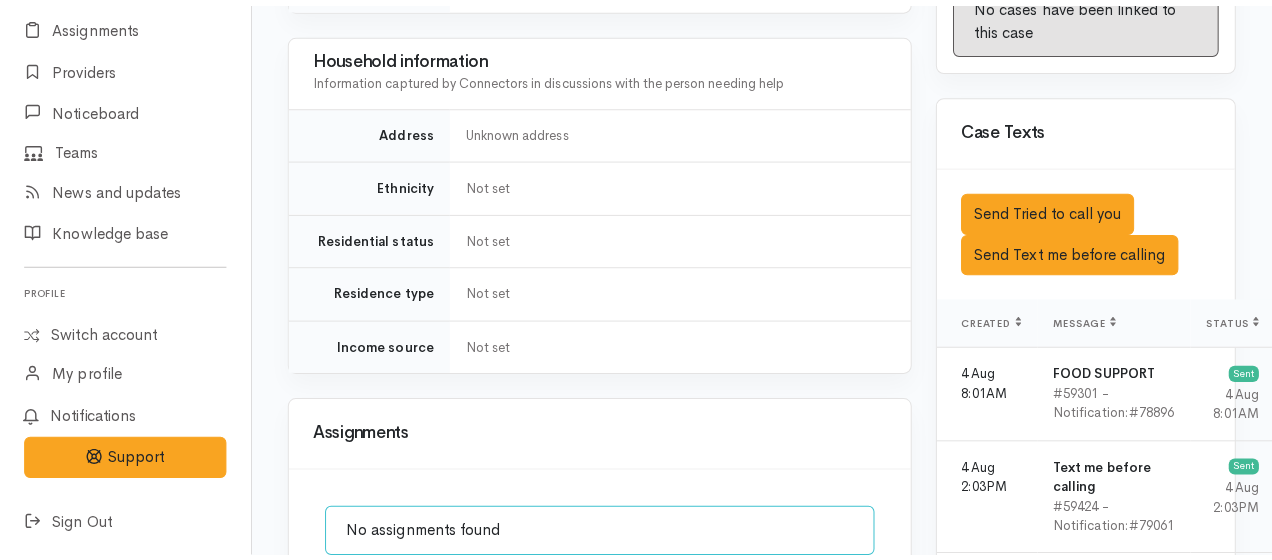 scroll, scrollTop: 1400, scrollLeft: 0, axis: vertical 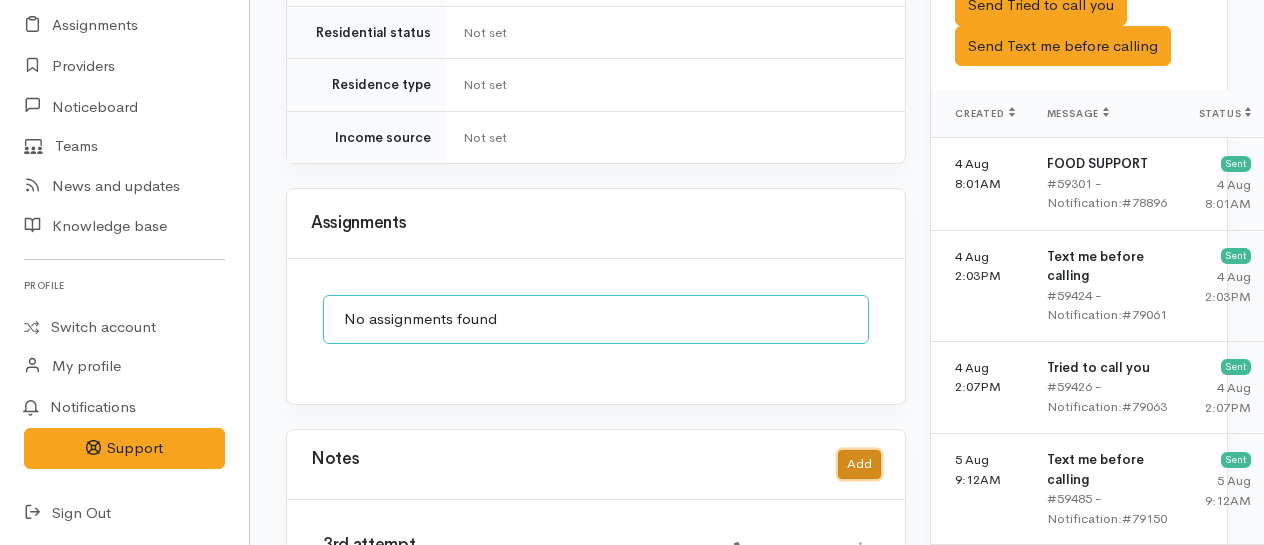 click on "Add" at bounding box center (859, 464) 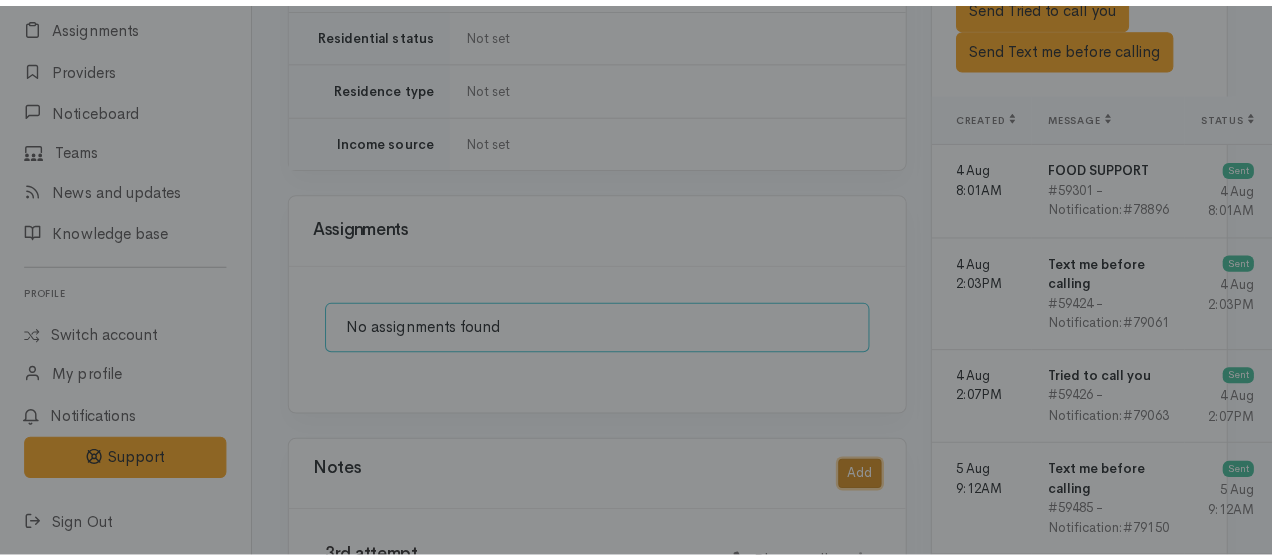 scroll, scrollTop: 160, scrollLeft: 0, axis: vertical 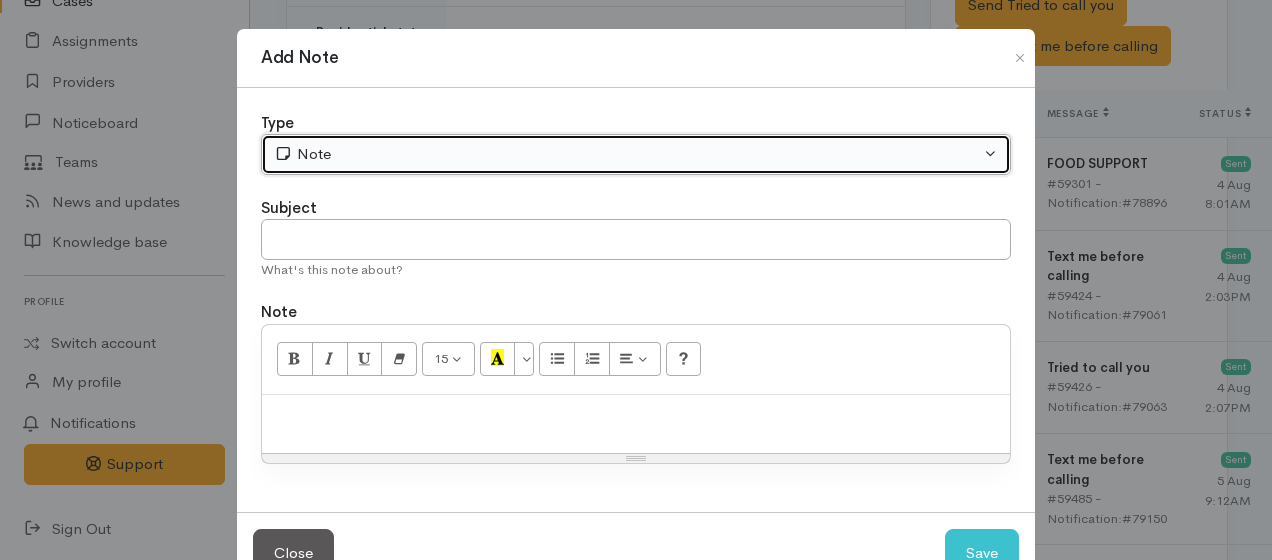 drag, startPoint x: 291, startPoint y: 160, endPoint x: 296, endPoint y: 175, distance: 15.811388 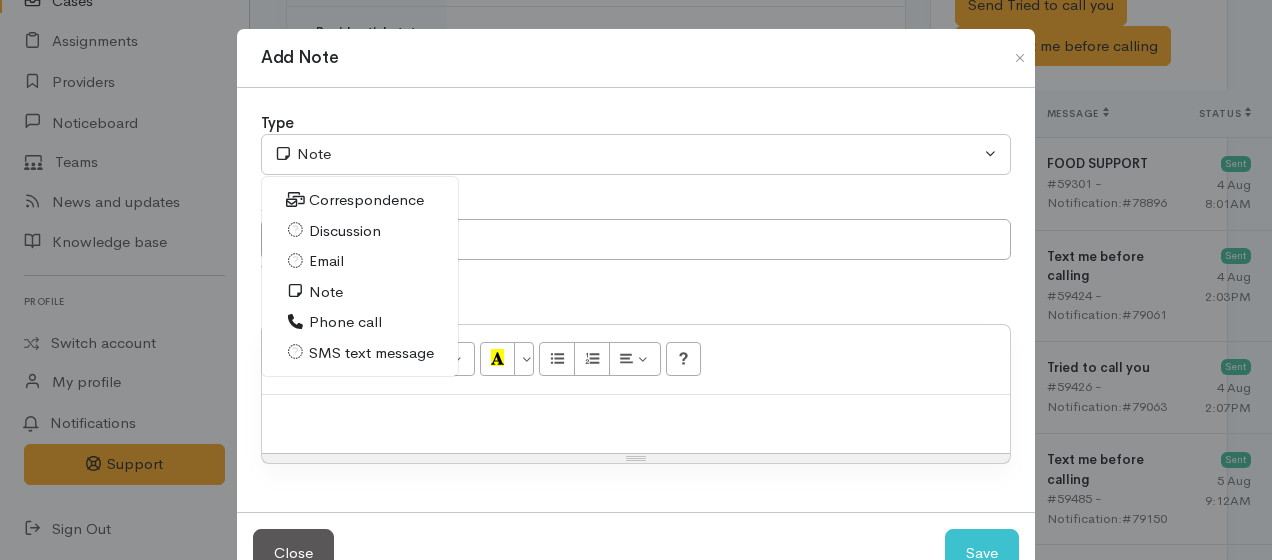 click on "Phone call" at bounding box center (345, 322) 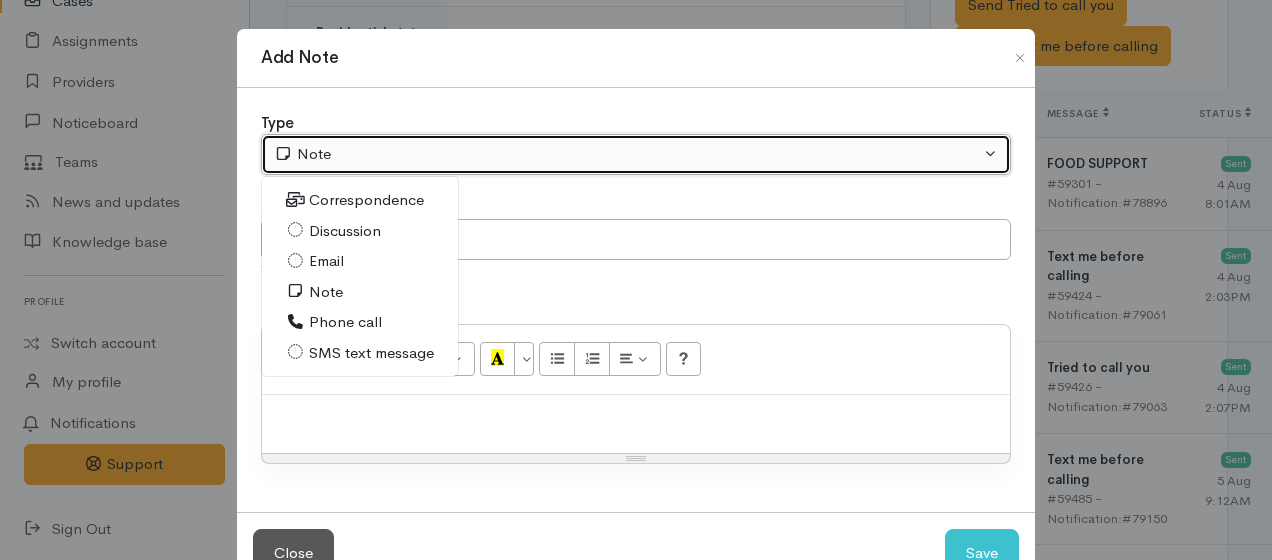 select on "3" 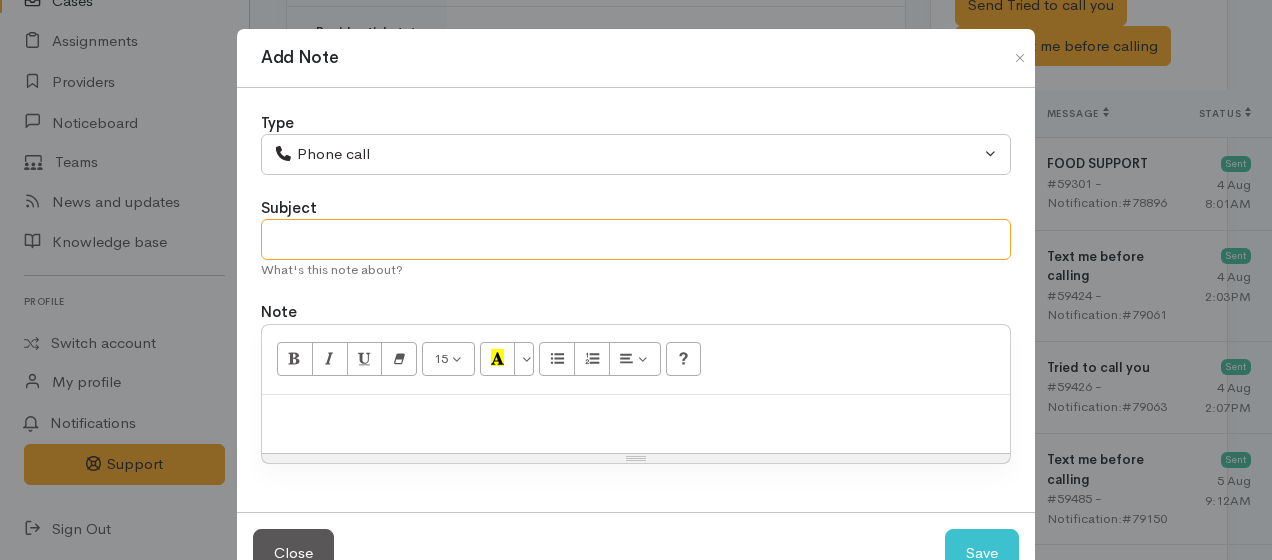 click at bounding box center (636, 239) 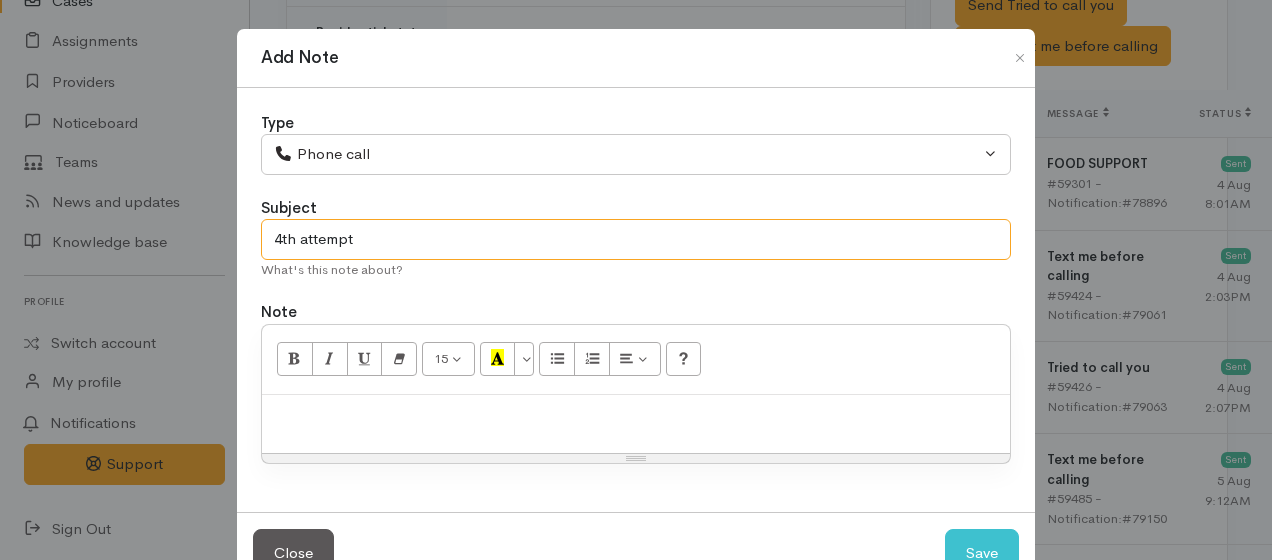 type on "4th attempt" 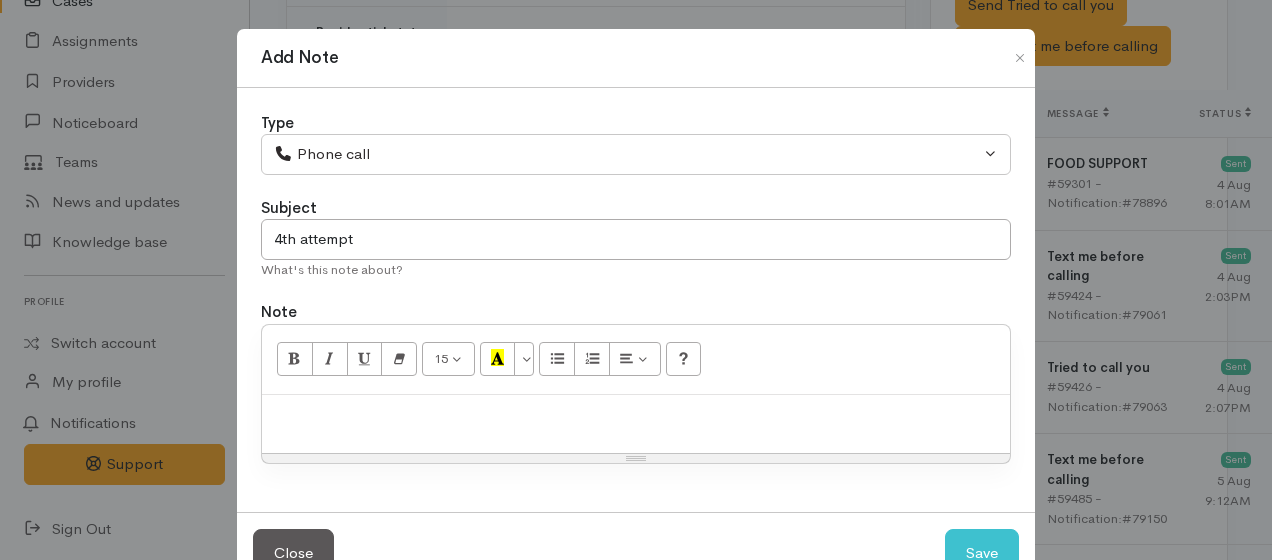 click at bounding box center (636, 424) 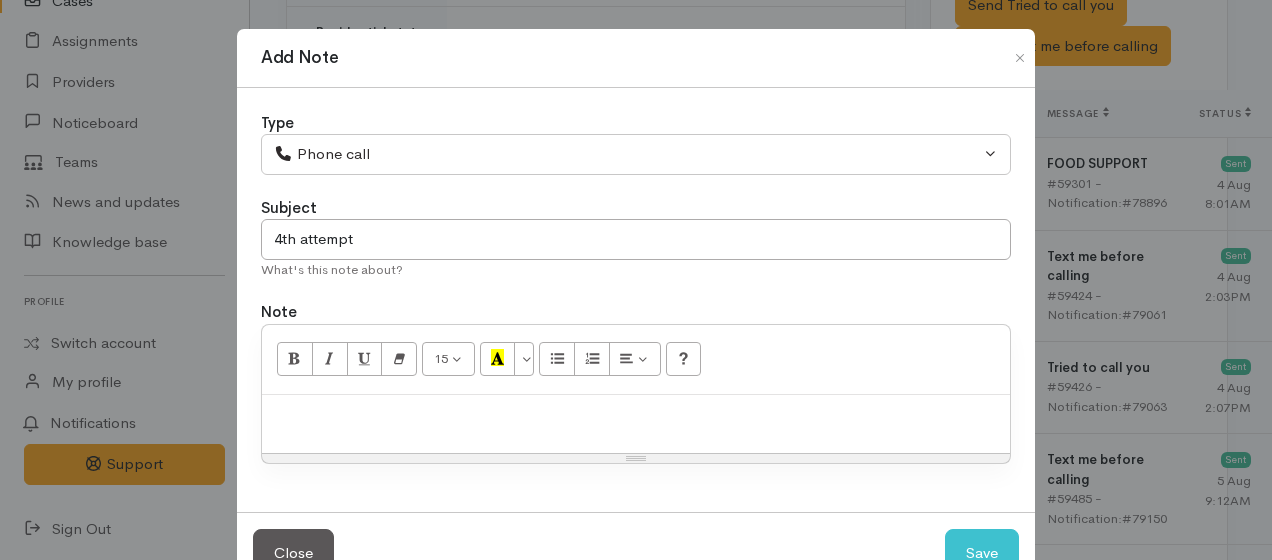 type 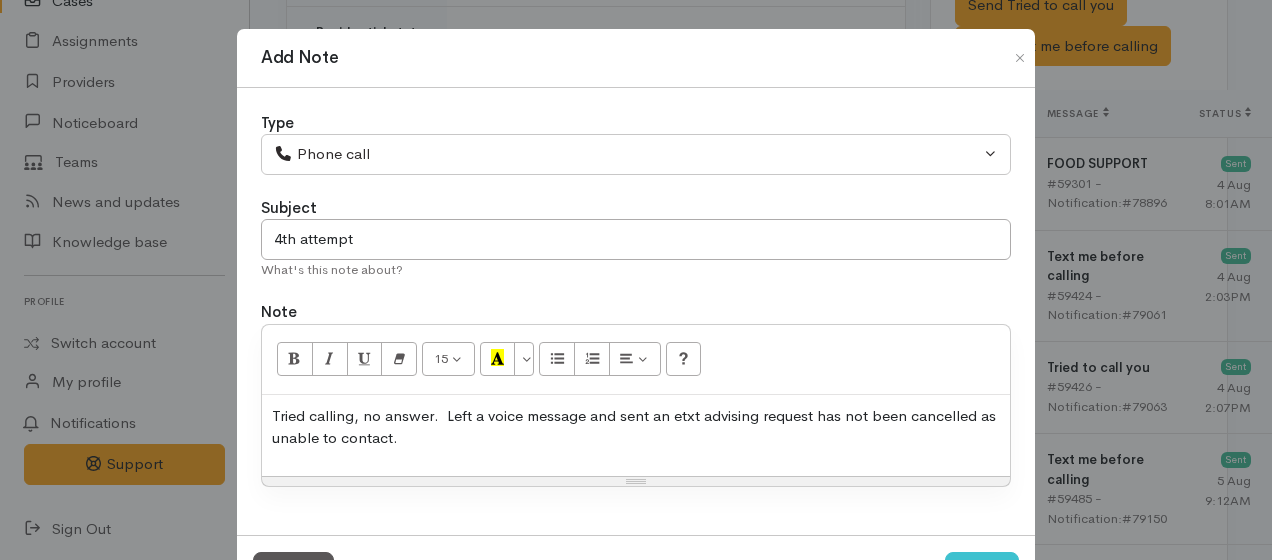 click on "Tried calling, no answer.  Left a voice message and sent an etxt advising request has not been cancelled as unable to contact." at bounding box center [636, 427] 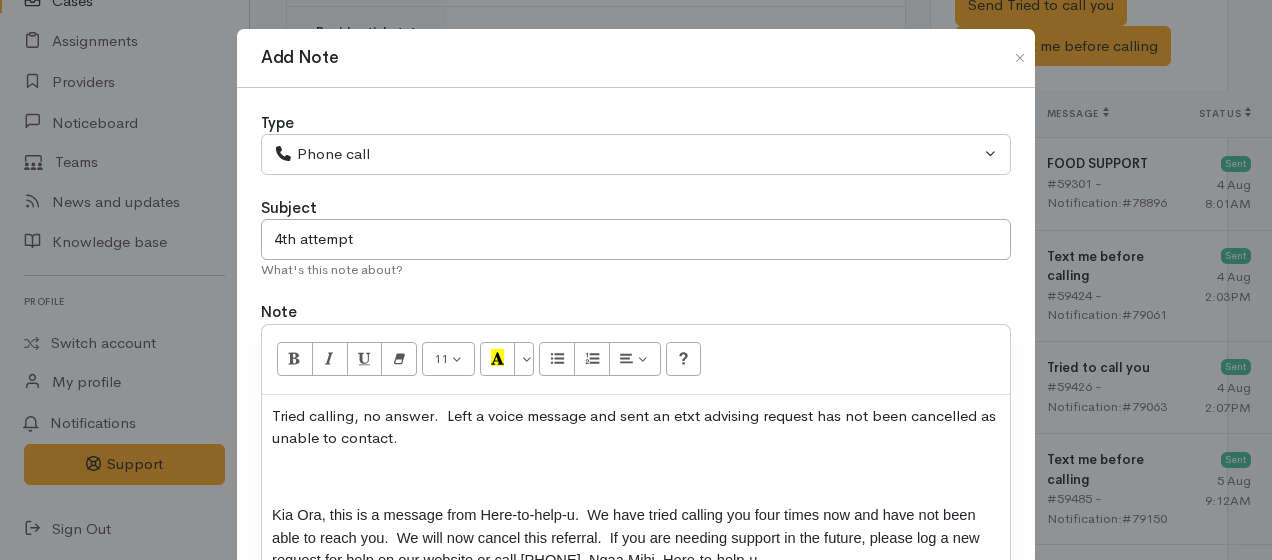 scroll, scrollTop: 46, scrollLeft: 0, axis: vertical 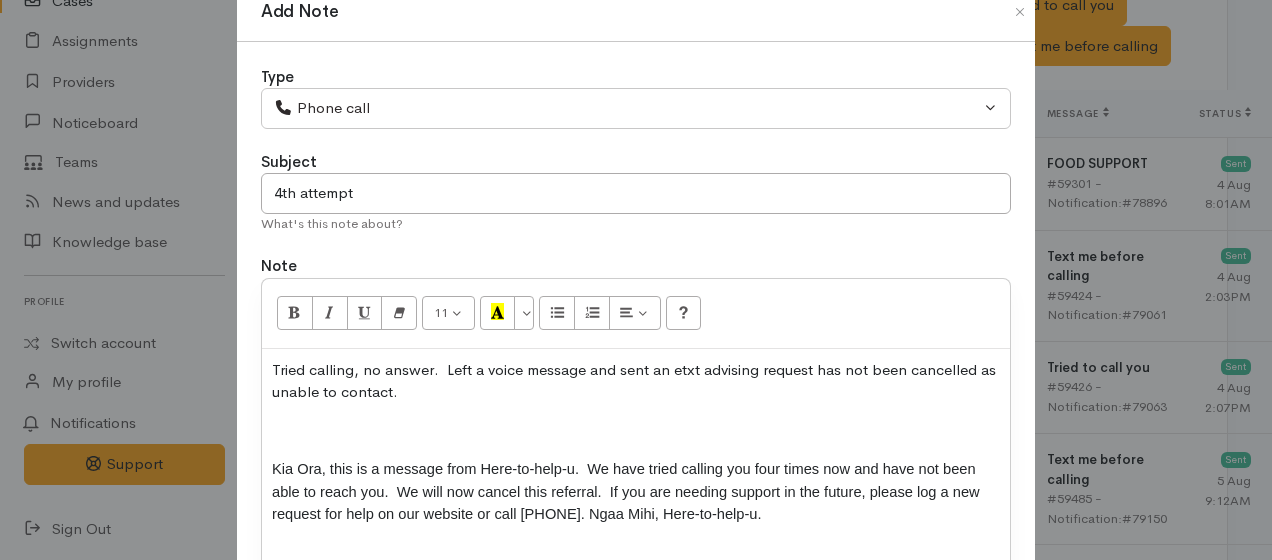 click at bounding box center (636, 431) 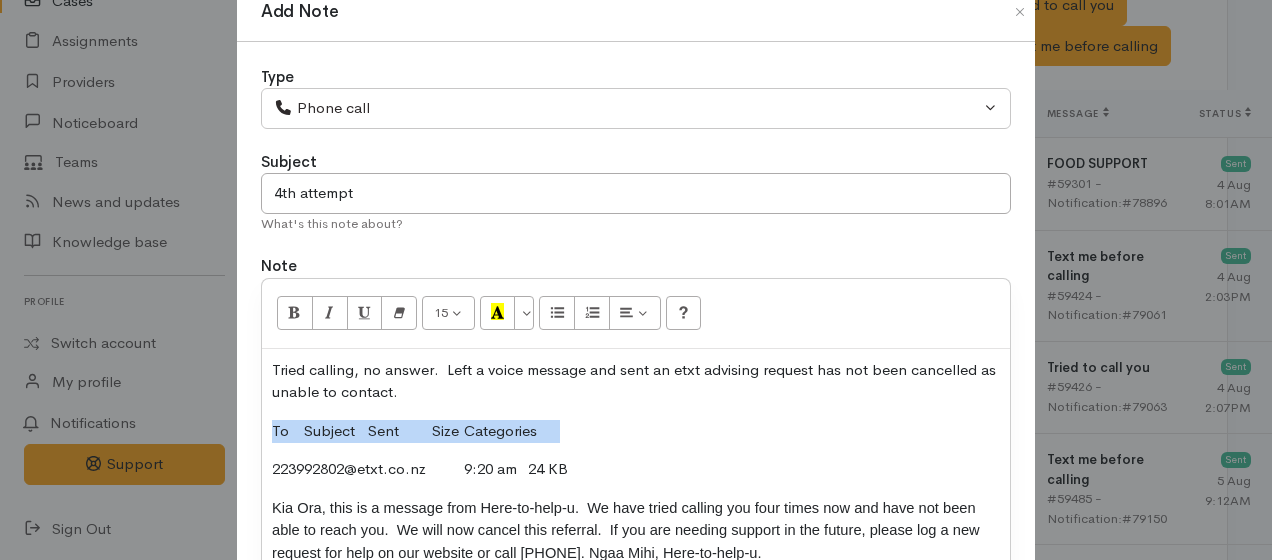 drag, startPoint x: 276, startPoint y: 426, endPoint x: 581, endPoint y: 424, distance: 305.00656 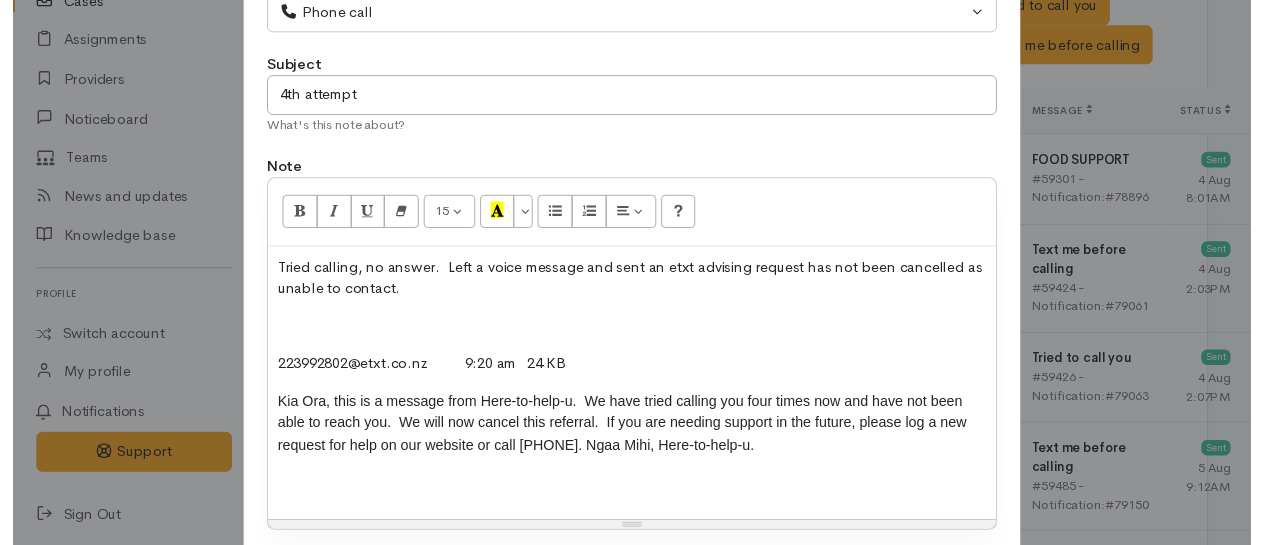 scroll, scrollTop: 280, scrollLeft: 0, axis: vertical 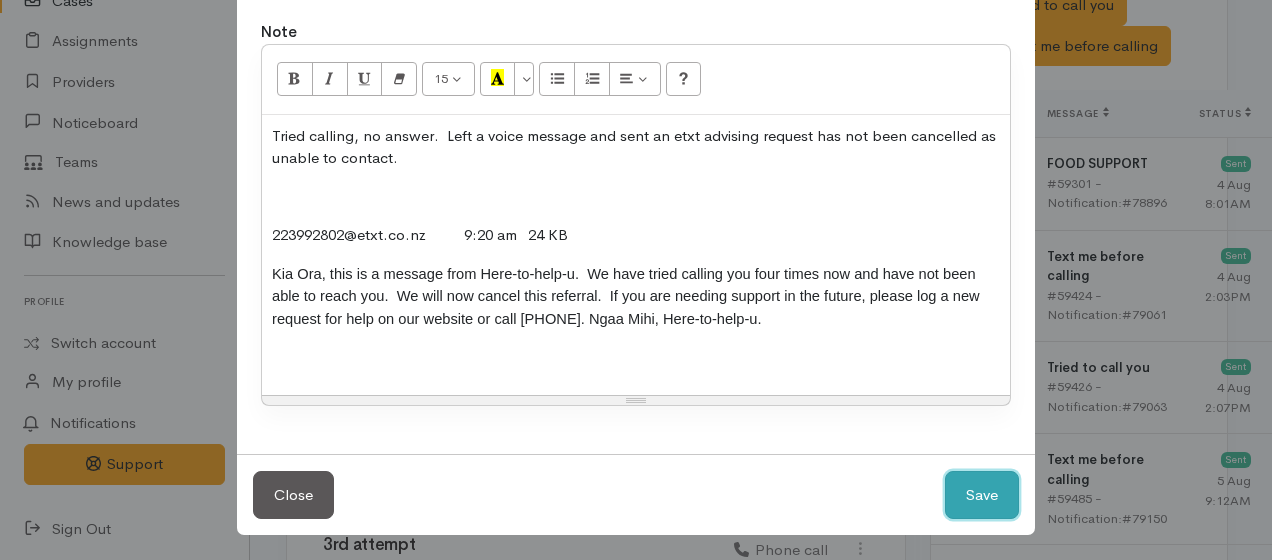 click on "Save" at bounding box center [982, 495] 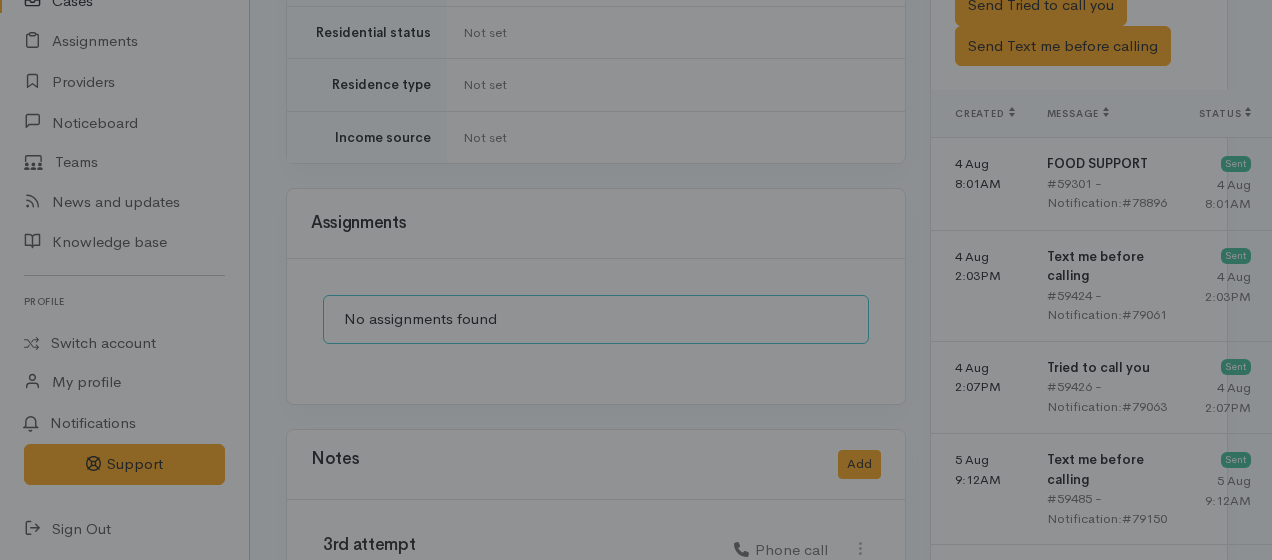 type 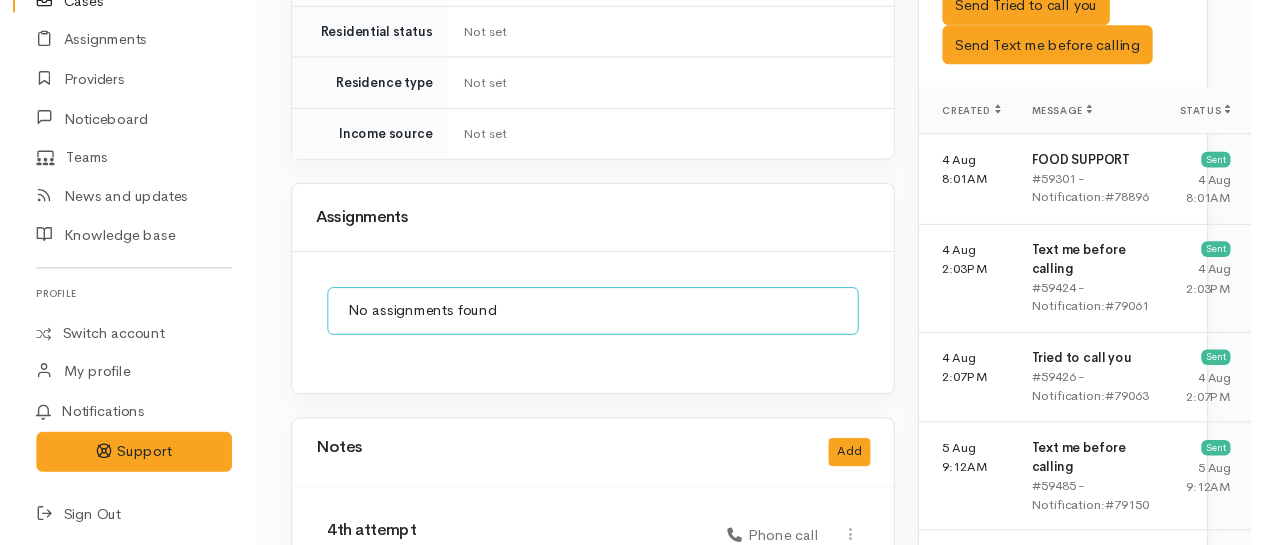 scroll, scrollTop: 176, scrollLeft: 0, axis: vertical 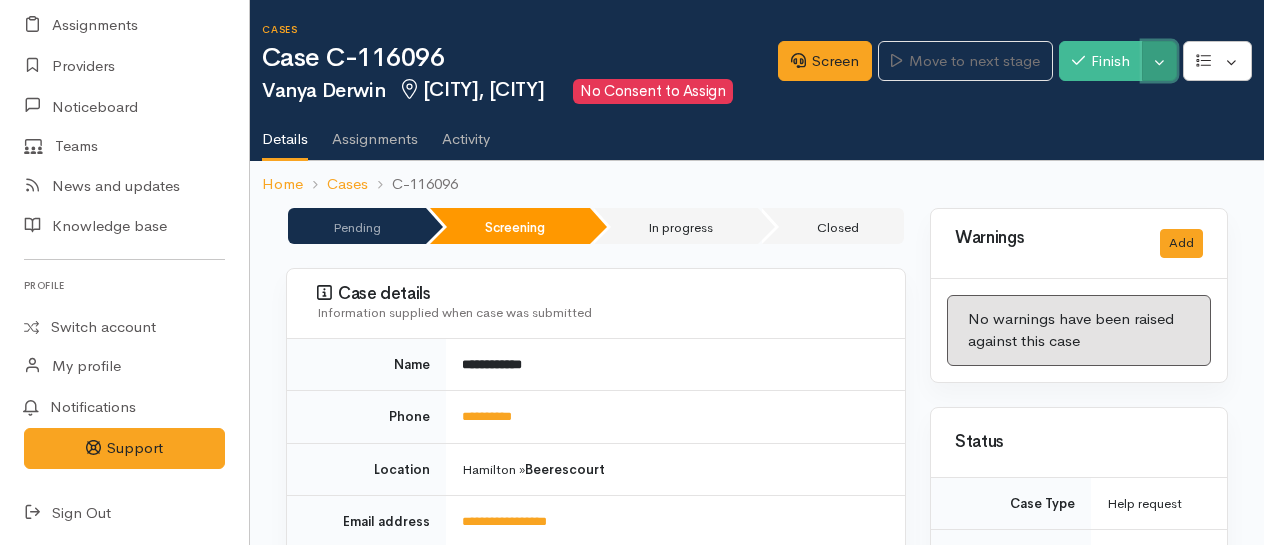 click on "Toggle Dropdown" at bounding box center (1159, 61) 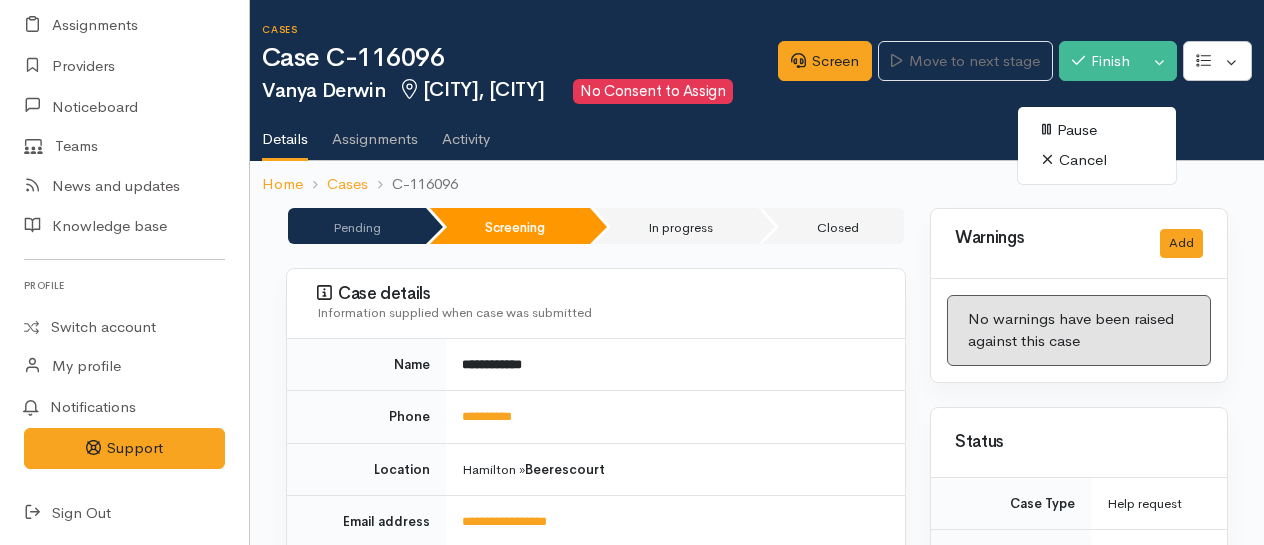 click on "Cancel" at bounding box center (1097, 160) 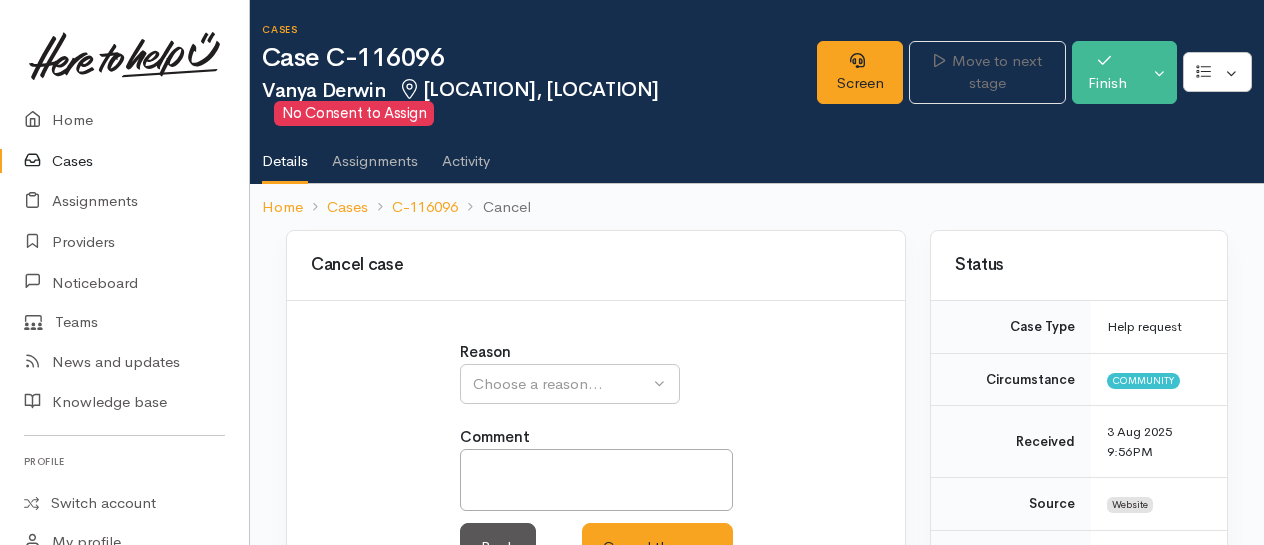 scroll, scrollTop: 0, scrollLeft: 0, axis: both 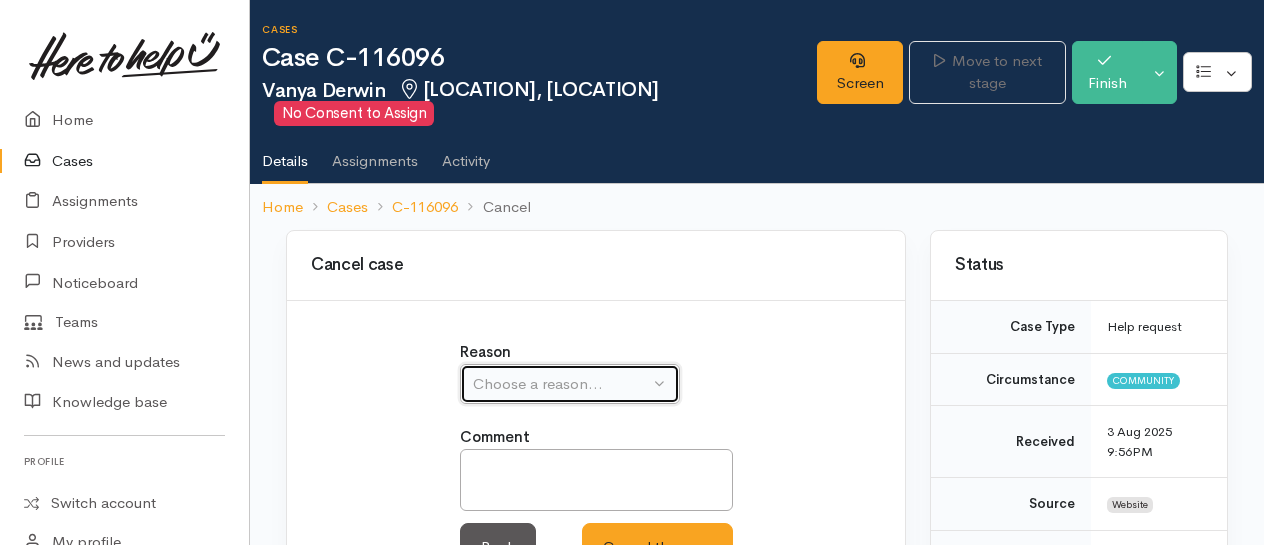 drag, startPoint x: 555, startPoint y: 394, endPoint x: 514, endPoint y: 395, distance: 41.01219 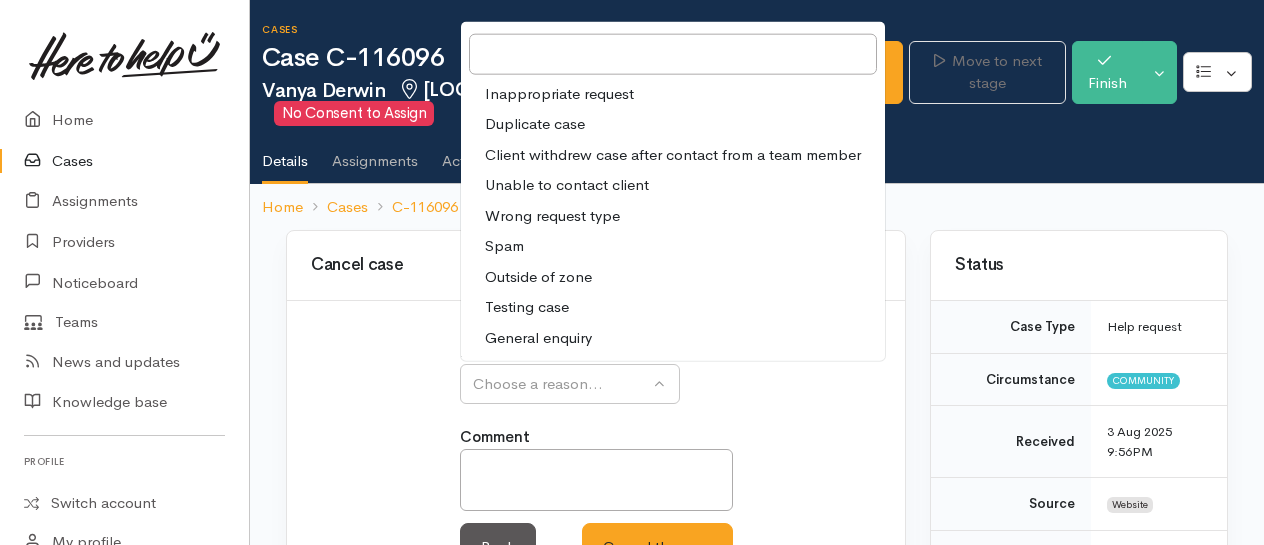 click on "Unable to contact client" at bounding box center [673, 185] 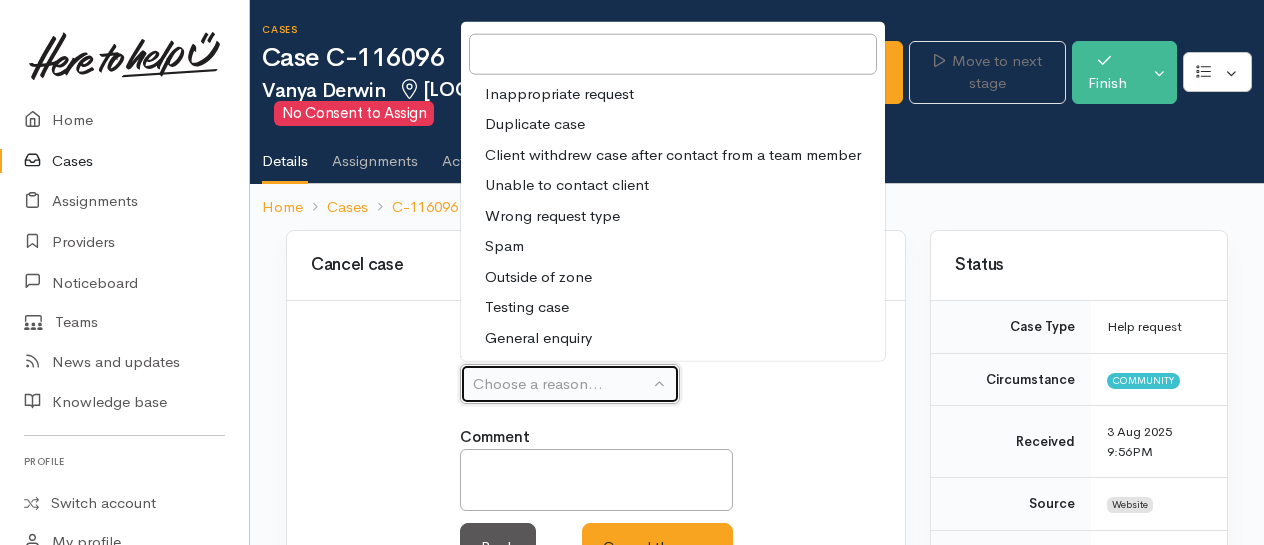 select on "4" 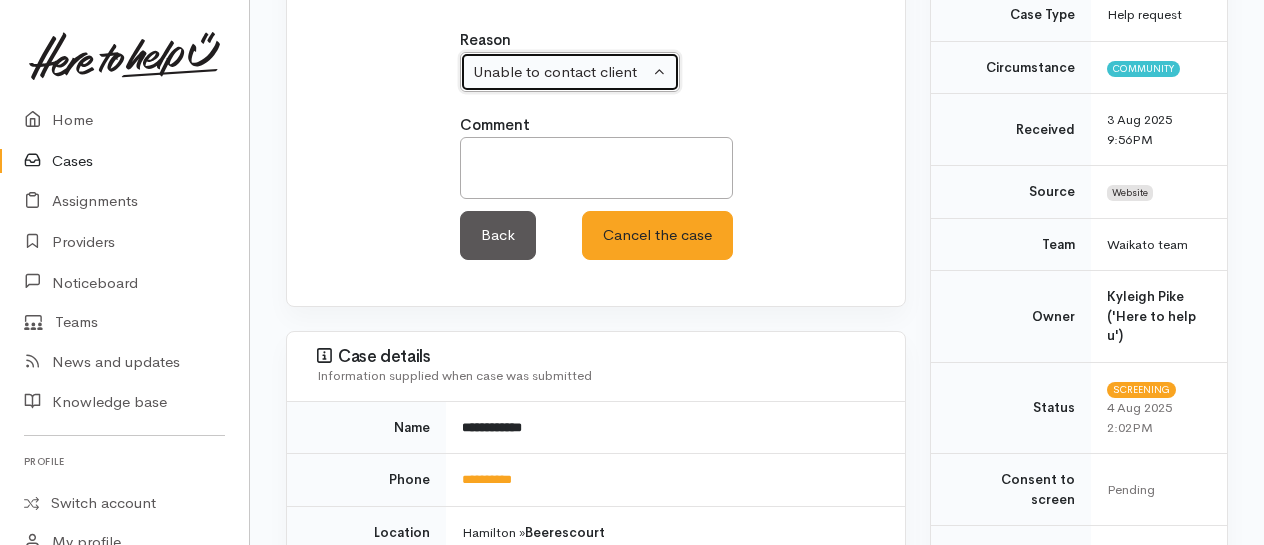 scroll, scrollTop: 500, scrollLeft: 0, axis: vertical 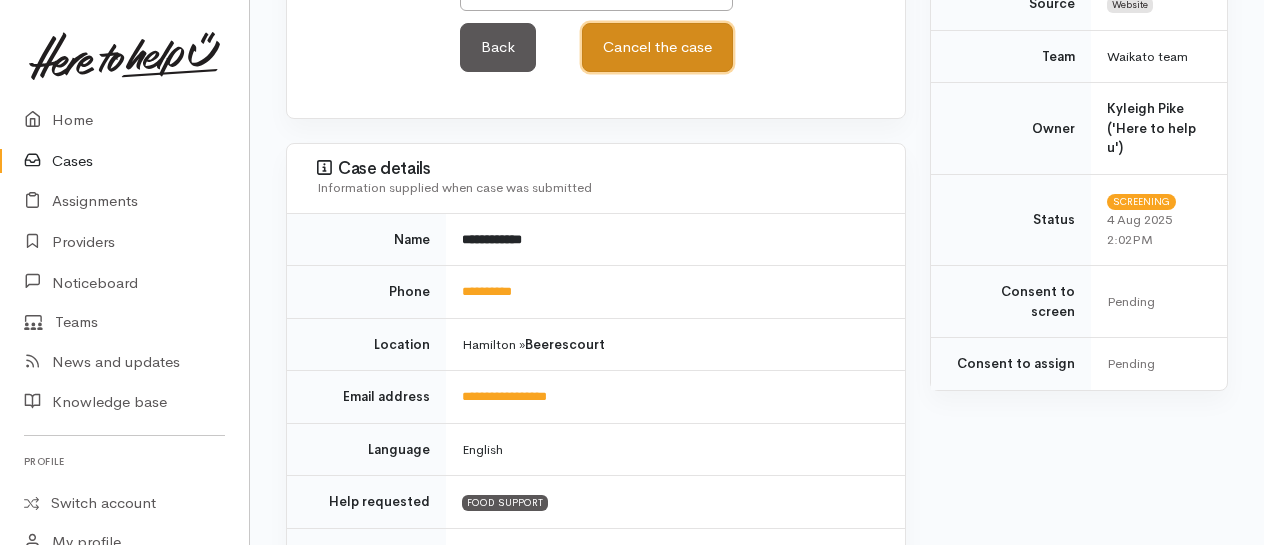 click on "Cancel the case" at bounding box center (657, 47) 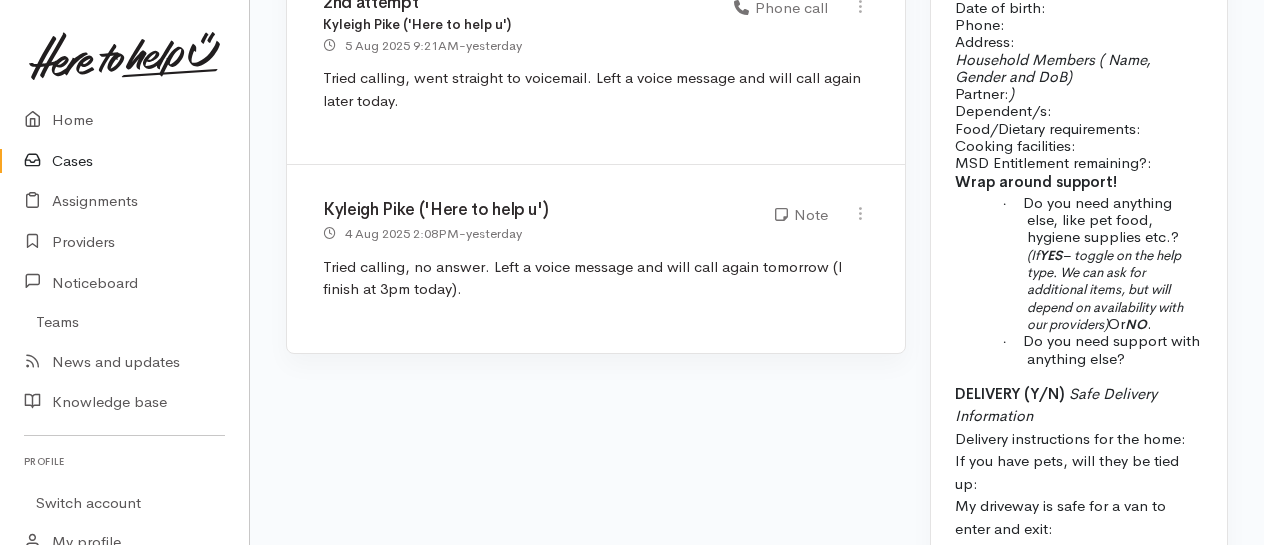 scroll, scrollTop: 2626, scrollLeft: 0, axis: vertical 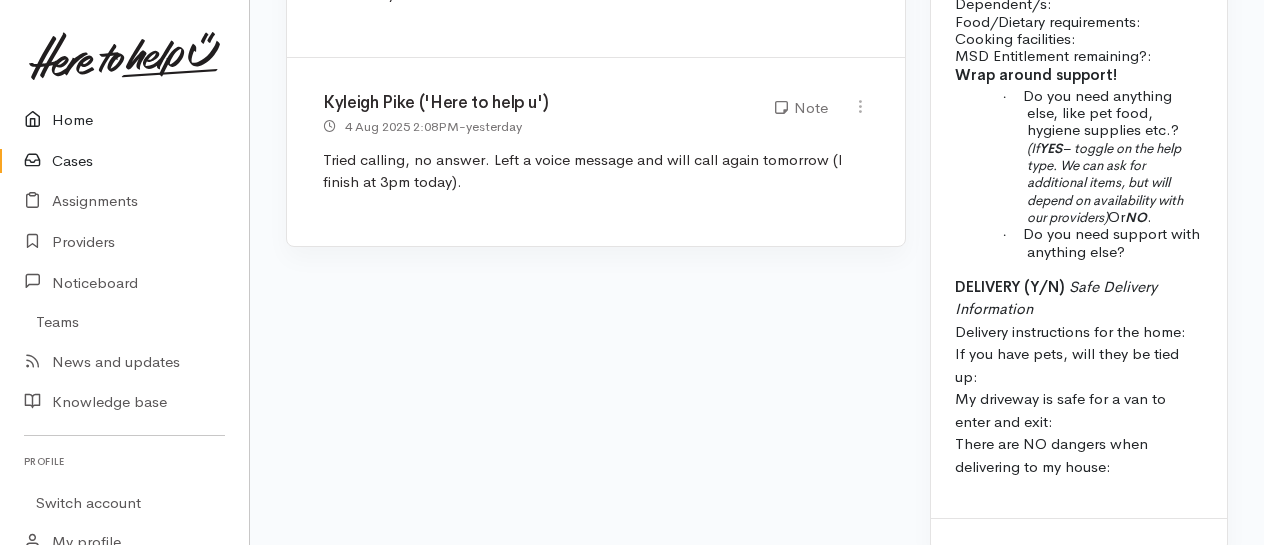click on "Home" at bounding box center [124, 120] 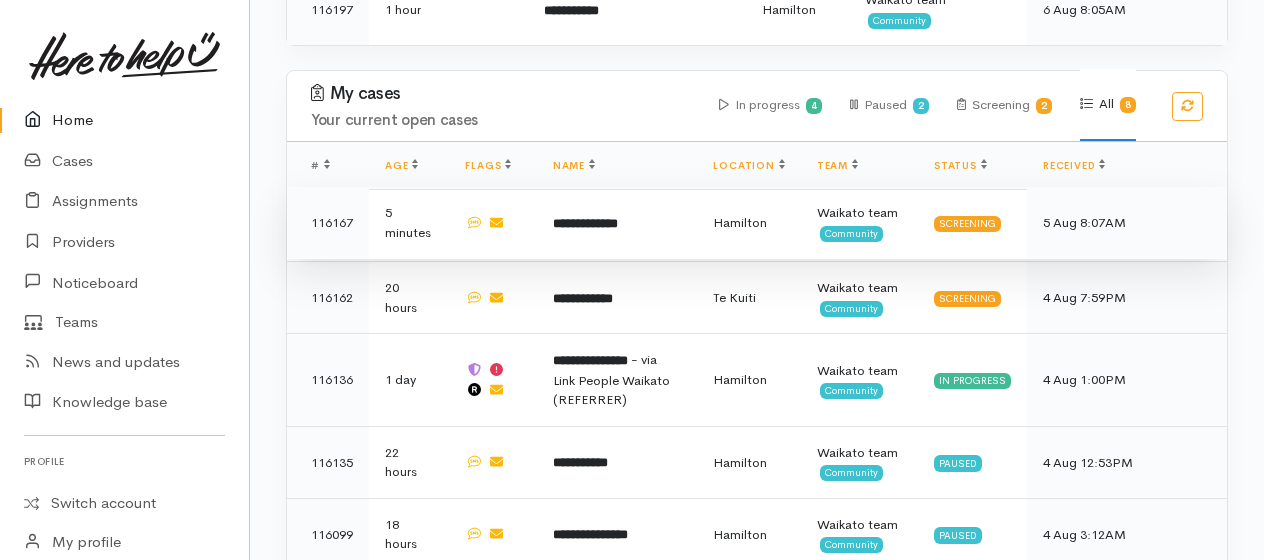 scroll, scrollTop: 1500, scrollLeft: 0, axis: vertical 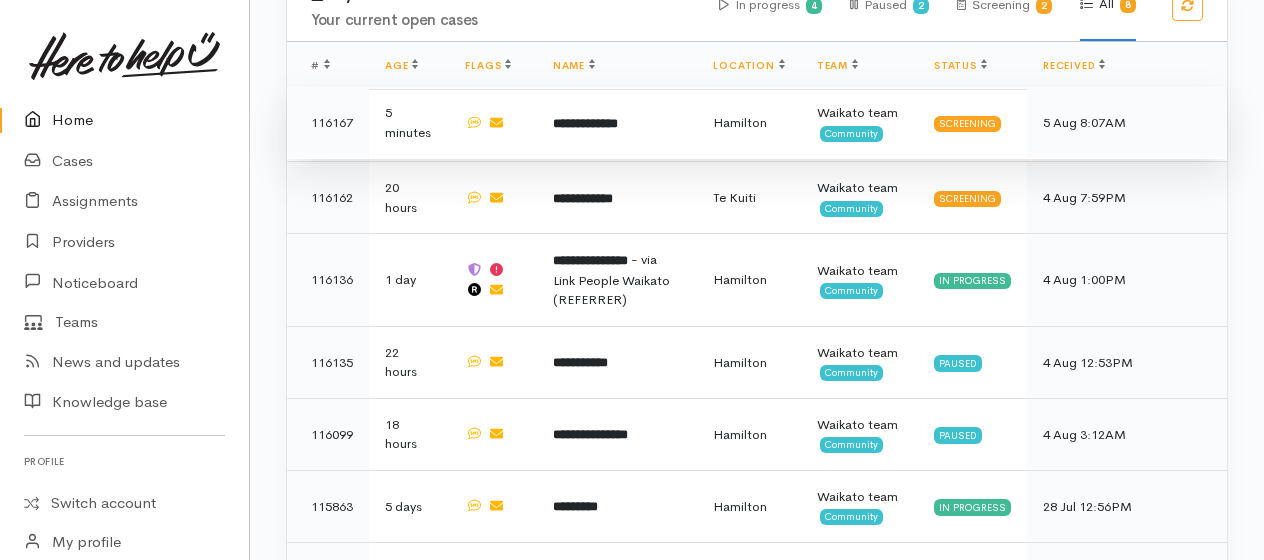 click on "**********" at bounding box center (585, 123) 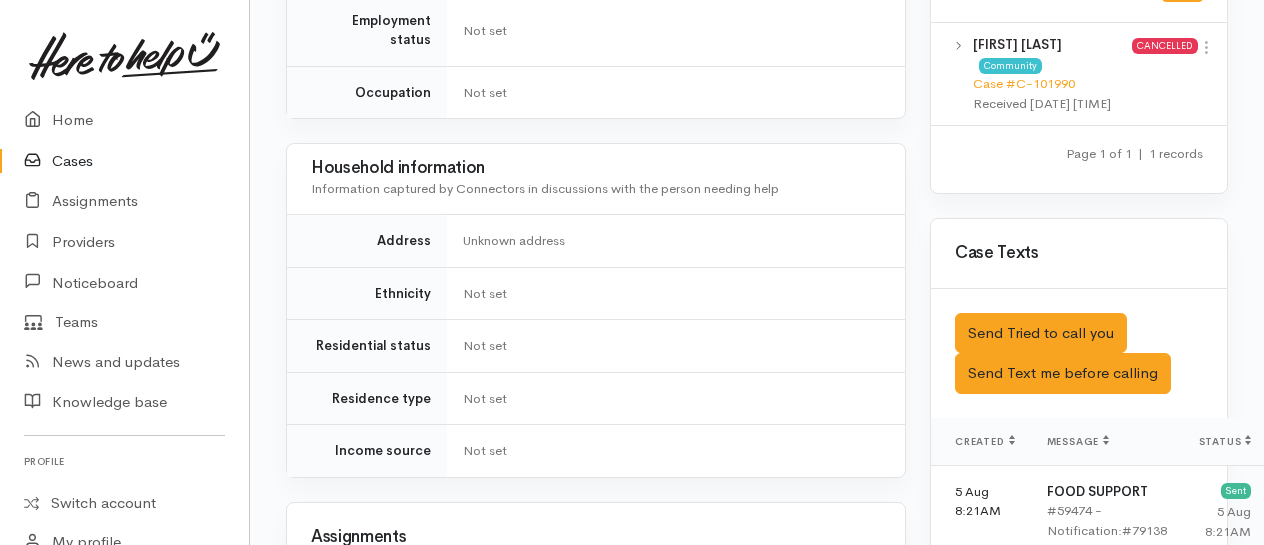 scroll, scrollTop: 1200, scrollLeft: 0, axis: vertical 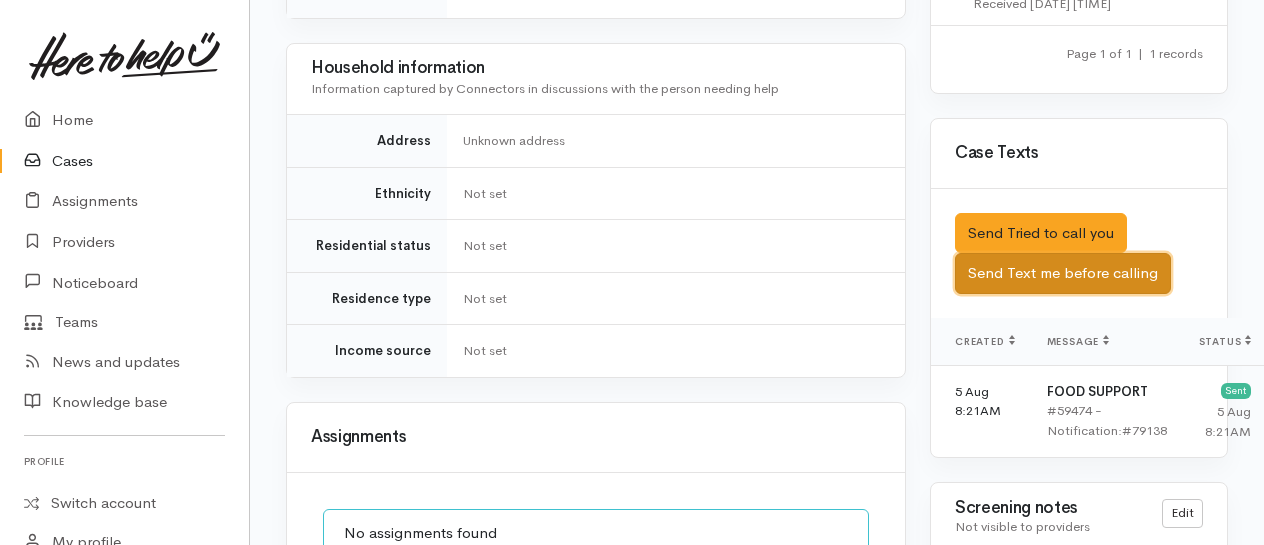 click on "Send Text me before calling" at bounding box center [1063, 273] 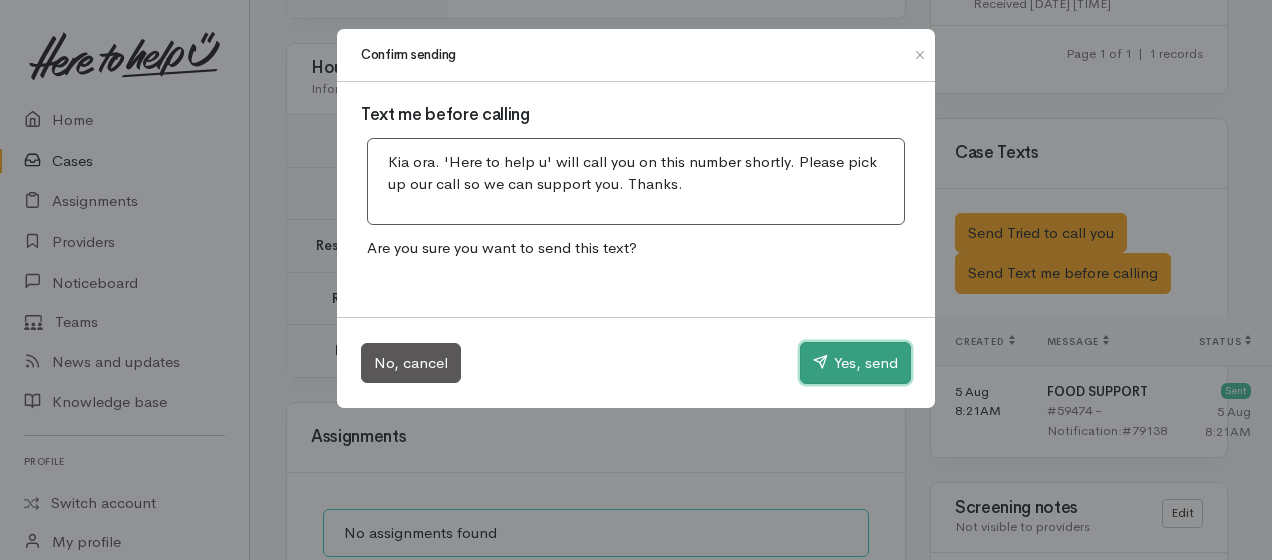 drag, startPoint x: 839, startPoint y: 366, endPoint x: 546, endPoint y: 248, distance: 315.86865 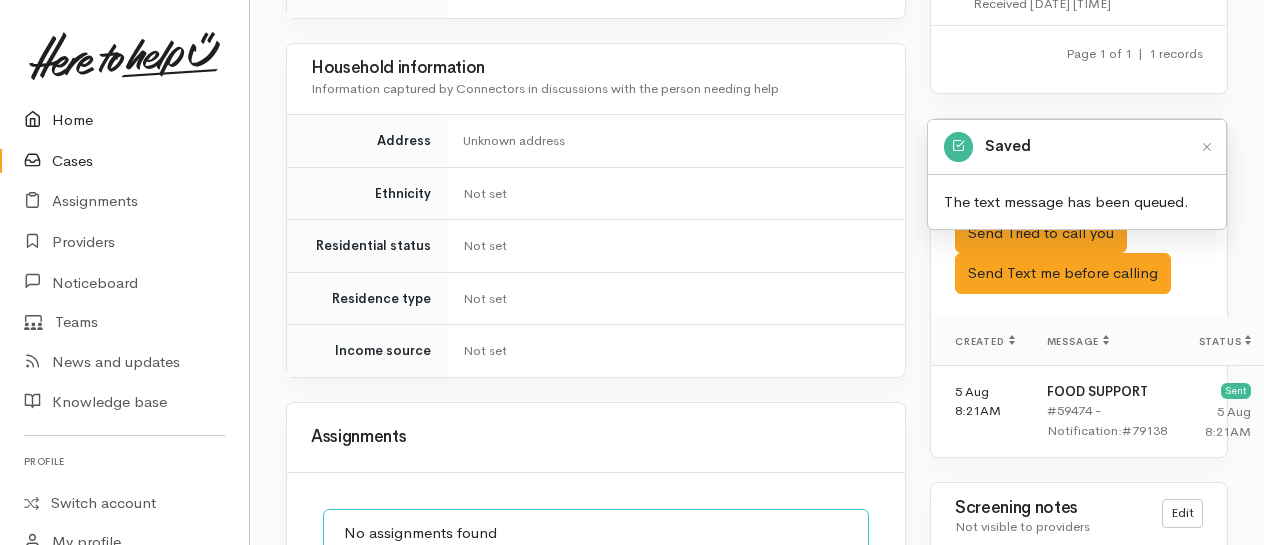click on "Home" at bounding box center (124, 120) 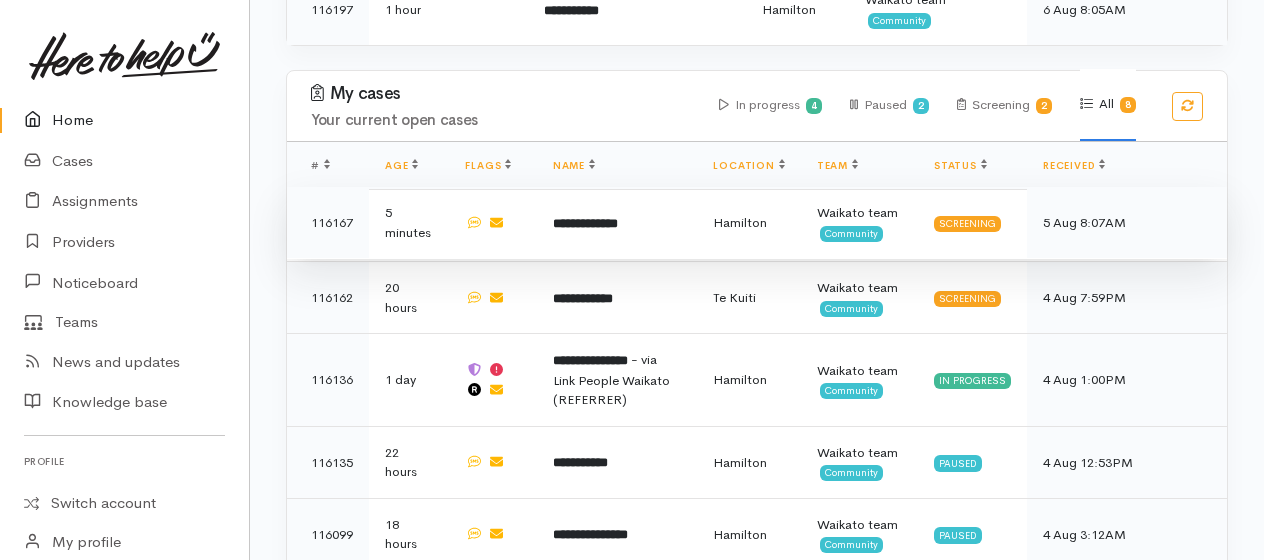 scroll, scrollTop: 1500, scrollLeft: 0, axis: vertical 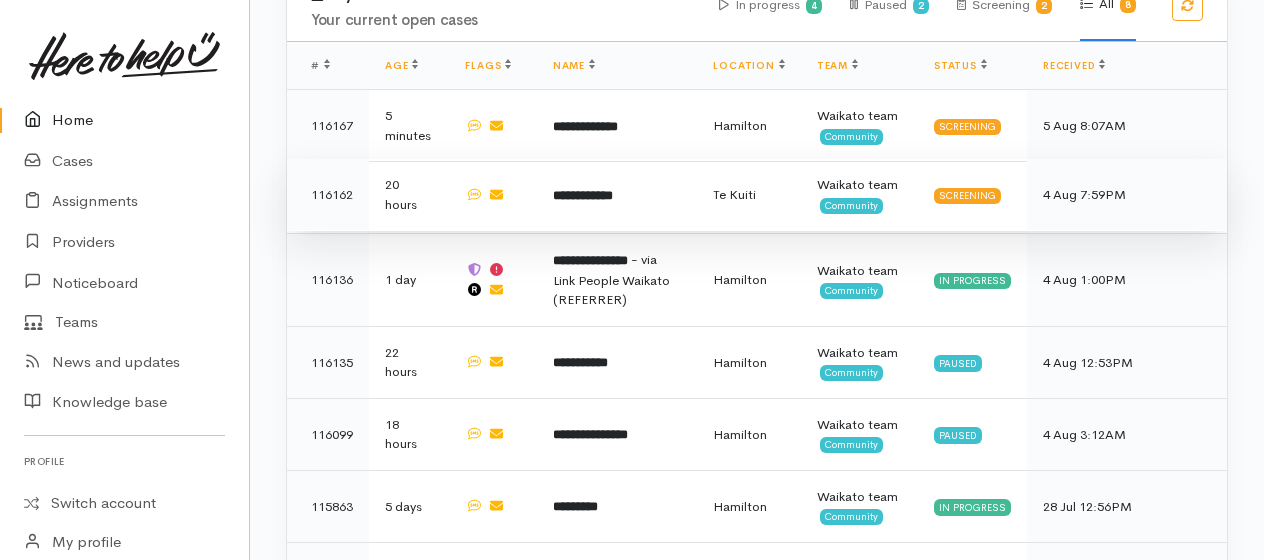 click on "**********" at bounding box center (617, 195) 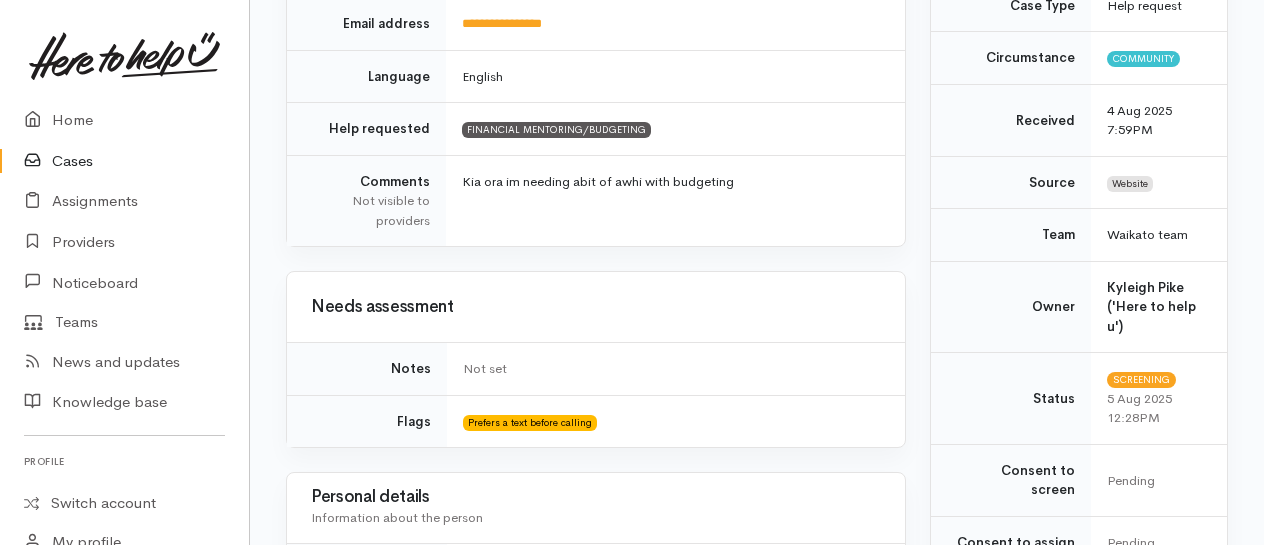 scroll, scrollTop: 200, scrollLeft: 0, axis: vertical 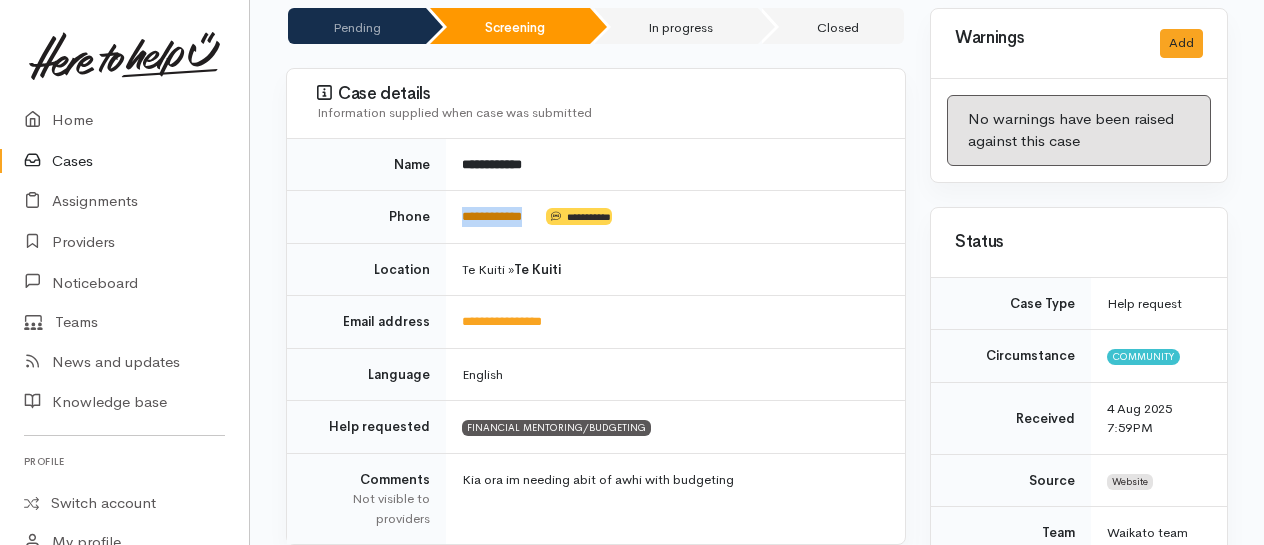 drag, startPoint x: 552, startPoint y: 205, endPoint x: 464, endPoint y: 216, distance: 88.68484 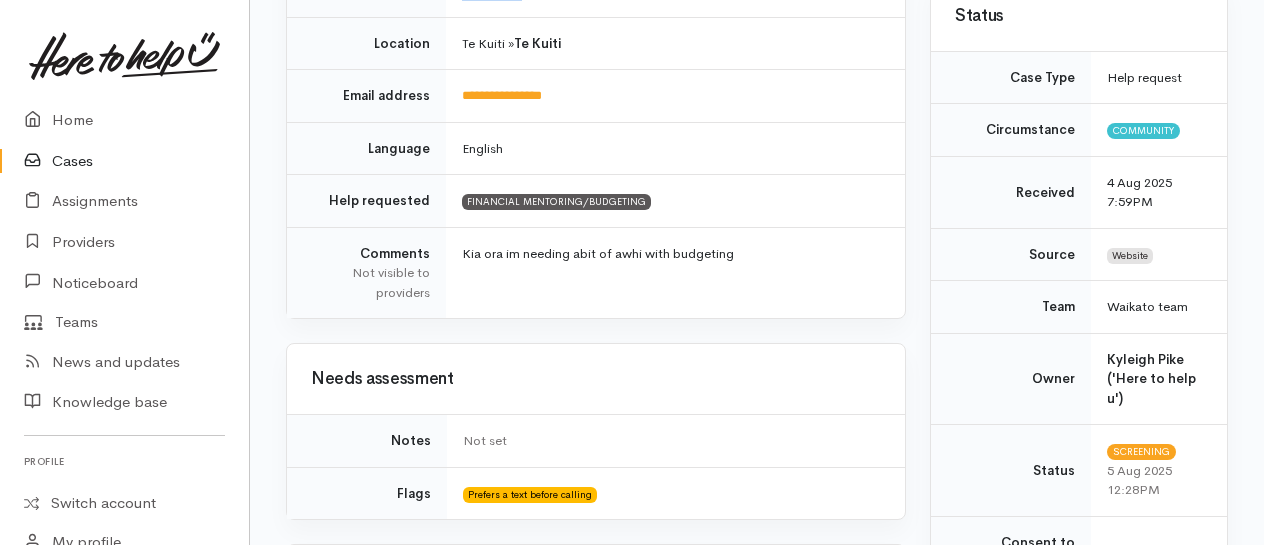 scroll, scrollTop: 600, scrollLeft: 0, axis: vertical 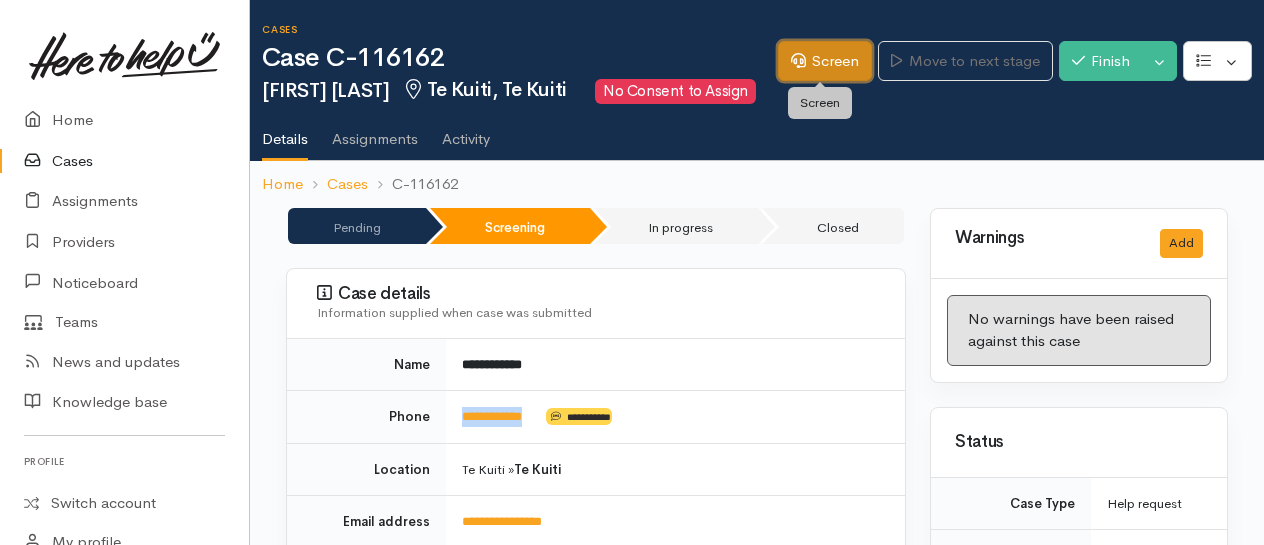 click on "Screen" at bounding box center [825, 61] 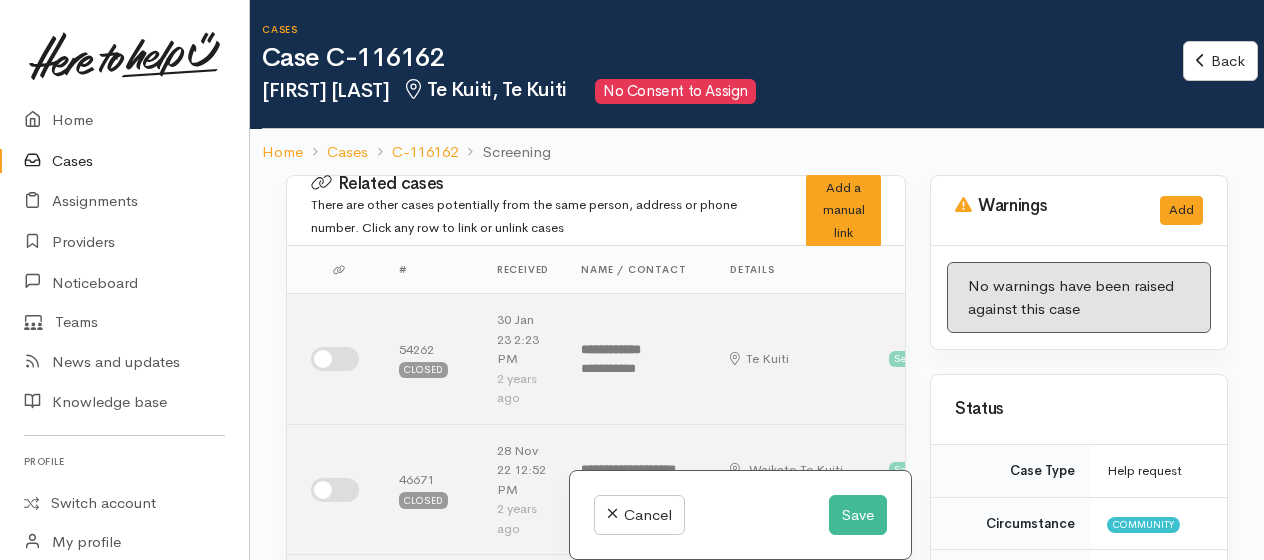 scroll, scrollTop: 0, scrollLeft: 0, axis: both 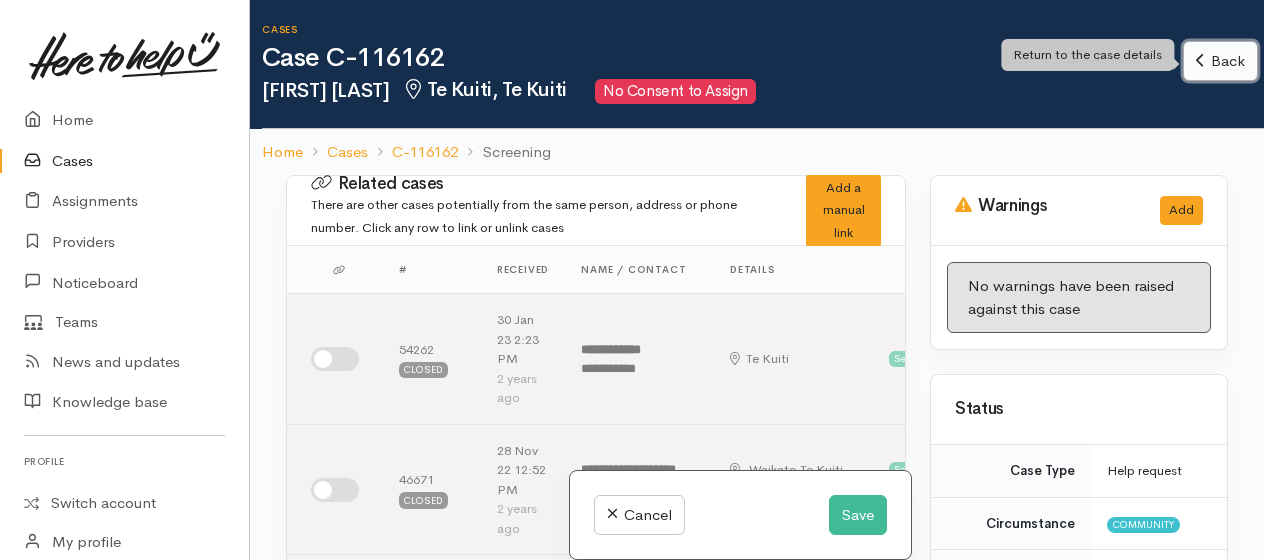 click on "Back" at bounding box center [1220, 61] 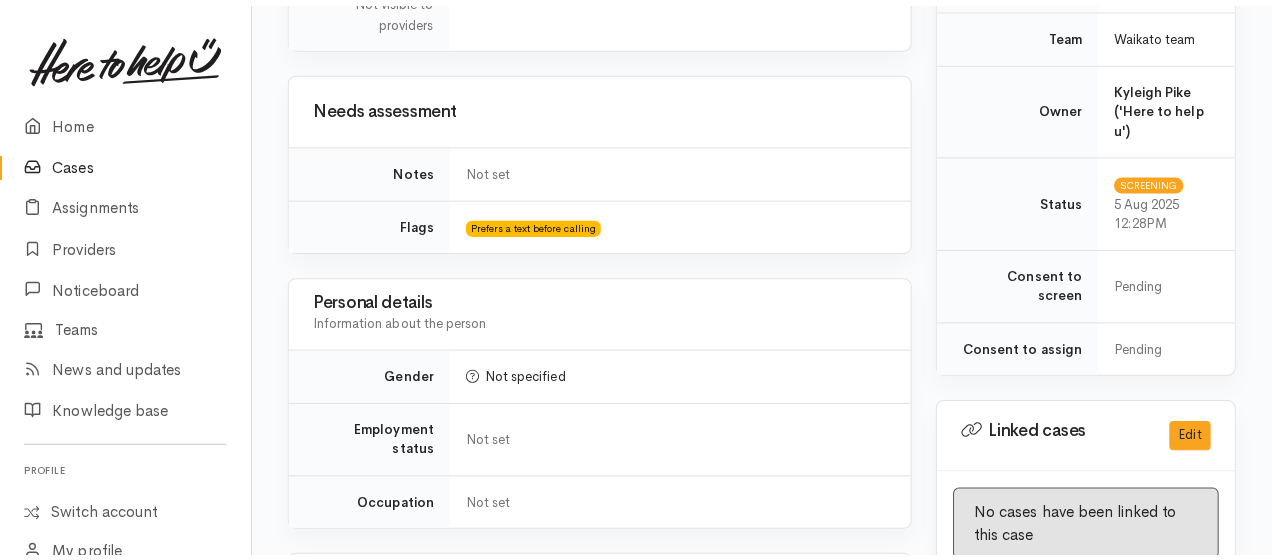 scroll, scrollTop: 1500, scrollLeft: 0, axis: vertical 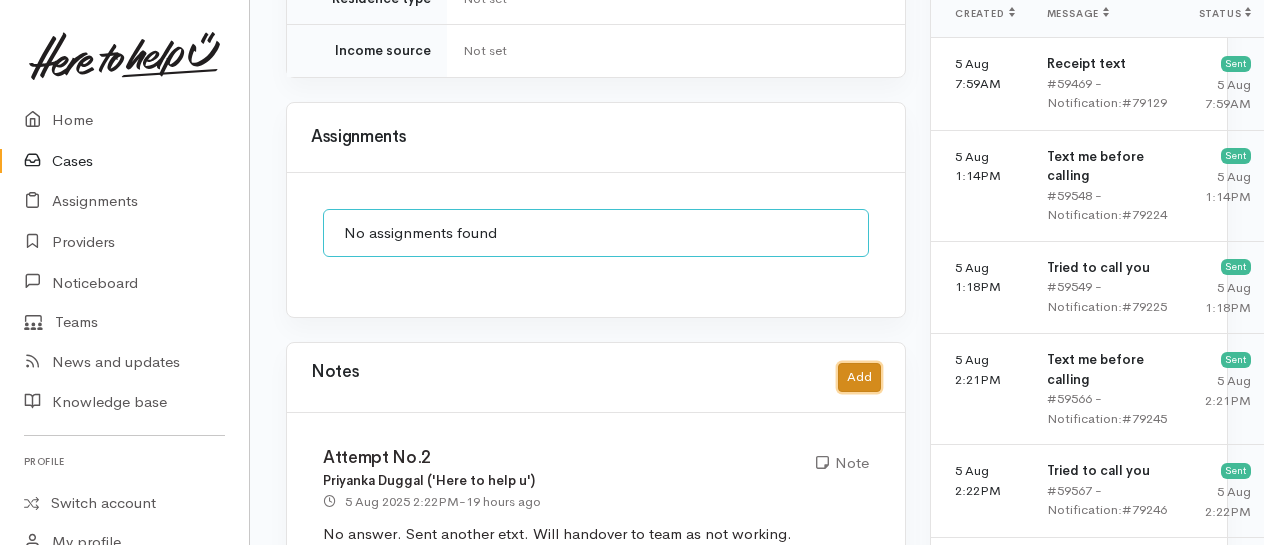 click on "Add" at bounding box center (859, 377) 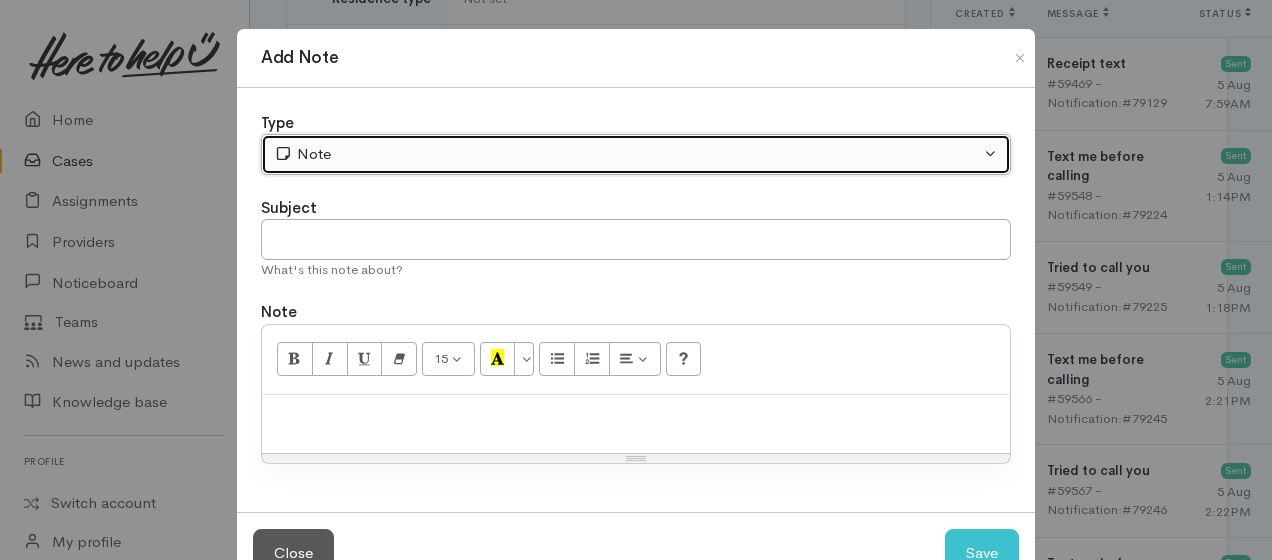 click on "Note" at bounding box center [627, 154] 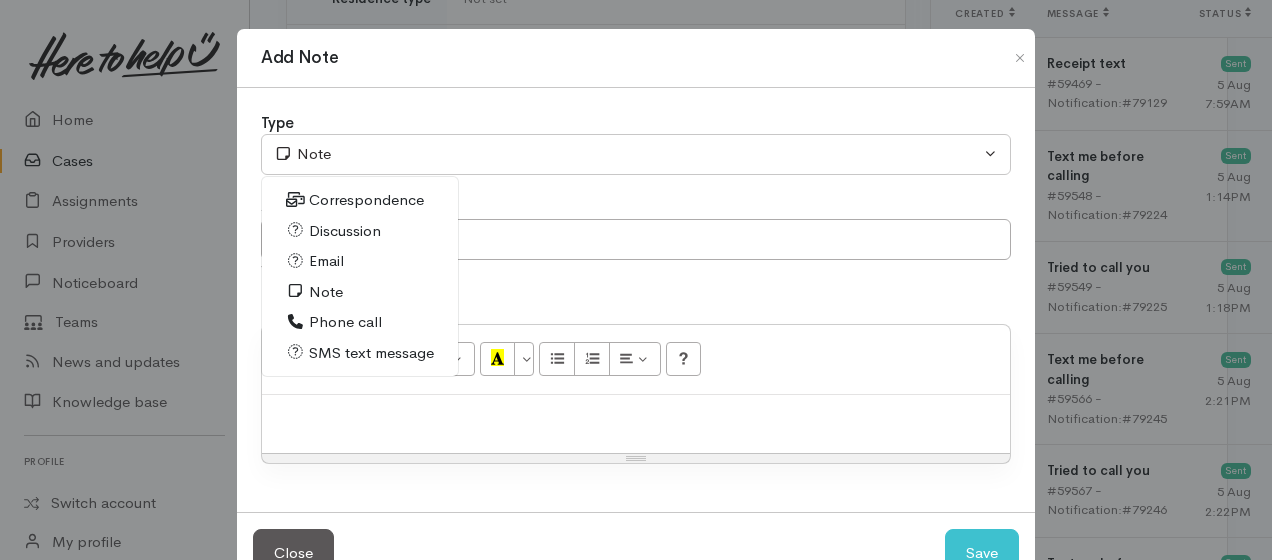 click on "Phone call" at bounding box center (345, 322) 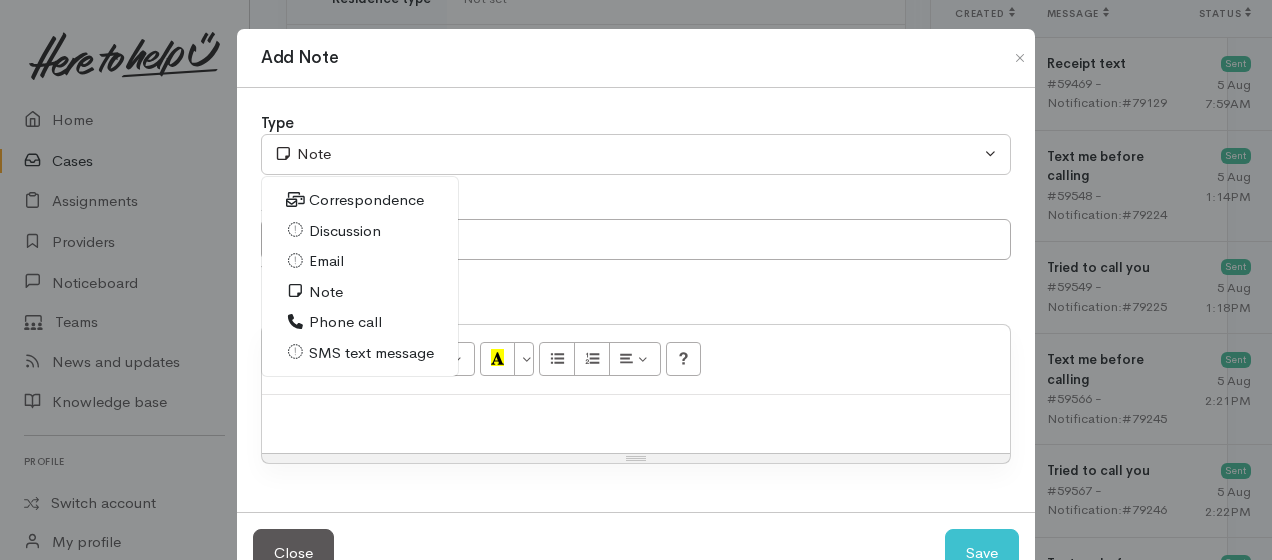 select on "3" 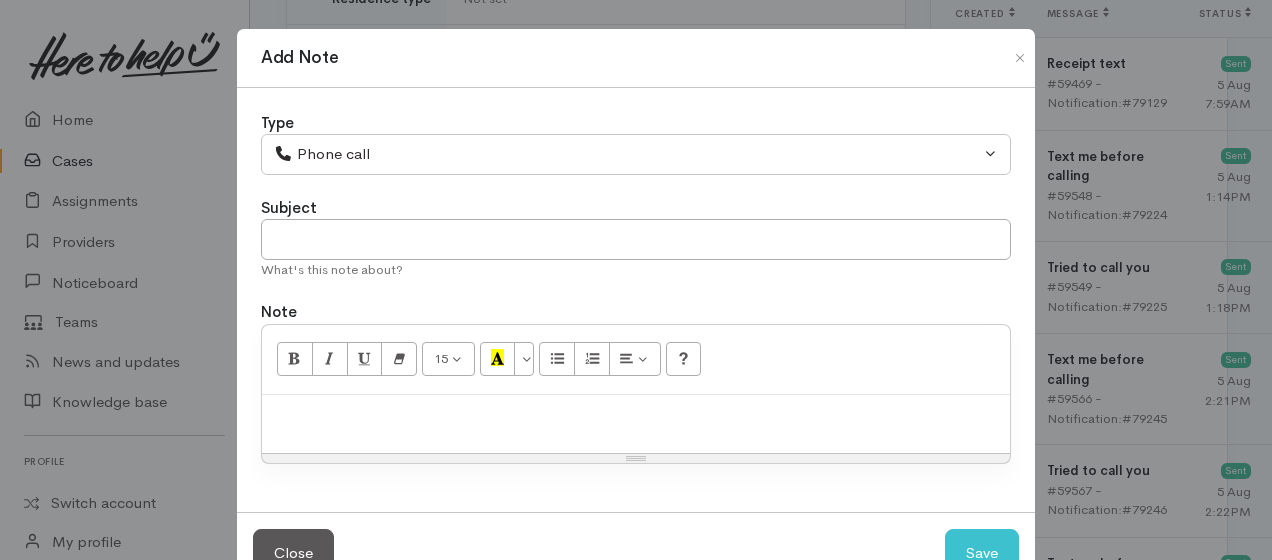 click at bounding box center (636, 416) 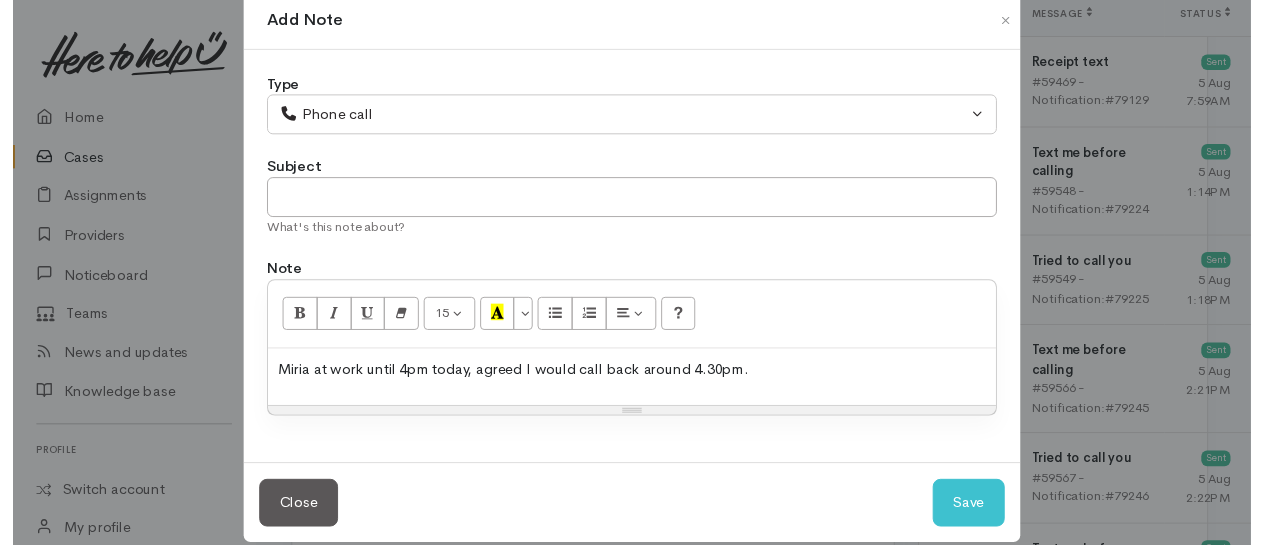 scroll, scrollTop: 58, scrollLeft: 0, axis: vertical 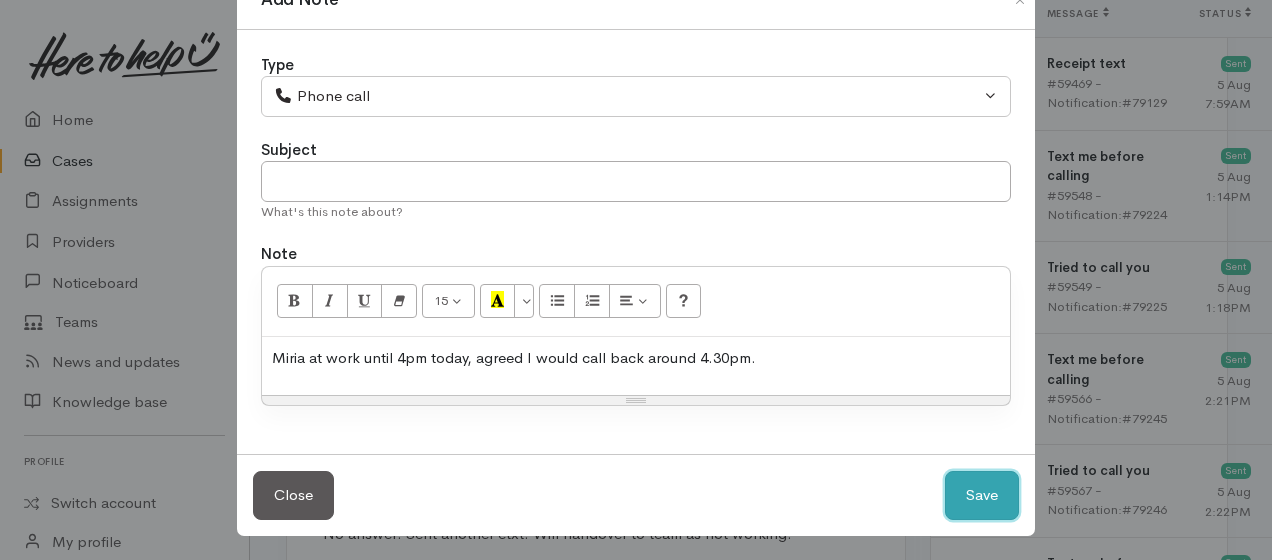 click on "Save" at bounding box center (982, 495) 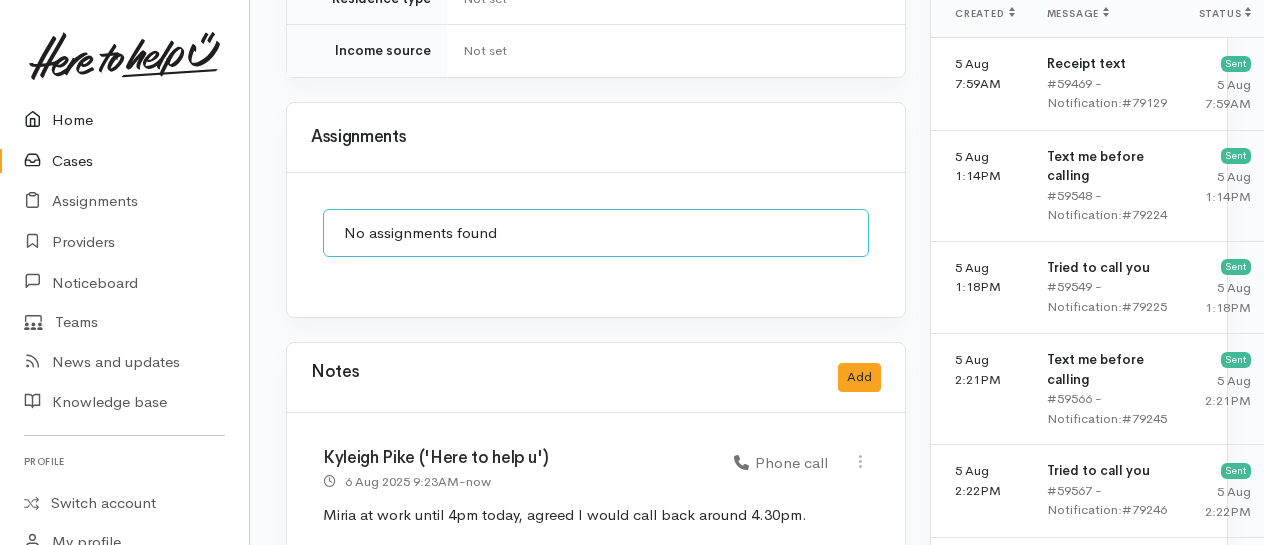 click on "Home" at bounding box center (124, 120) 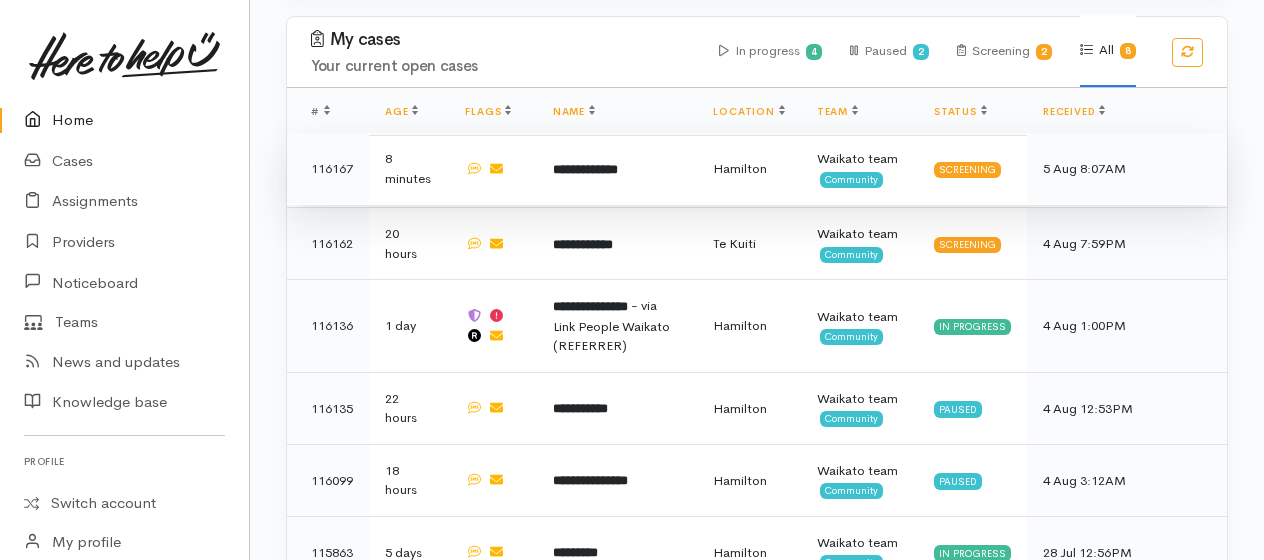 scroll, scrollTop: 1500, scrollLeft: 0, axis: vertical 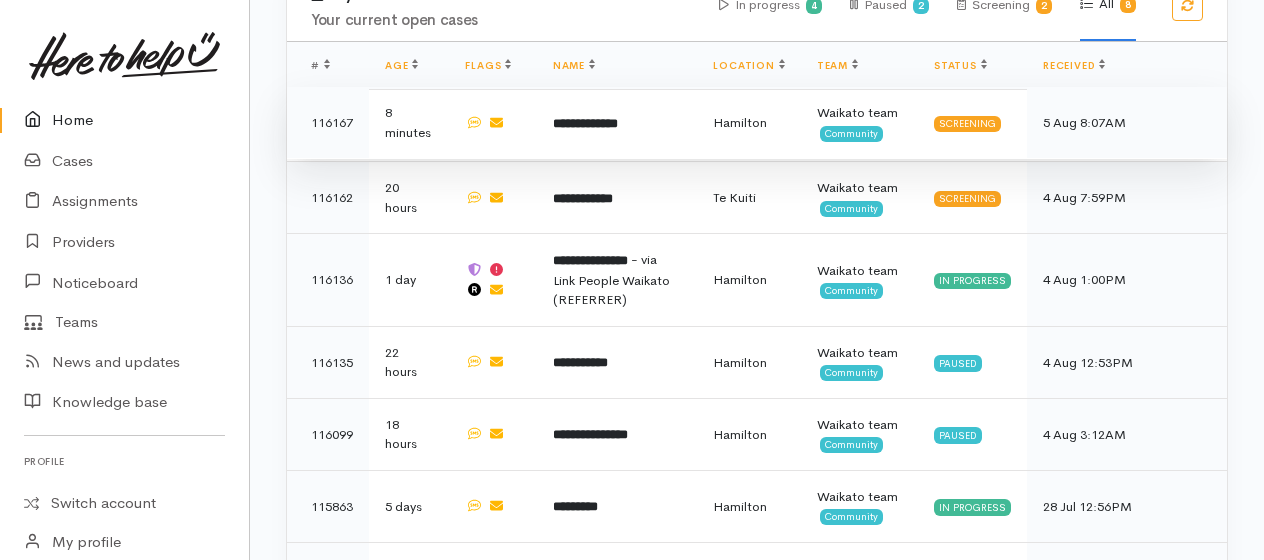 click on "**********" at bounding box center (585, 123) 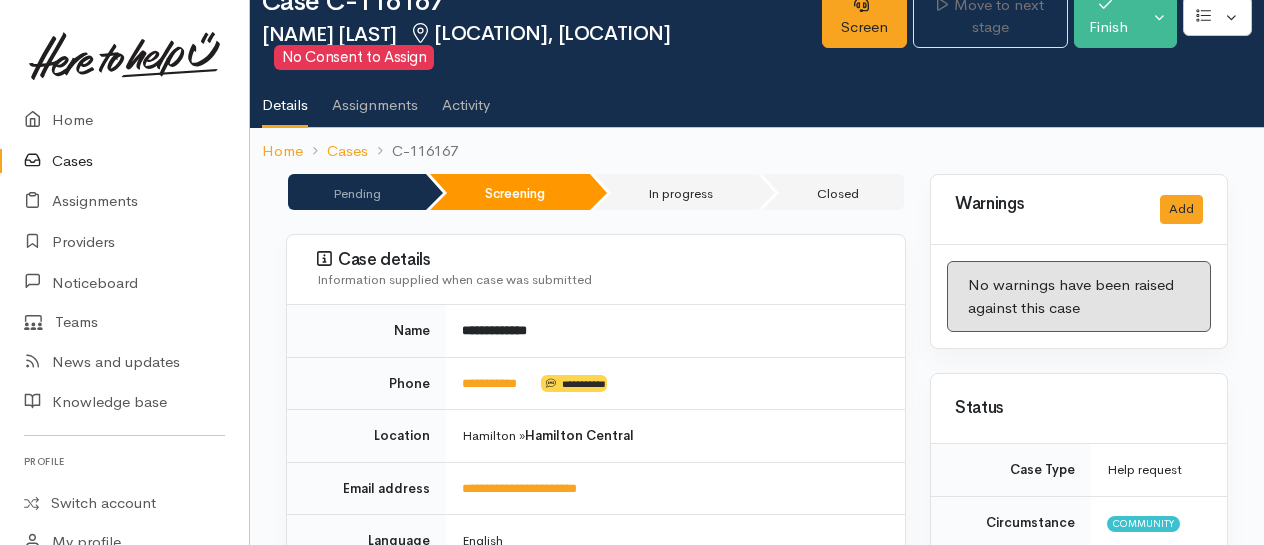 scroll, scrollTop: 100, scrollLeft: 0, axis: vertical 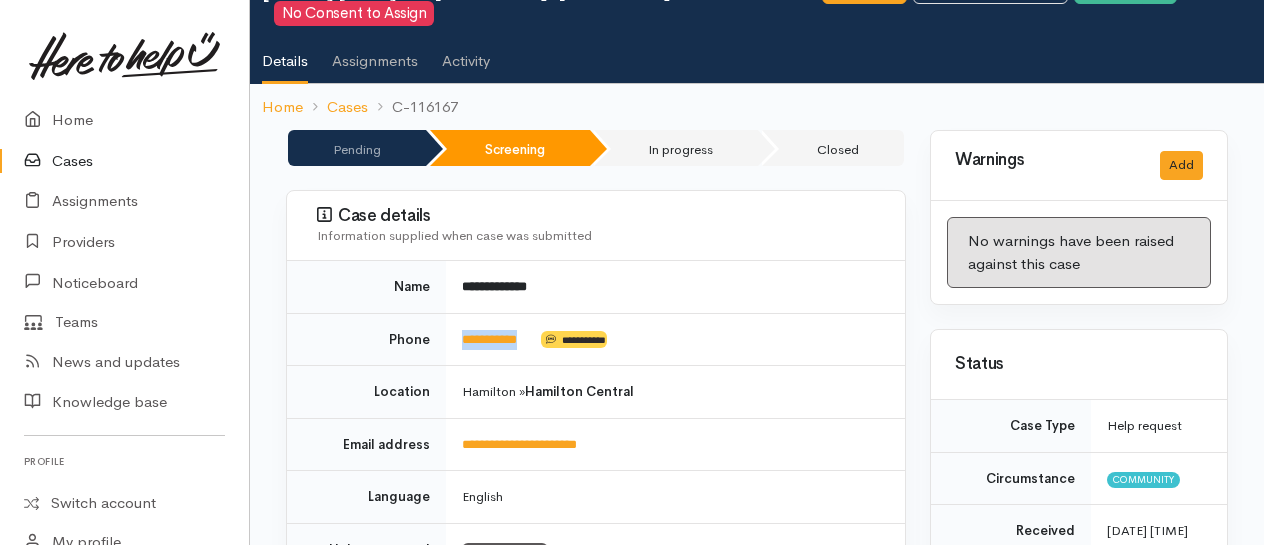 drag, startPoint x: 536, startPoint y: 332, endPoint x: 464, endPoint y: 325, distance: 72.33948 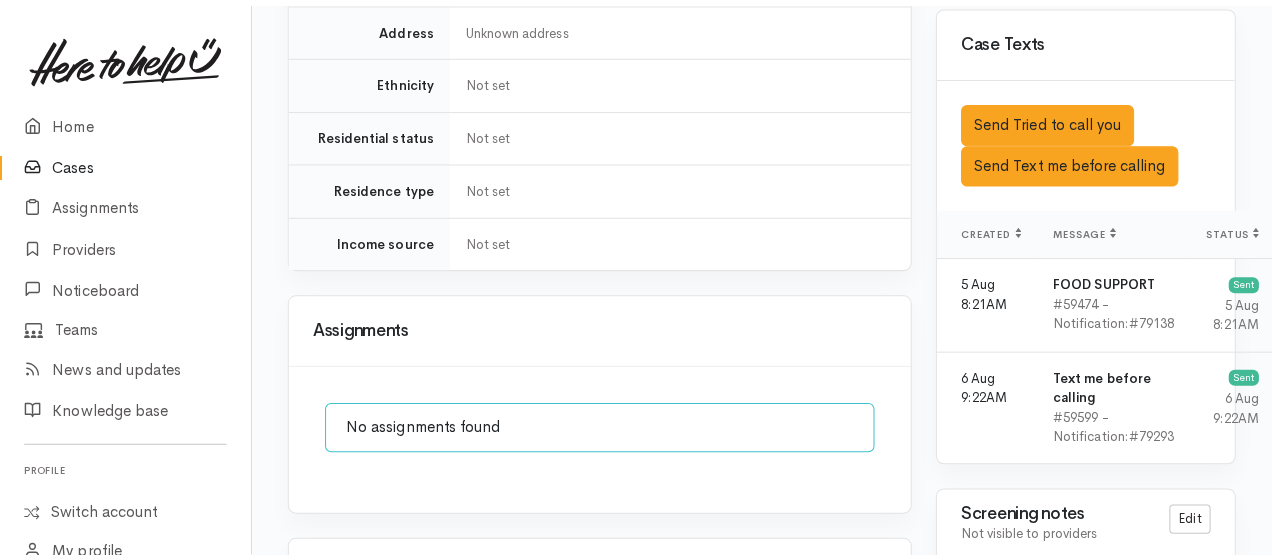 scroll, scrollTop: 1600, scrollLeft: 0, axis: vertical 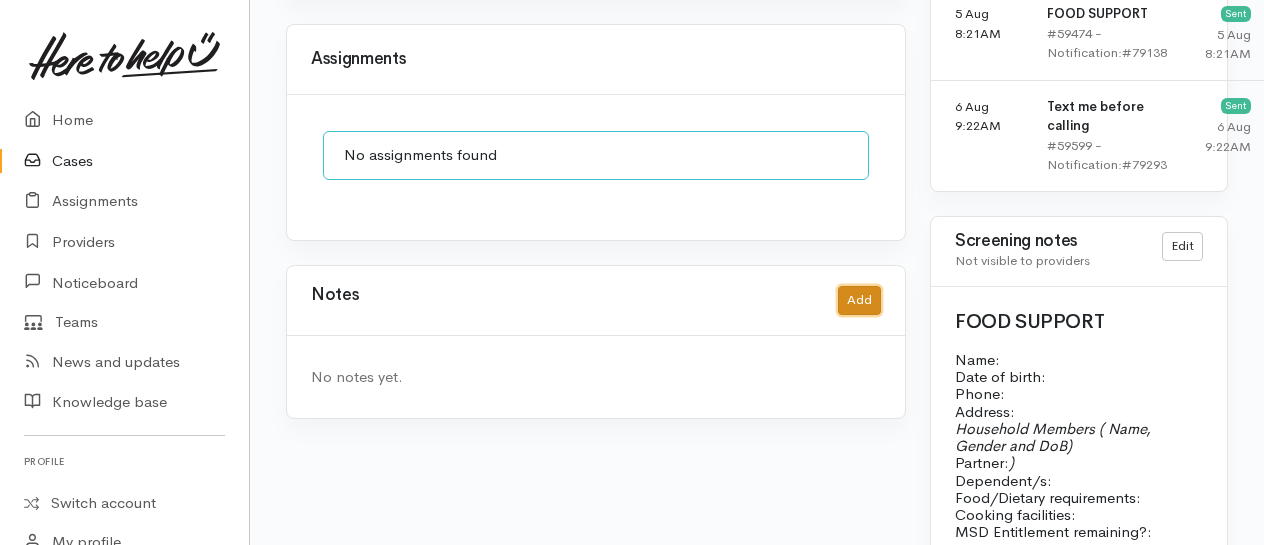click on "Add" at bounding box center (859, 300) 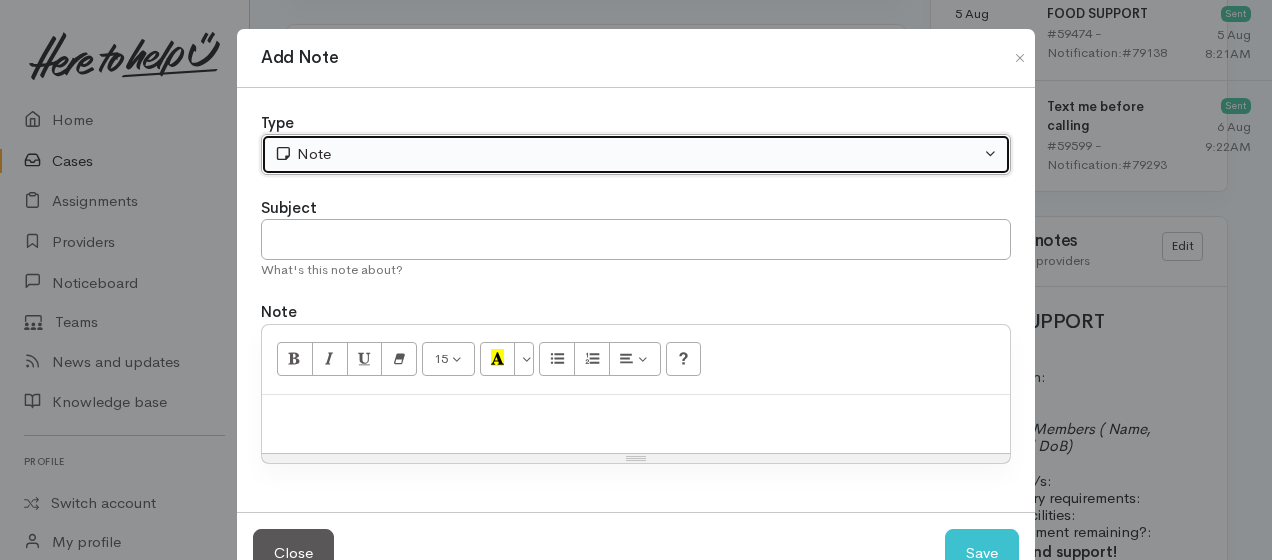click on "Note" at bounding box center [627, 154] 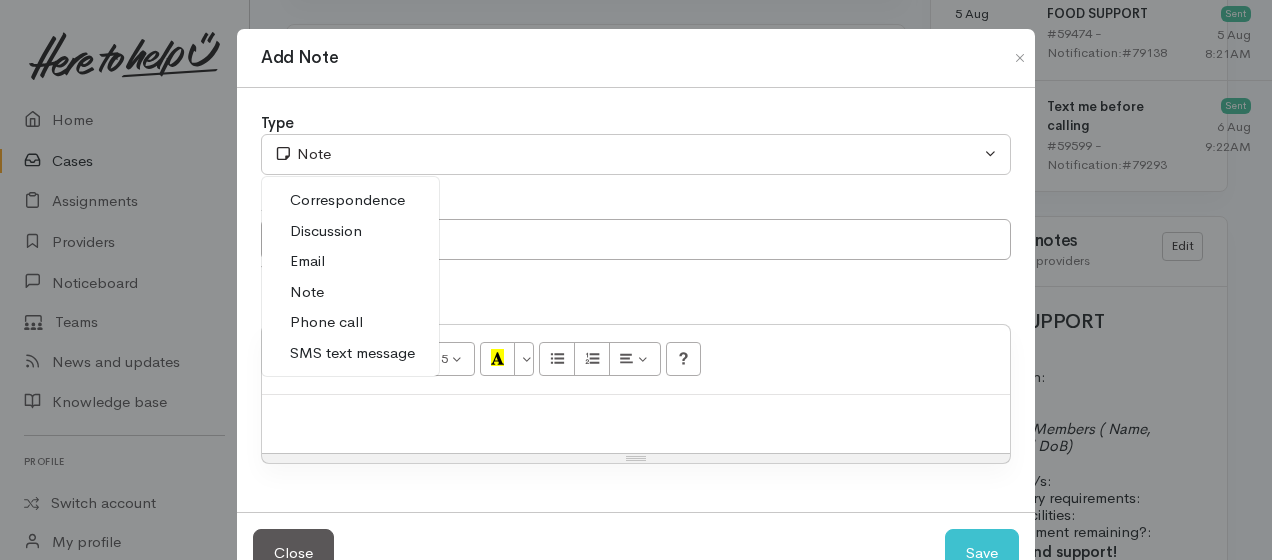 click on "Phone call" at bounding box center [326, 322] 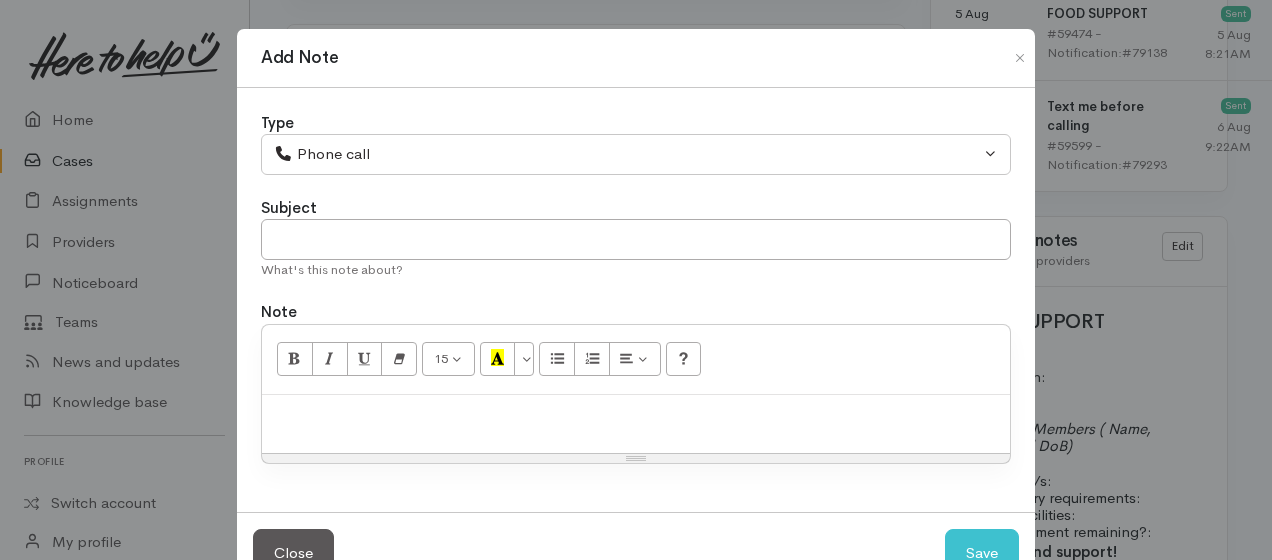 click at bounding box center (636, 416) 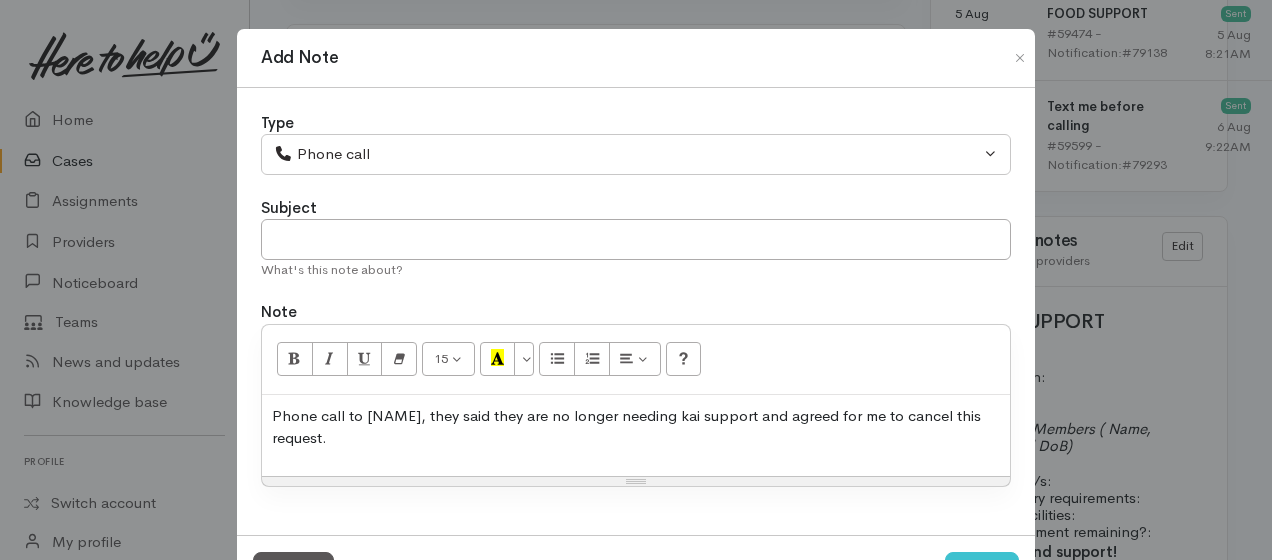 drag, startPoint x: 348, startPoint y: 439, endPoint x: 362, endPoint y: 434, distance: 14.866069 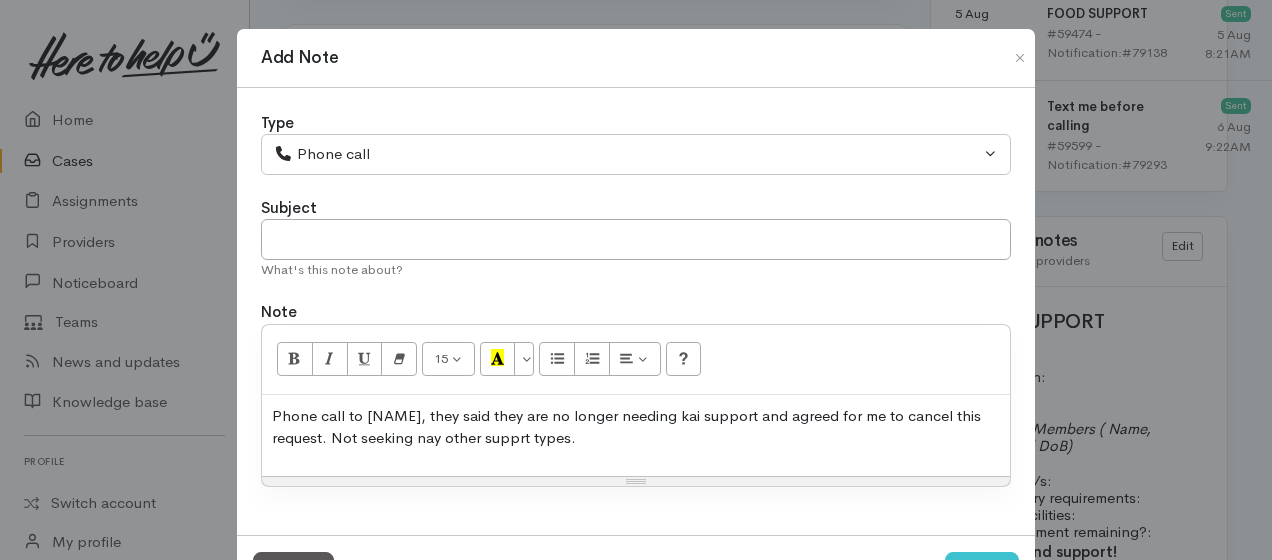 click on "Phone call to Arahi, they said they are no longer needing kai support and agreed for me to cancel this request. Not seeking nay other supprt types." at bounding box center [636, 427] 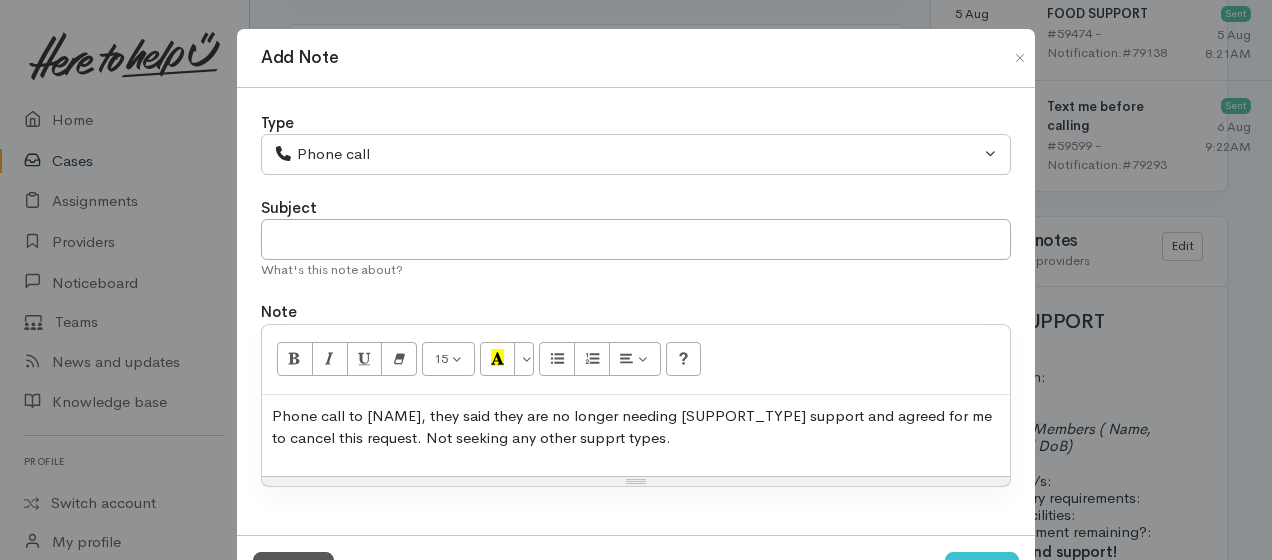 click on "Phone call to Arahi, they said they are no longer needing kai support and agreed for me to cancel this request. Not seeking any other supprt types." at bounding box center [636, 427] 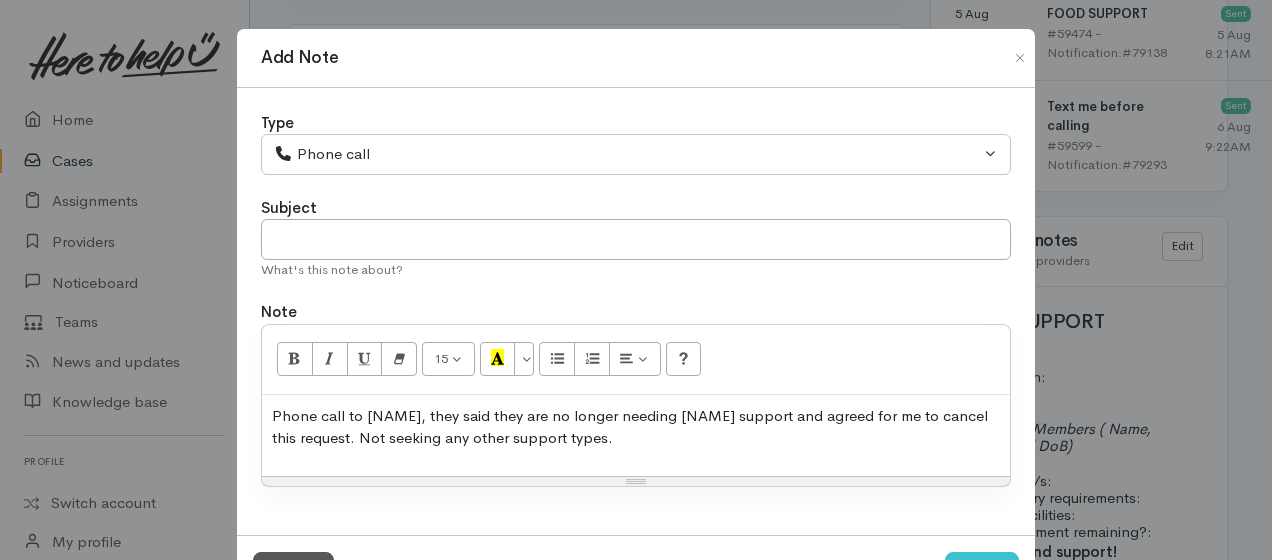 click on "Phone call to Arahi, they said they are no longer needing kai support and agreed for me to cancel this request. Not seeking any other support types." at bounding box center [636, 427] 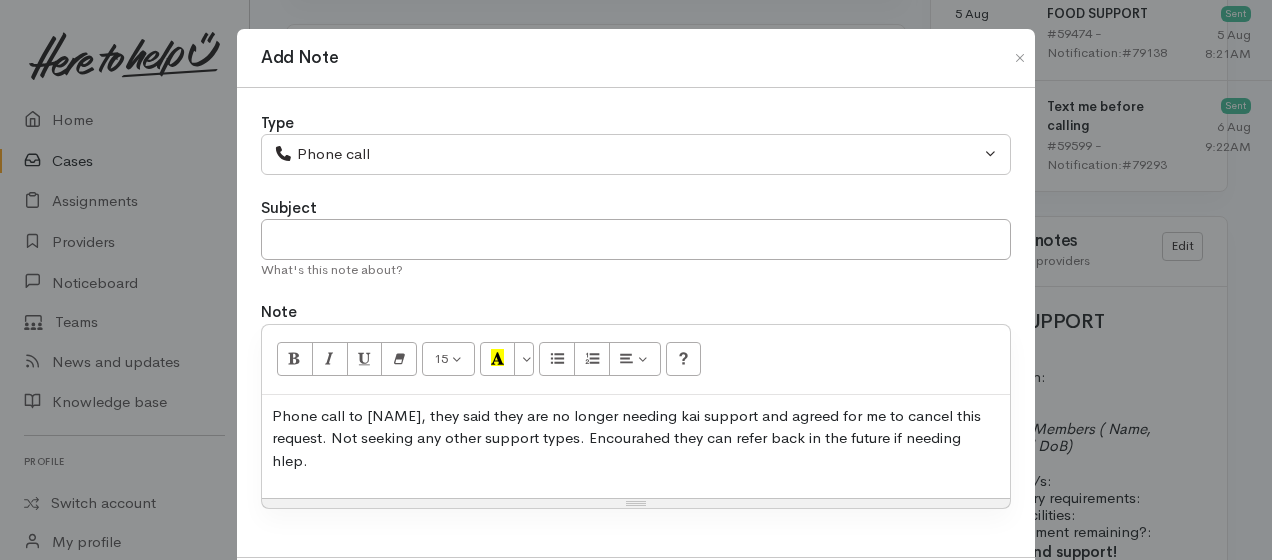 drag, startPoint x: 610, startPoint y: 435, endPoint x: 705, endPoint y: 446, distance: 95.63472 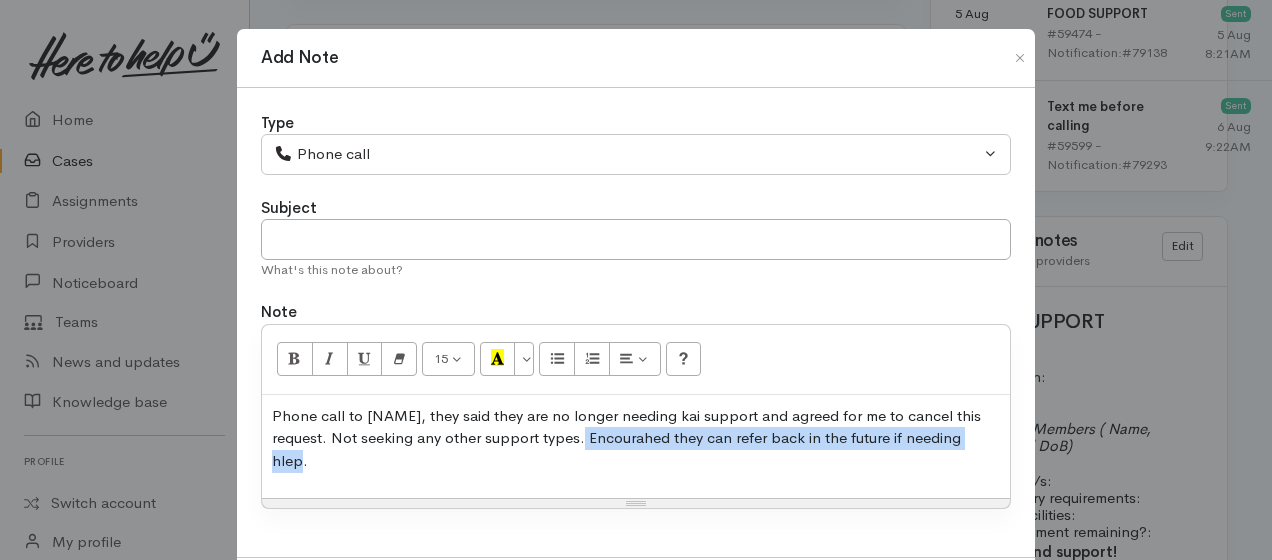 drag, startPoint x: 582, startPoint y: 438, endPoint x: 971, endPoint y: 441, distance: 389.01157 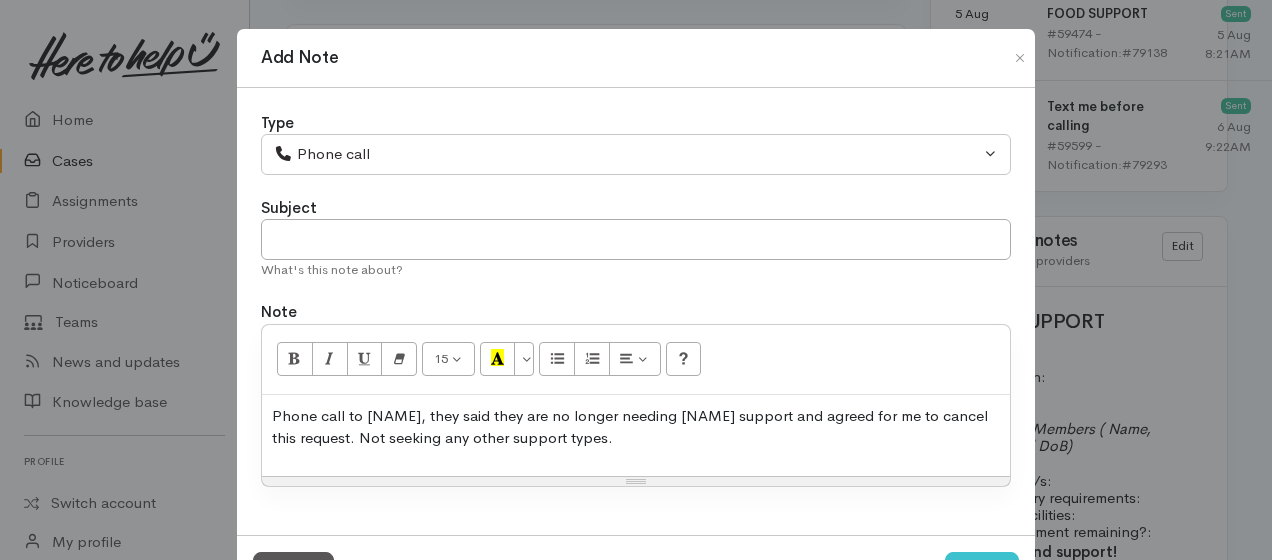 click on "Phone call to Arahi, they said they are no longer needing kai support and agreed for me to cancel this request. Not seeking any other support types." at bounding box center [636, 427] 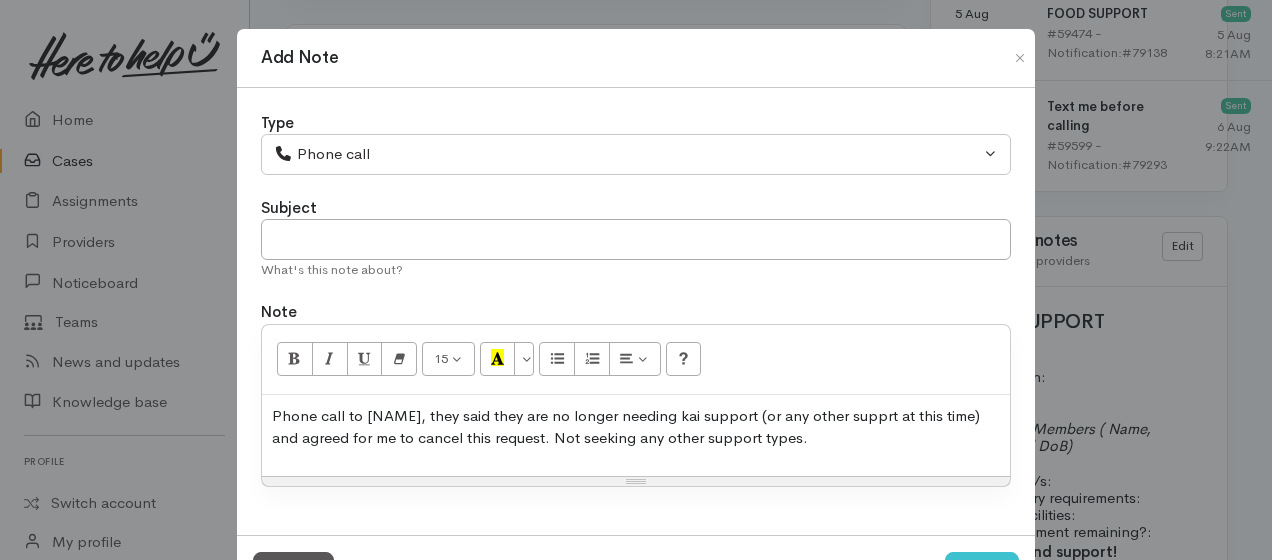 click on "Phone call to Arahi, they said they are no longer needing kai support (or any other supprt at this time) and agreed for me to cancel this request. Not seeking any other support types." at bounding box center [636, 427] 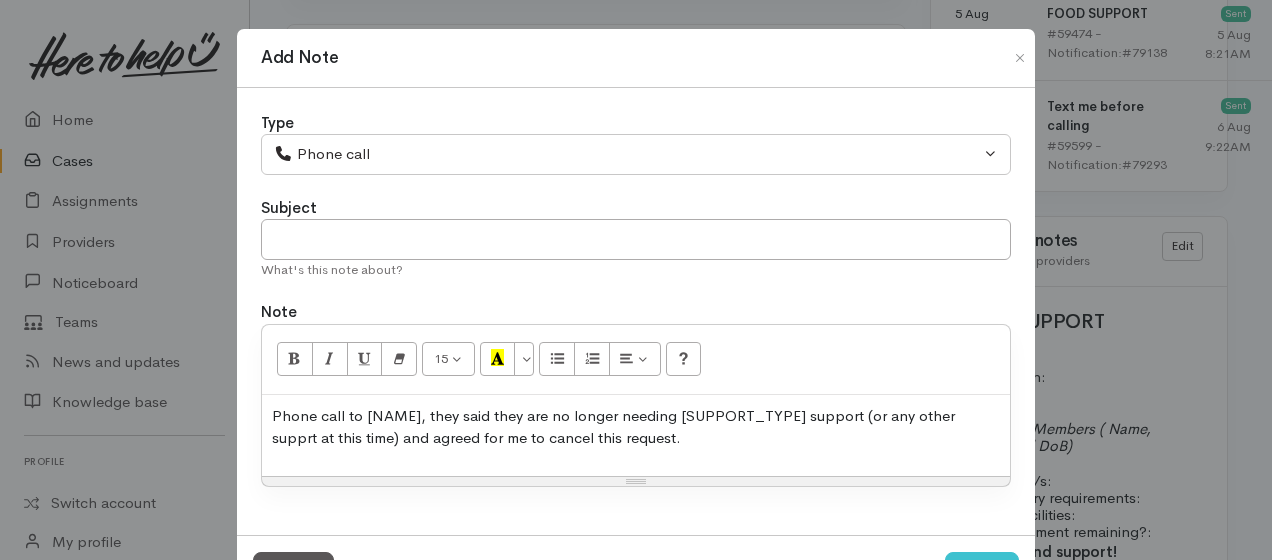 click on "Phone call to Arahi, they said they are no longer needing kai support (or any other supprt at this time) and agreed for me to cancel this request." at bounding box center (636, 427) 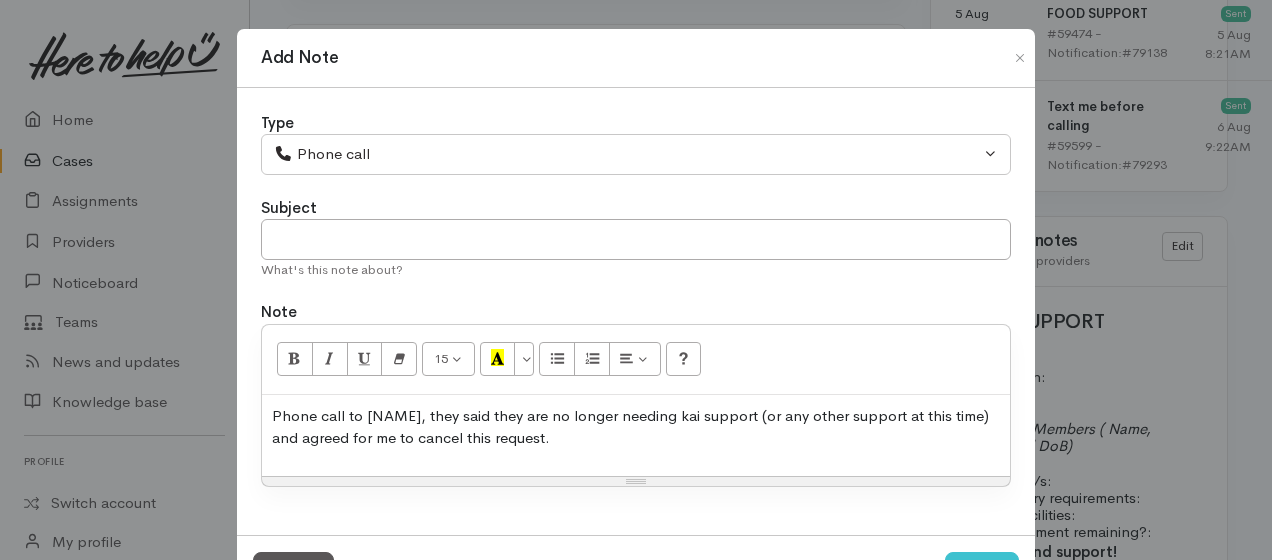 scroll, scrollTop: 80, scrollLeft: 0, axis: vertical 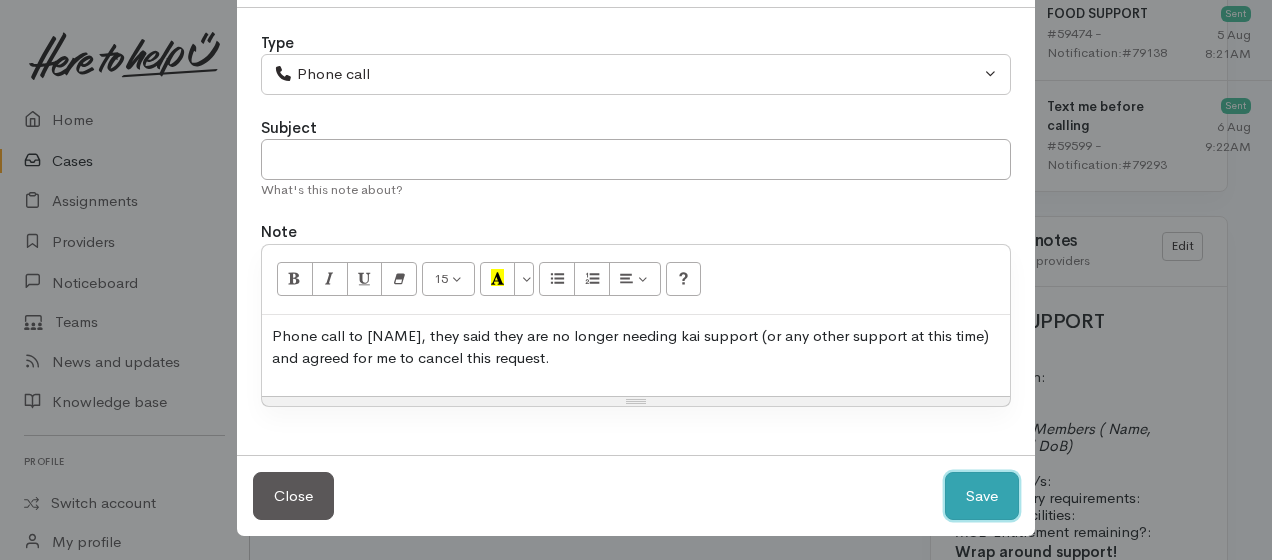 click on "Save" at bounding box center (982, 496) 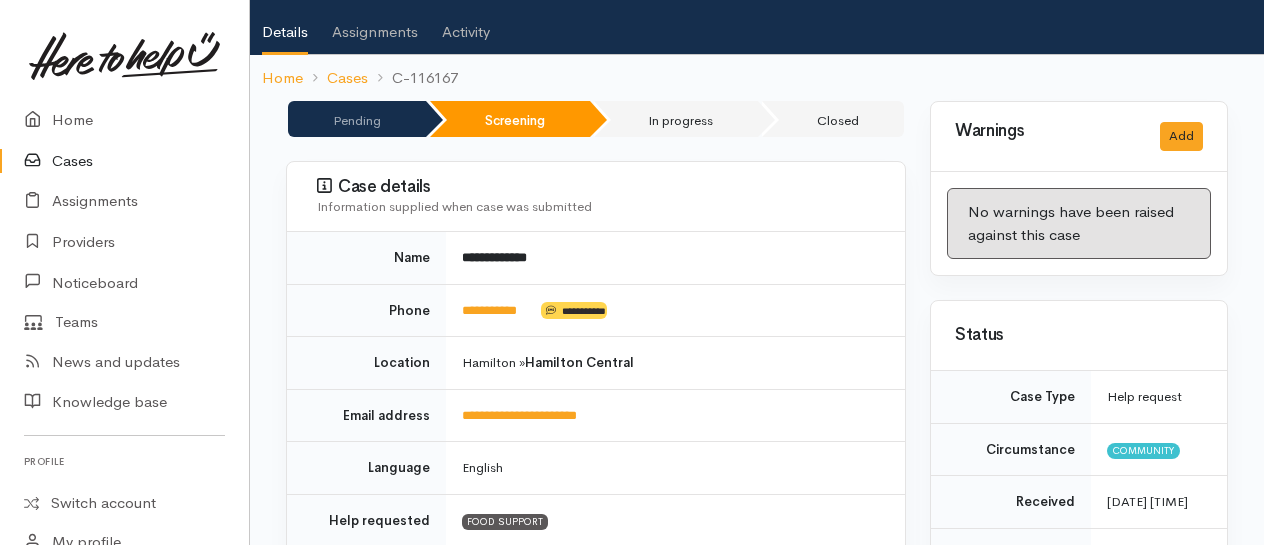 scroll, scrollTop: 0, scrollLeft: 0, axis: both 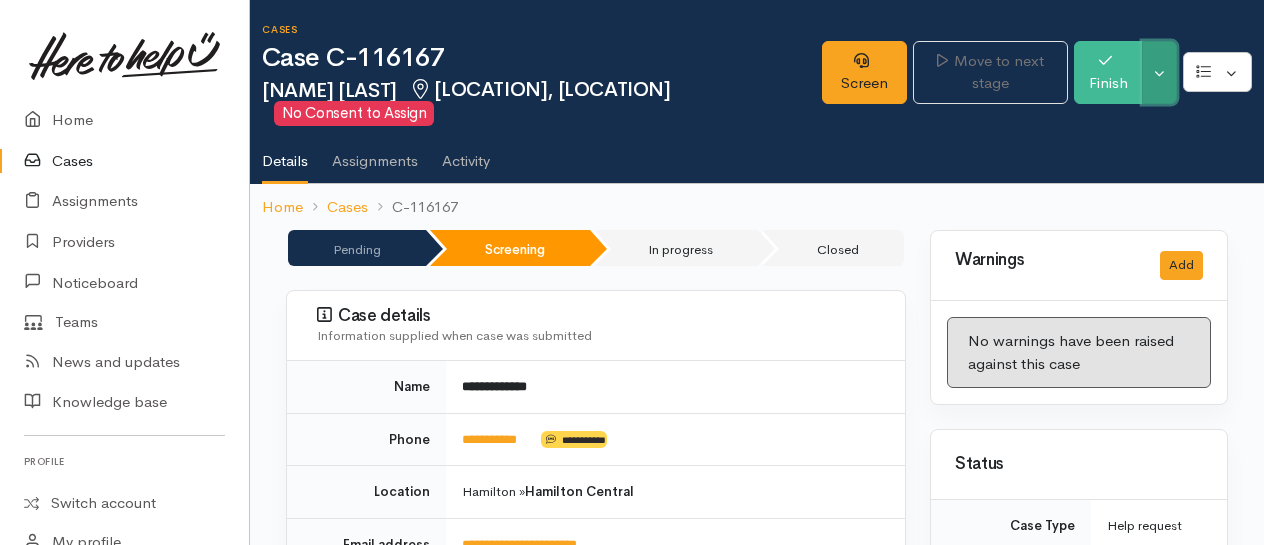 drag, startPoint x: 1172, startPoint y: 92, endPoint x: 1120, endPoint y: 116, distance: 57.271286 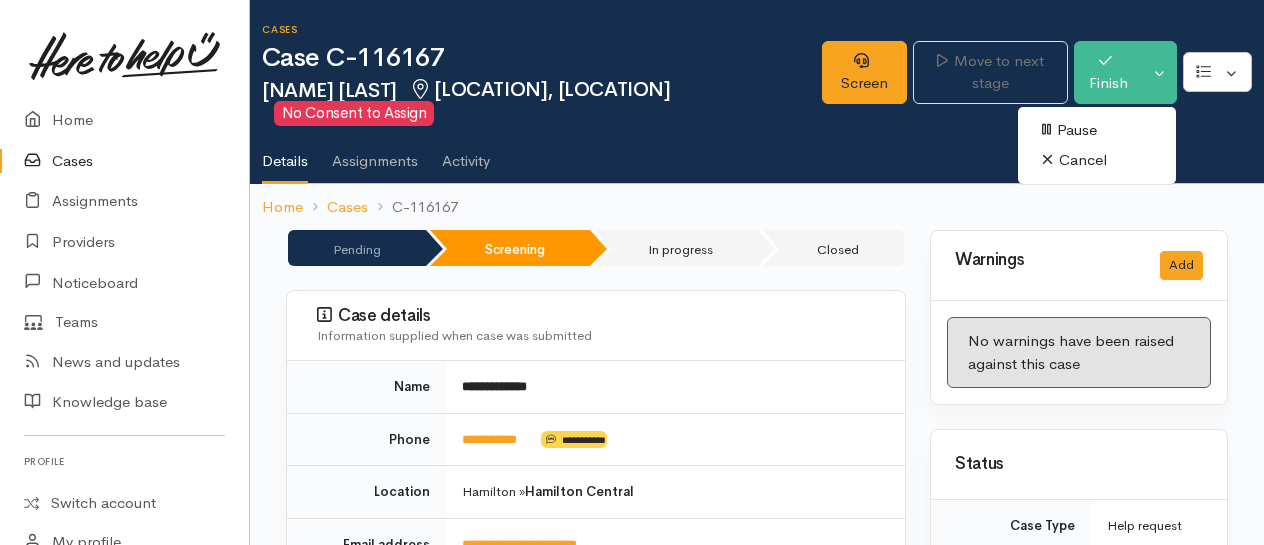 drag, startPoint x: 1089, startPoint y: 158, endPoint x: 1074, endPoint y: 154, distance: 15.524175 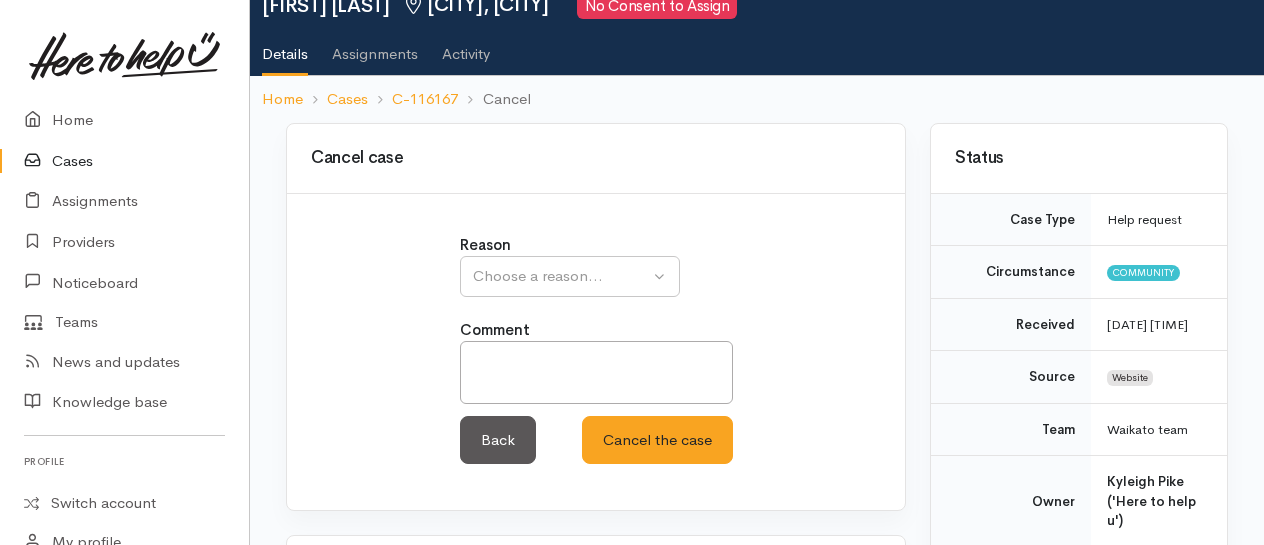 scroll, scrollTop: 200, scrollLeft: 0, axis: vertical 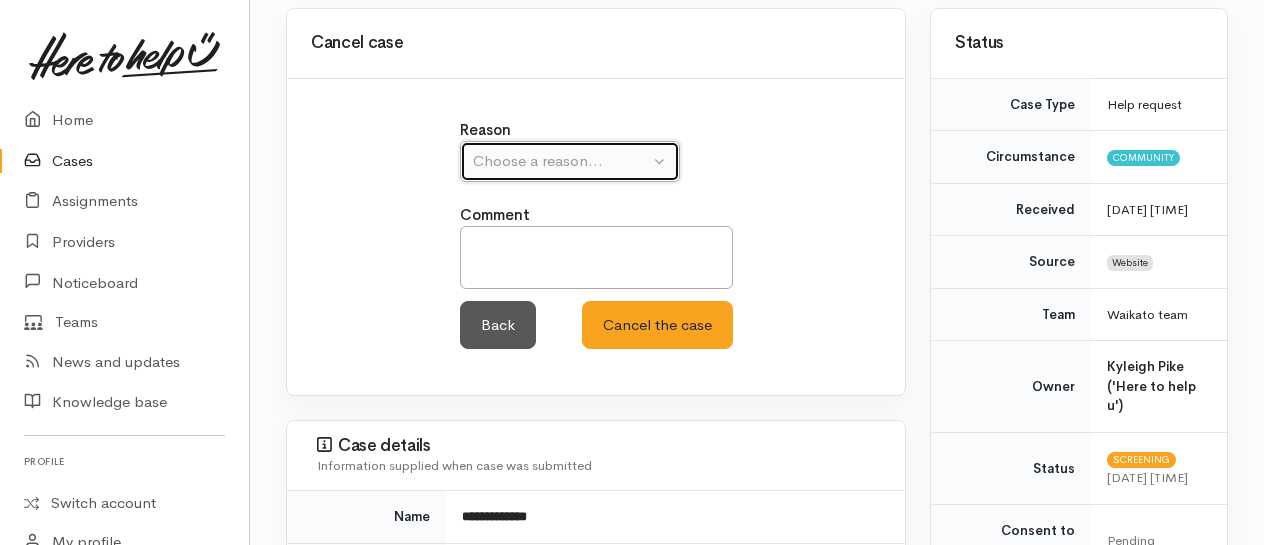 drag, startPoint x: 616, startPoint y: 170, endPoint x: 607, endPoint y: 182, distance: 15 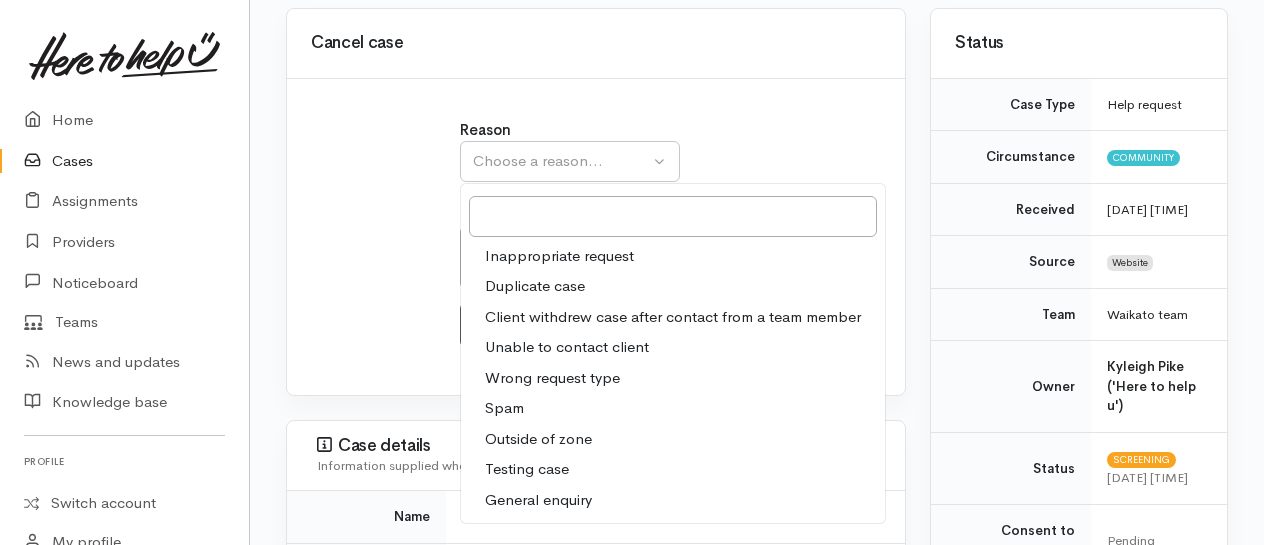 click on "Client withdrew case after contact from a team member" at bounding box center (673, 317) 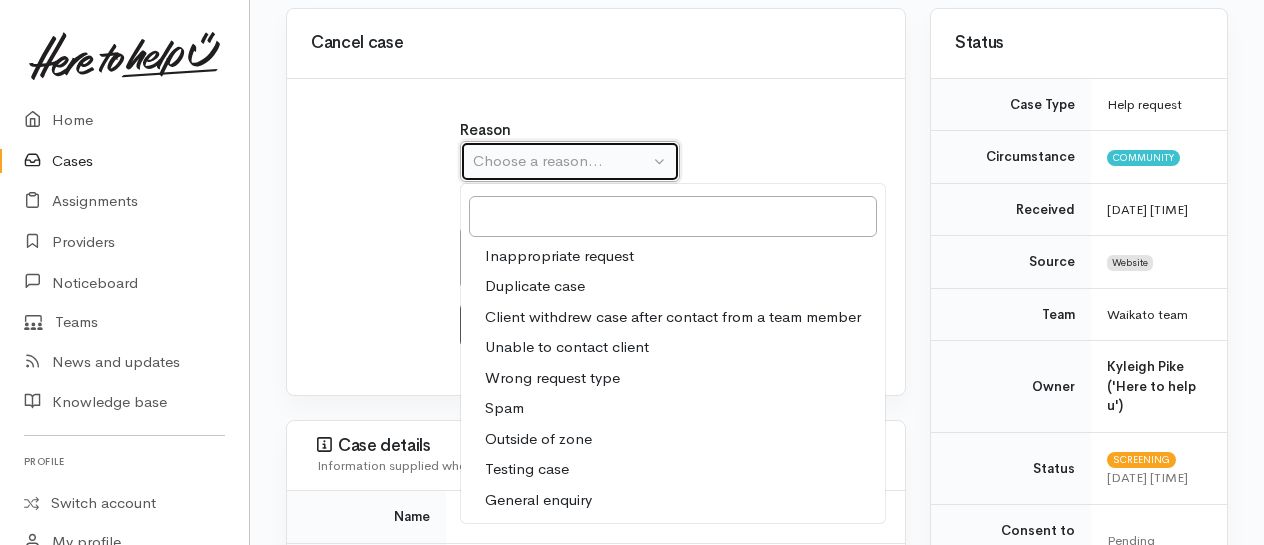 select on "3" 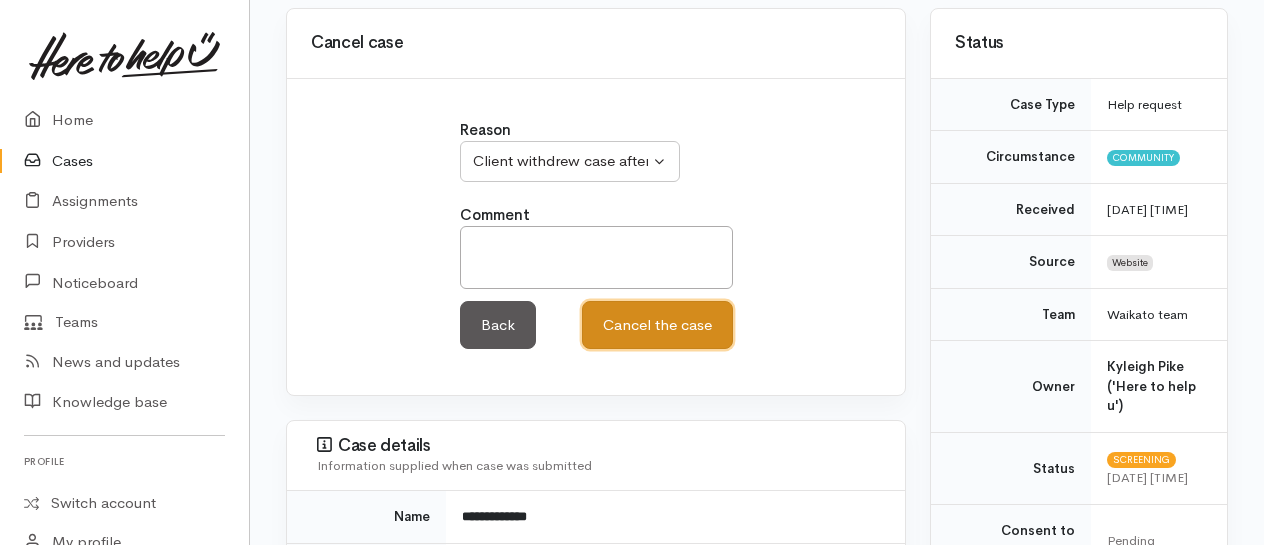 click on "Cancel the case" at bounding box center [657, 325] 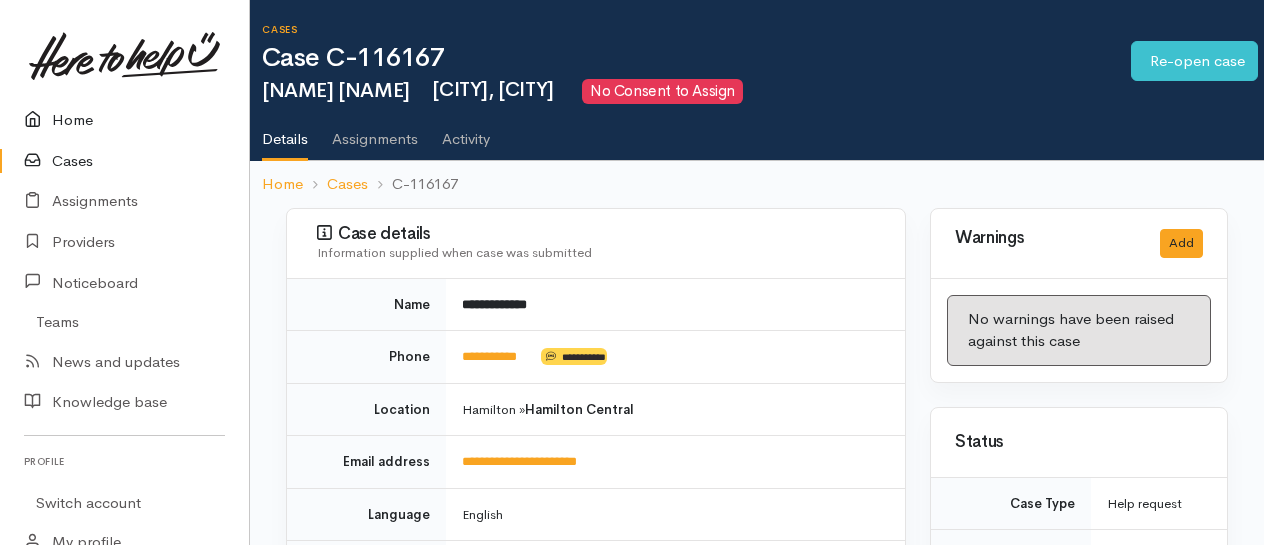 scroll, scrollTop: 0, scrollLeft: 0, axis: both 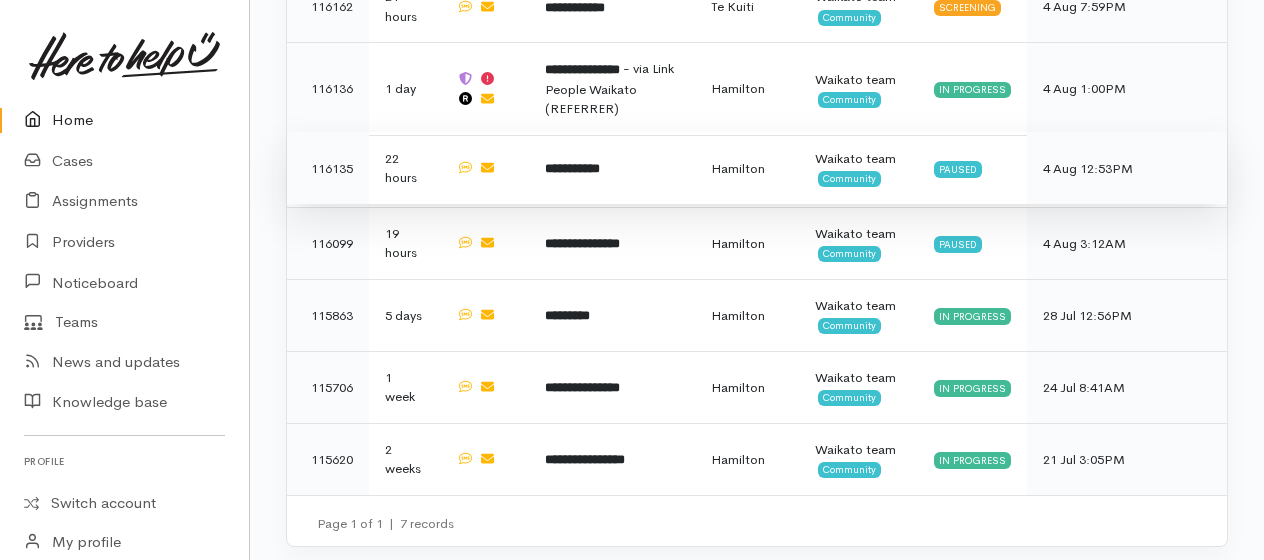 click on "**********" at bounding box center [572, 168] 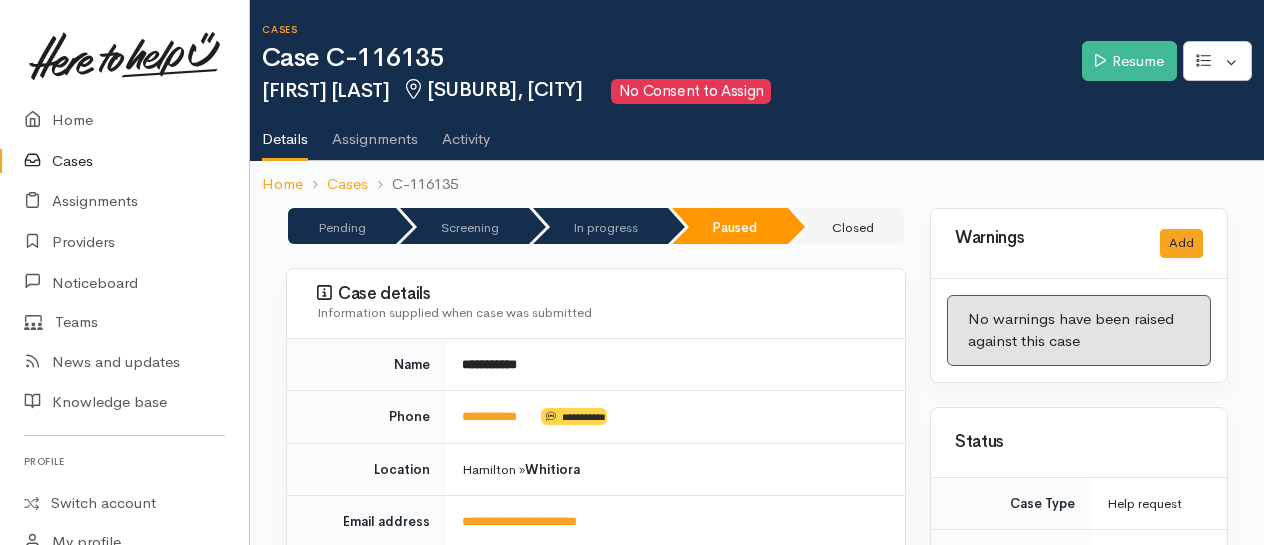 scroll, scrollTop: 0, scrollLeft: 0, axis: both 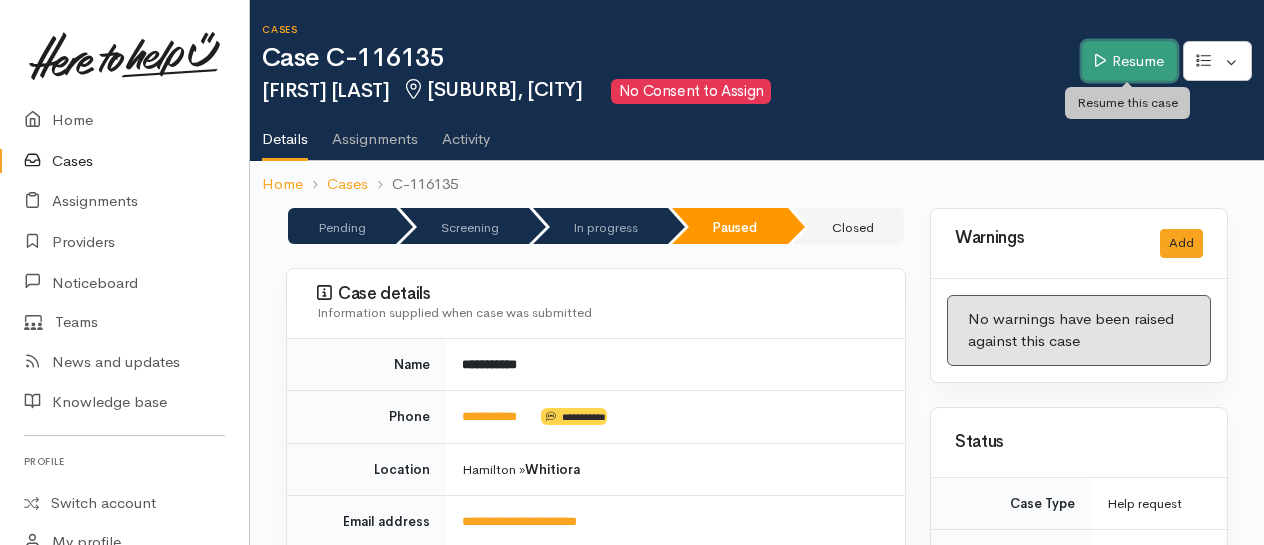 drag, startPoint x: 1108, startPoint y: 69, endPoint x: 1087, endPoint y: 76, distance: 22.135944 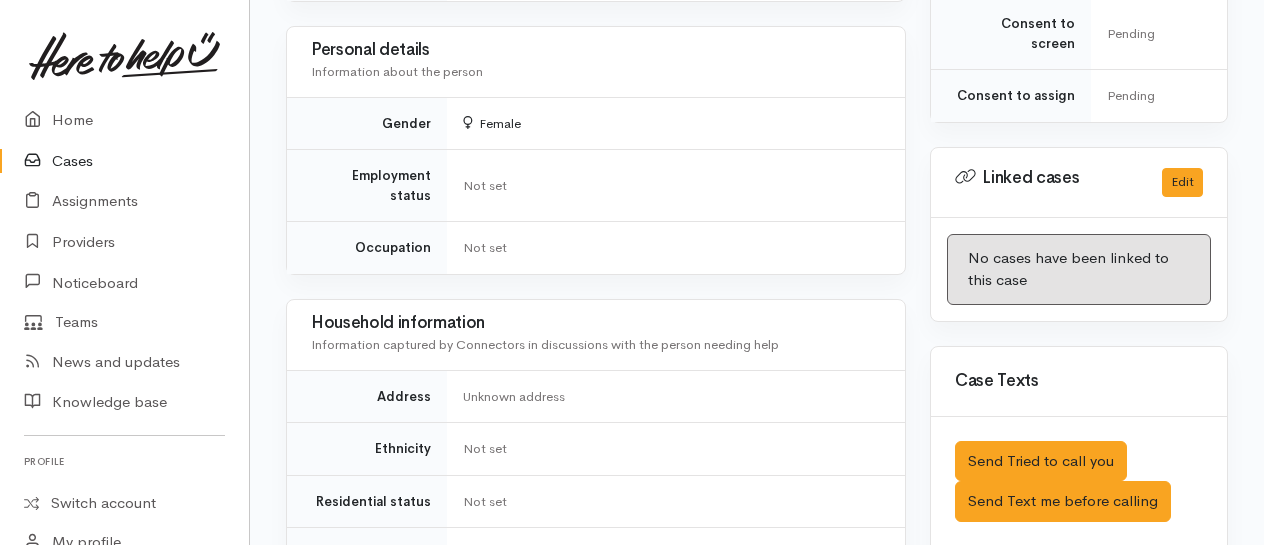 scroll, scrollTop: 1000, scrollLeft: 0, axis: vertical 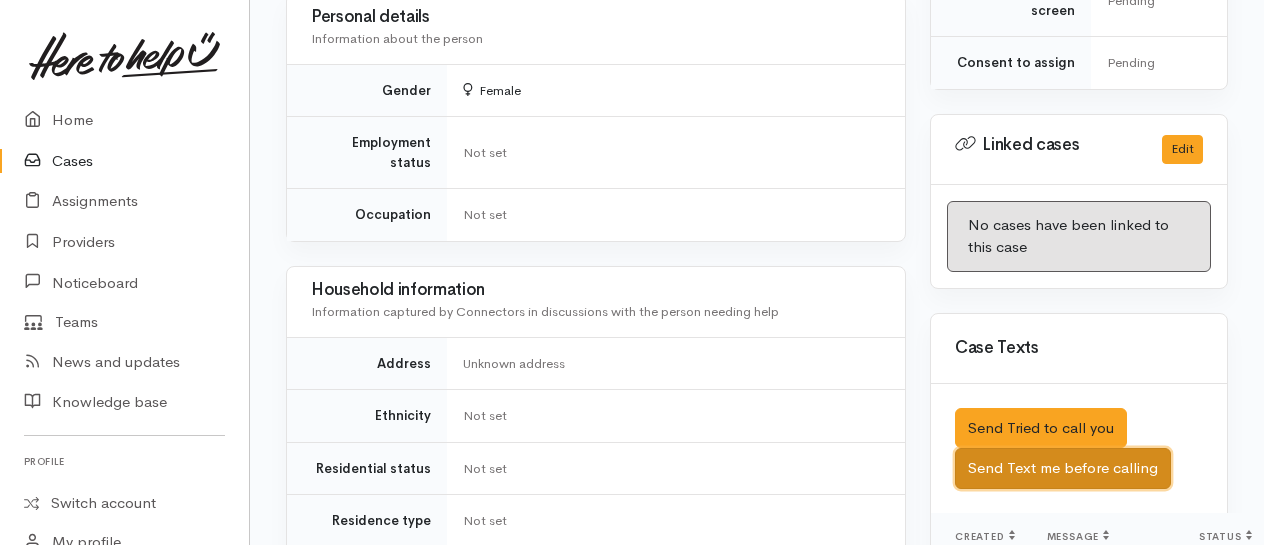 click on "Send Text me before calling" at bounding box center (1063, 468) 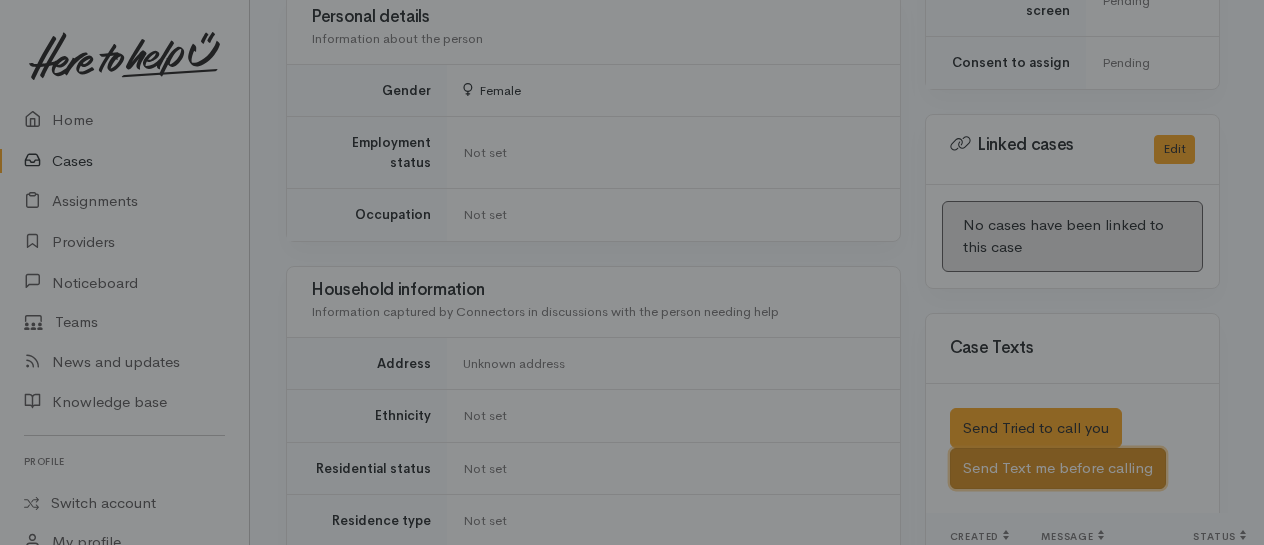 scroll, scrollTop: 978, scrollLeft: 0, axis: vertical 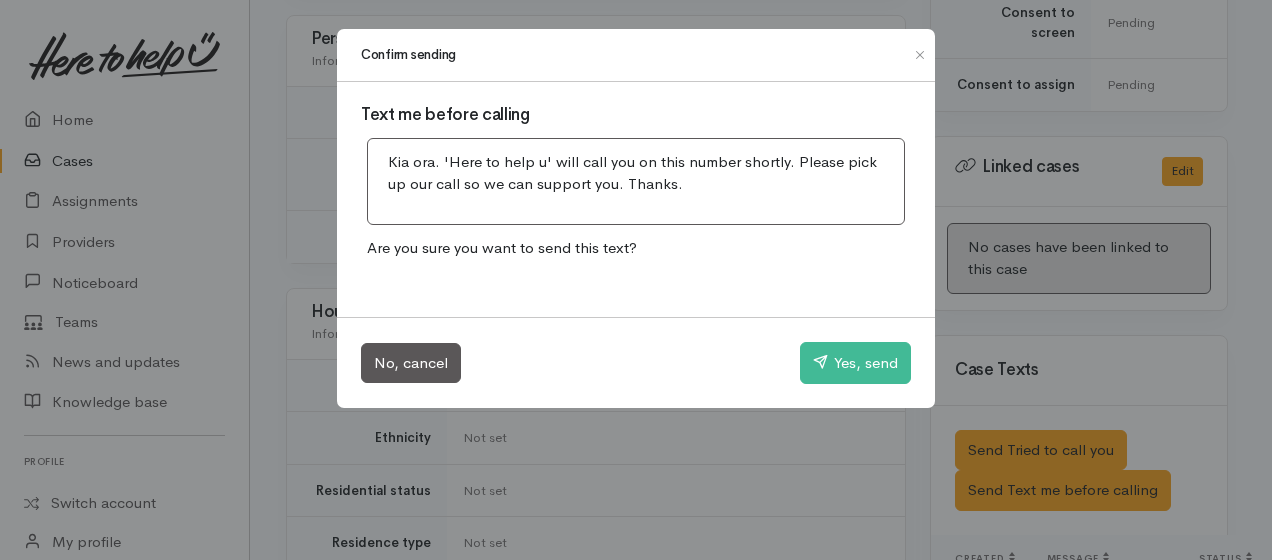 click on "No, cancel
Yes, send" at bounding box center (636, 362) 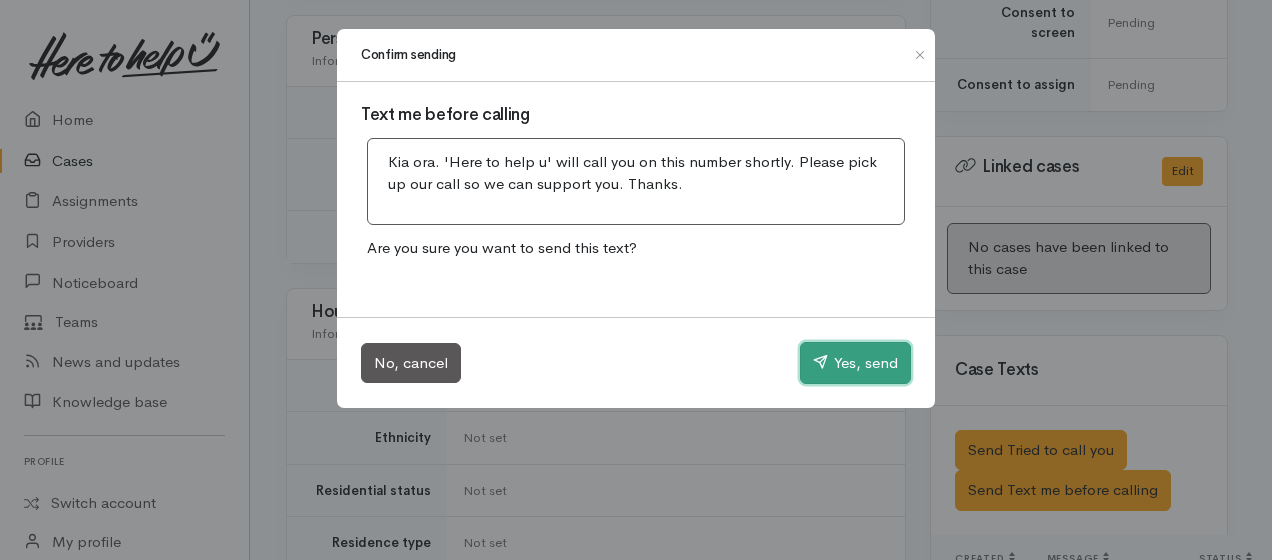 click at bounding box center (820, 361) 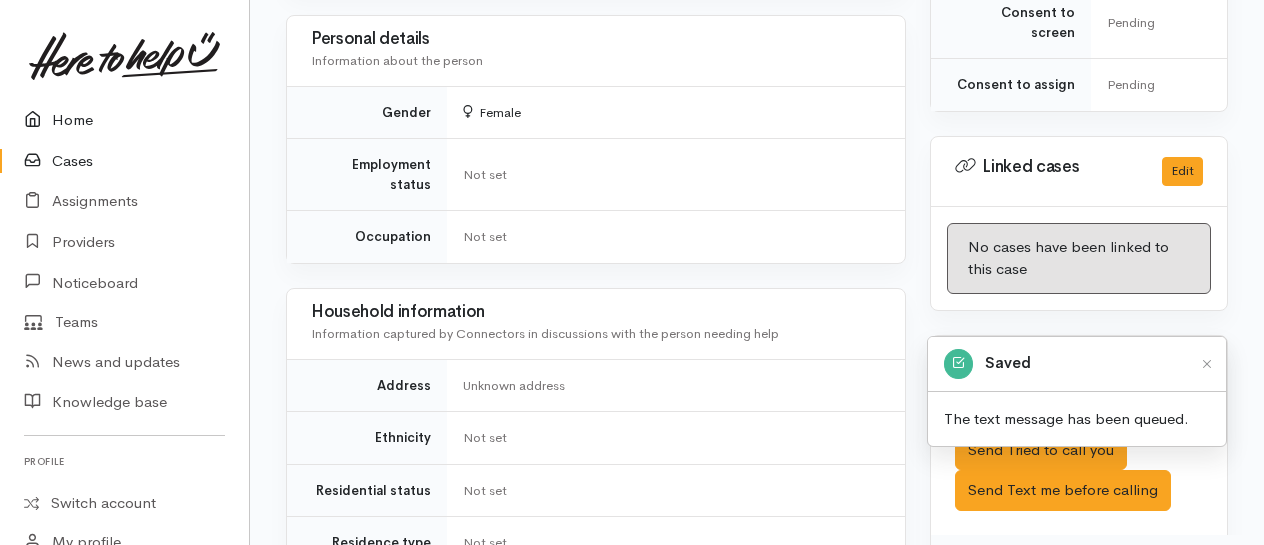 click at bounding box center (38, 120) 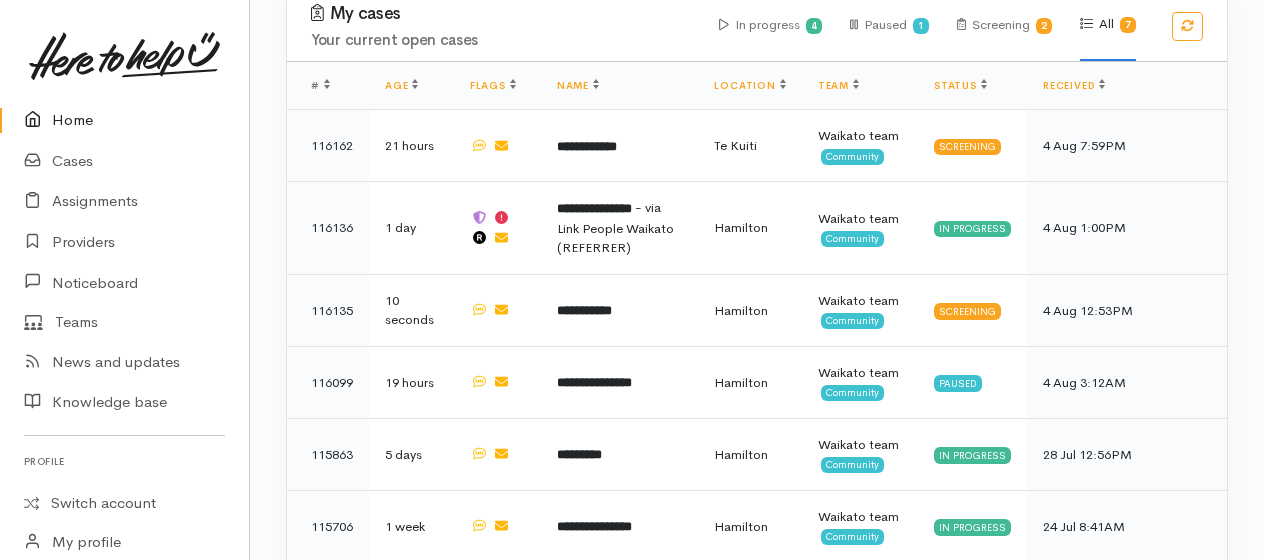 scroll, scrollTop: 1500, scrollLeft: 0, axis: vertical 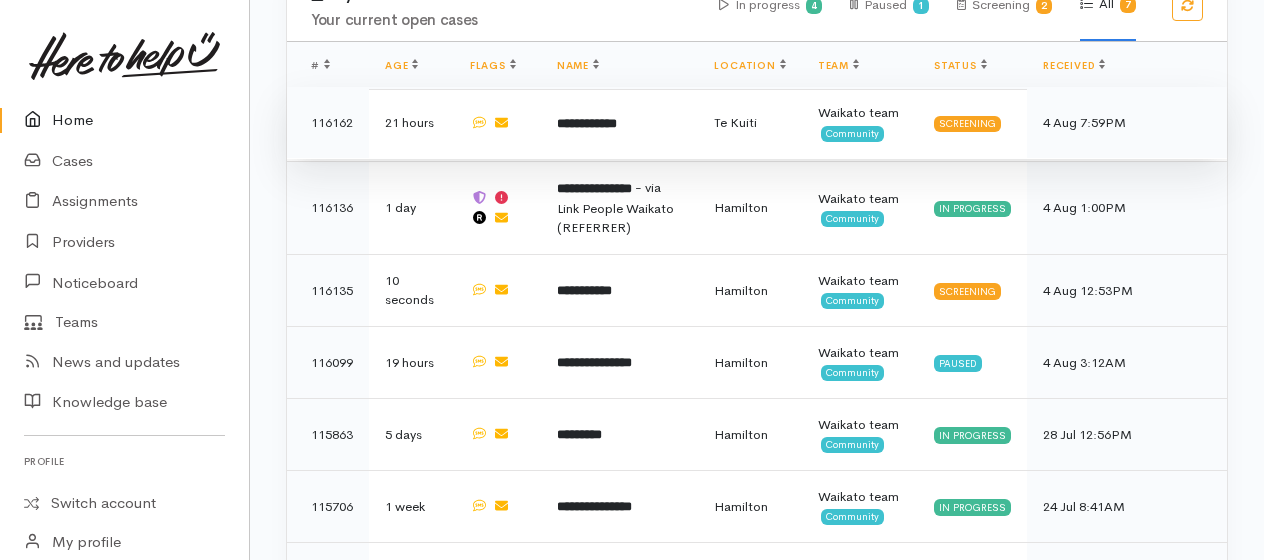 click on "**********" at bounding box center (587, 123) 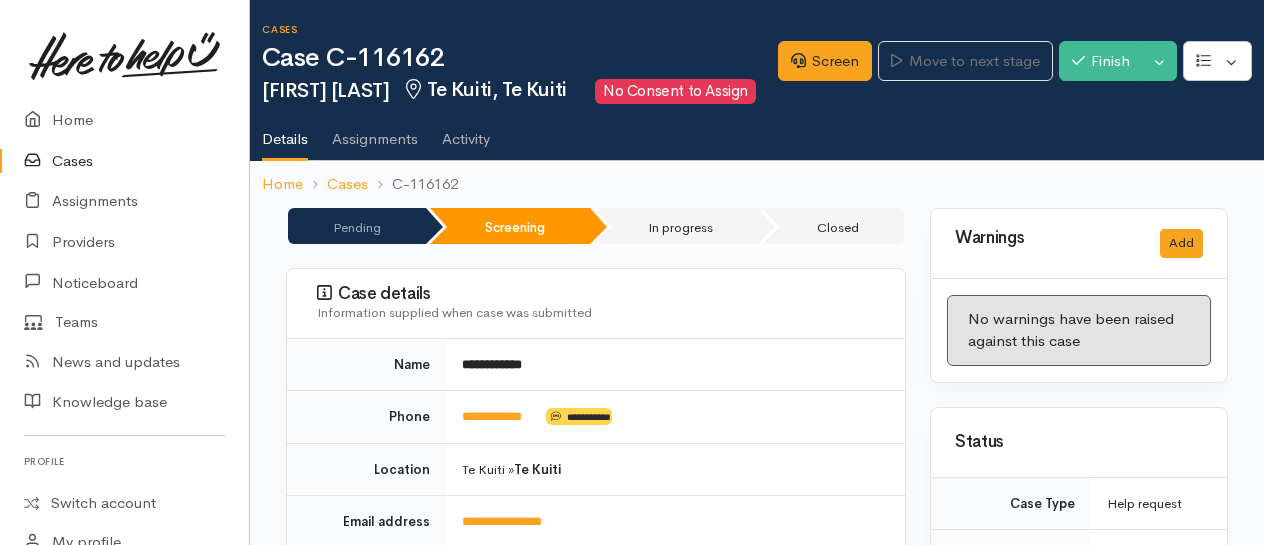 scroll, scrollTop: 0, scrollLeft: 0, axis: both 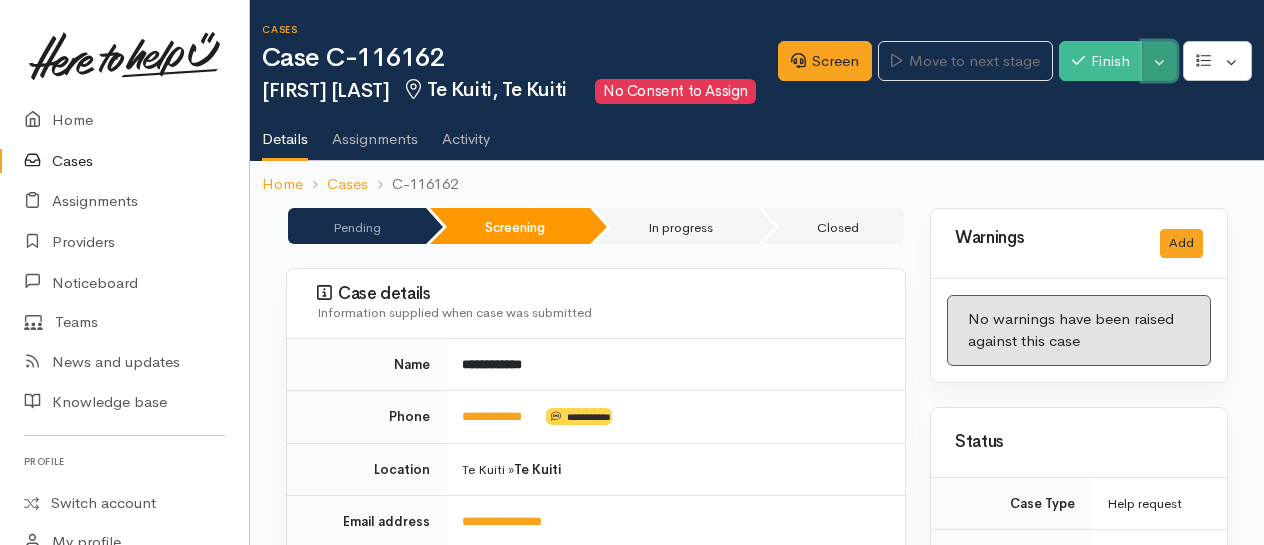 click on "Toggle Dropdown" at bounding box center [1159, 61] 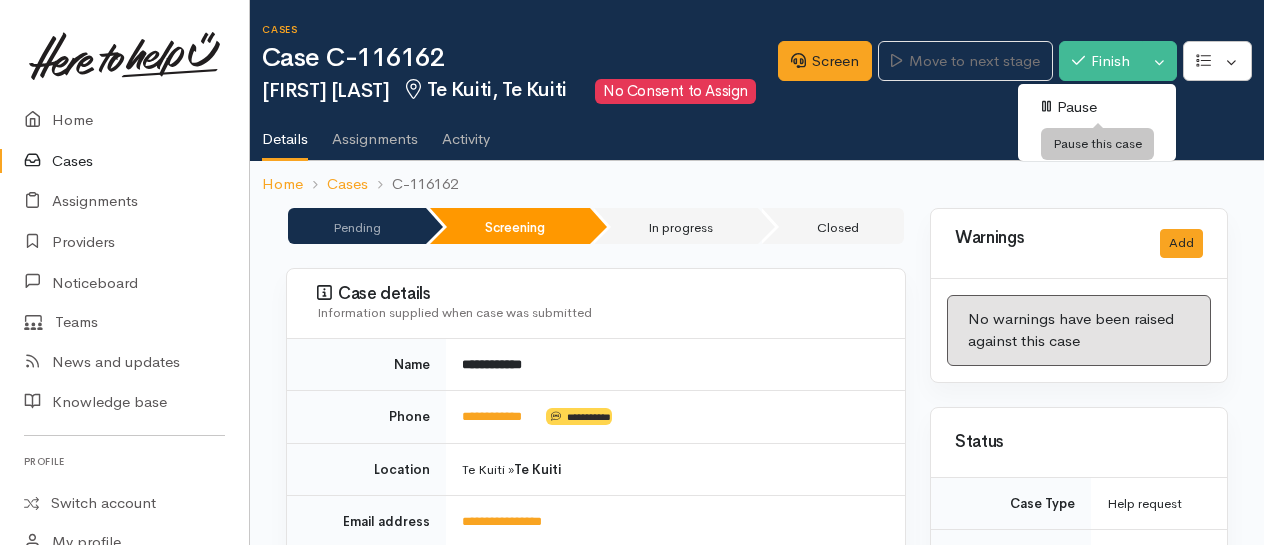 click on "Pause" at bounding box center [1097, 107] 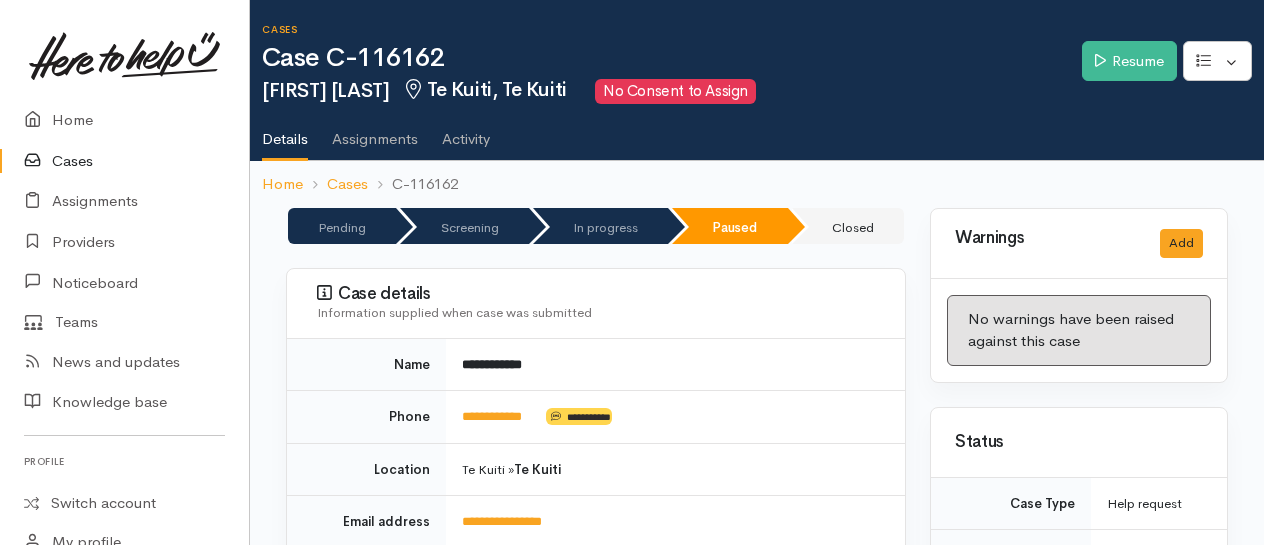 scroll, scrollTop: 0, scrollLeft: 0, axis: both 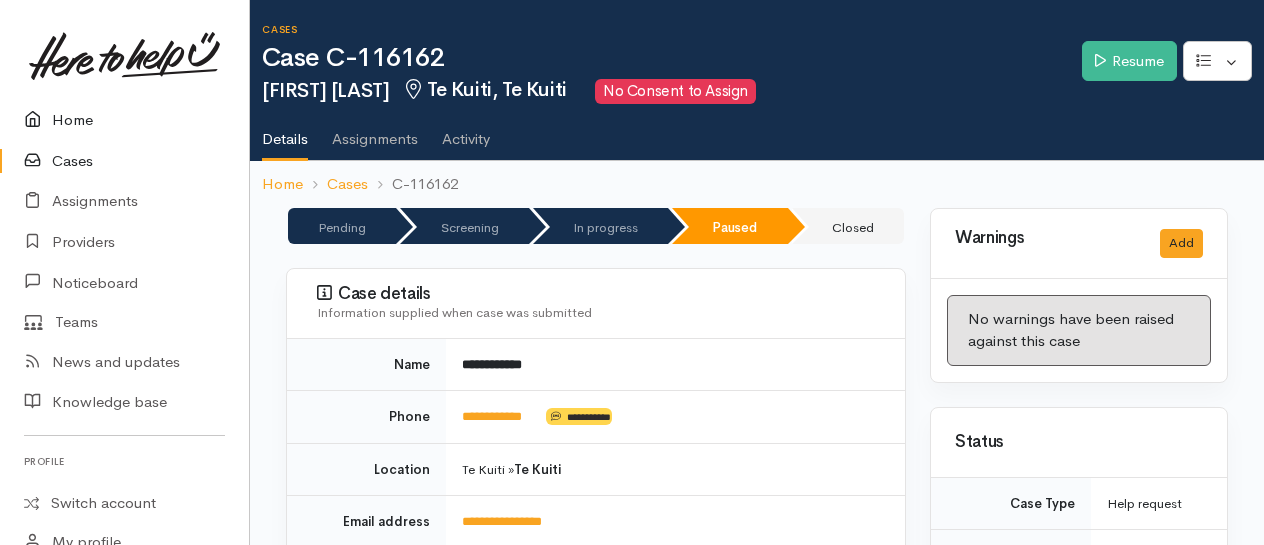 click on "Home" at bounding box center (124, 120) 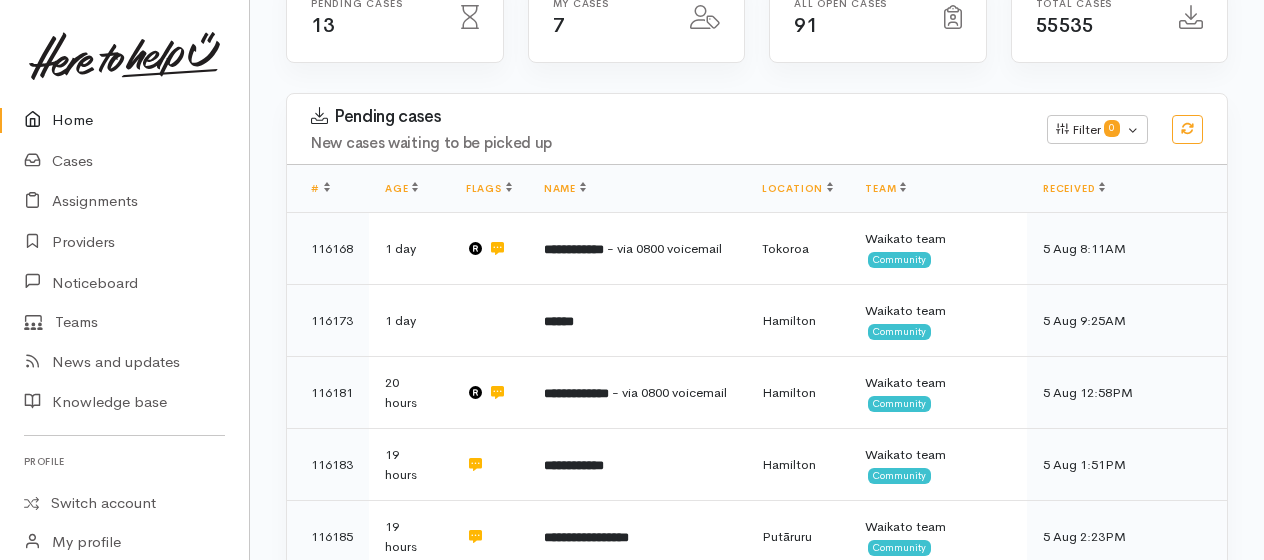 scroll, scrollTop: 300, scrollLeft: 0, axis: vertical 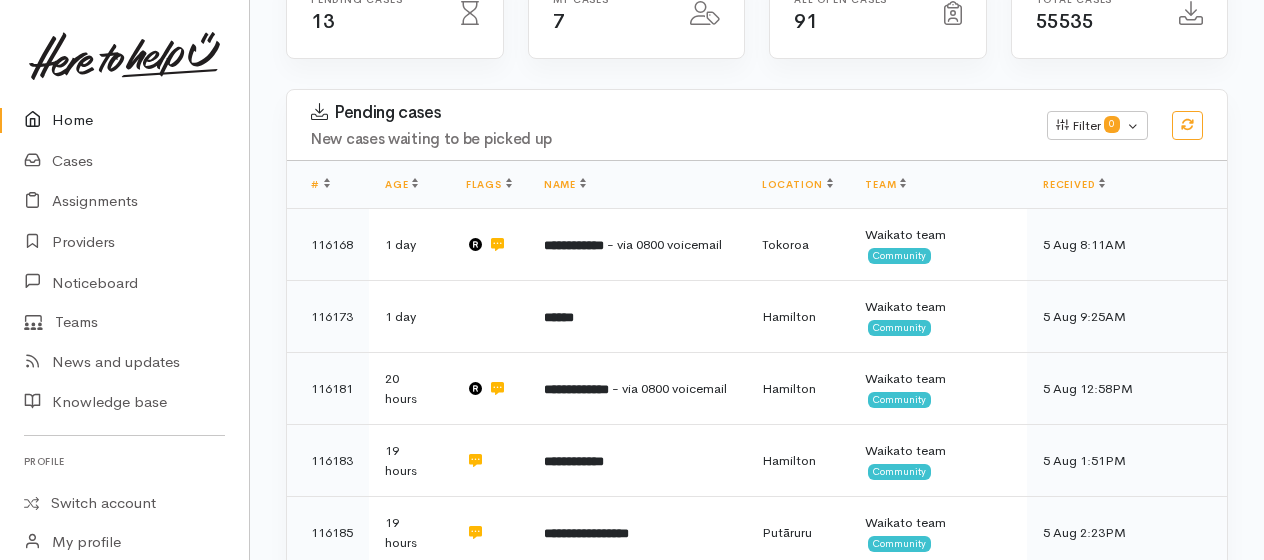 click on "Home" at bounding box center (124, 120) 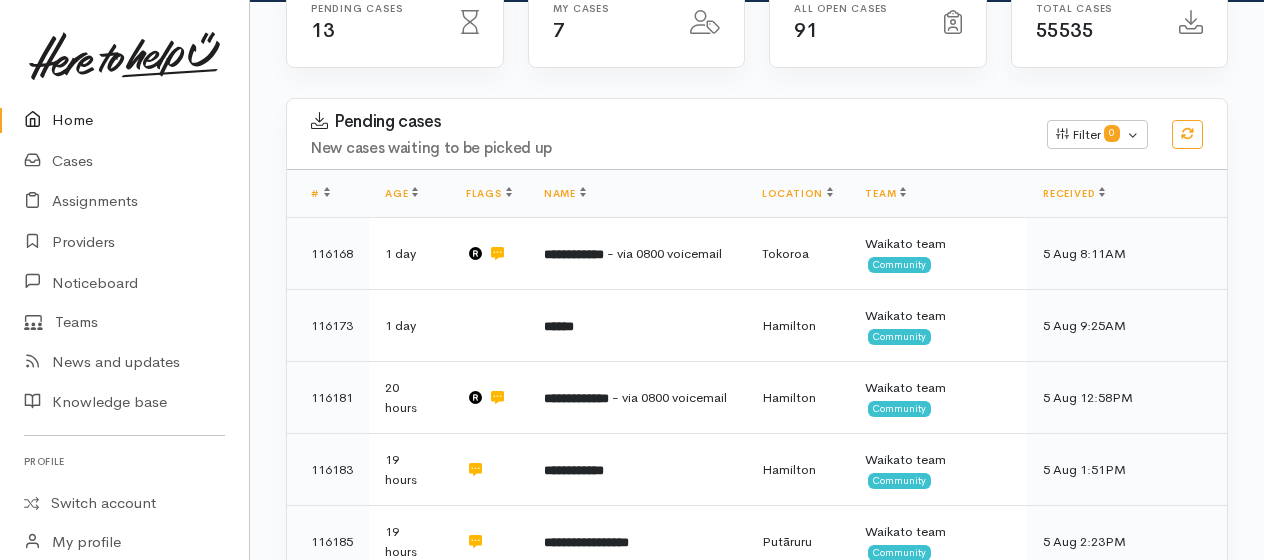 scroll, scrollTop: 300, scrollLeft: 0, axis: vertical 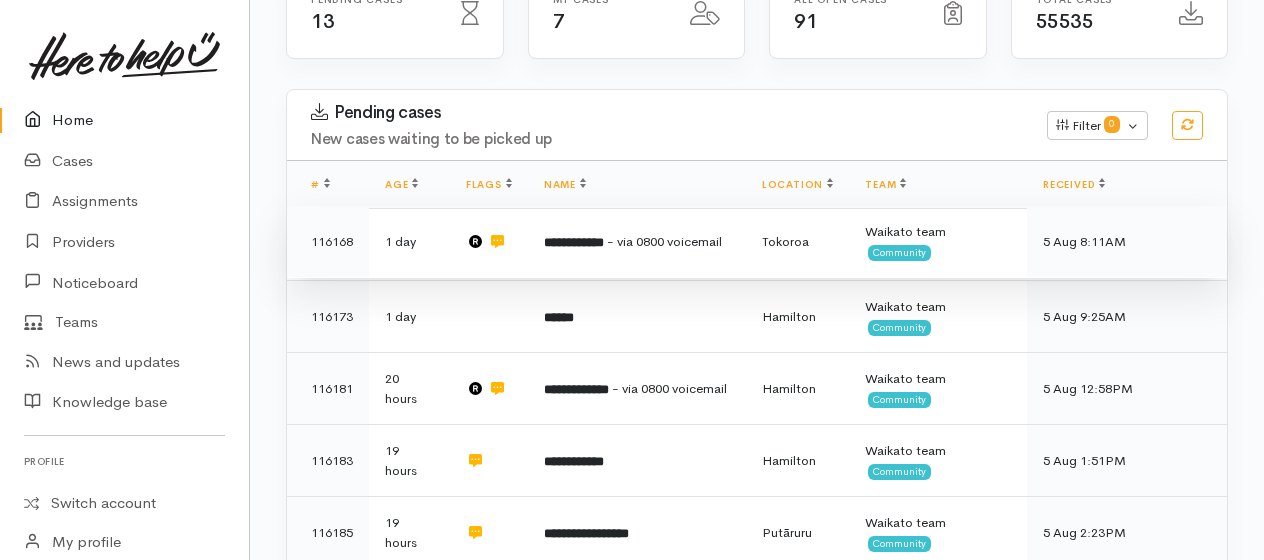 click on "**********" at bounding box center [574, 242] 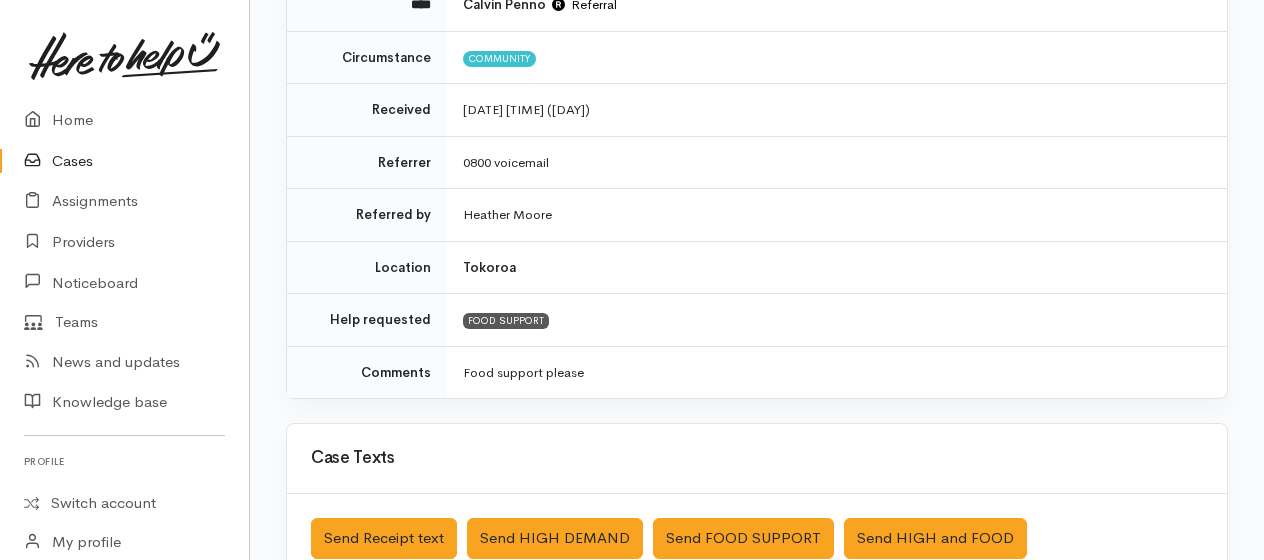 scroll, scrollTop: 300, scrollLeft: 0, axis: vertical 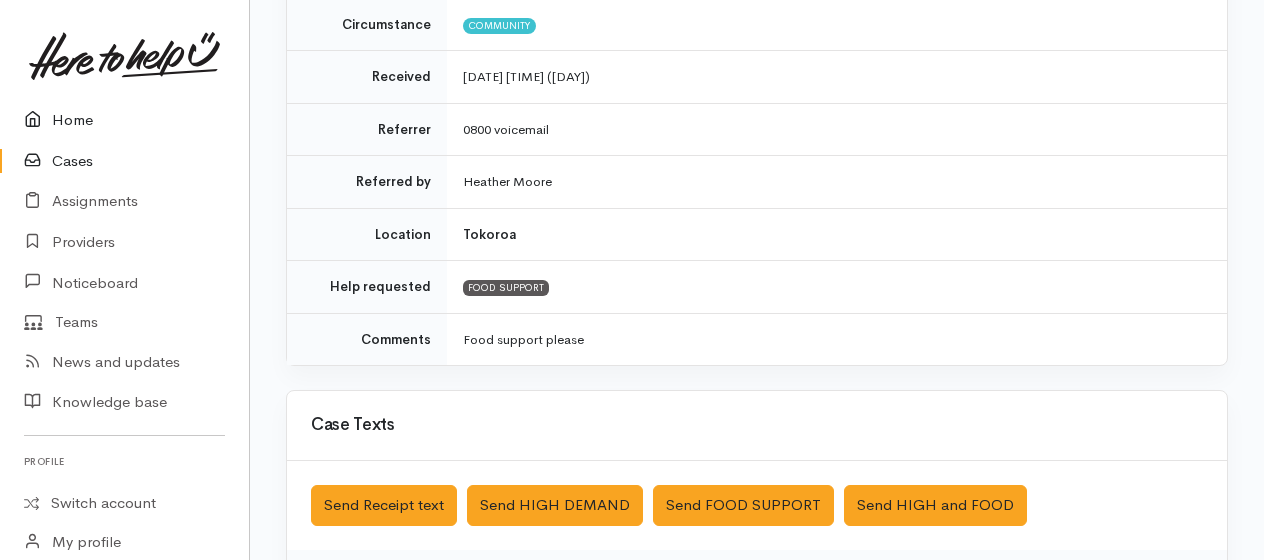 click on "Home" at bounding box center (124, 120) 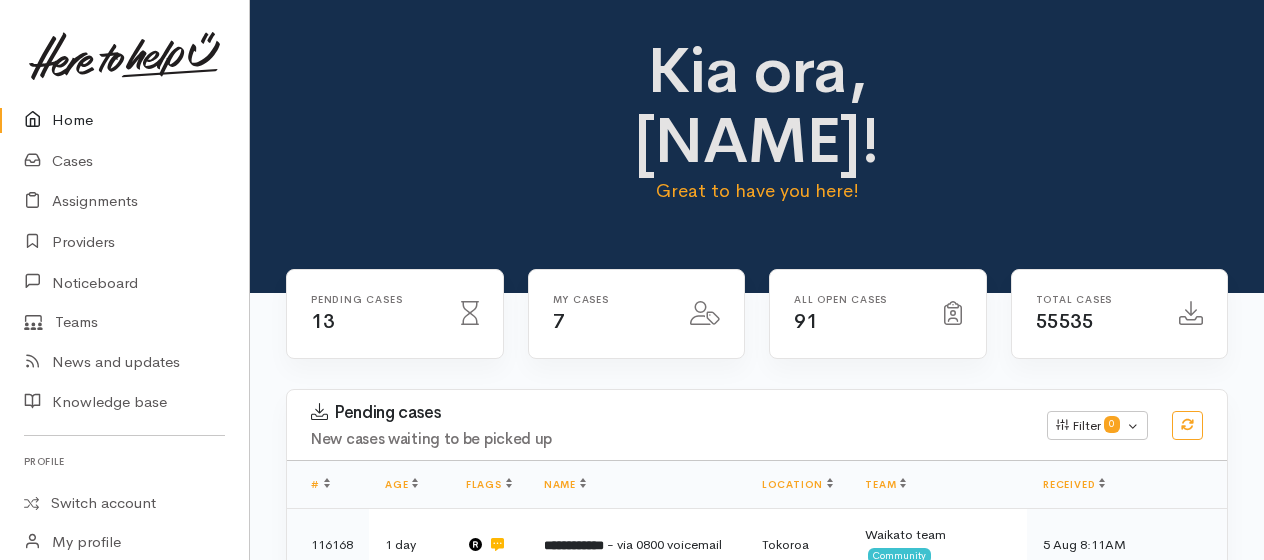 scroll, scrollTop: 0, scrollLeft: 0, axis: both 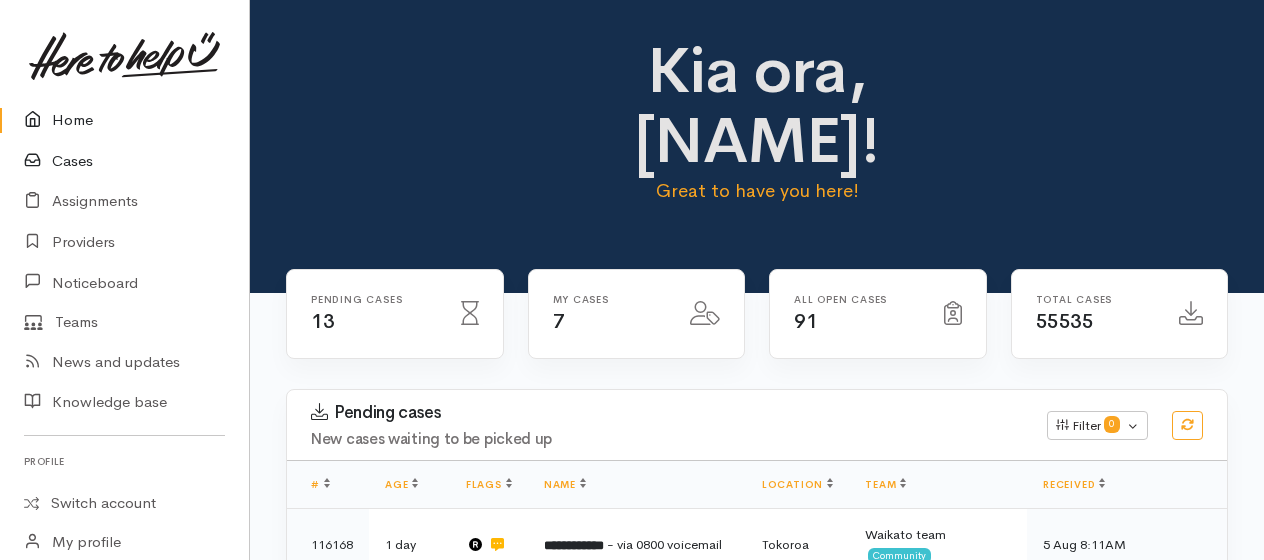 click on "Cases" at bounding box center (124, 161) 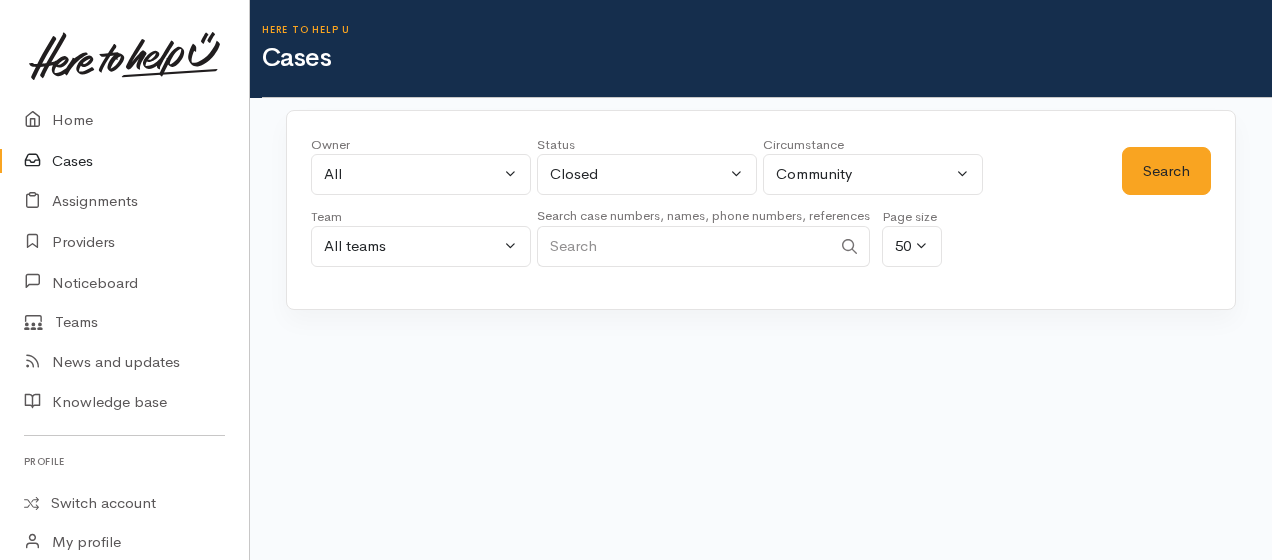 scroll, scrollTop: 0, scrollLeft: 0, axis: both 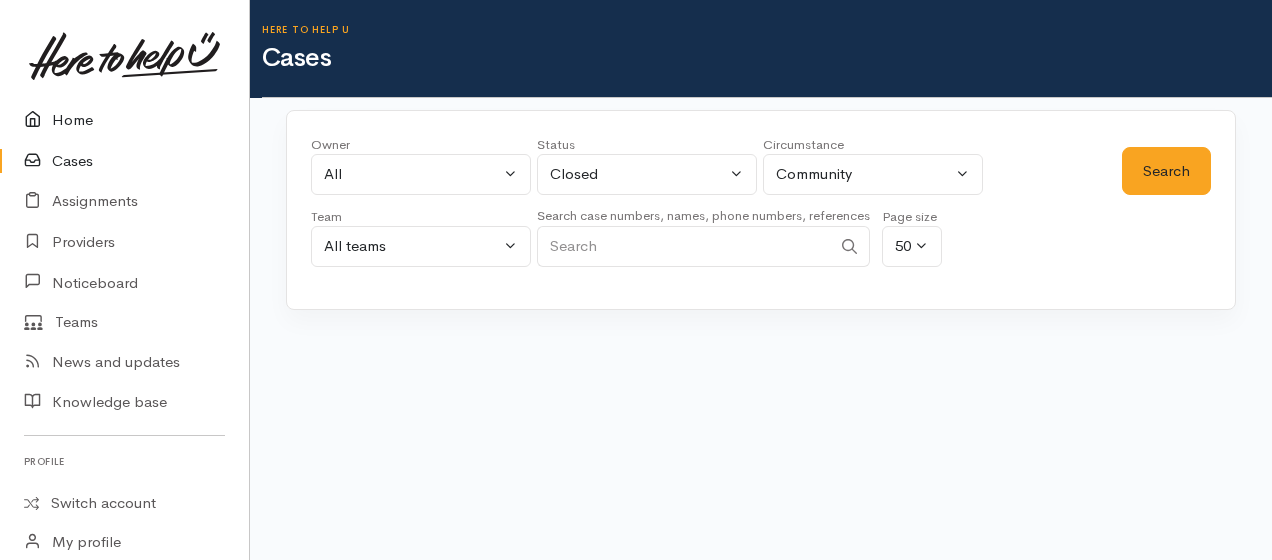 click on "Home" at bounding box center (124, 120) 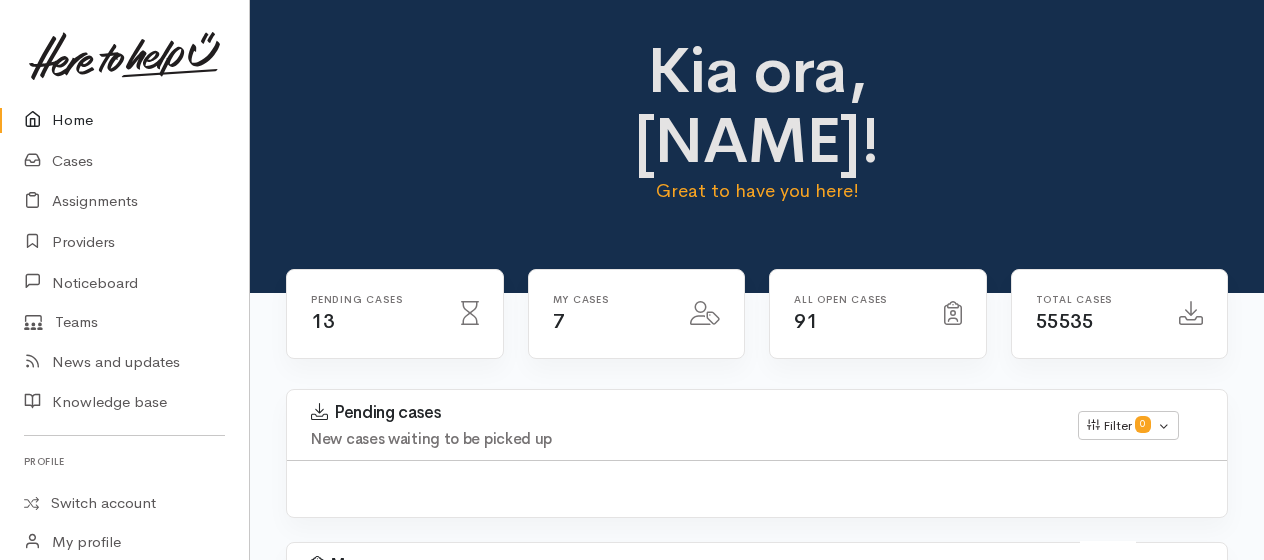 scroll, scrollTop: 0, scrollLeft: 0, axis: both 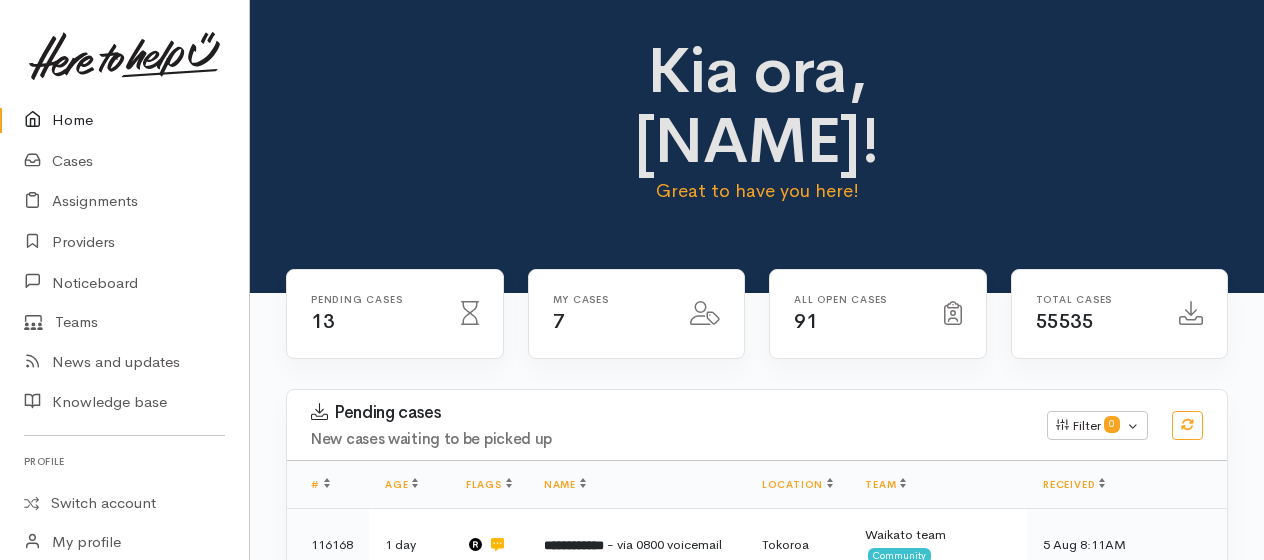 click on "Home" at bounding box center (124, 120) 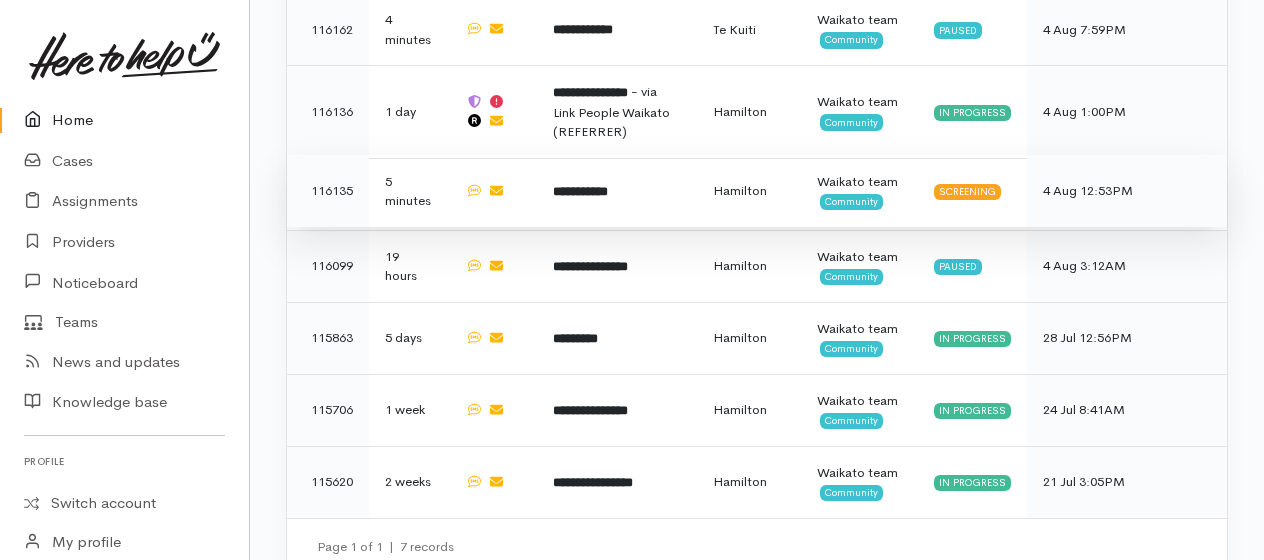 scroll, scrollTop: 1690, scrollLeft: 0, axis: vertical 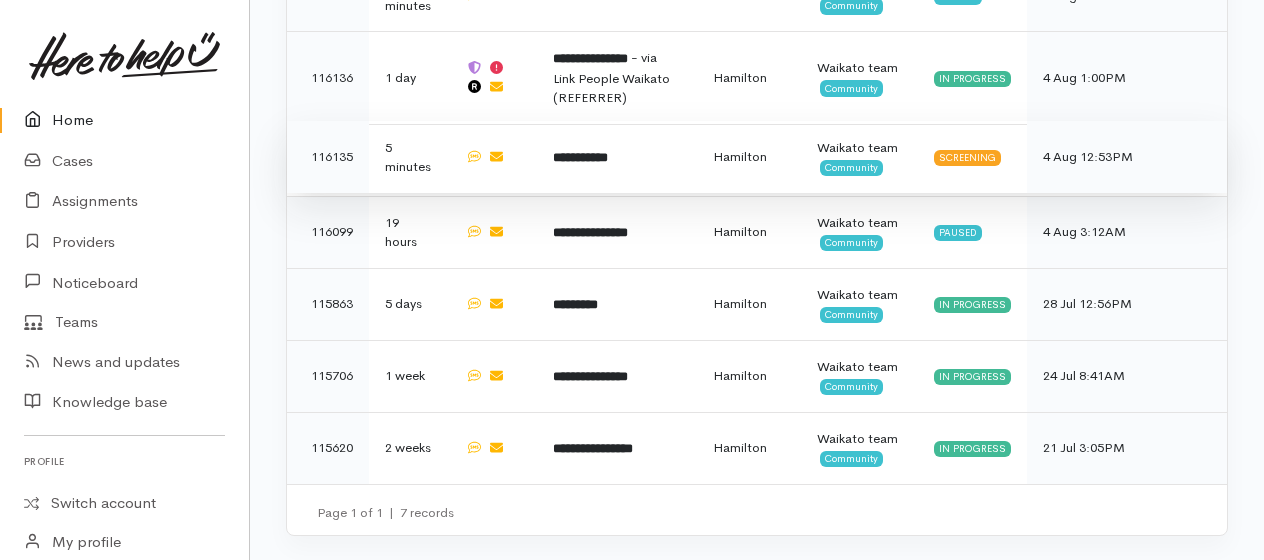click on "**********" at bounding box center (580, 157) 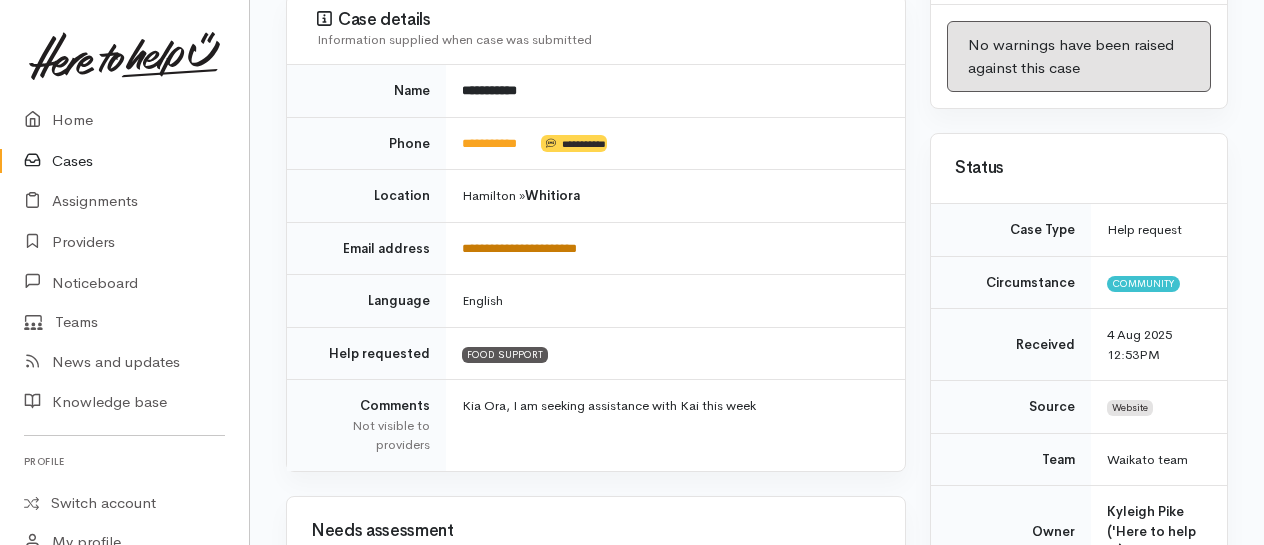 scroll, scrollTop: 300, scrollLeft: 0, axis: vertical 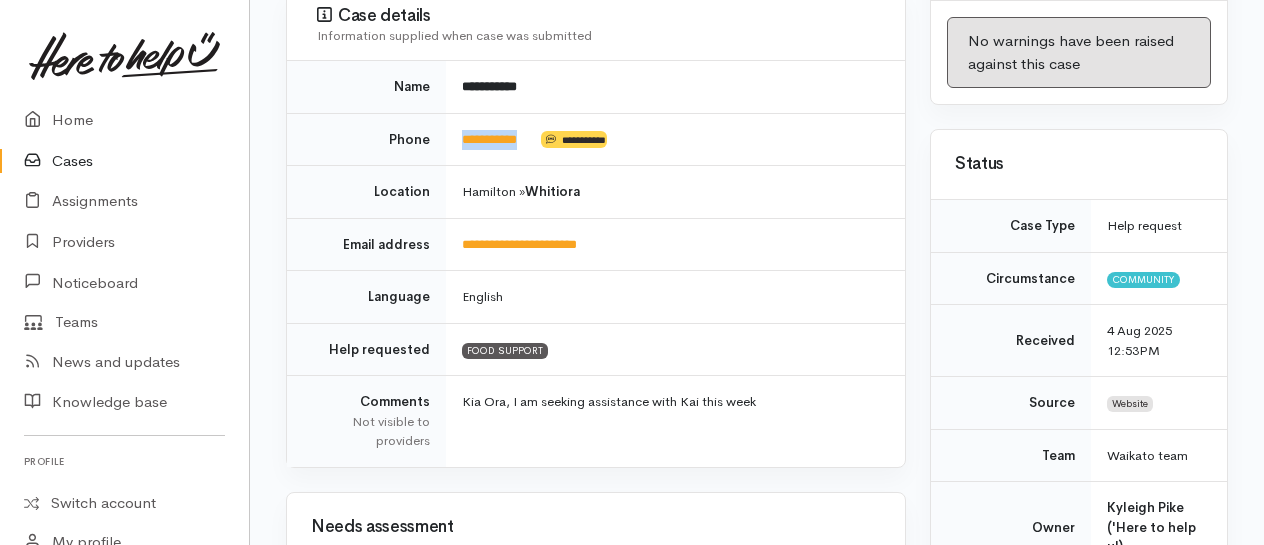 drag, startPoint x: 541, startPoint y: 137, endPoint x: 449, endPoint y: 134, distance: 92.0489 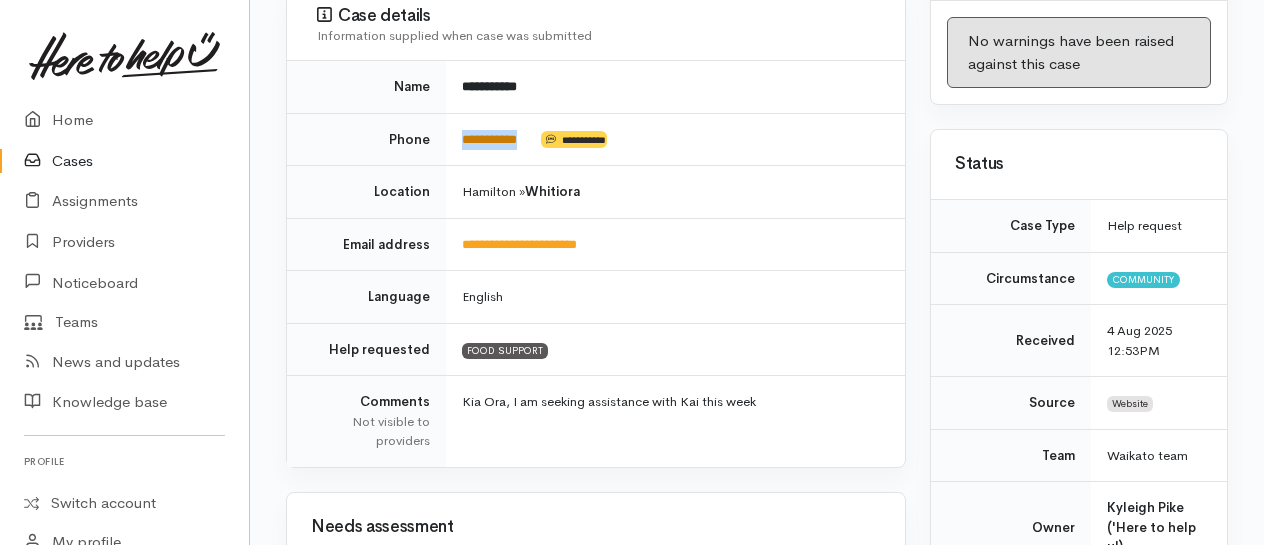drag, startPoint x: 449, startPoint y: 134, endPoint x: 466, endPoint y: 134, distance: 17 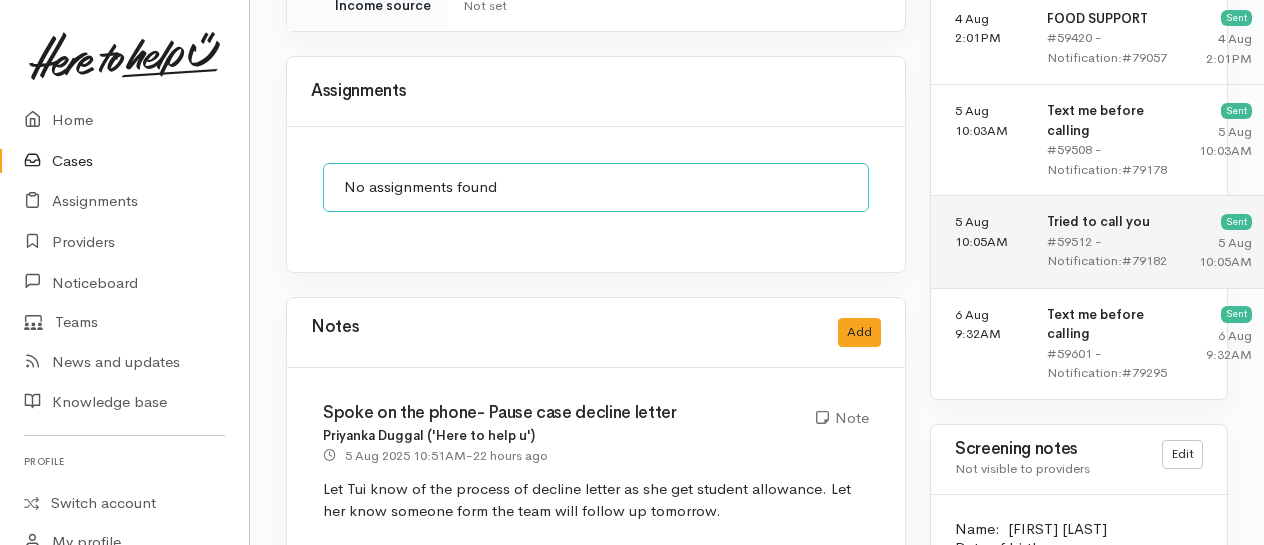 scroll, scrollTop: 1600, scrollLeft: 0, axis: vertical 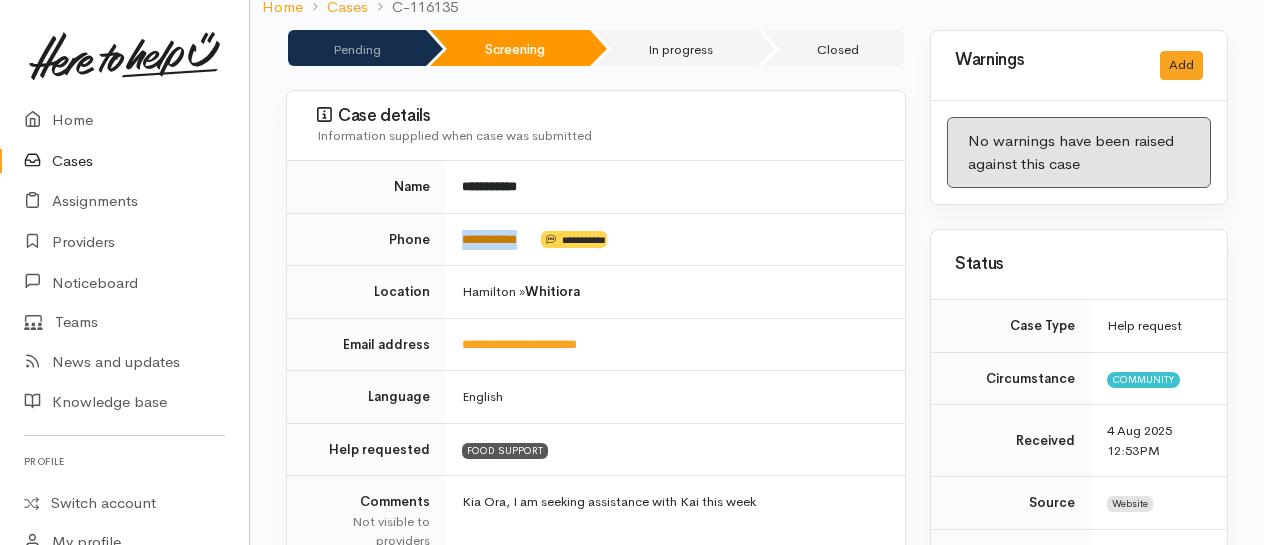 copy on "**********" 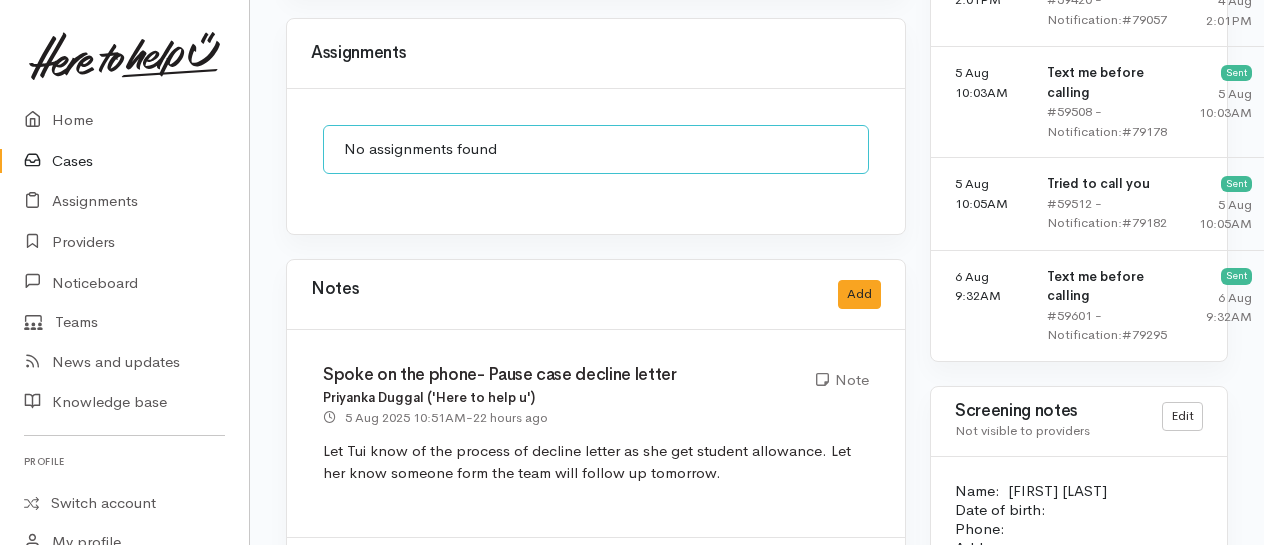 scroll, scrollTop: 1800, scrollLeft: 0, axis: vertical 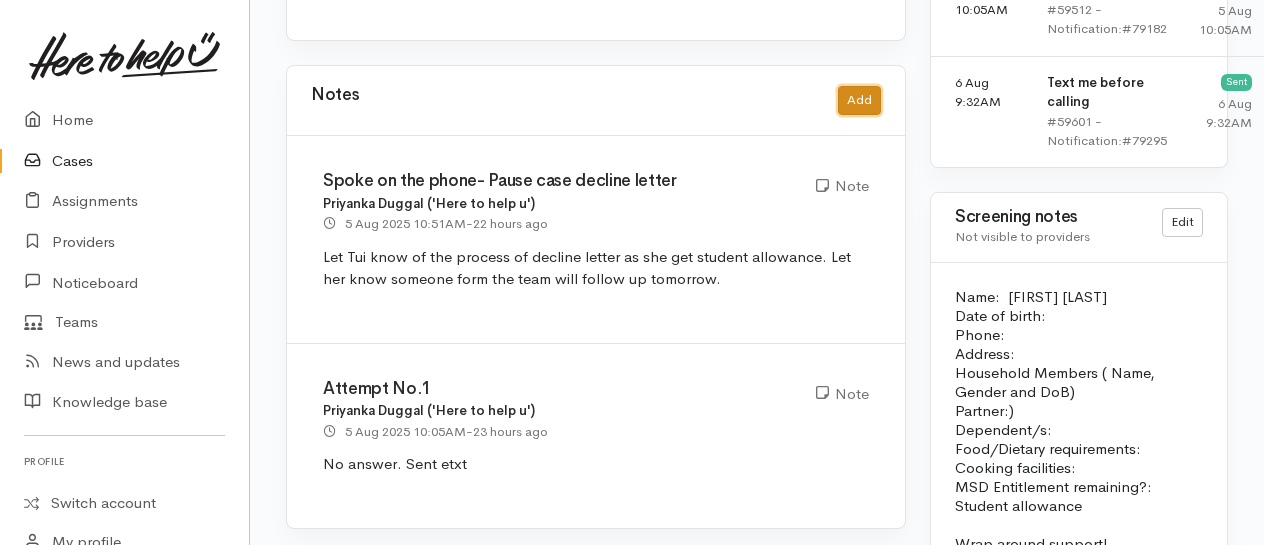 click on "Add" at bounding box center [859, 100] 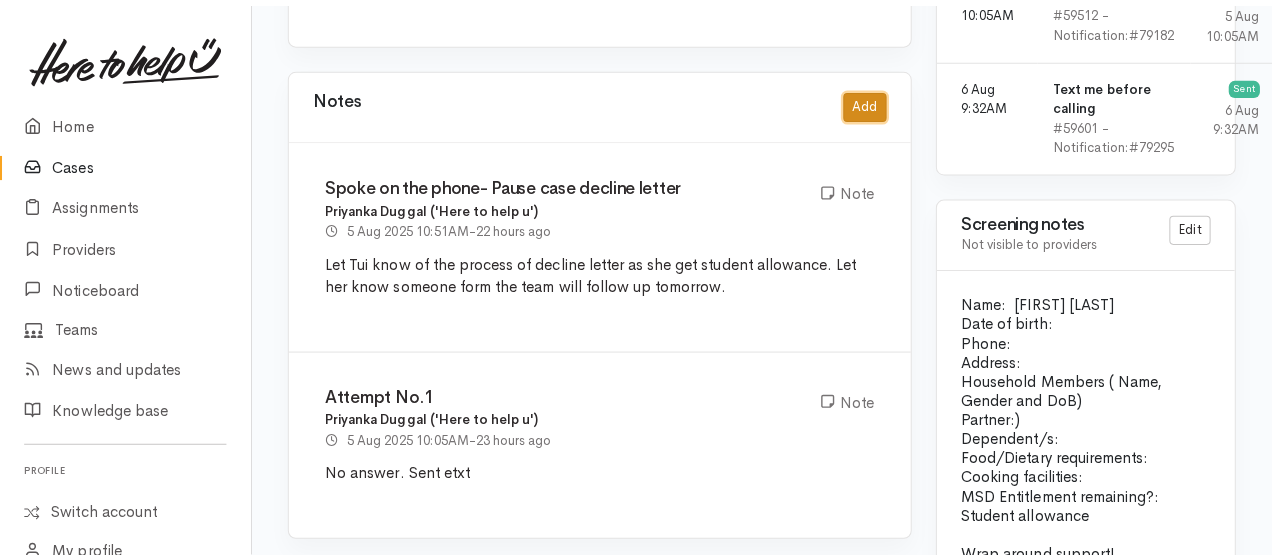 scroll, scrollTop: 1777, scrollLeft: 0, axis: vertical 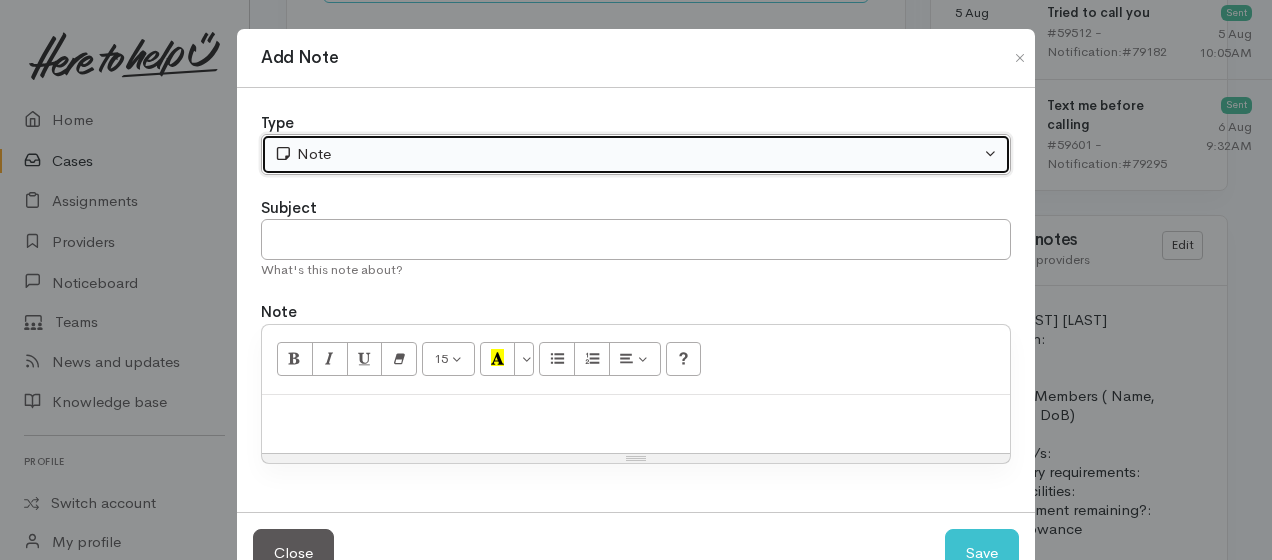 click on "Note" at bounding box center (636, 154) 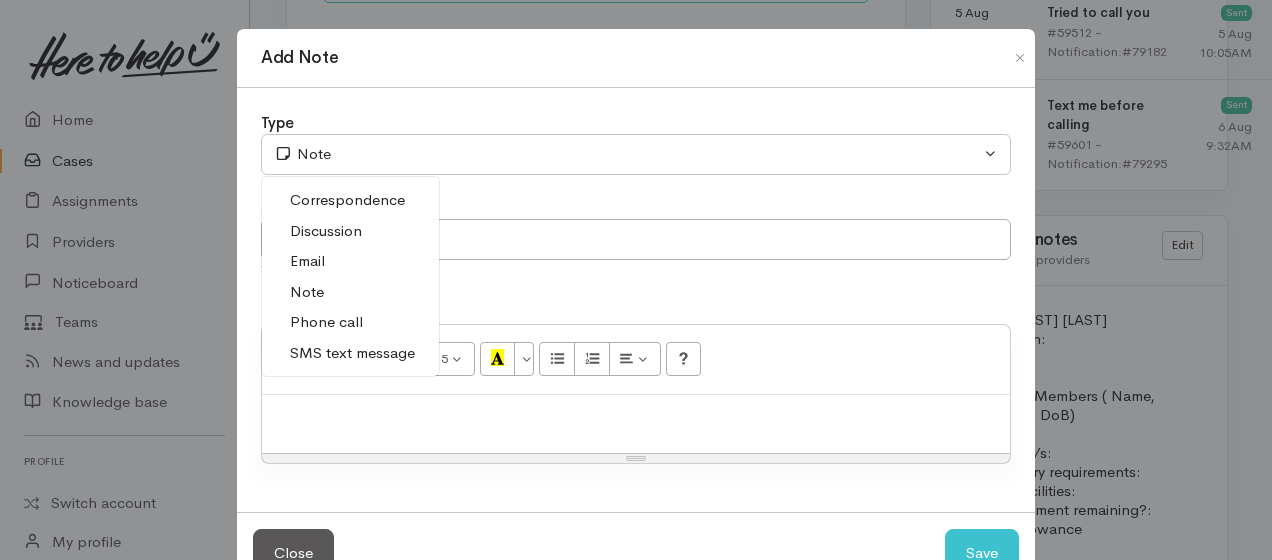 drag, startPoint x: 337, startPoint y: 325, endPoint x: 367, endPoint y: 354, distance: 41.725292 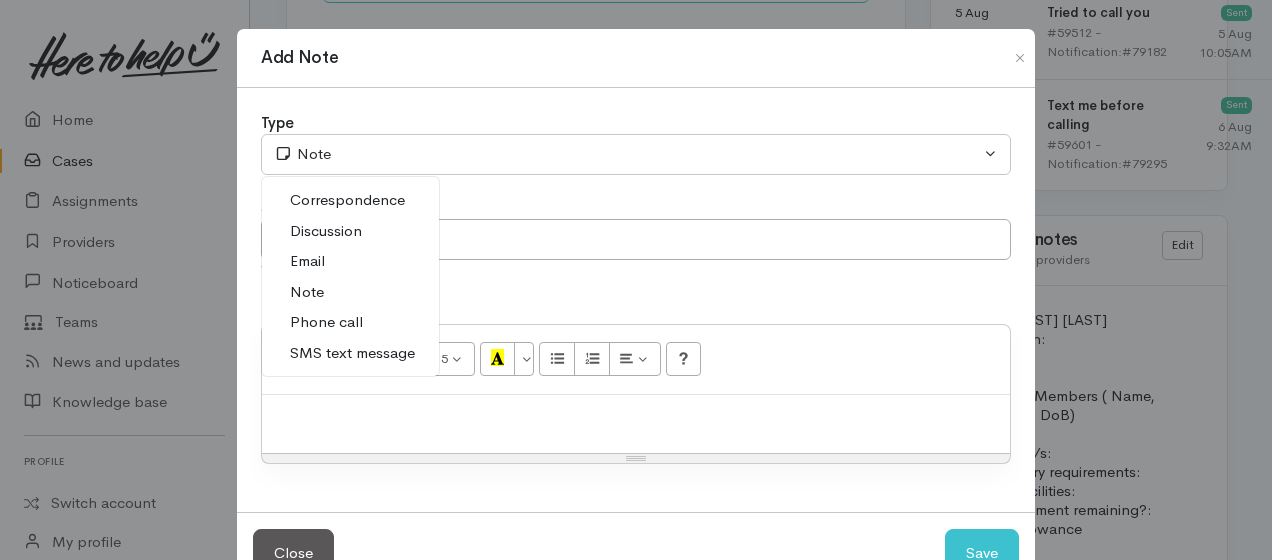 select on "3" 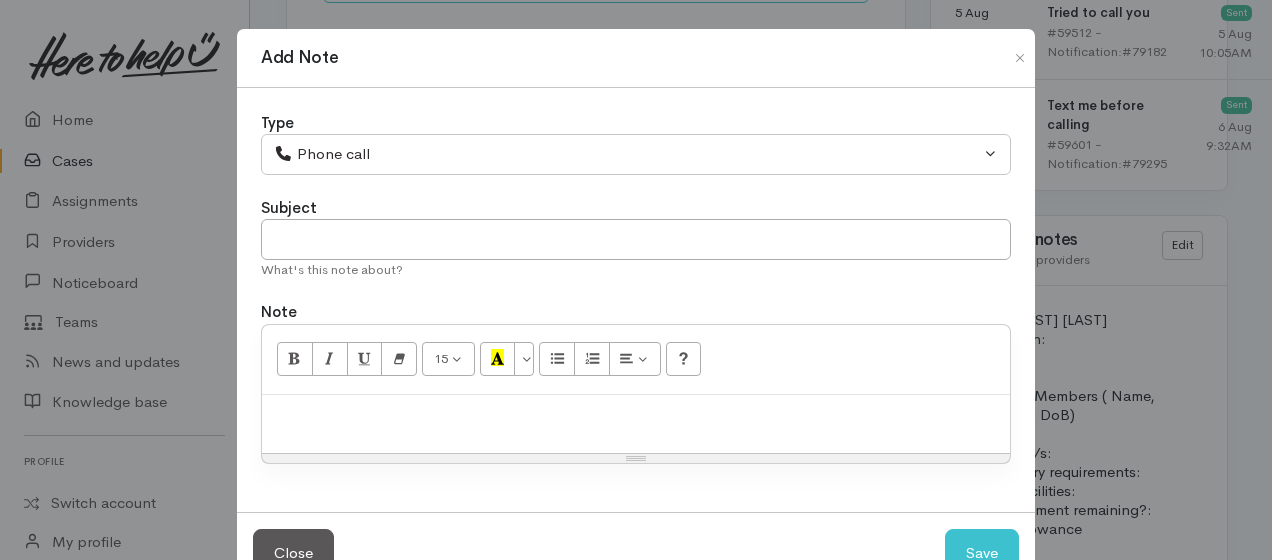 click at bounding box center [636, 416] 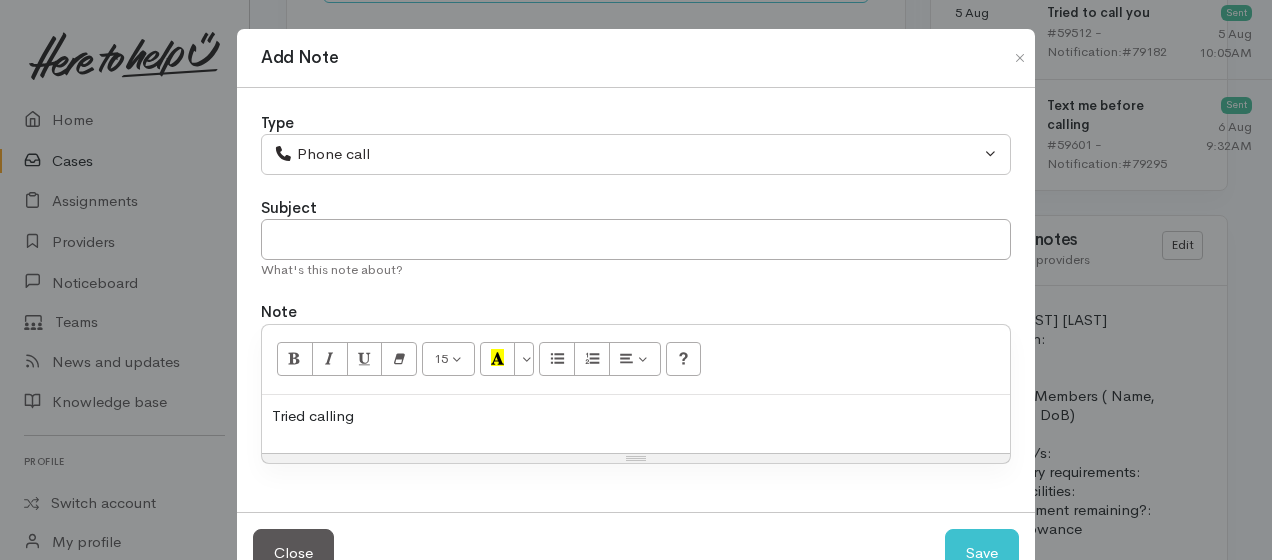 click on "Tried calling" at bounding box center (636, 424) 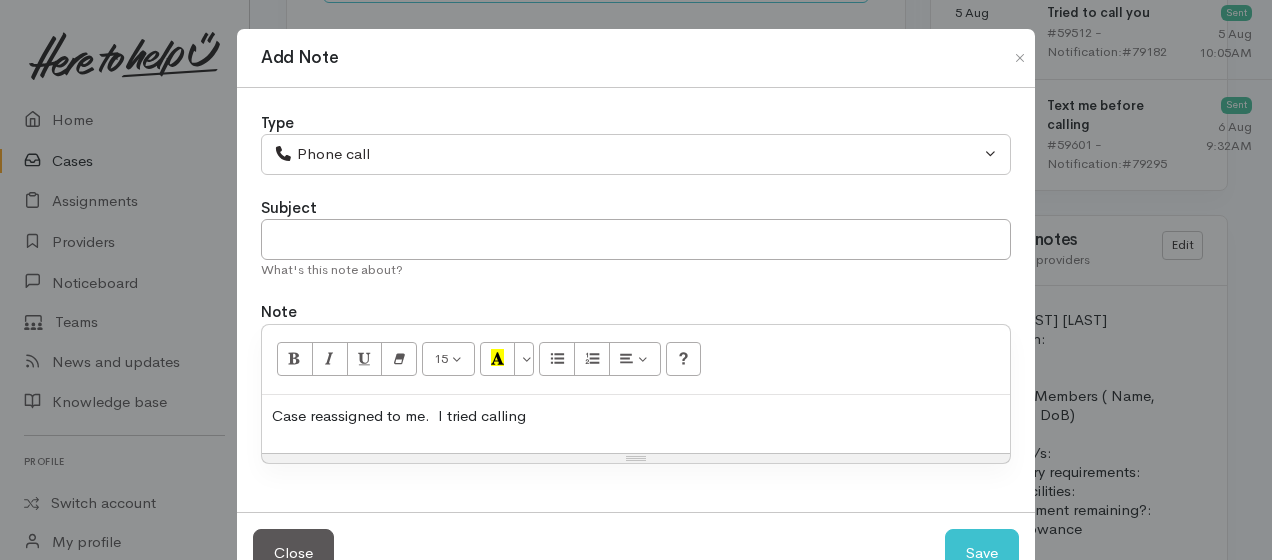 click on "Case reassigned to me.  I tried calling" at bounding box center [636, 416] 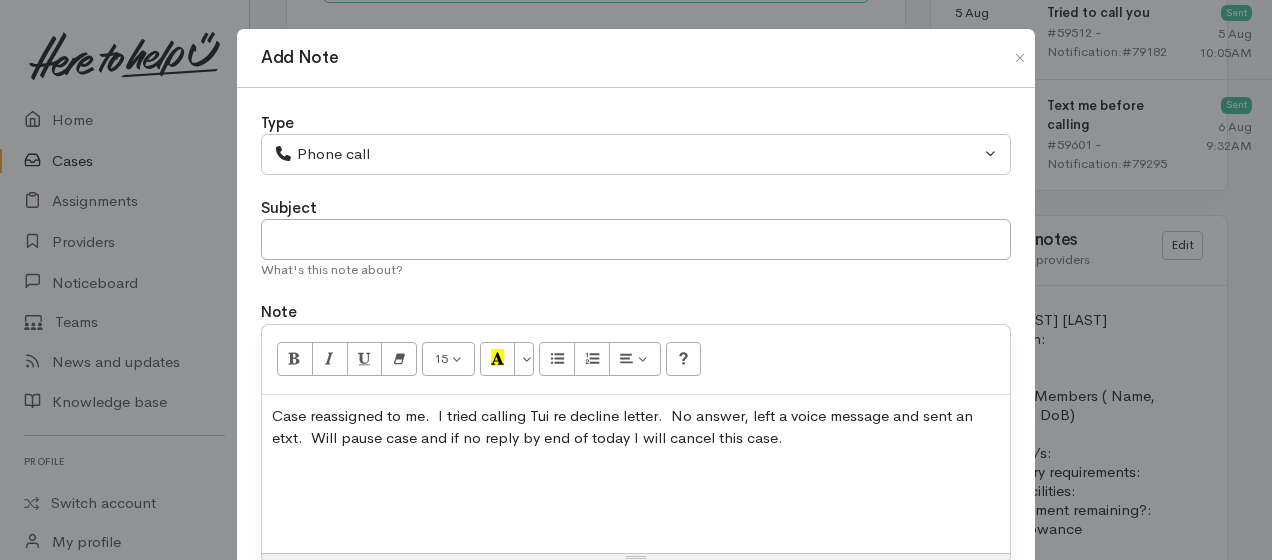 click at bounding box center [636, 477] 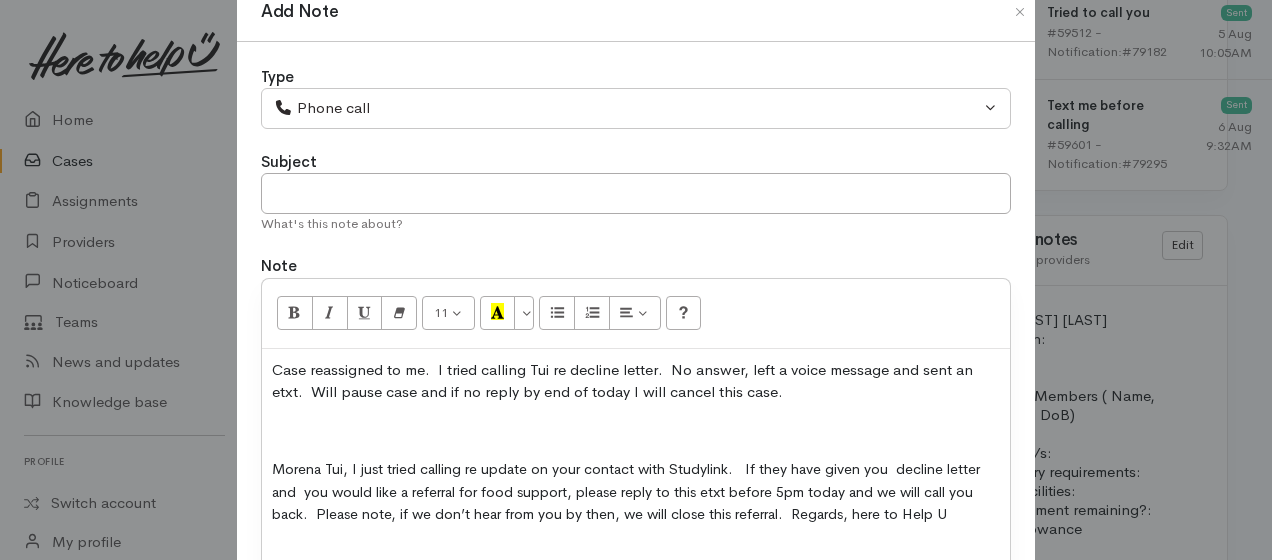 click at bounding box center [636, 431] 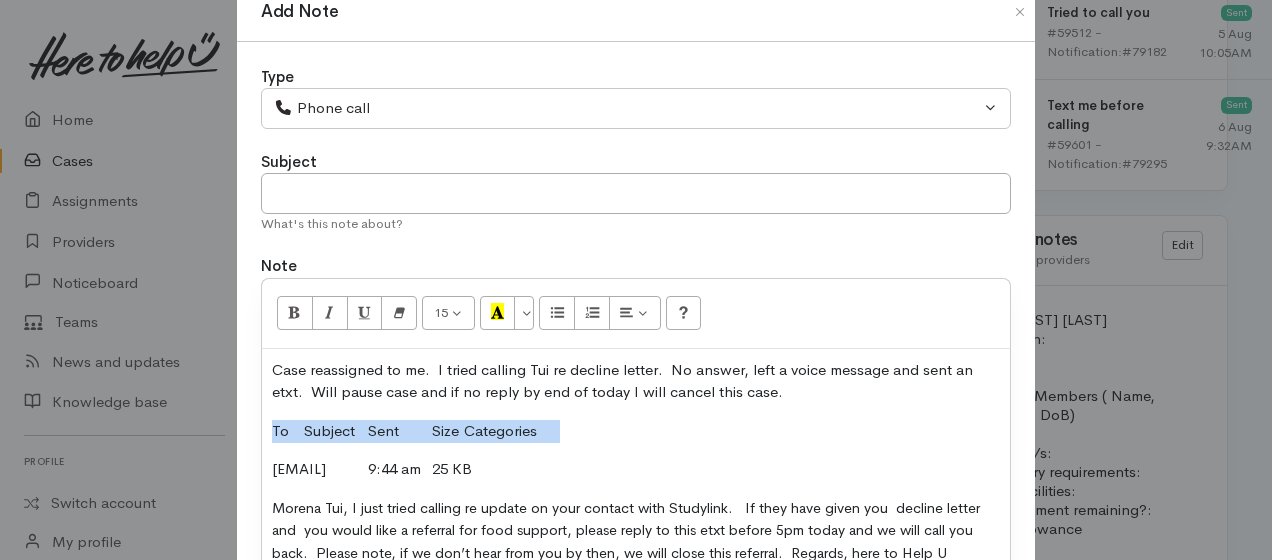 drag, startPoint x: 269, startPoint y: 420, endPoint x: 616, endPoint y: 419, distance: 347.00143 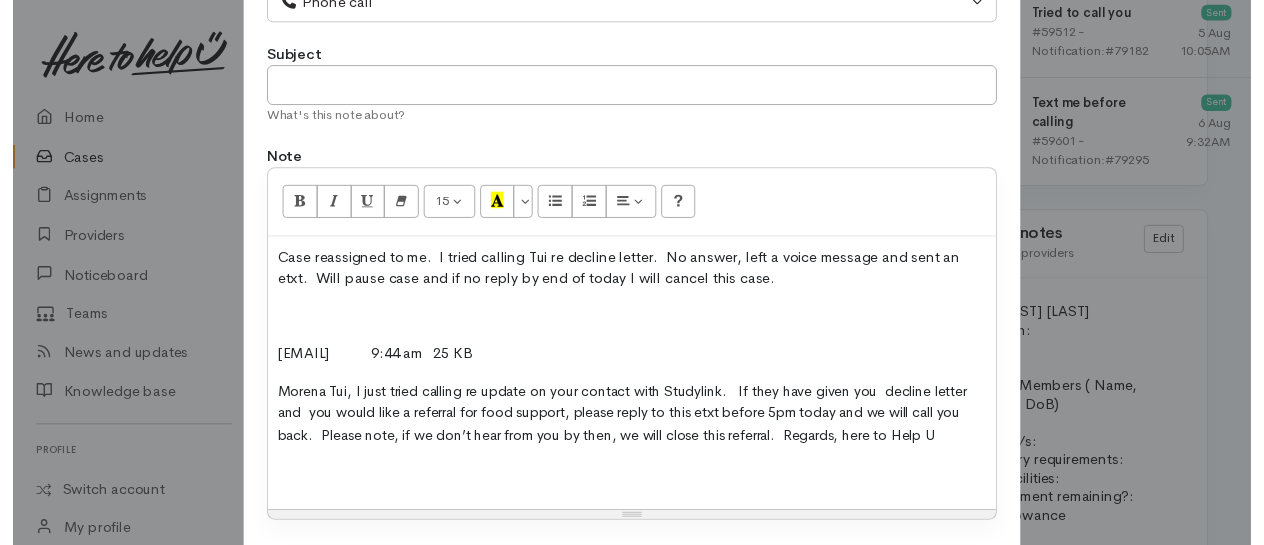 scroll, scrollTop: 280, scrollLeft: 0, axis: vertical 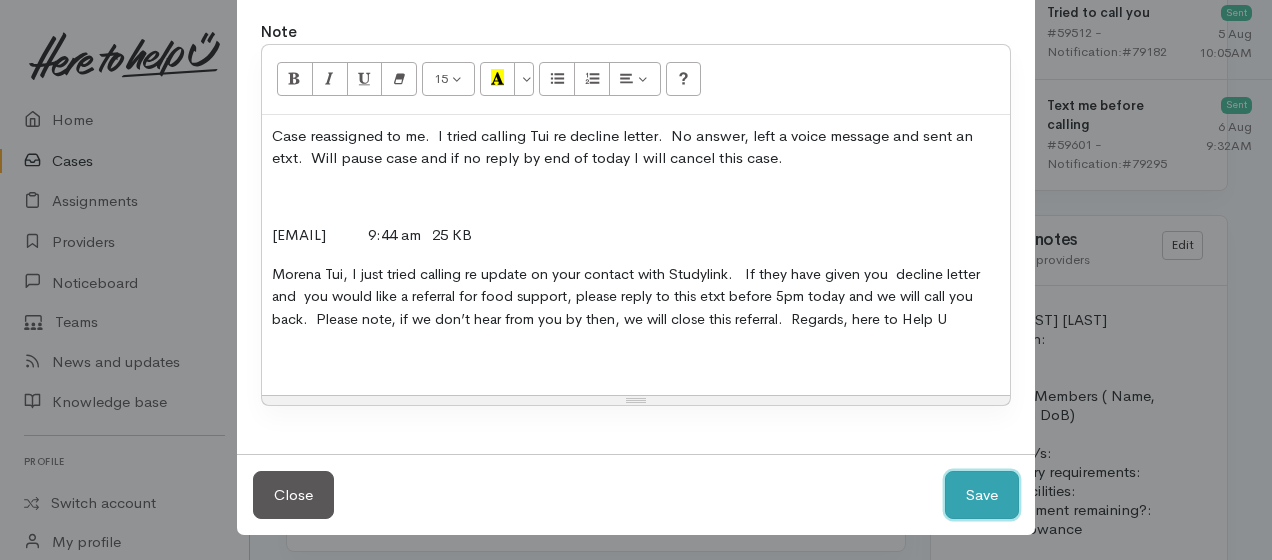 drag, startPoint x: 999, startPoint y: 498, endPoint x: 953, endPoint y: 393, distance: 114.6342 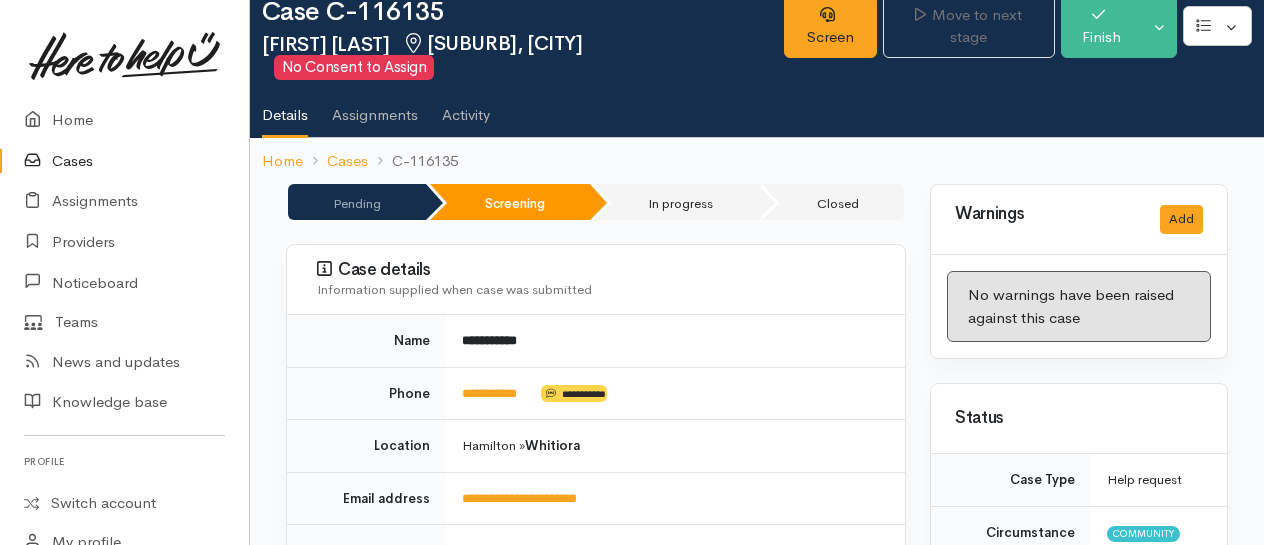 scroll, scrollTop: 0, scrollLeft: 0, axis: both 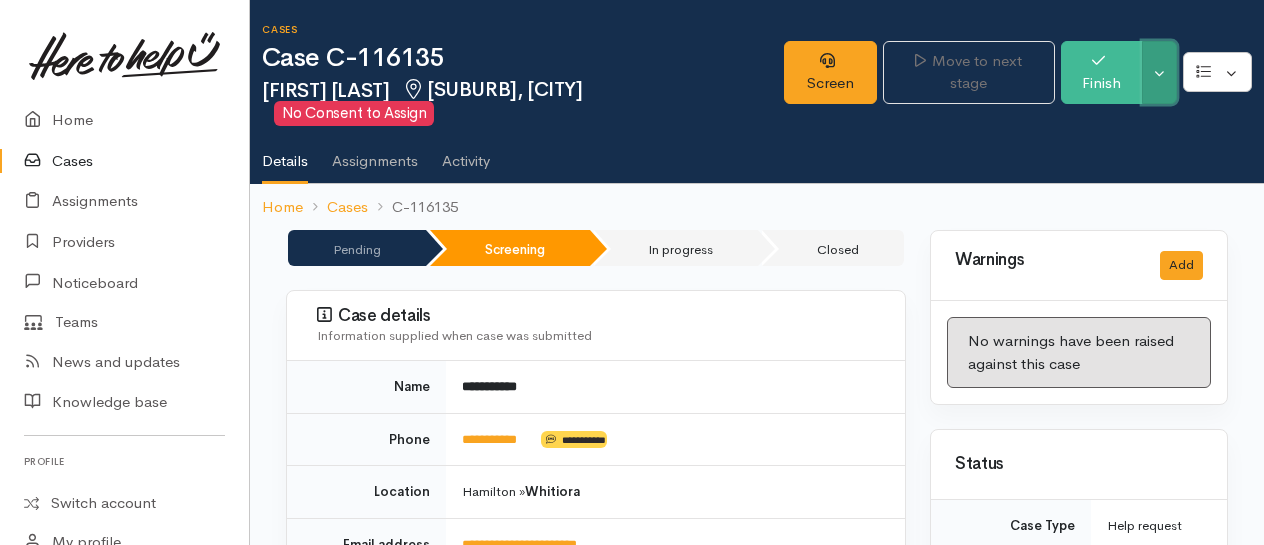 click on "Toggle Dropdown" at bounding box center [1159, 72] 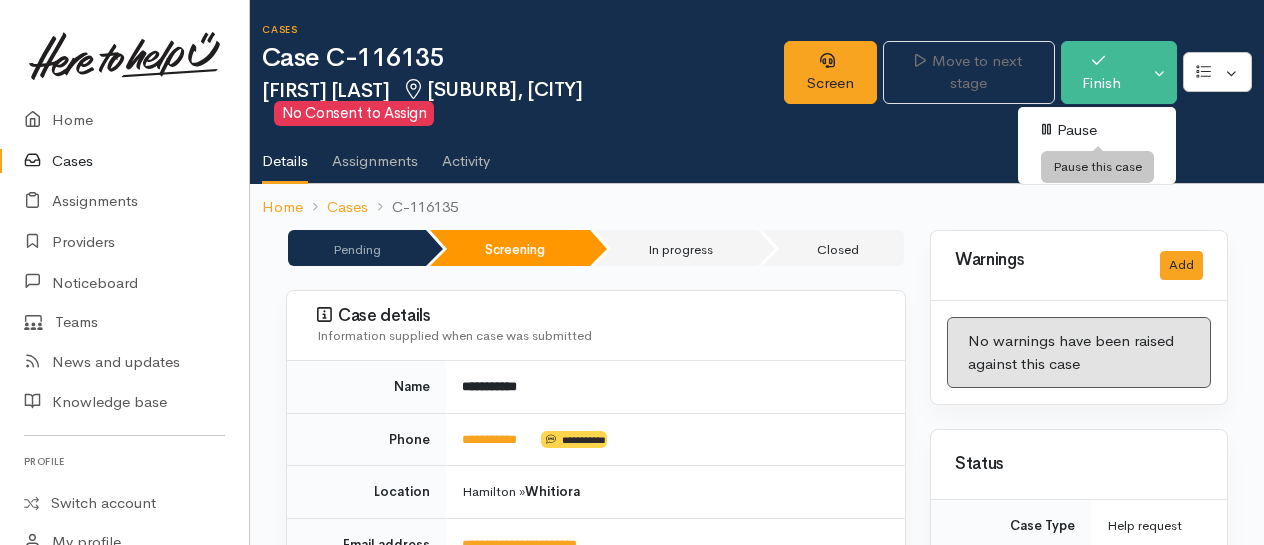 click on "Pause" at bounding box center [1097, 130] 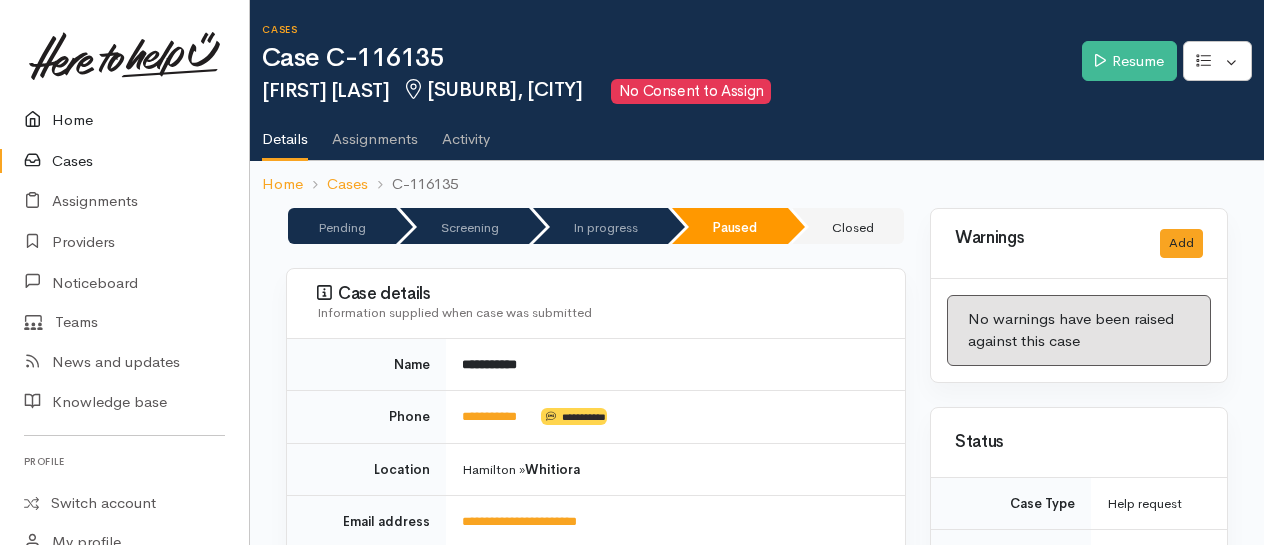 scroll, scrollTop: 0, scrollLeft: 0, axis: both 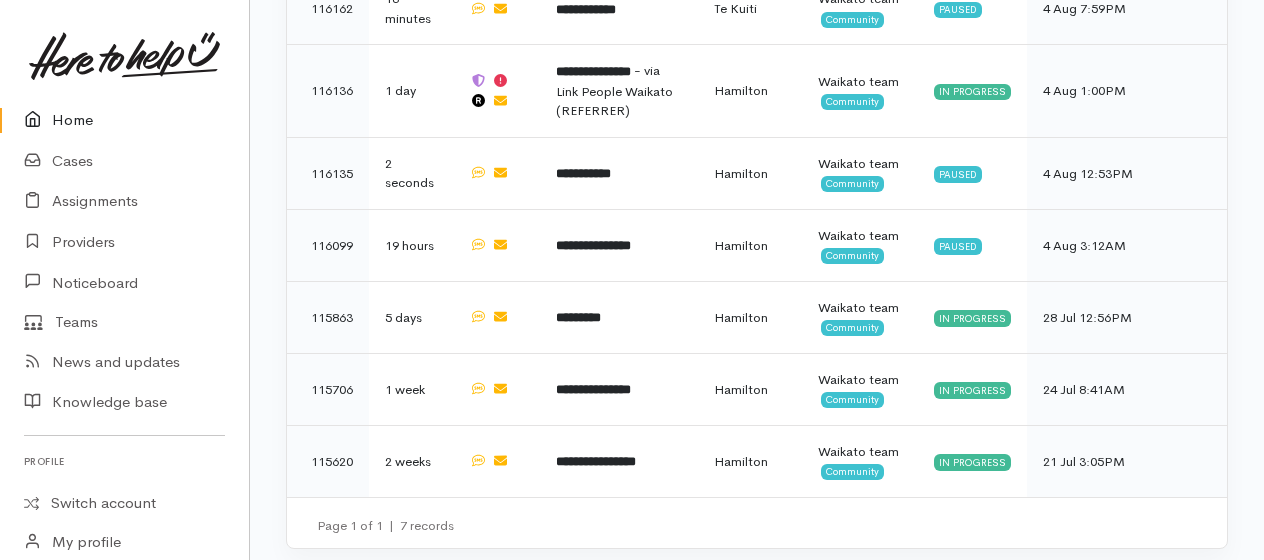 click on "Home" at bounding box center (124, 120) 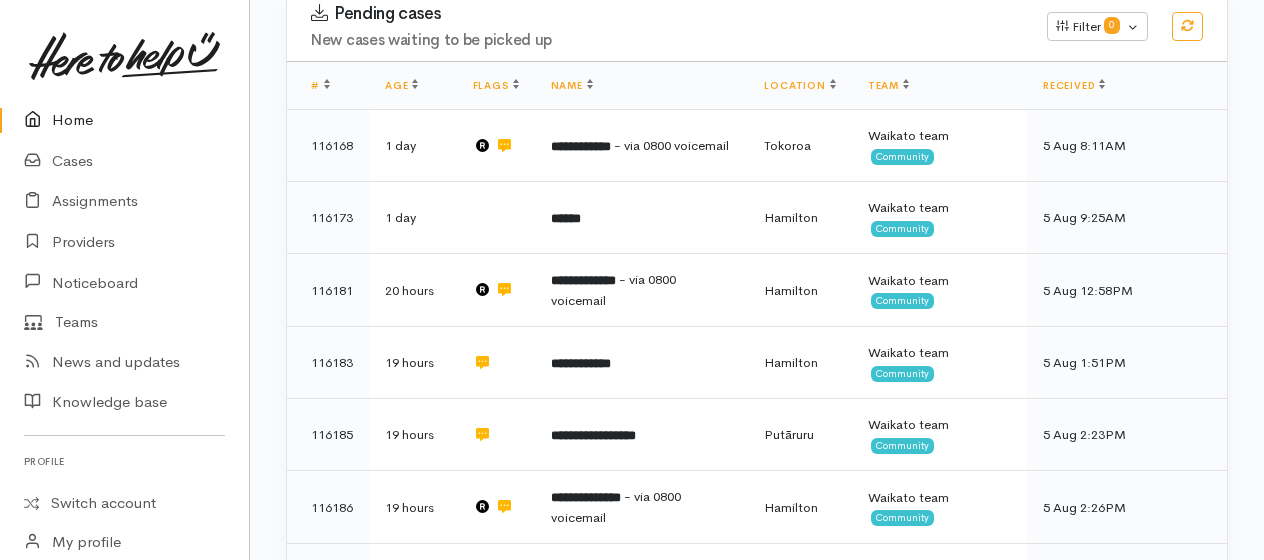 scroll, scrollTop: 400, scrollLeft: 0, axis: vertical 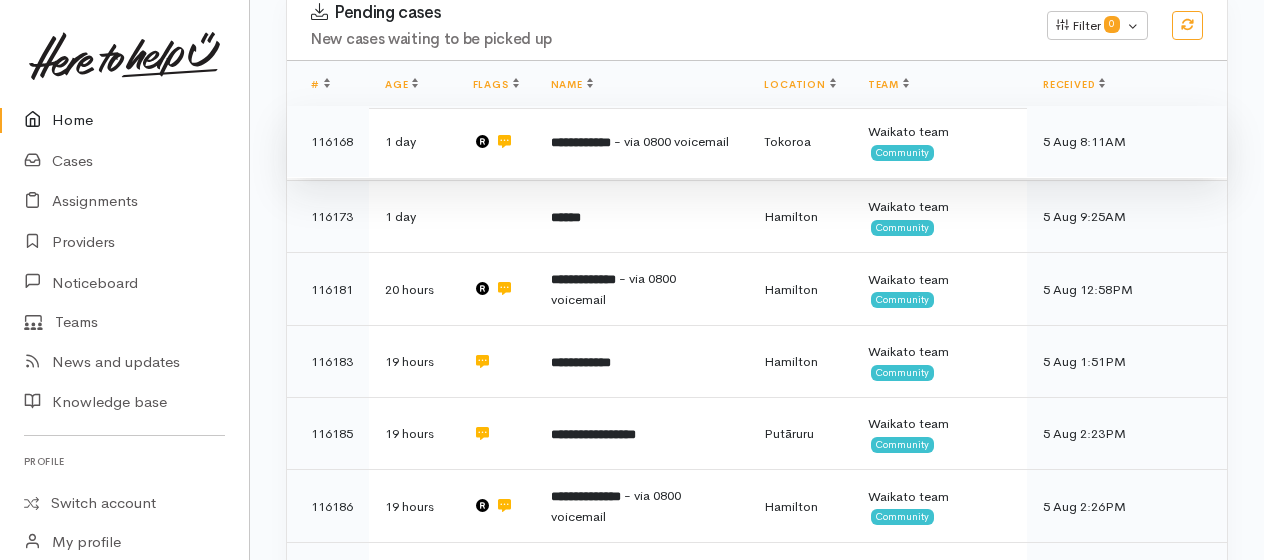 drag, startPoint x: 568, startPoint y: 144, endPoint x: 558, endPoint y: 143, distance: 10.049875 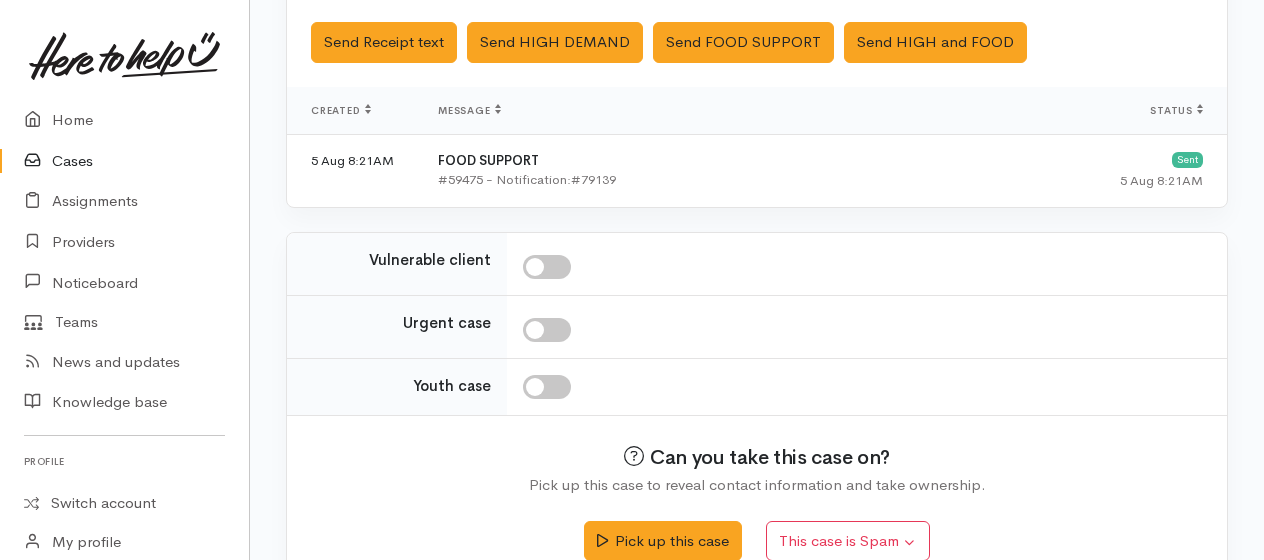 scroll, scrollTop: 794, scrollLeft: 0, axis: vertical 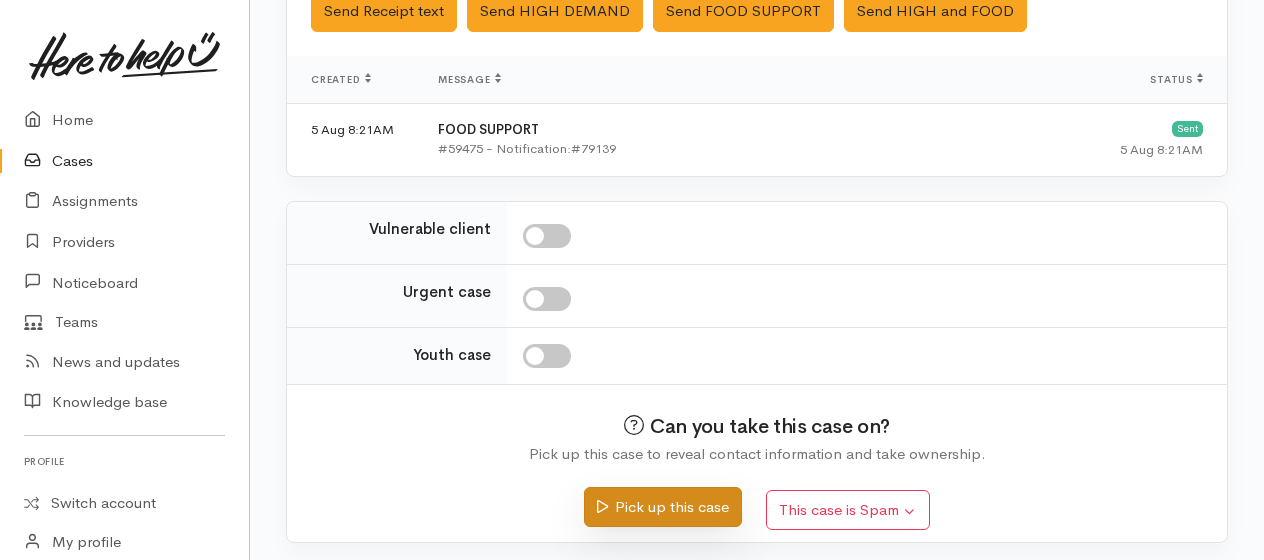 click on "Pick up this case" at bounding box center [662, 507] 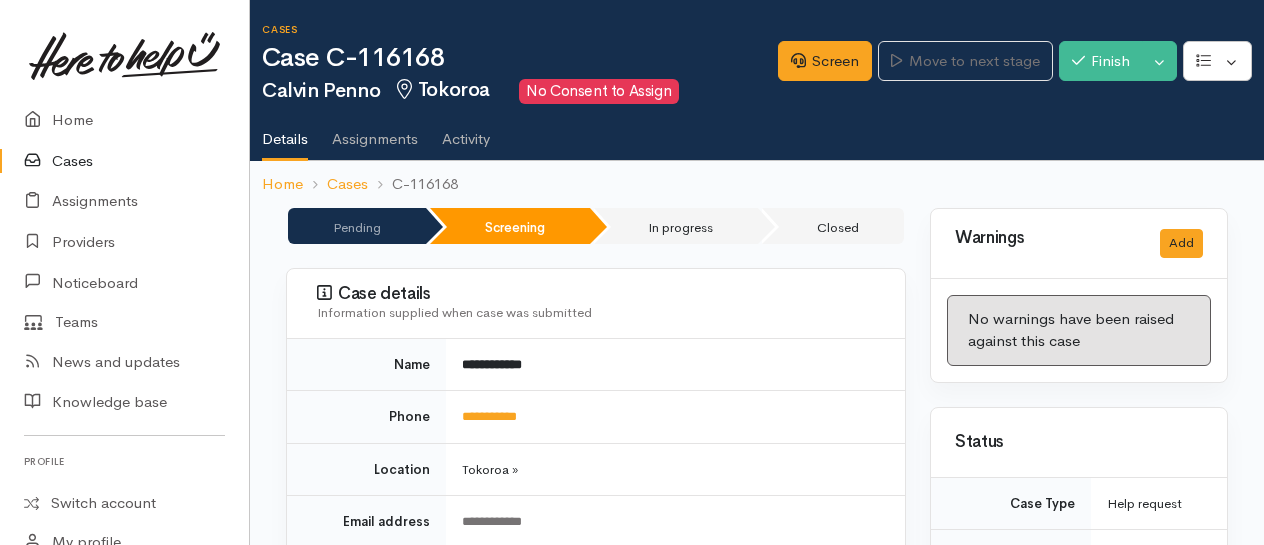 scroll, scrollTop: 0, scrollLeft: 0, axis: both 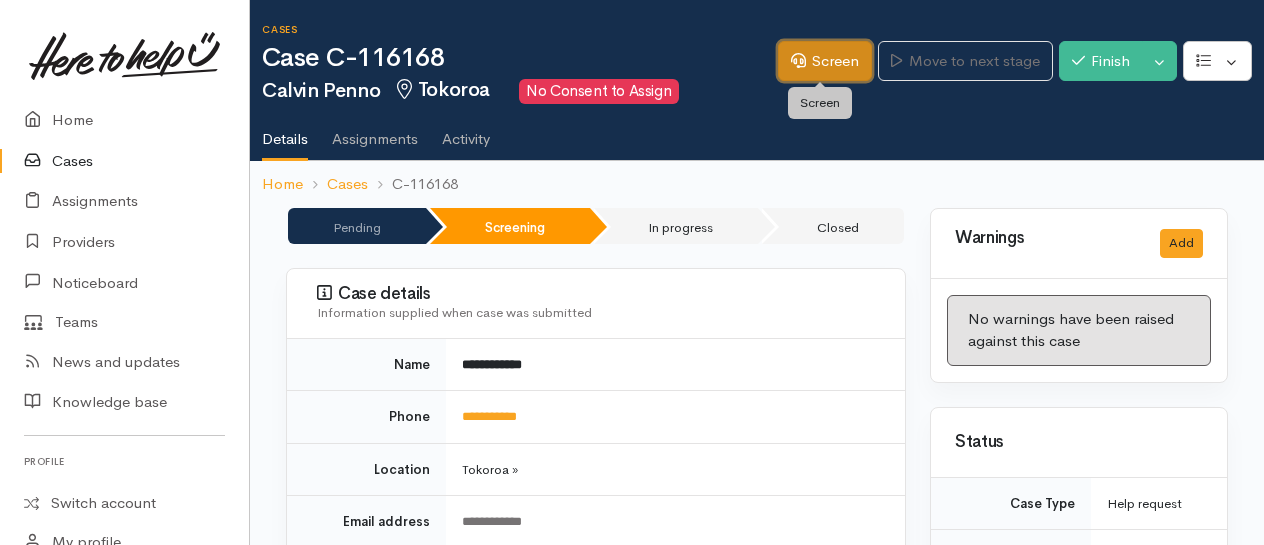 click on "Screen" at bounding box center [825, 61] 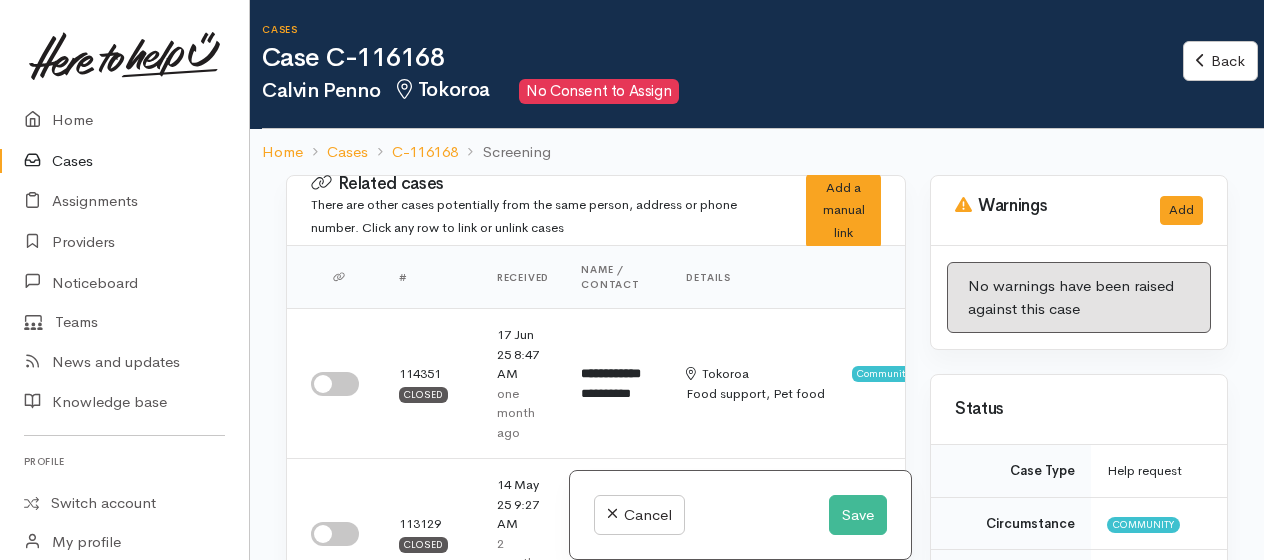scroll, scrollTop: 0, scrollLeft: 0, axis: both 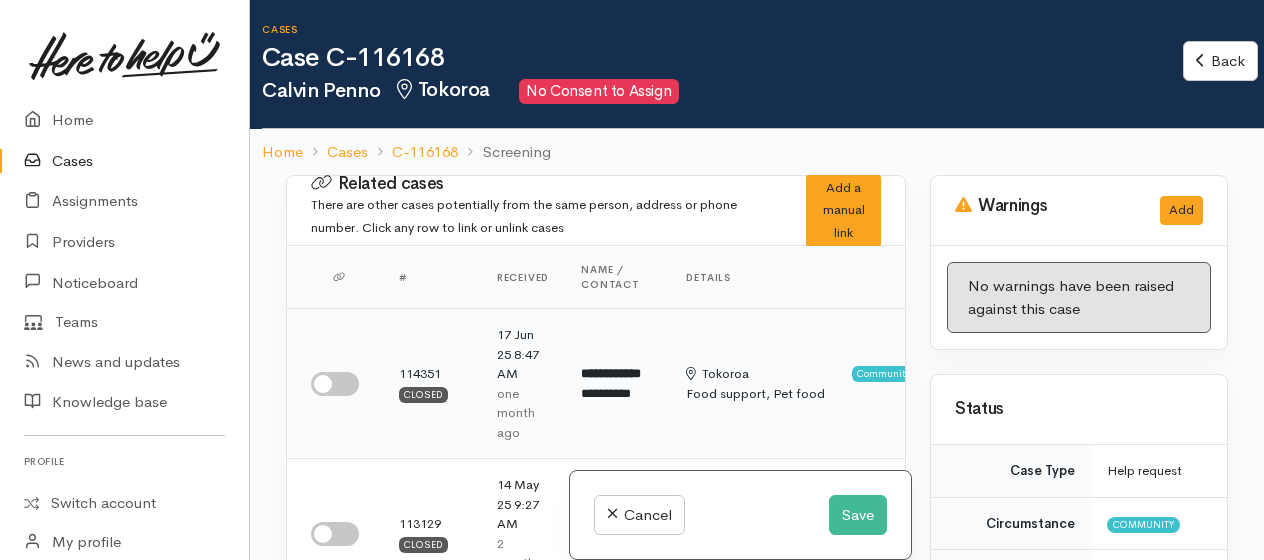 click at bounding box center [335, 384] 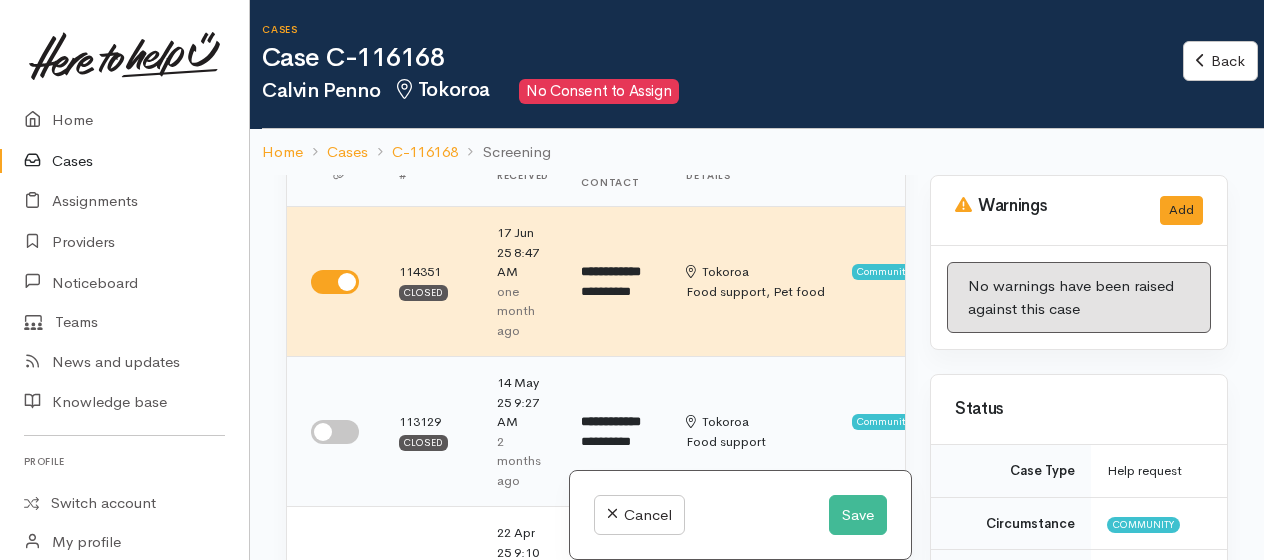 scroll, scrollTop: 200, scrollLeft: 0, axis: vertical 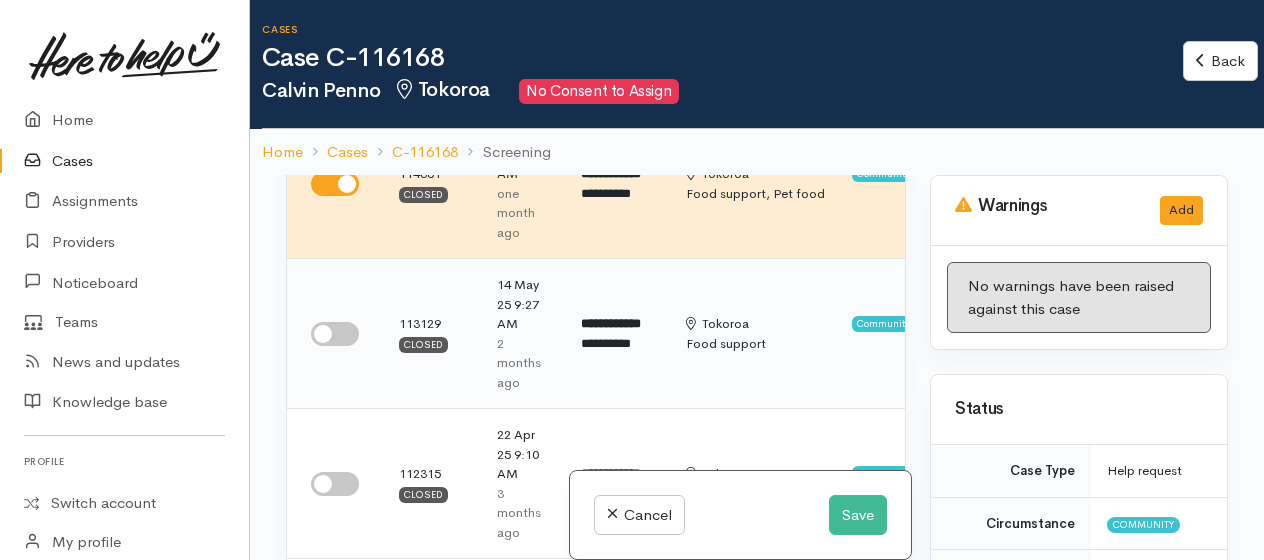 click at bounding box center [335, 334] 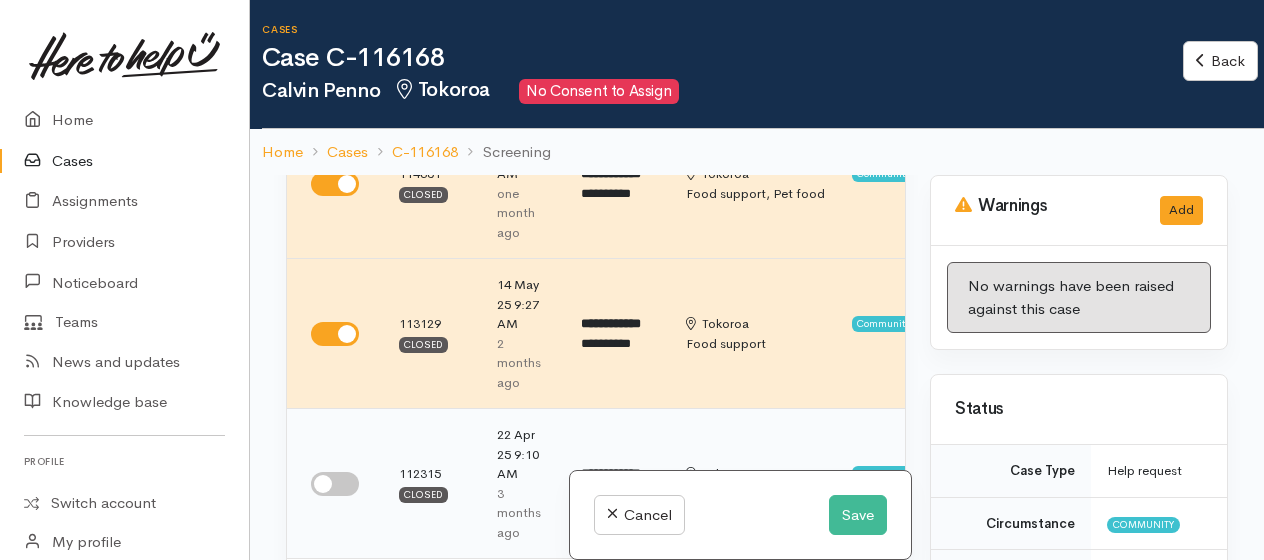 click at bounding box center [335, 484] 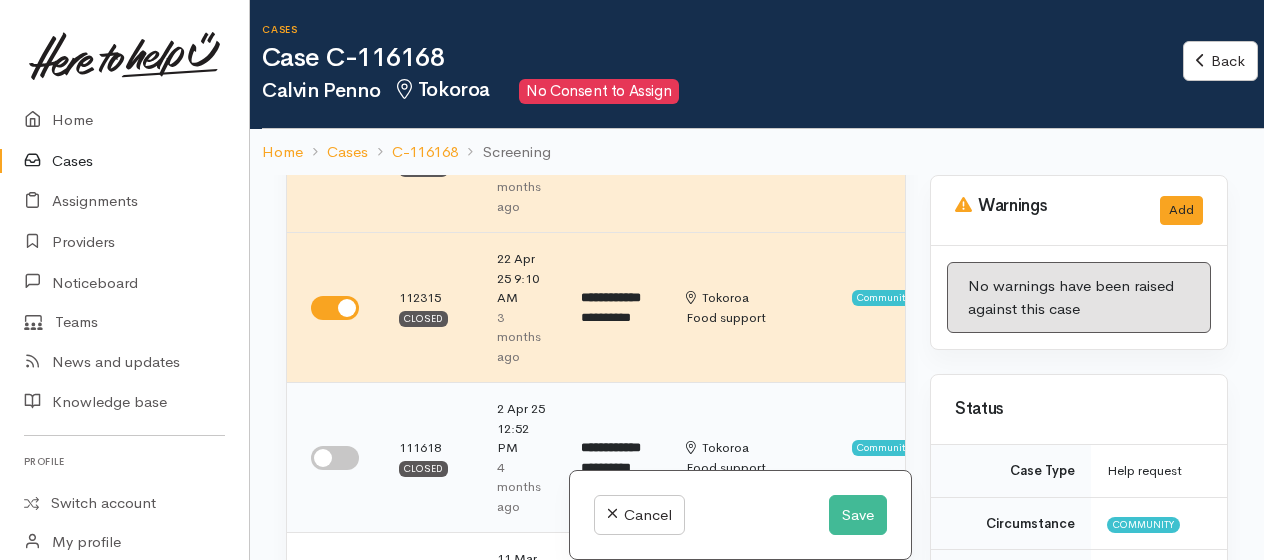 scroll, scrollTop: 400, scrollLeft: 0, axis: vertical 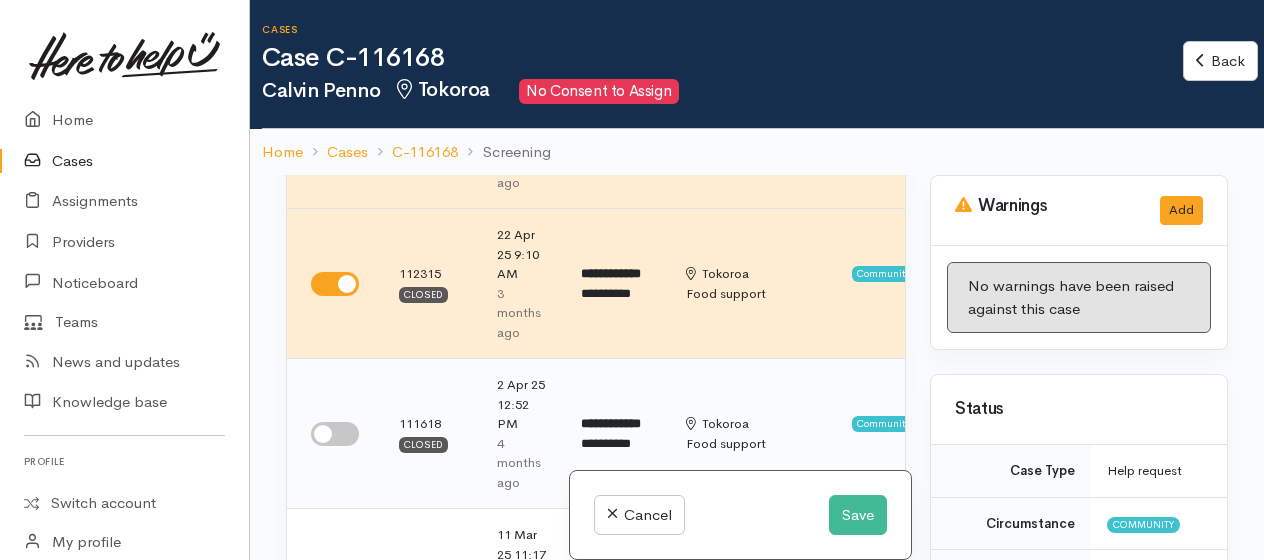 click at bounding box center (335, 434) 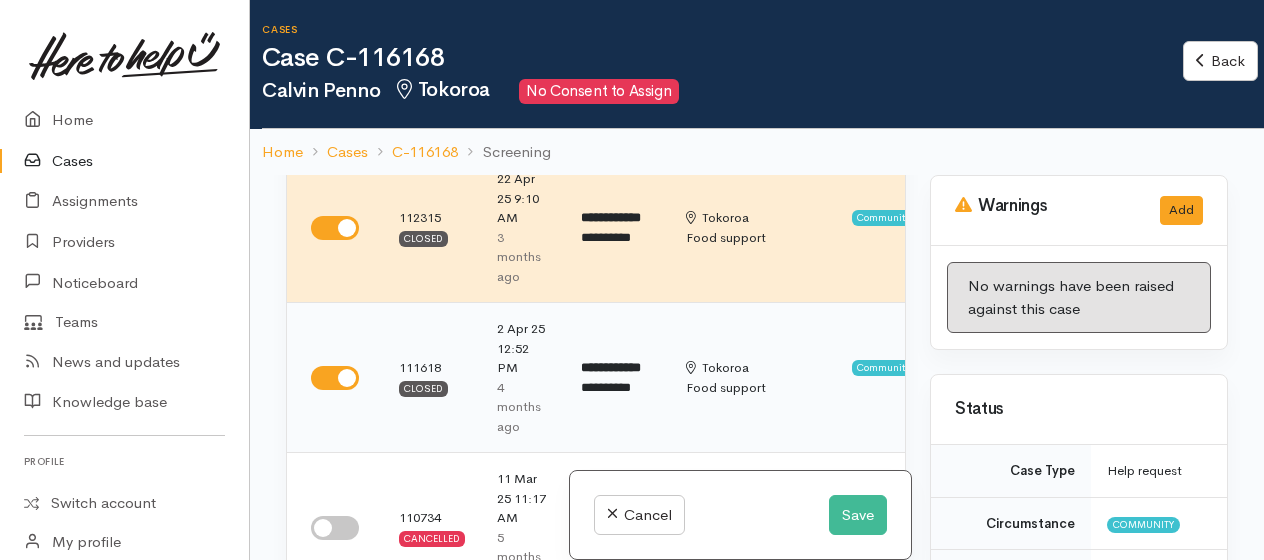 scroll, scrollTop: 500, scrollLeft: 0, axis: vertical 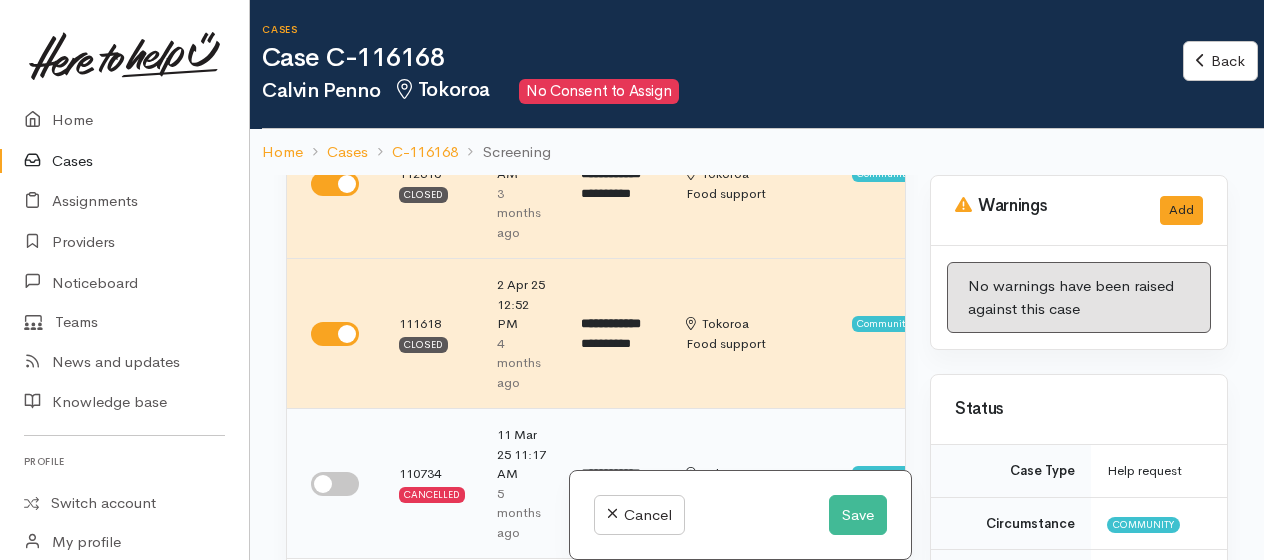 click at bounding box center (335, 484) 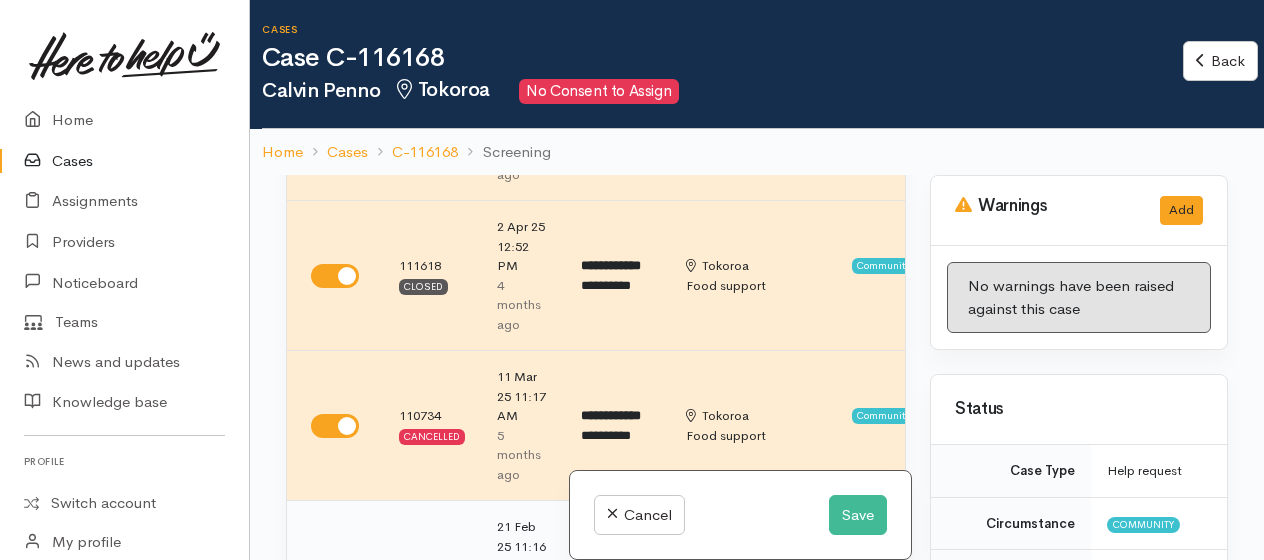 scroll, scrollTop: 600, scrollLeft: 0, axis: vertical 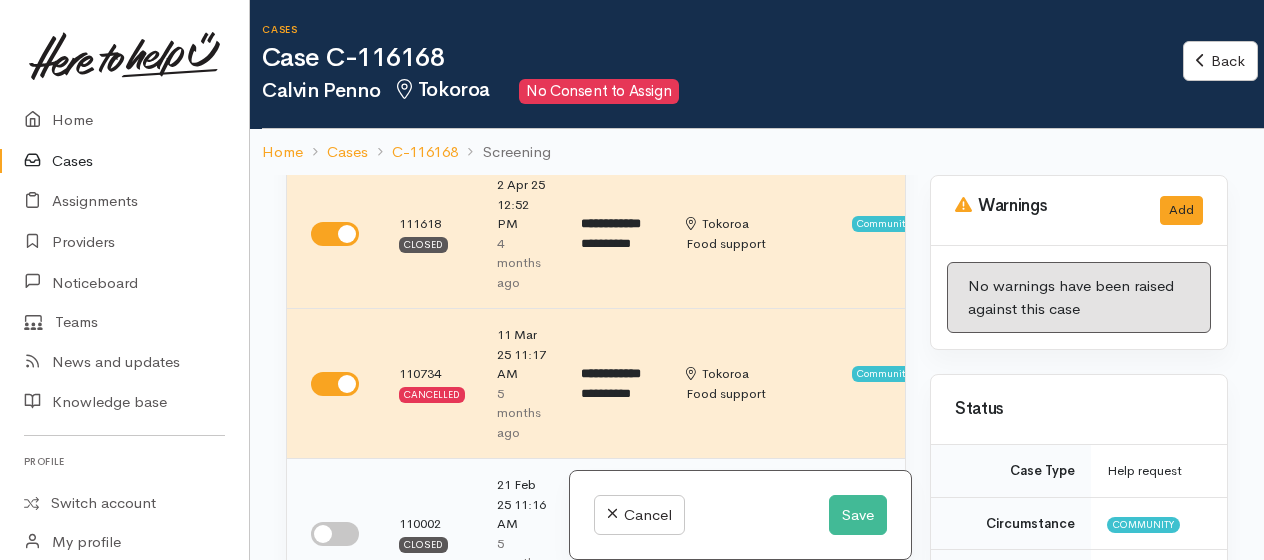 click at bounding box center [335, 534] 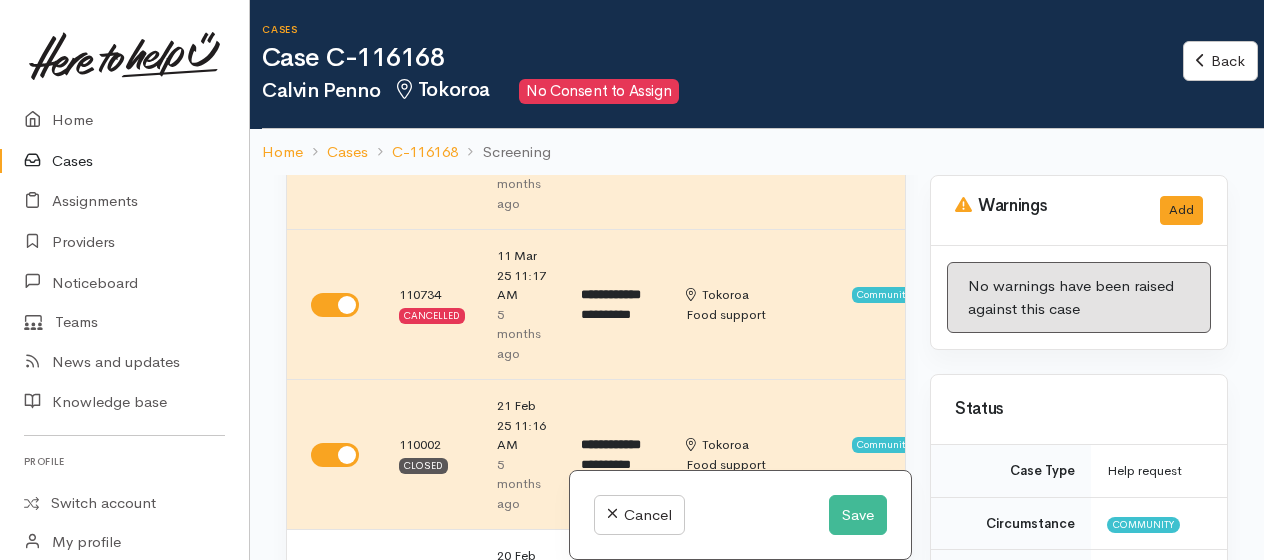 scroll, scrollTop: 800, scrollLeft: 0, axis: vertical 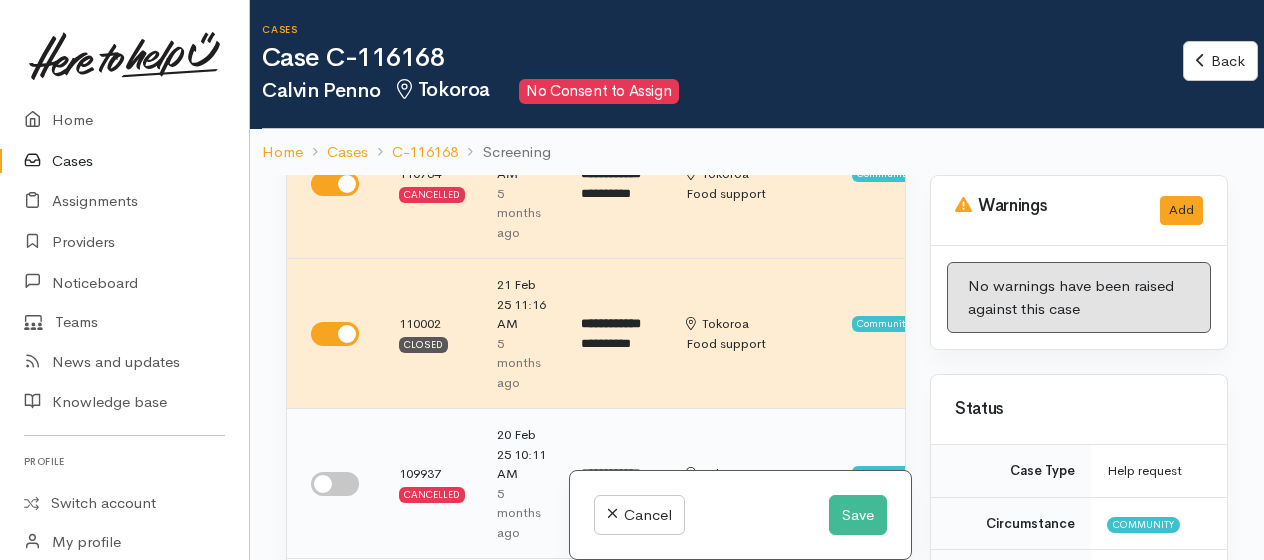 click at bounding box center [335, 484] 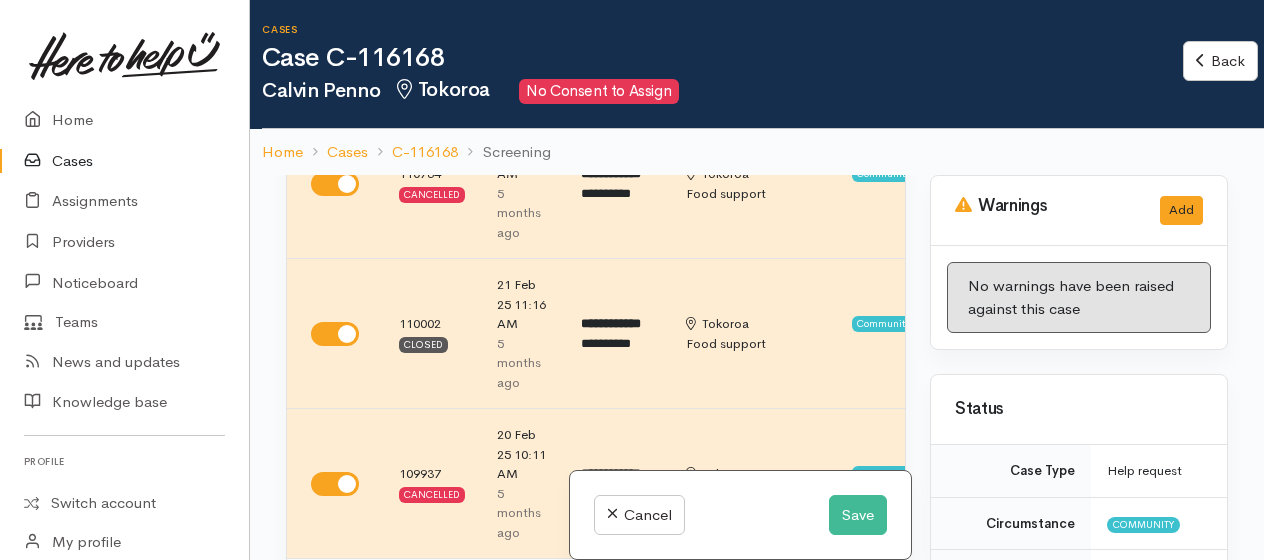 click at bounding box center (335, 624) 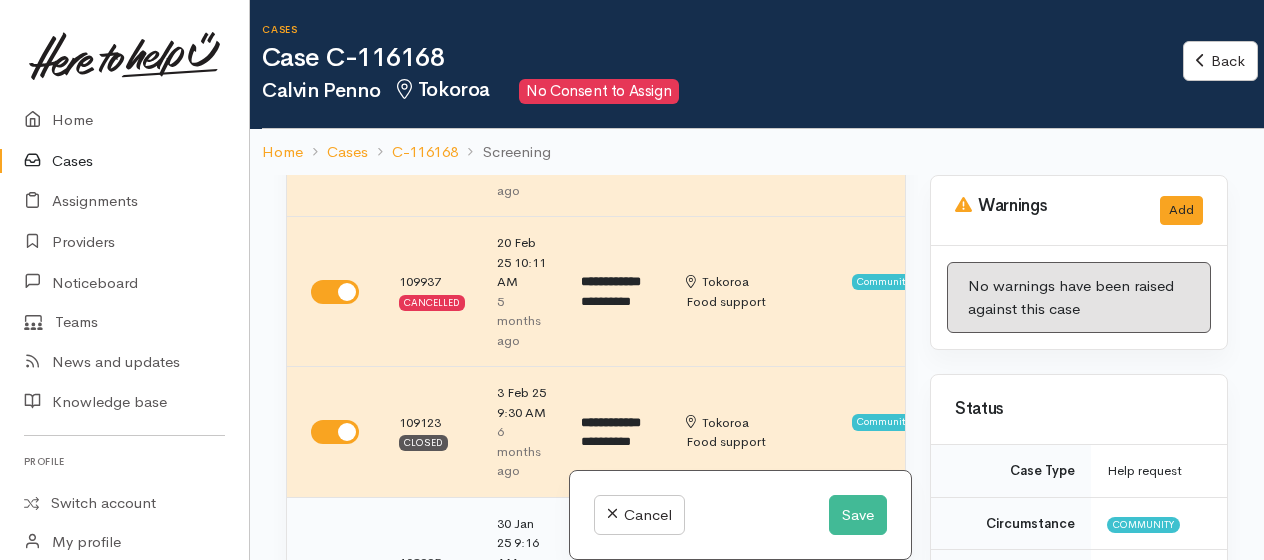 scroll, scrollTop: 1000, scrollLeft: 0, axis: vertical 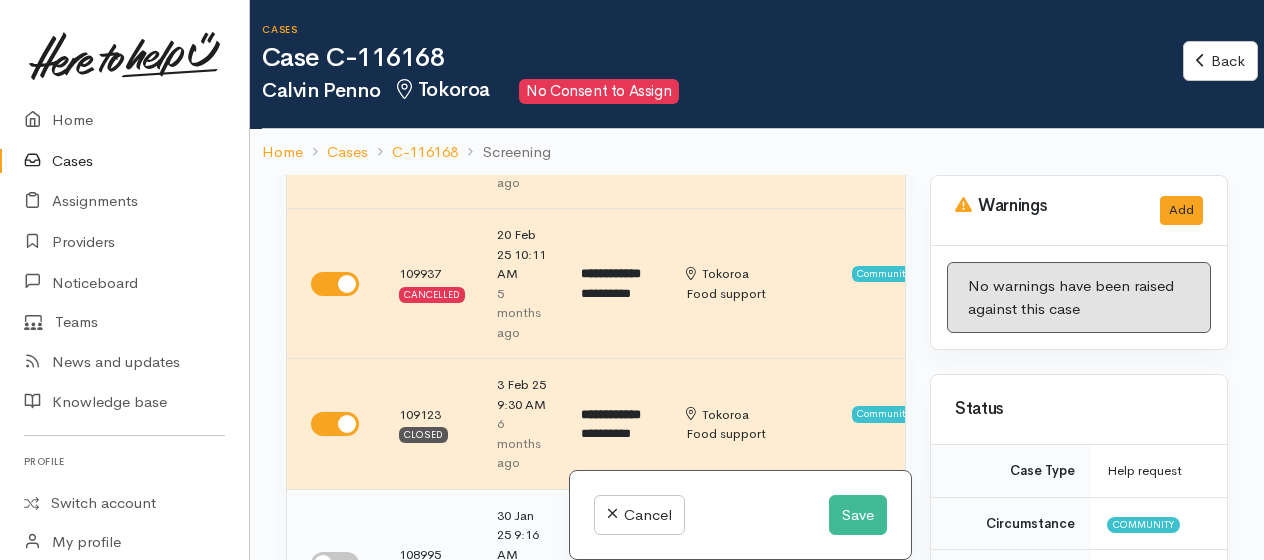 click at bounding box center [335, 564] 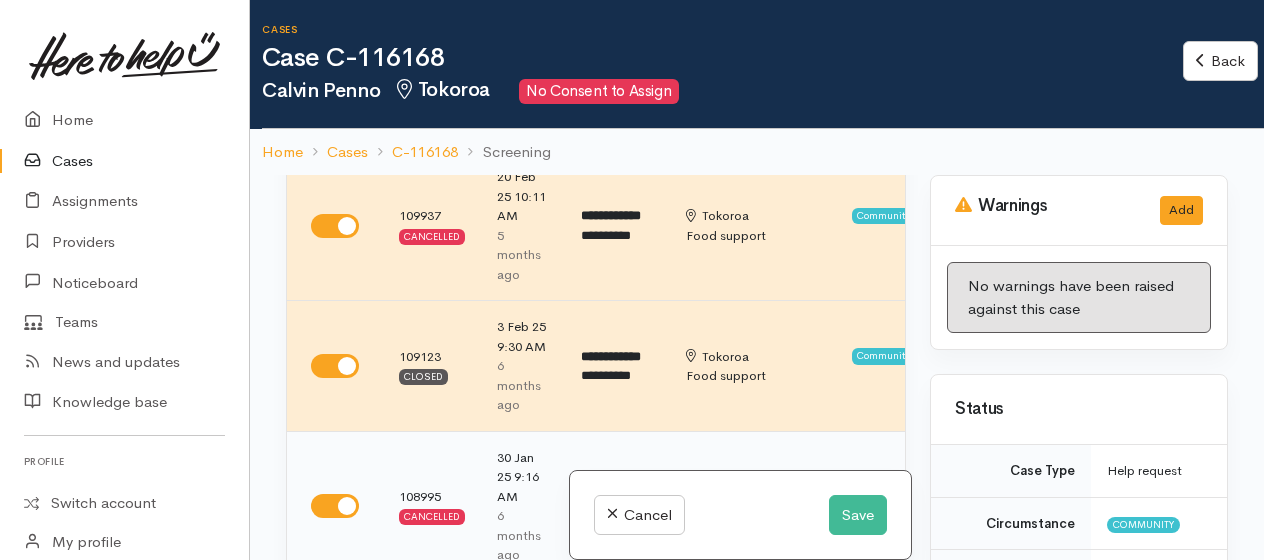 scroll, scrollTop: 1100, scrollLeft: 0, axis: vertical 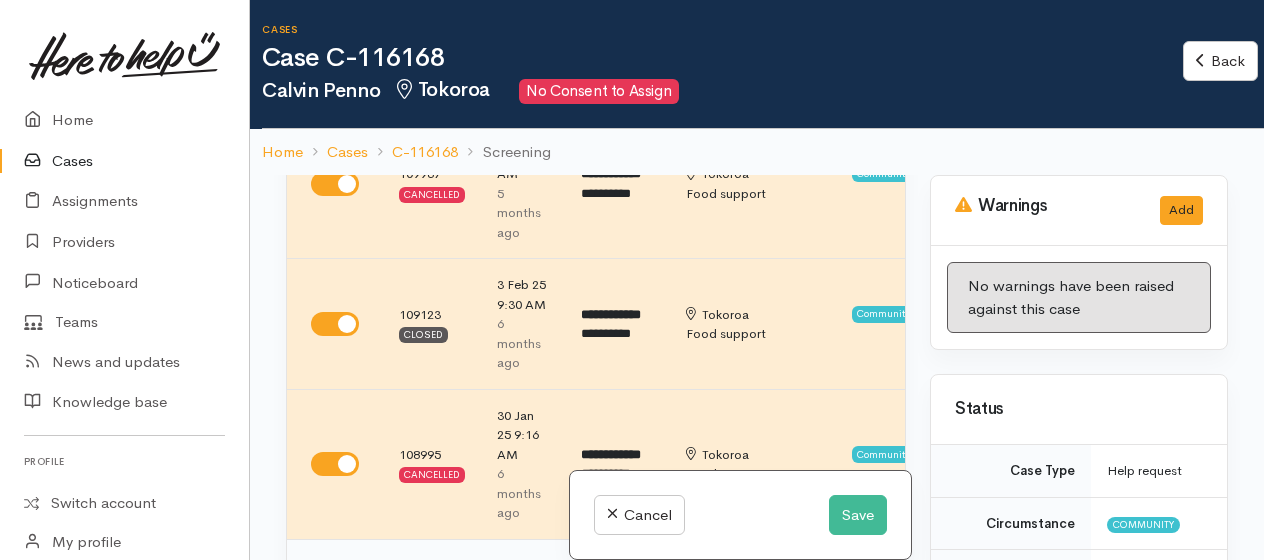 click at bounding box center (335, 614) 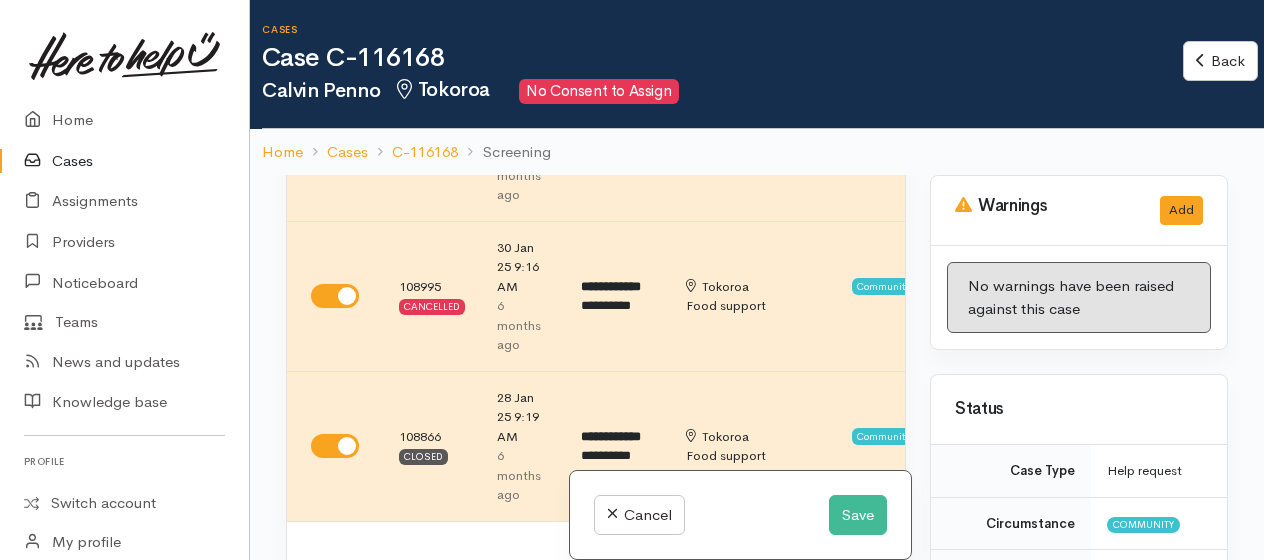scroll, scrollTop: 1300, scrollLeft: 0, axis: vertical 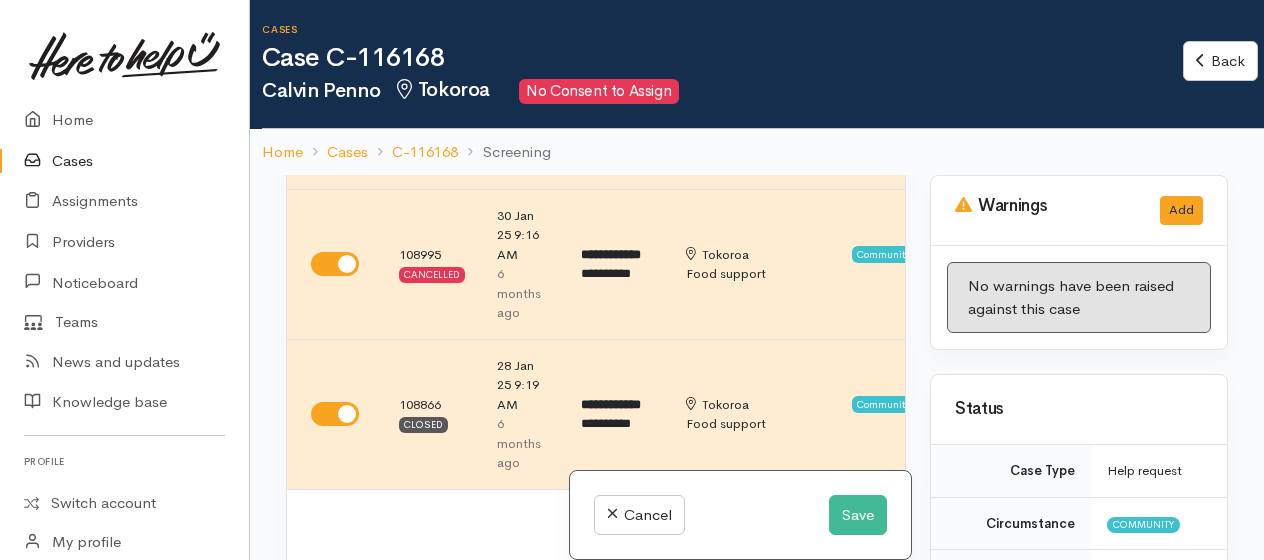 click on "2" at bounding box center (636, 524) 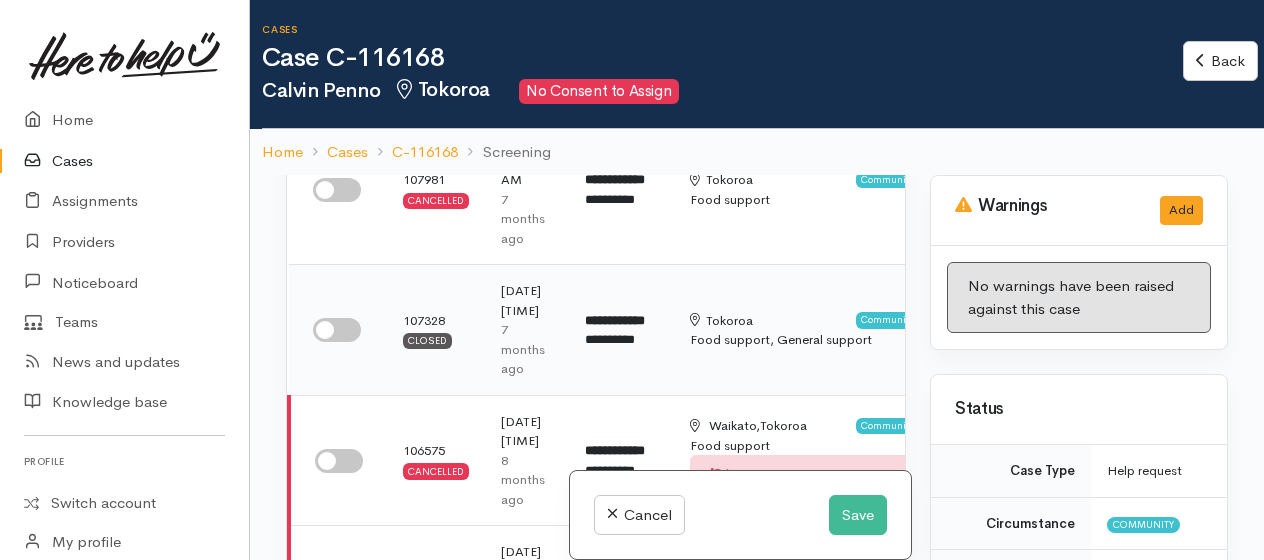 scroll, scrollTop: 200, scrollLeft: 0, axis: vertical 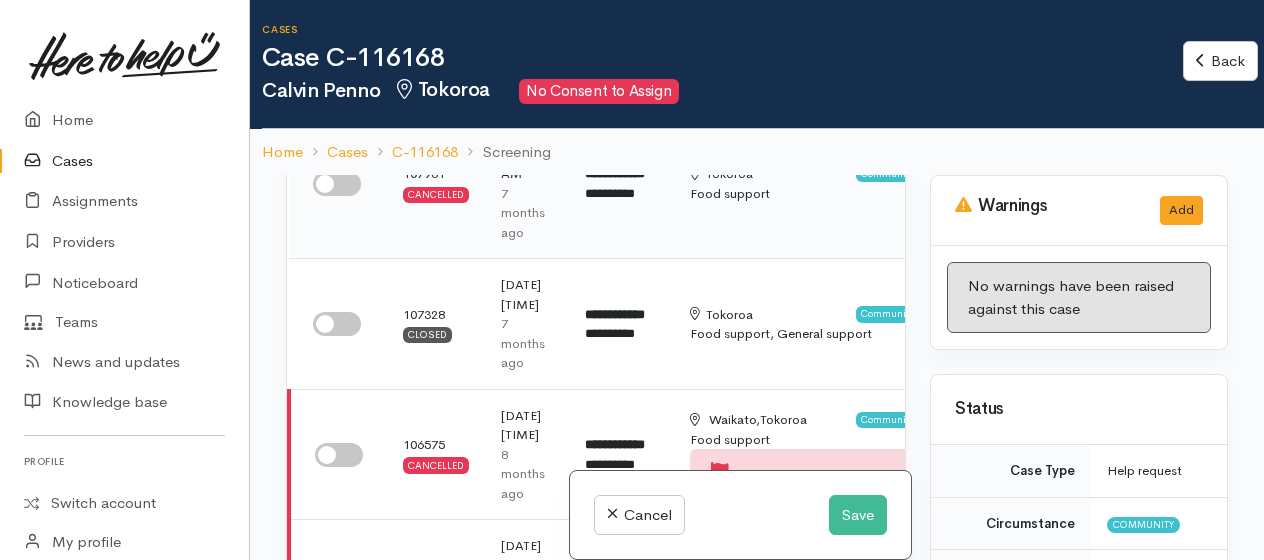 click at bounding box center [337, 184] 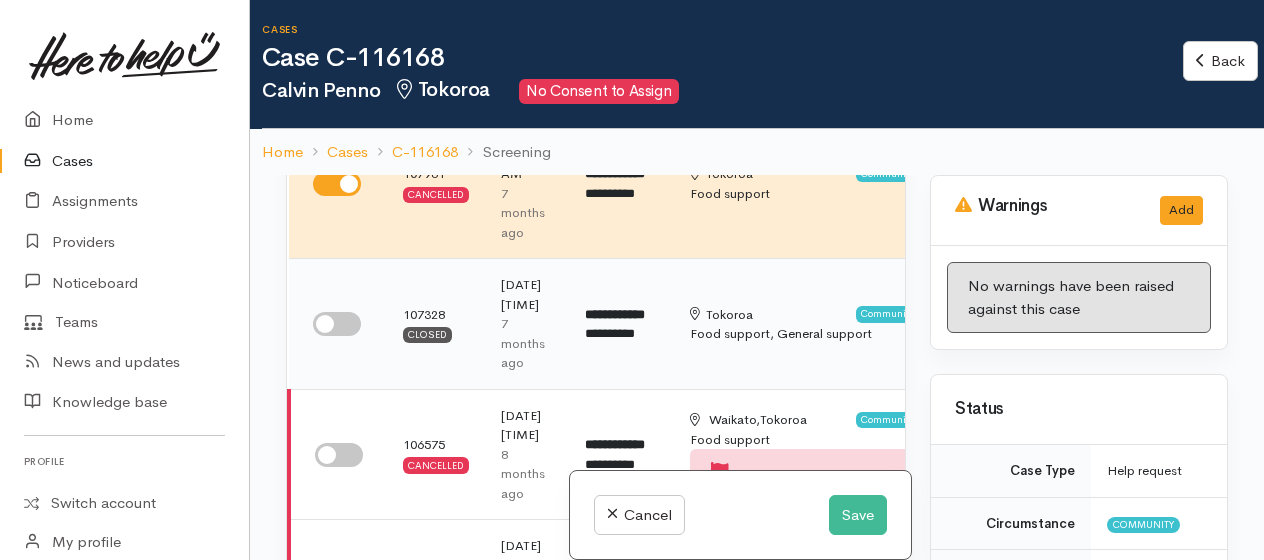 click at bounding box center (337, 324) 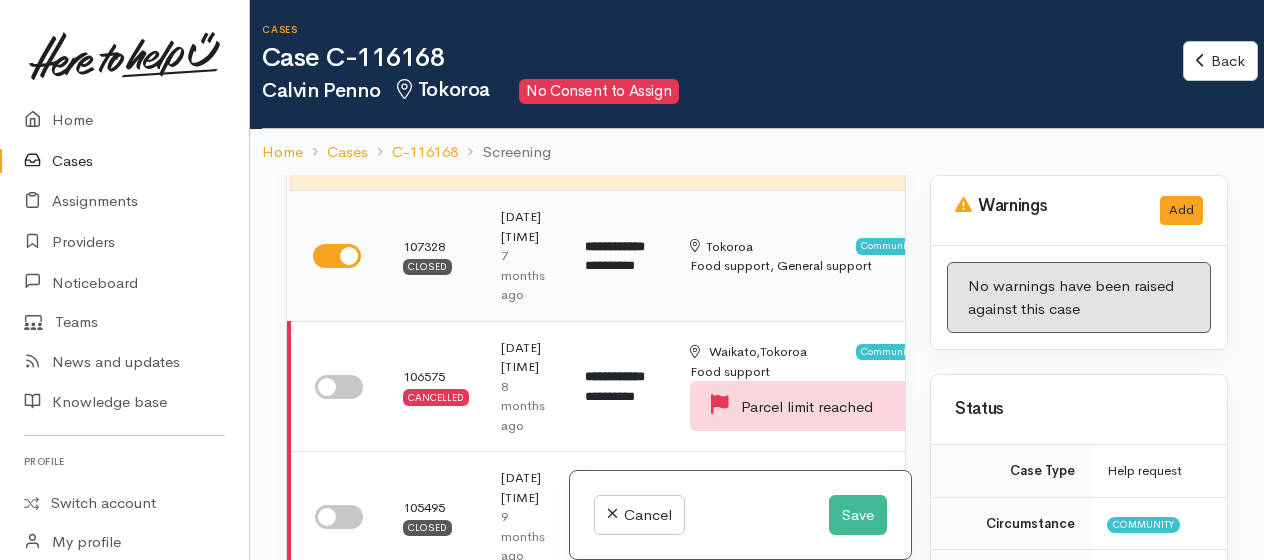 scroll, scrollTop: 300, scrollLeft: 0, axis: vertical 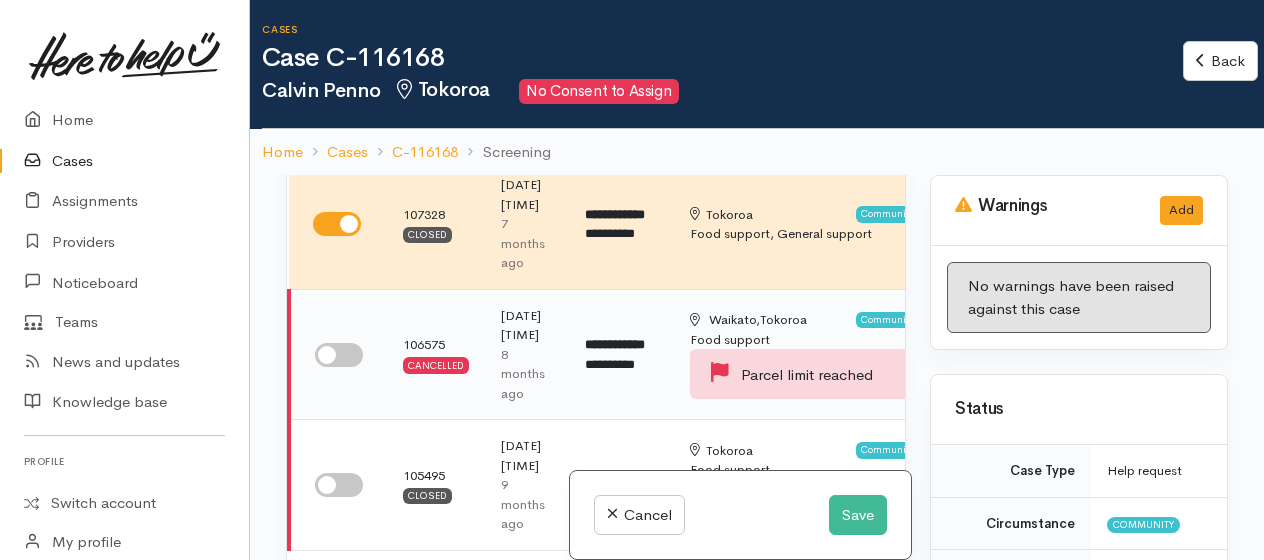 click at bounding box center (339, 355) 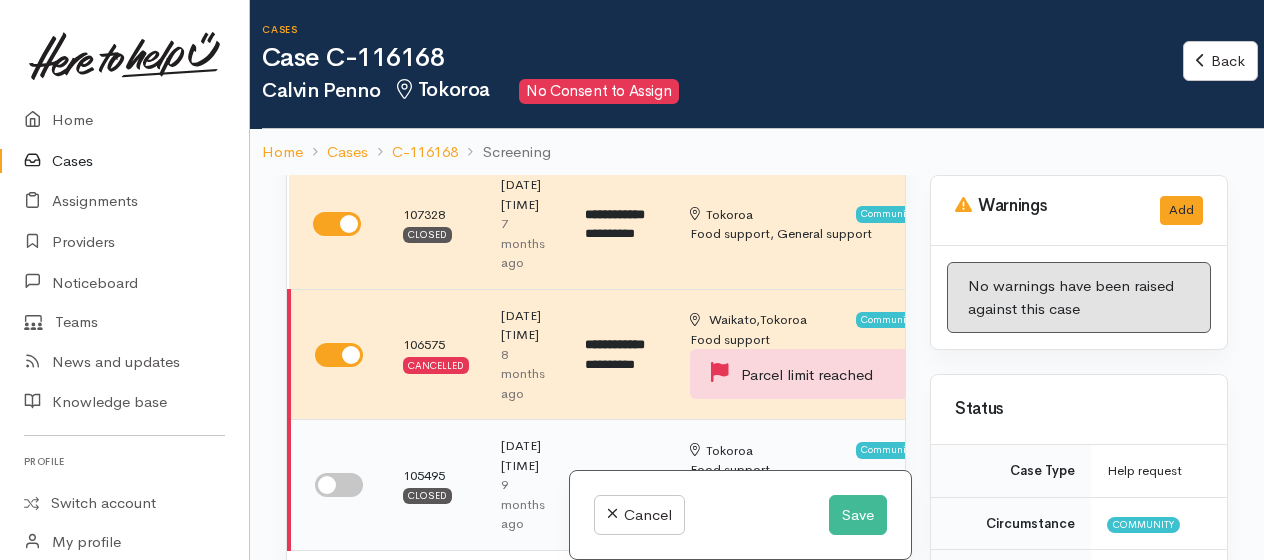 click at bounding box center [339, 485] 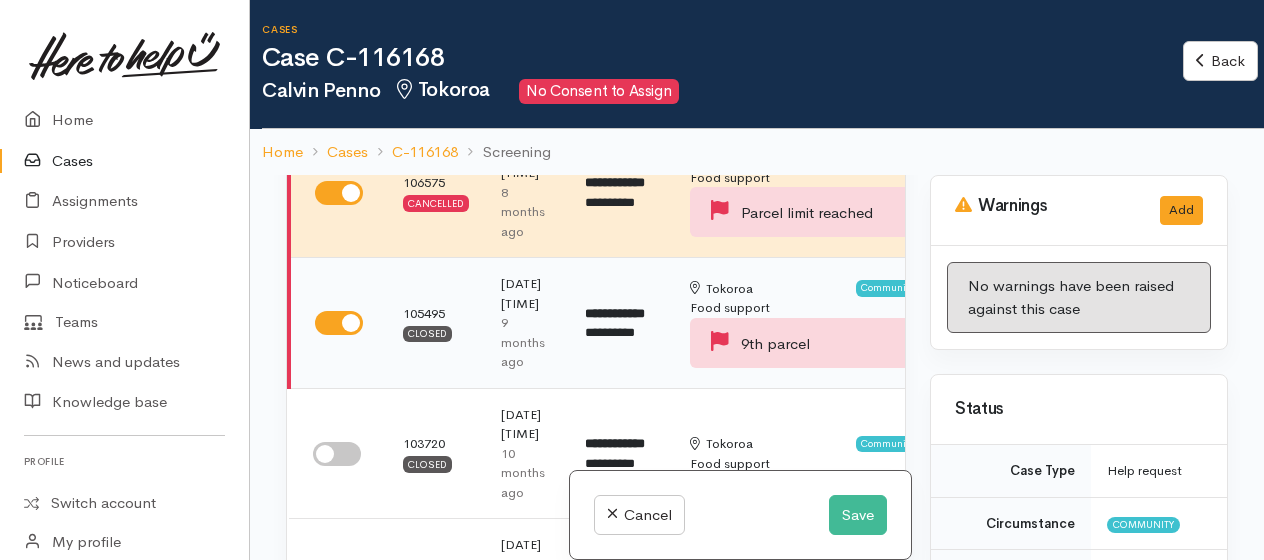 scroll, scrollTop: 500, scrollLeft: 0, axis: vertical 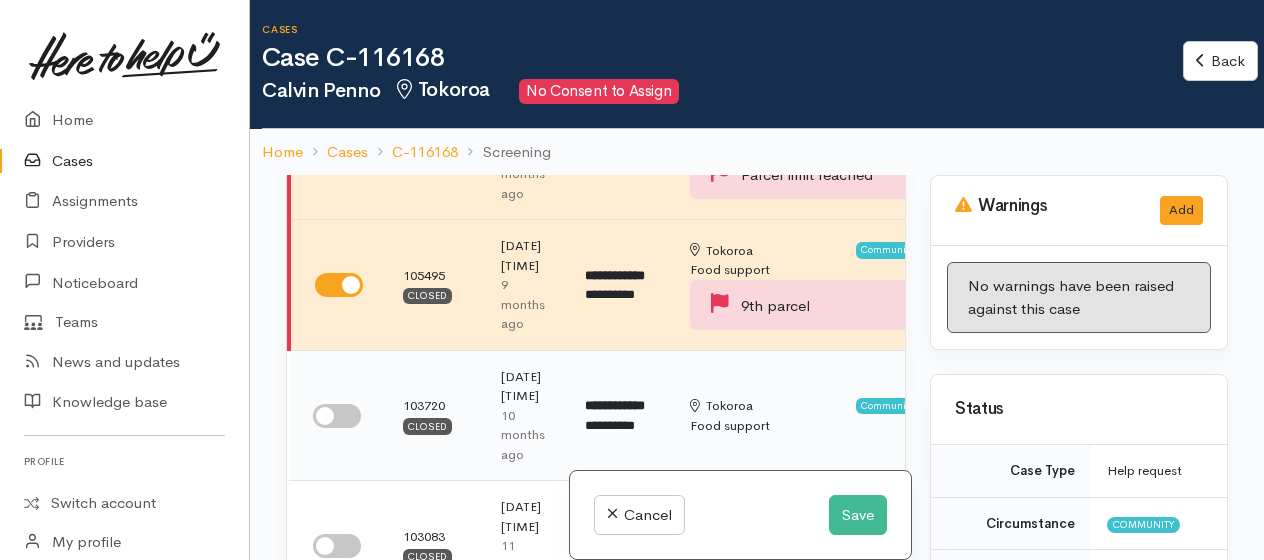 click at bounding box center [337, 416] 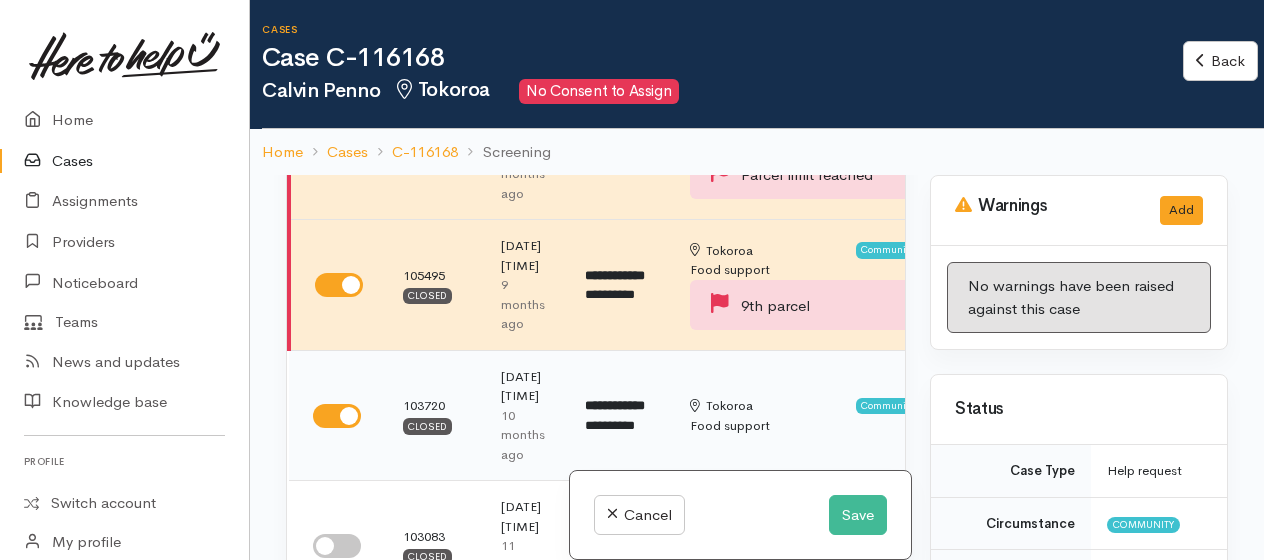scroll, scrollTop: 600, scrollLeft: 0, axis: vertical 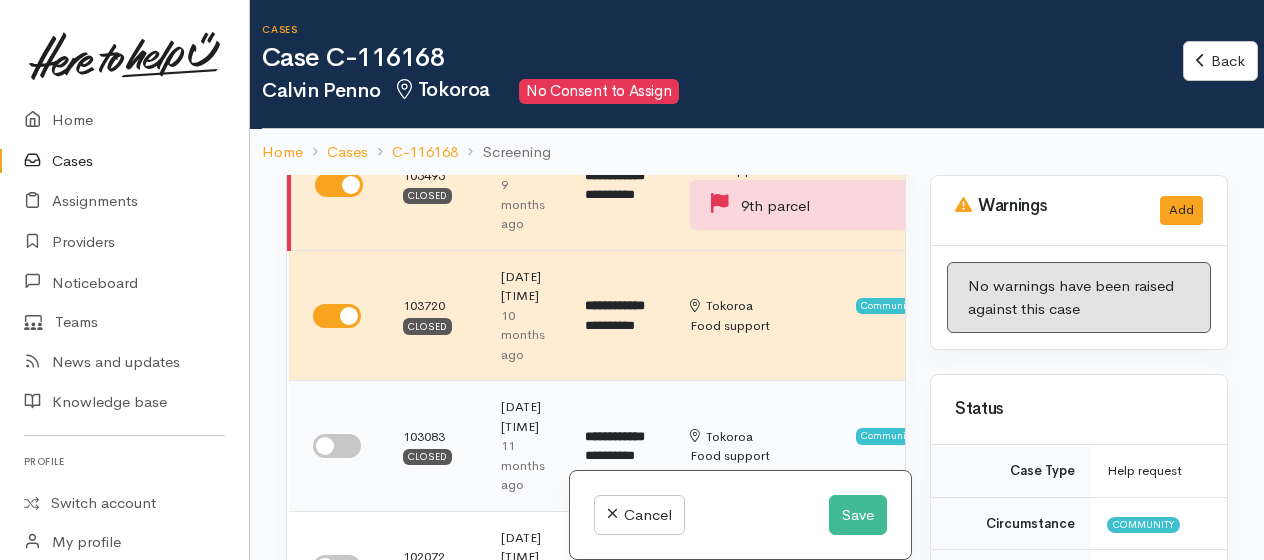 click at bounding box center (337, 446) 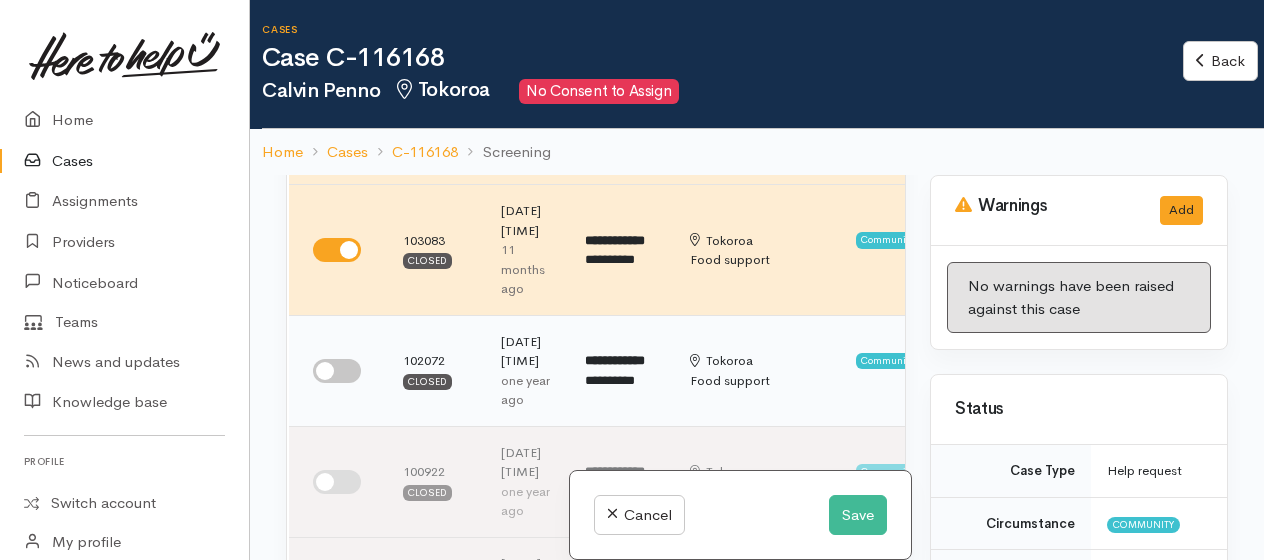 scroll, scrollTop: 800, scrollLeft: 0, axis: vertical 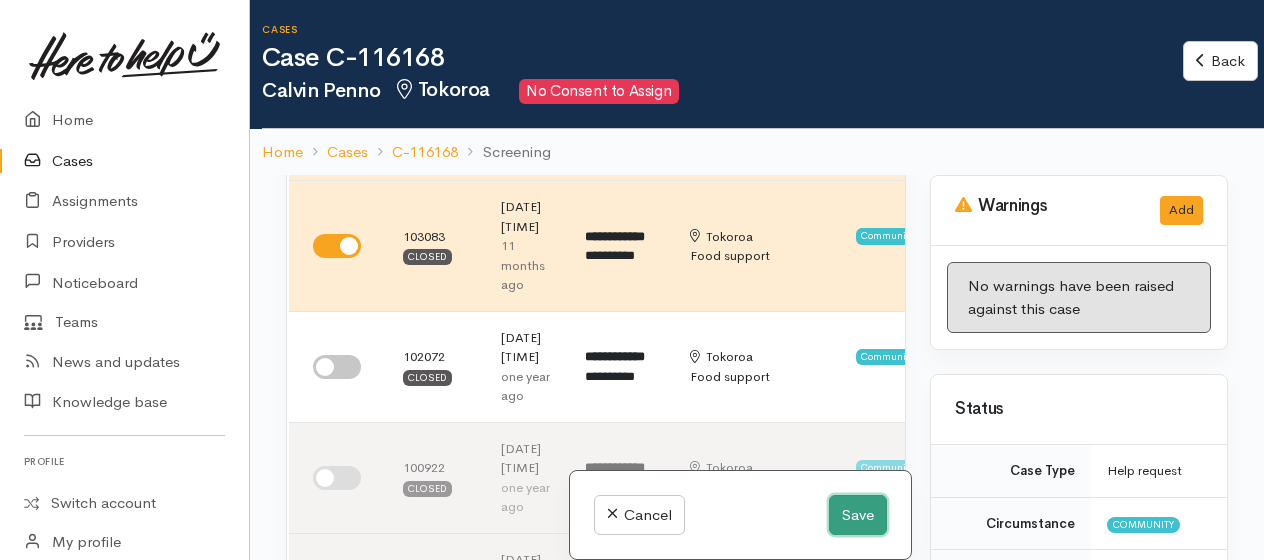 click on "Save" at bounding box center (858, 515) 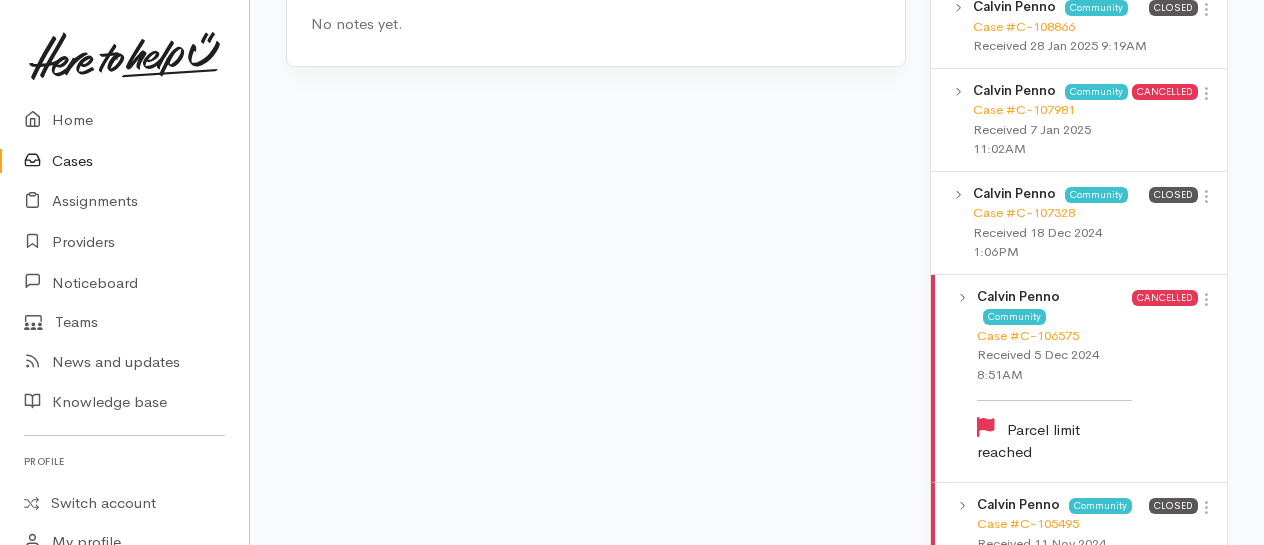 scroll, scrollTop: 2100, scrollLeft: 0, axis: vertical 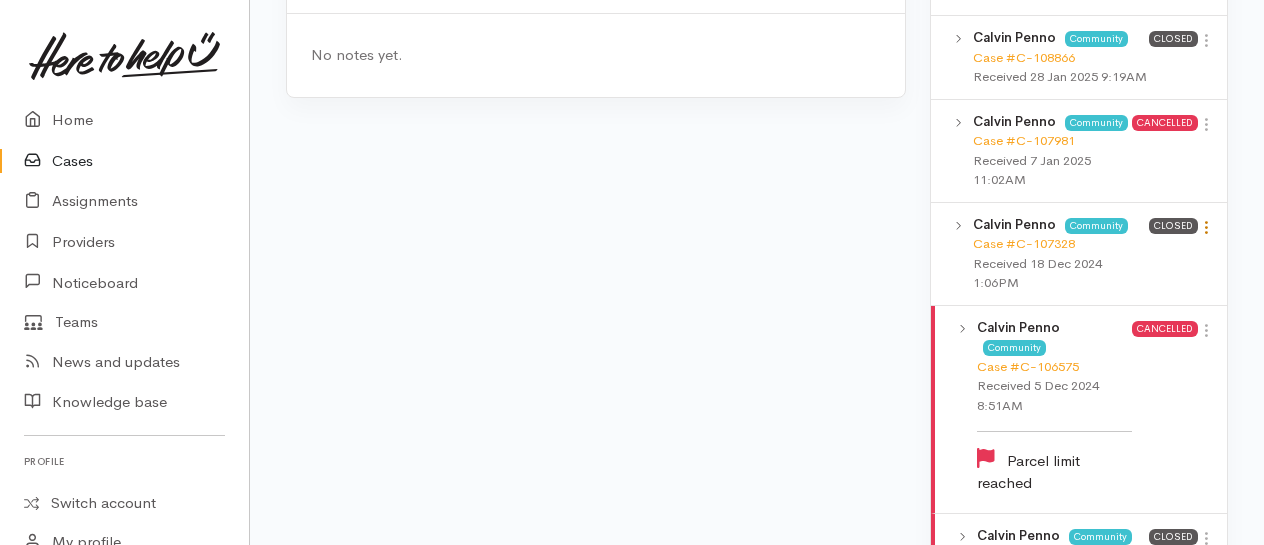 click at bounding box center [1206, 227] 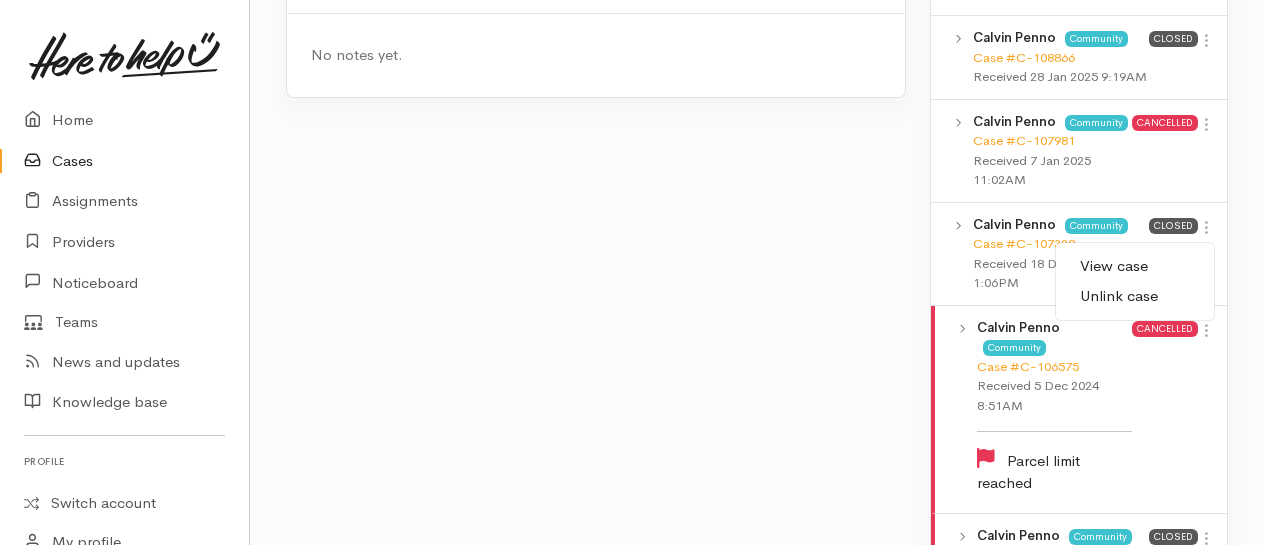 click on "View case" at bounding box center [1135, 266] 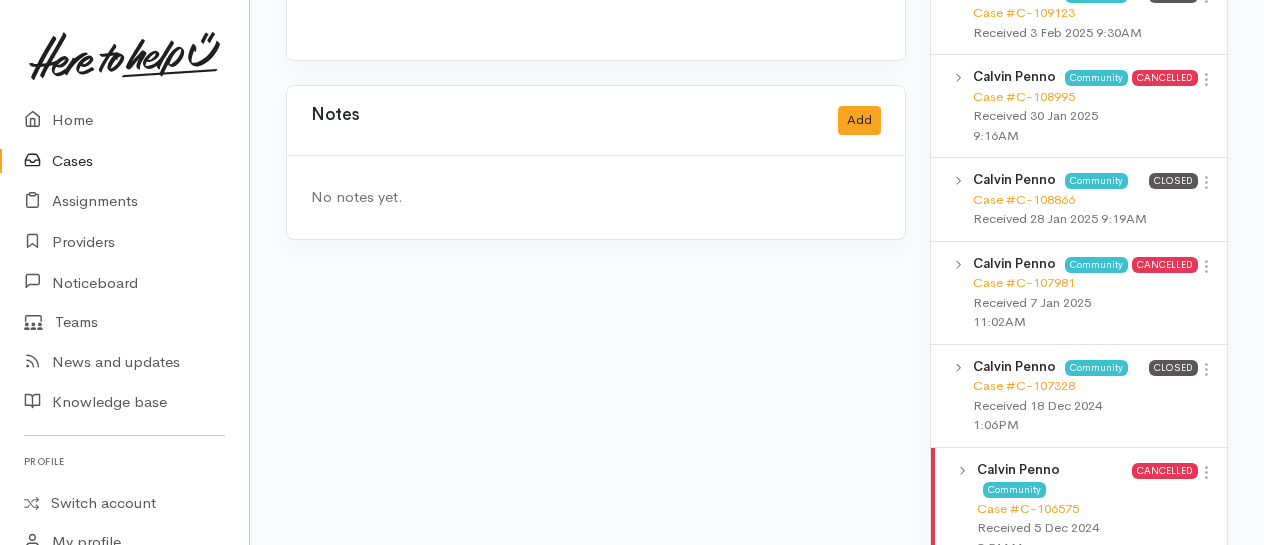 scroll, scrollTop: 1900, scrollLeft: 0, axis: vertical 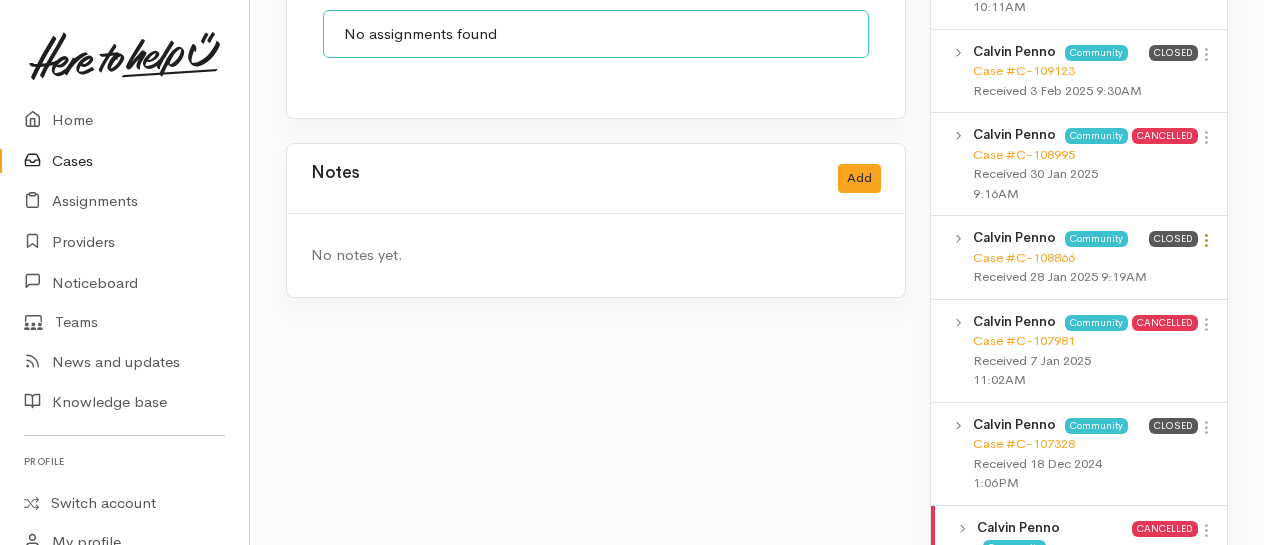click at bounding box center (1206, 240) 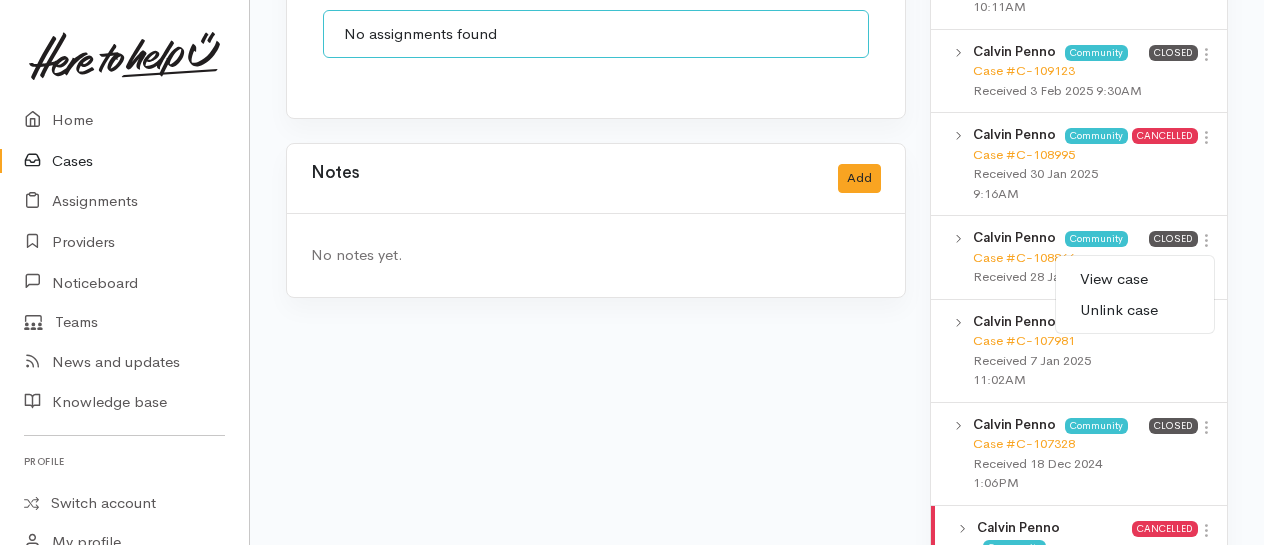 click on "View case" at bounding box center [1135, 279] 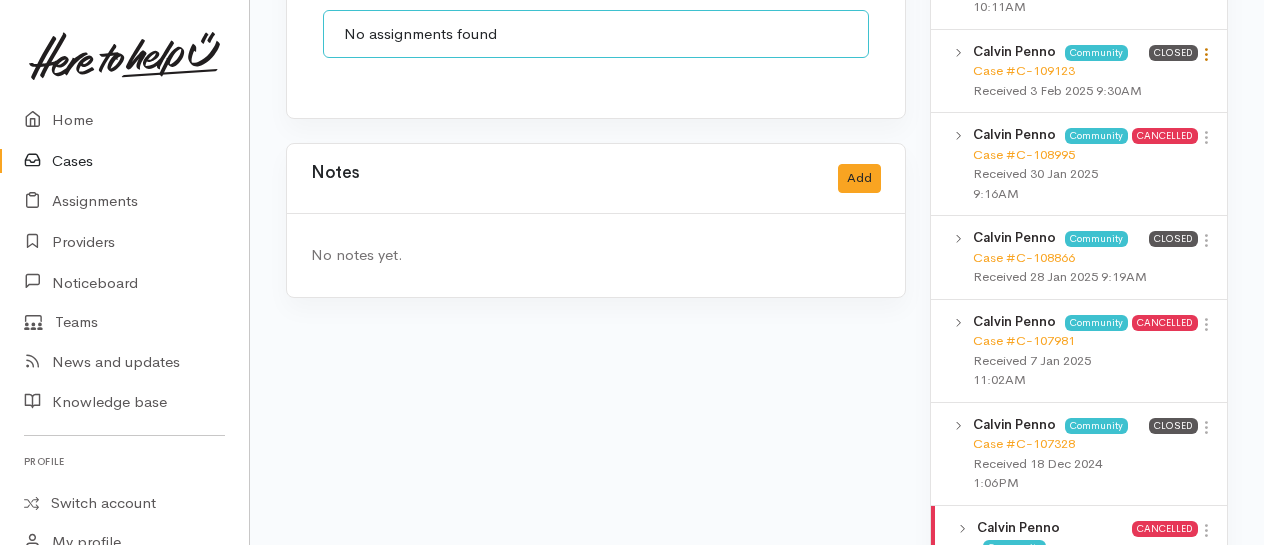 click at bounding box center (1206, 54) 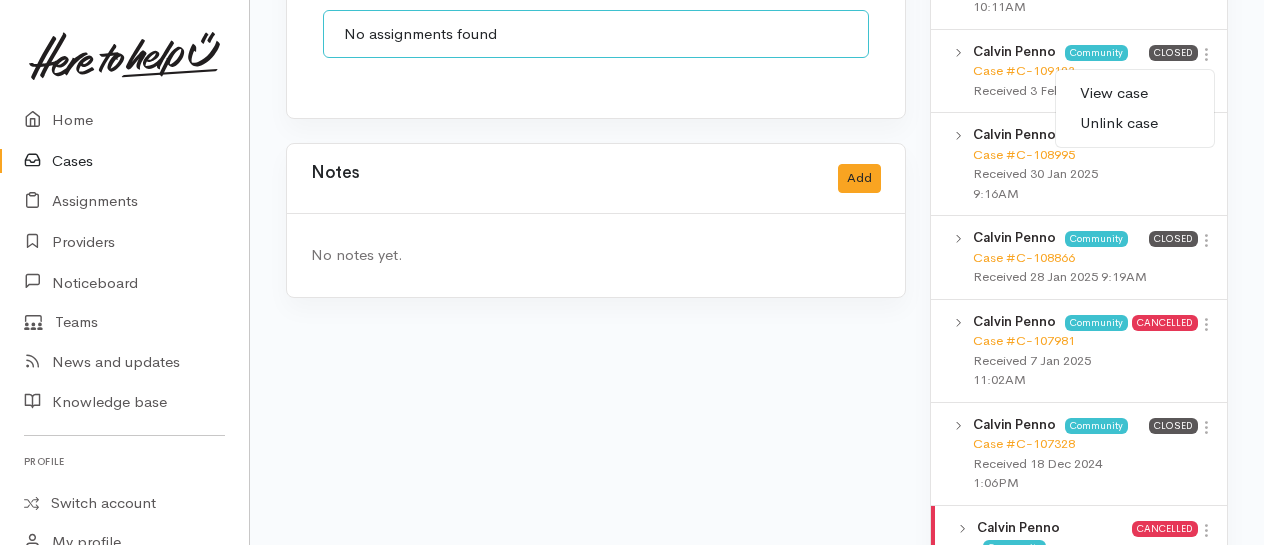 click on "View case" at bounding box center (1135, 93) 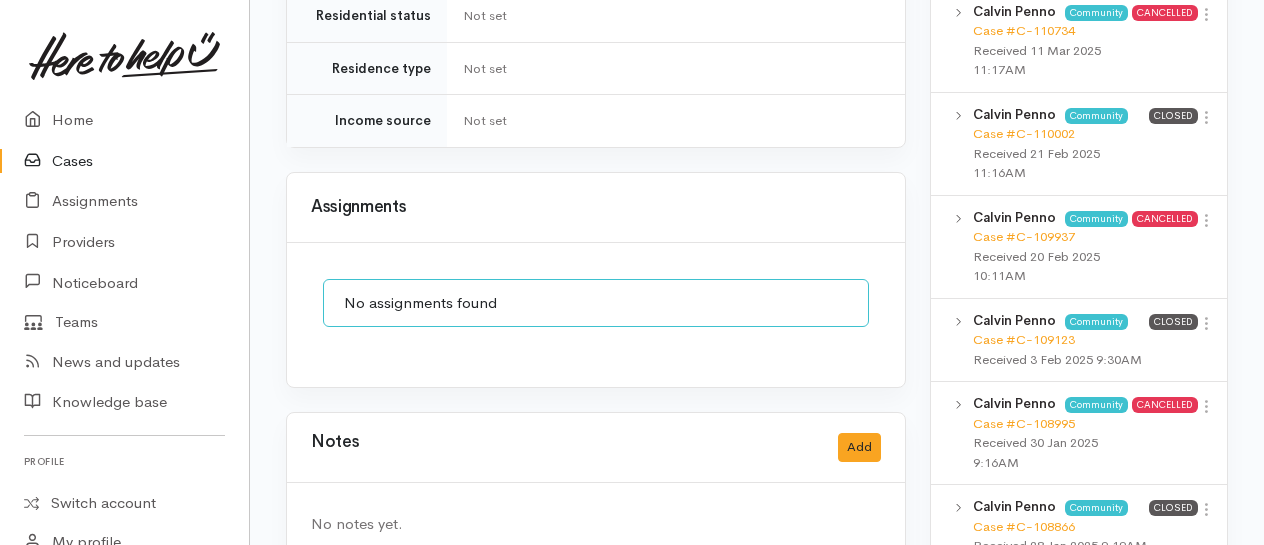 scroll, scrollTop: 1600, scrollLeft: 0, axis: vertical 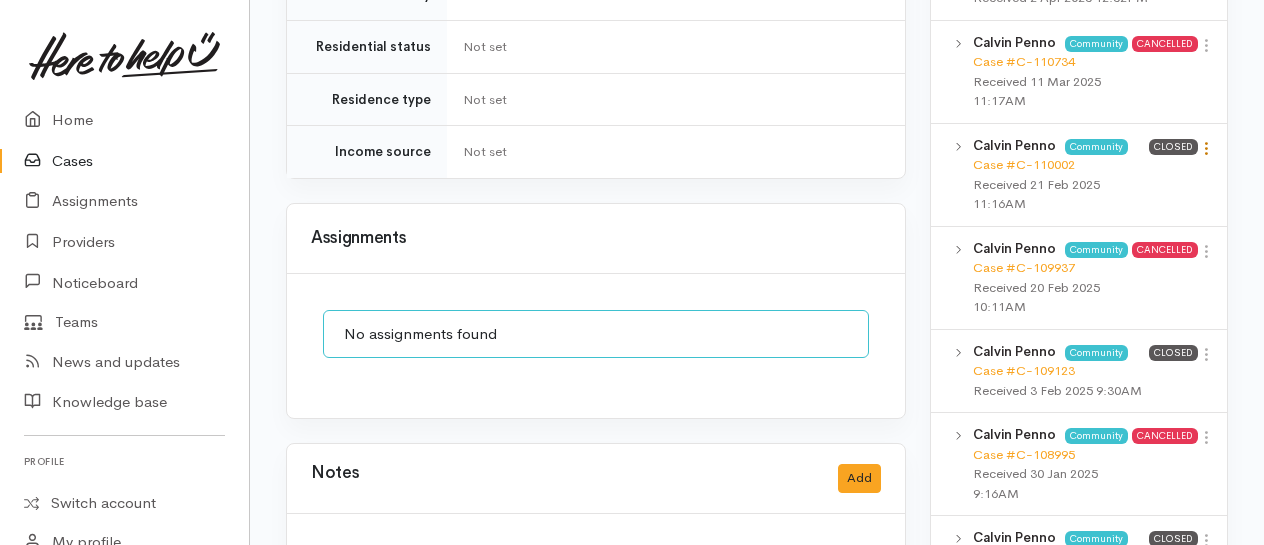 click at bounding box center (1206, 148) 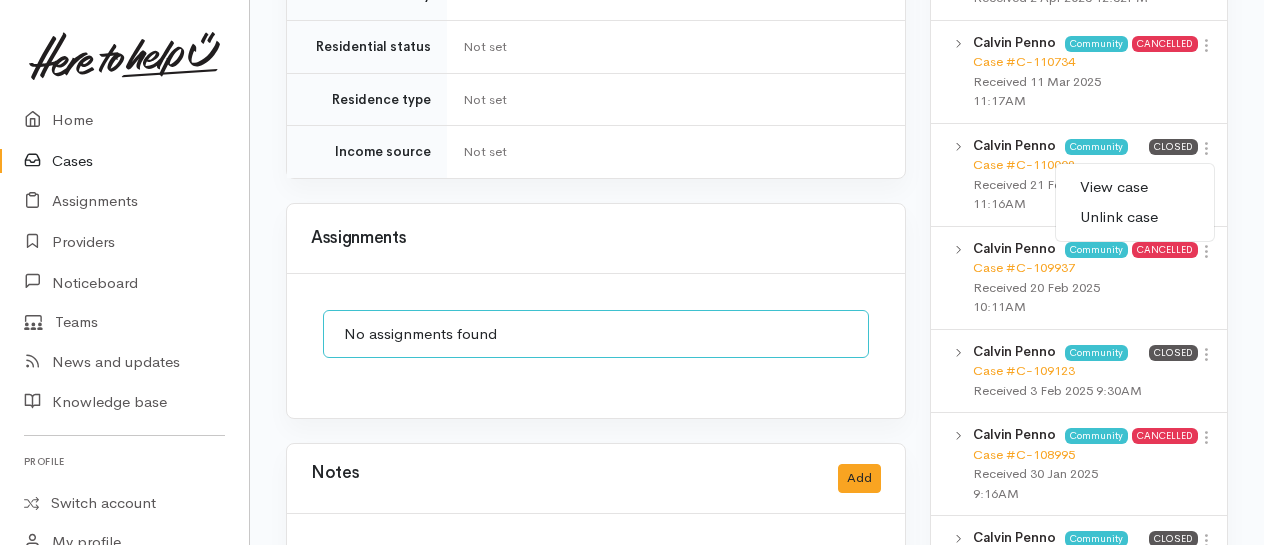 click on "View case" at bounding box center [1135, 187] 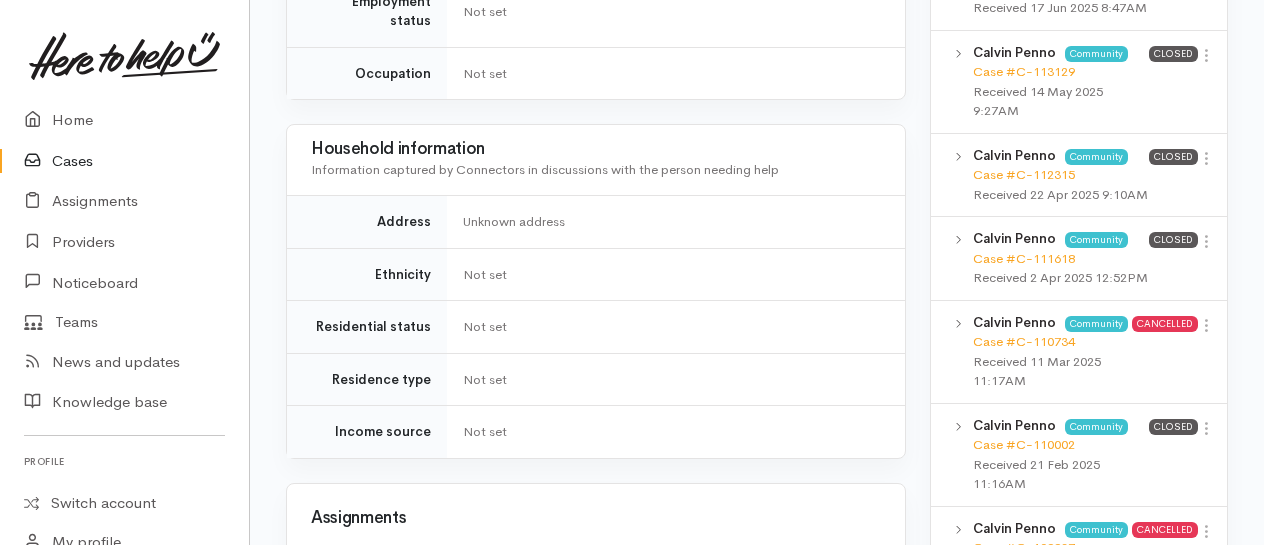 scroll, scrollTop: 1300, scrollLeft: 0, axis: vertical 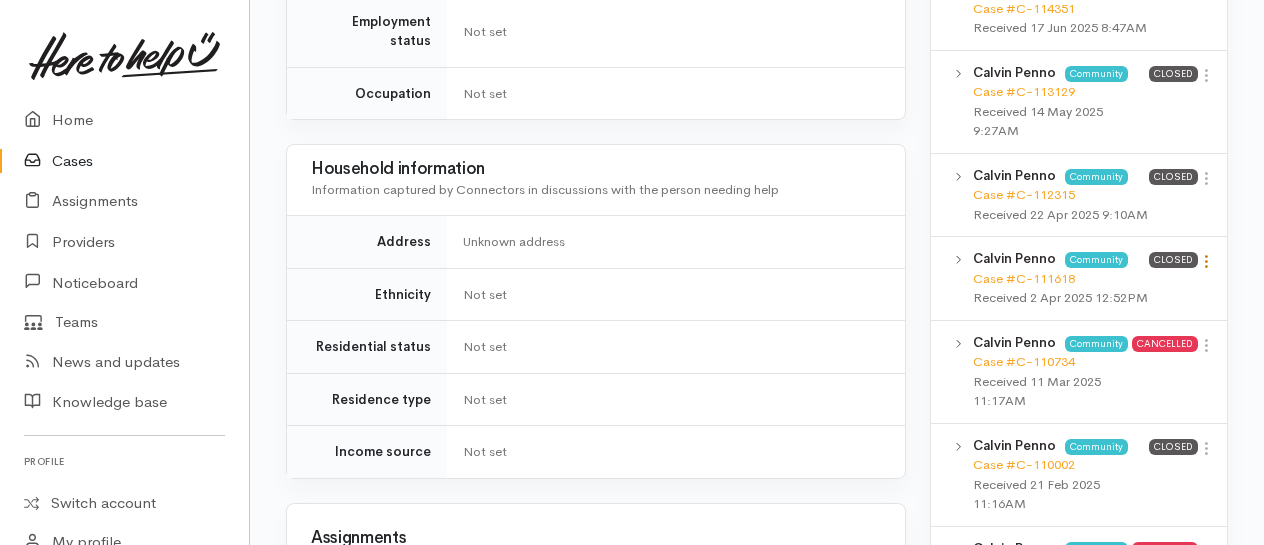 click at bounding box center [1206, 261] 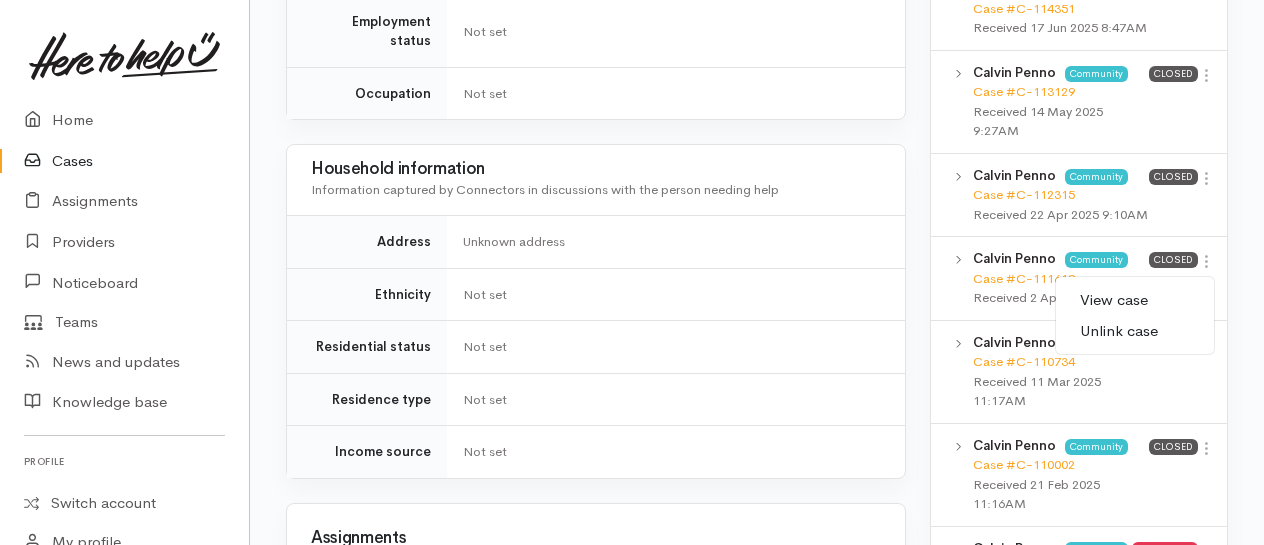 click on "View case" at bounding box center [1135, 300] 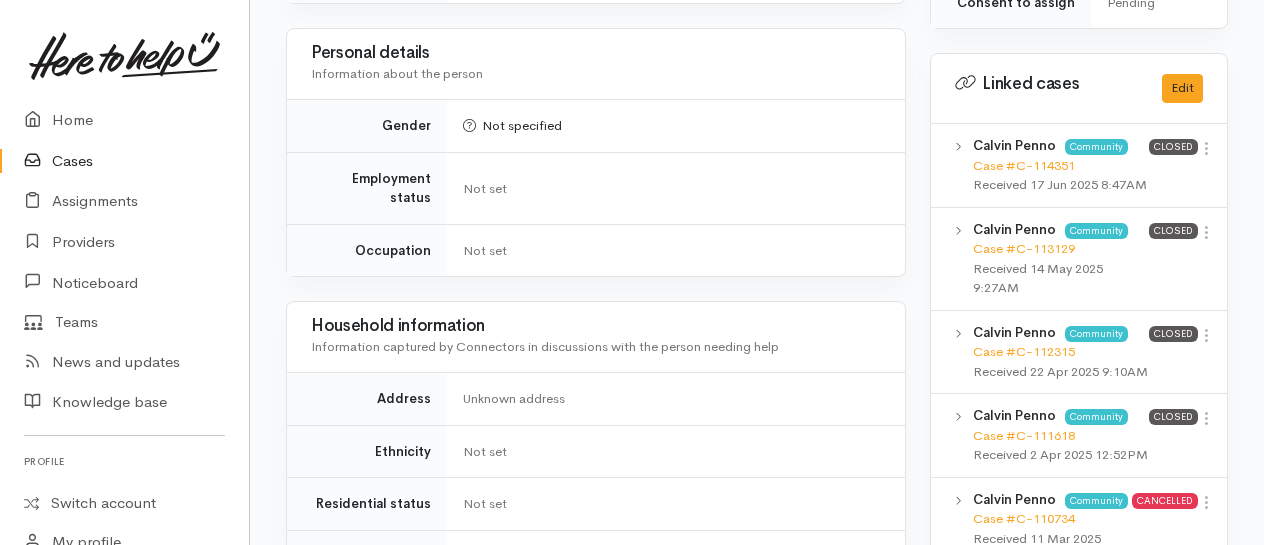 scroll, scrollTop: 1100, scrollLeft: 0, axis: vertical 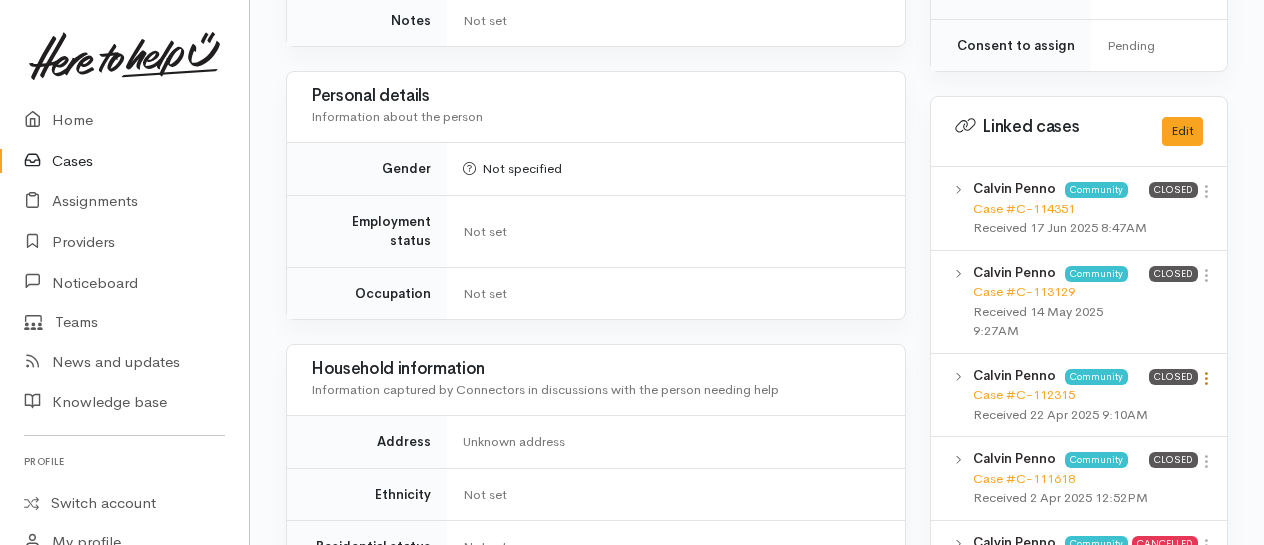 click at bounding box center [1206, 378] 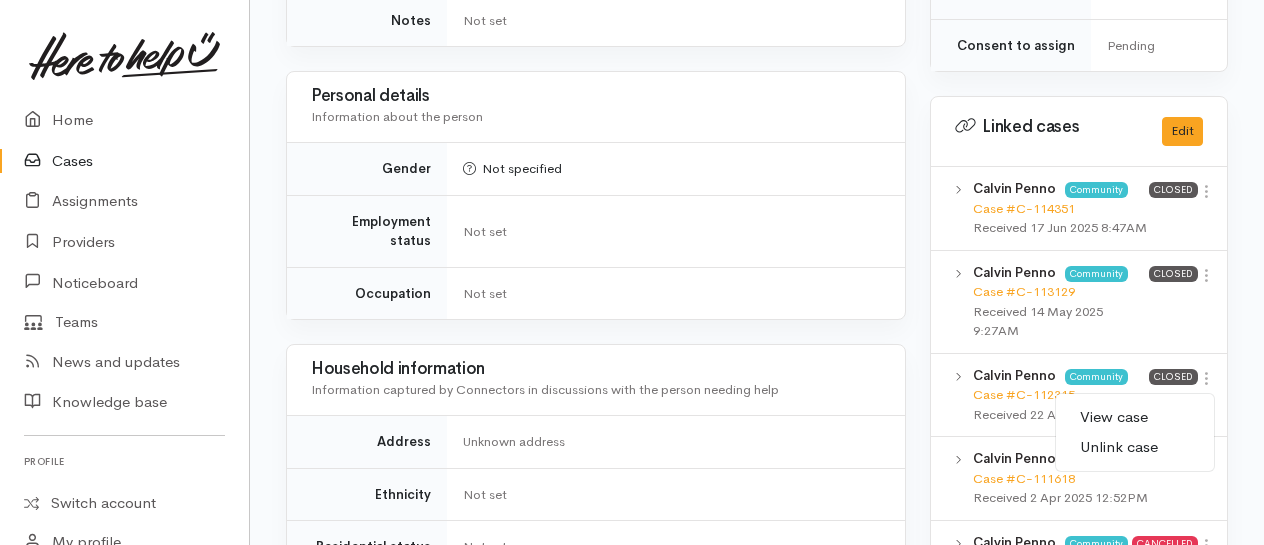 click on "View case" at bounding box center (1135, 417) 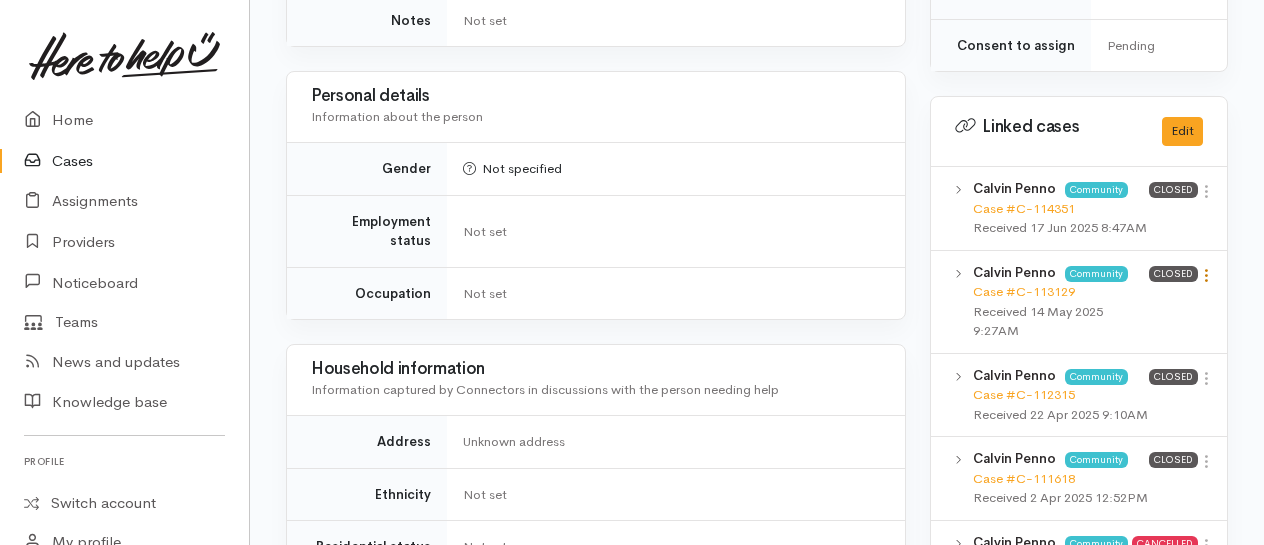 click at bounding box center [1206, 275] 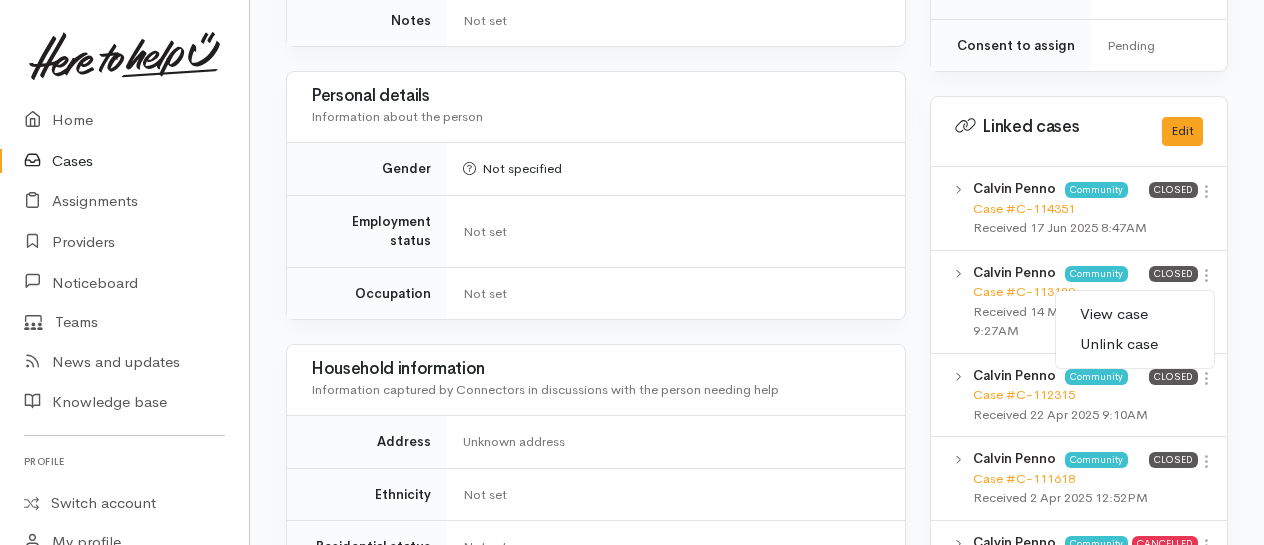 click on "View case" at bounding box center (1135, 314) 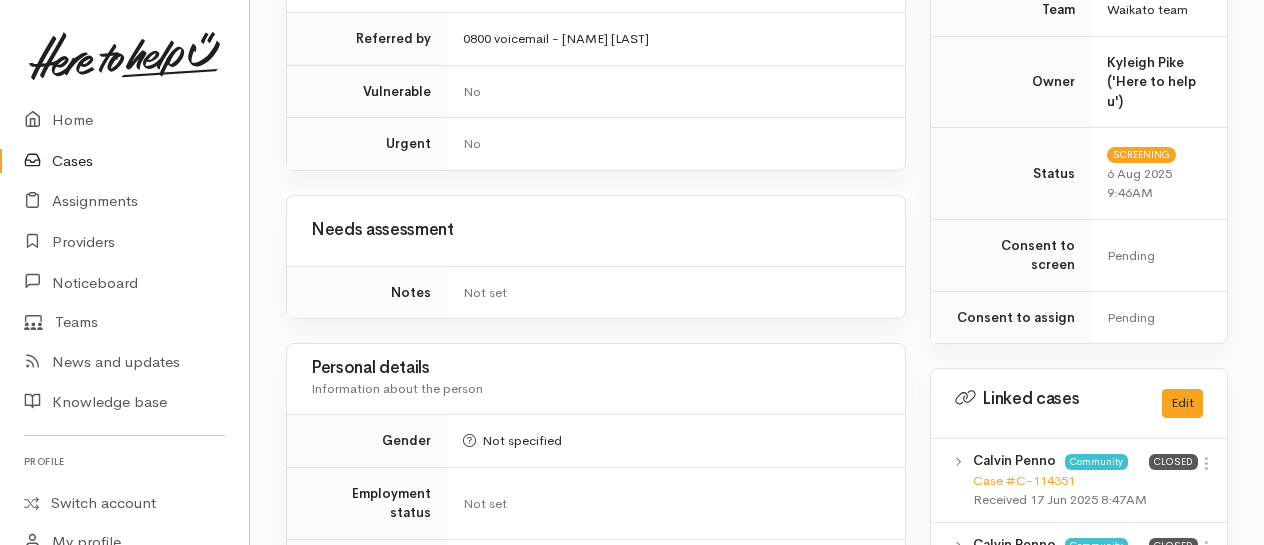 scroll, scrollTop: 1100, scrollLeft: 0, axis: vertical 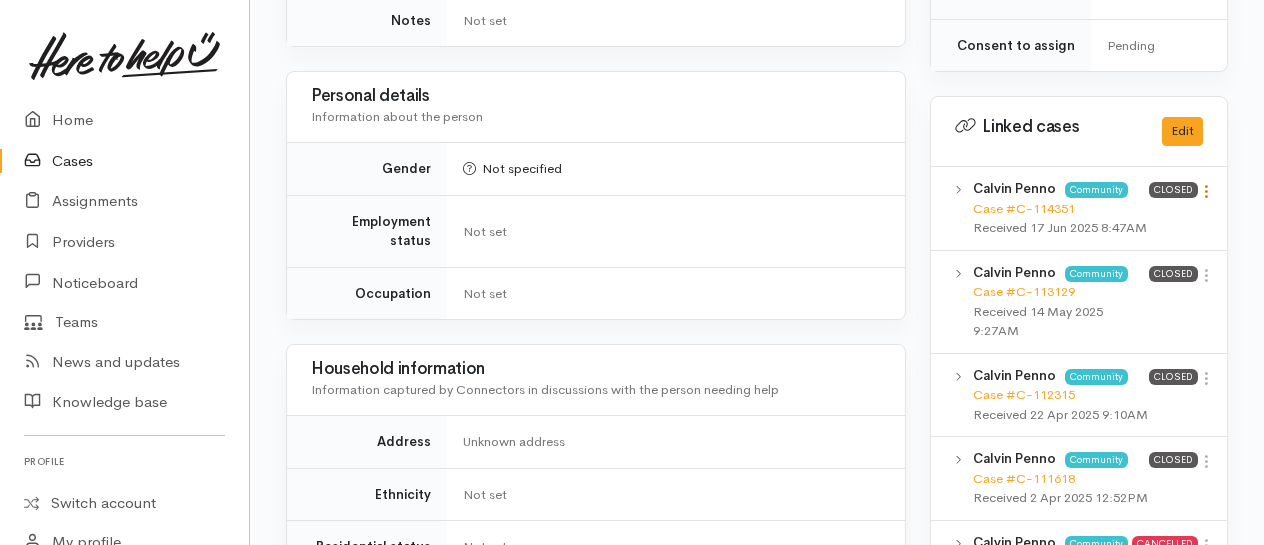 click at bounding box center (1206, 191) 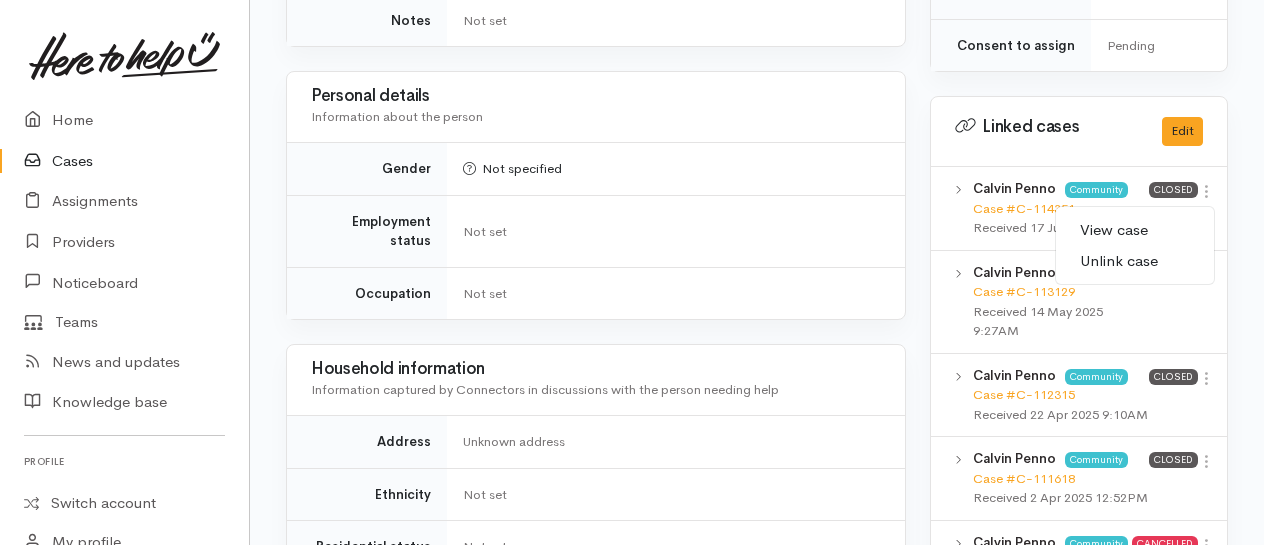 click on "View case" at bounding box center [1135, 230] 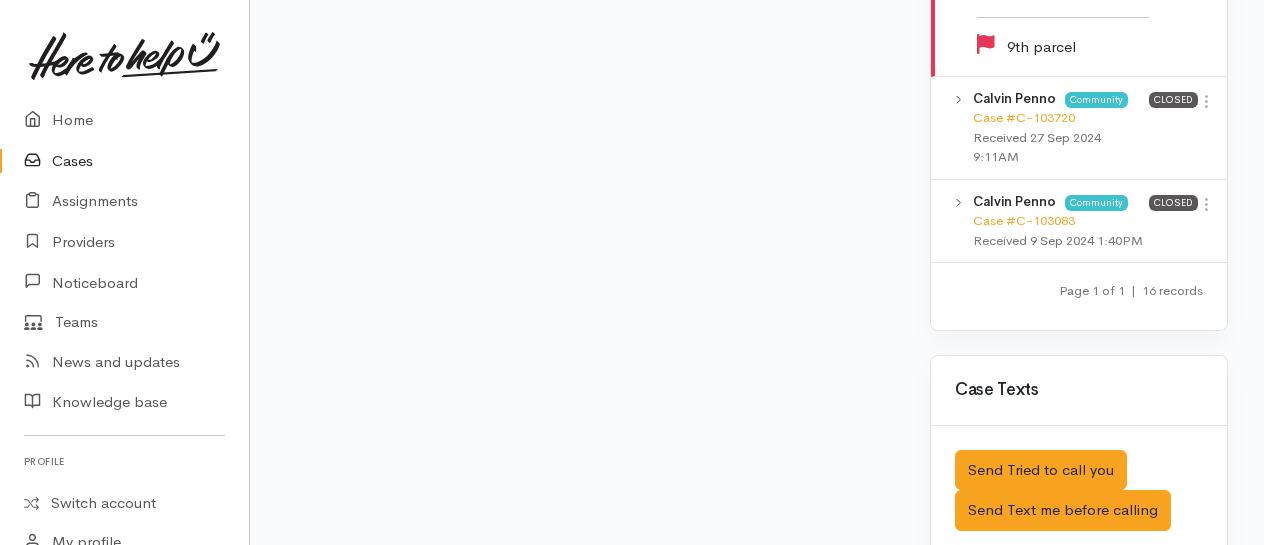 scroll, scrollTop: 2702, scrollLeft: 0, axis: vertical 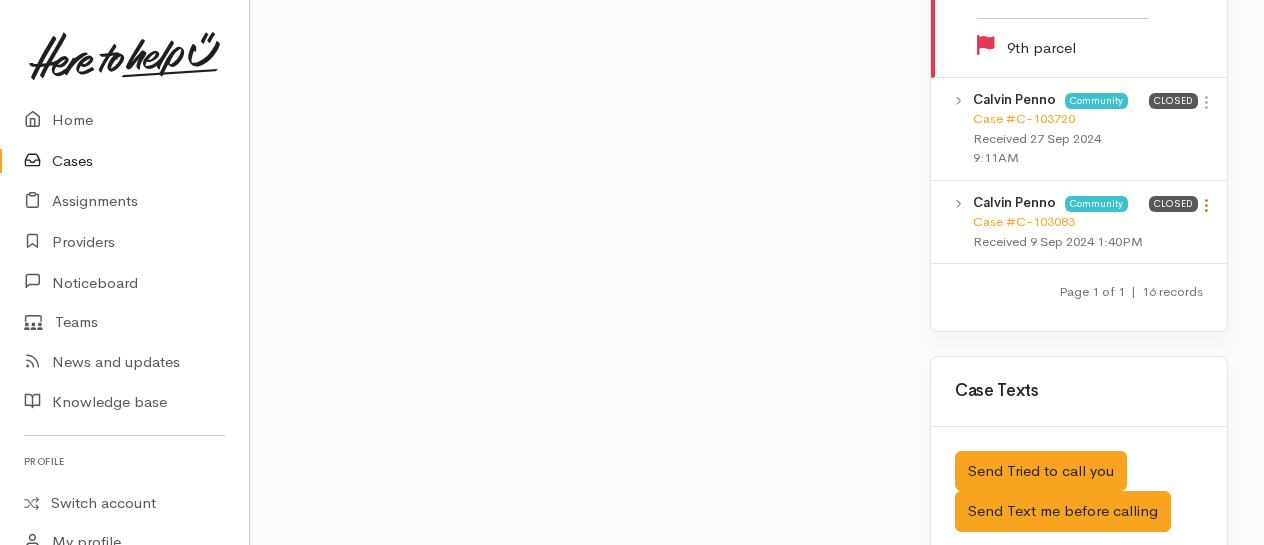 click at bounding box center [1206, 205] 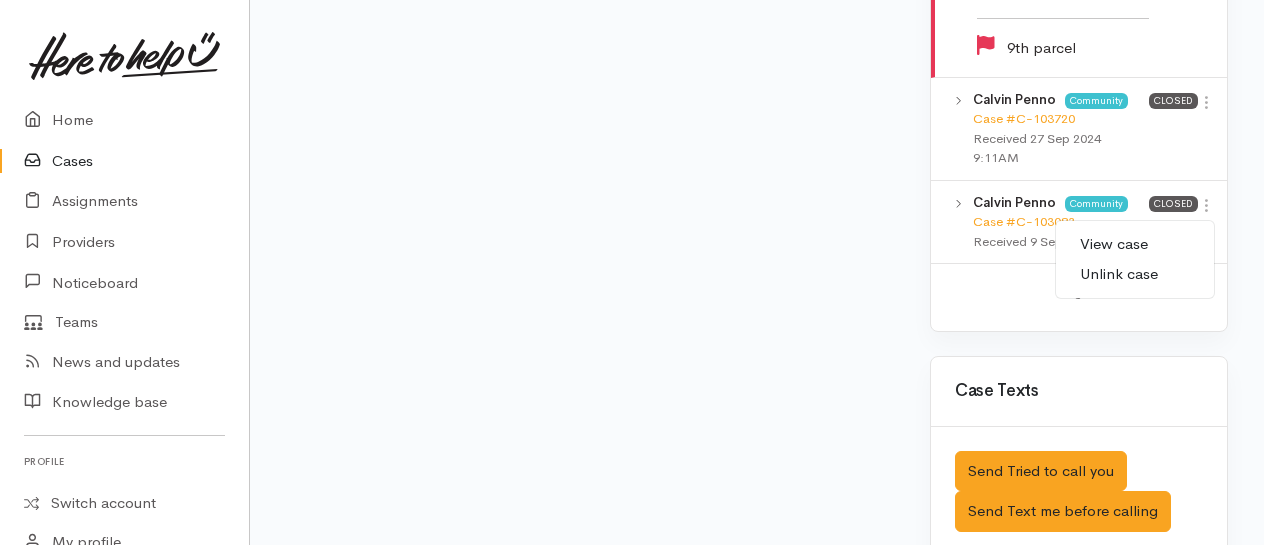 click on "**********" at bounding box center [596, -887] 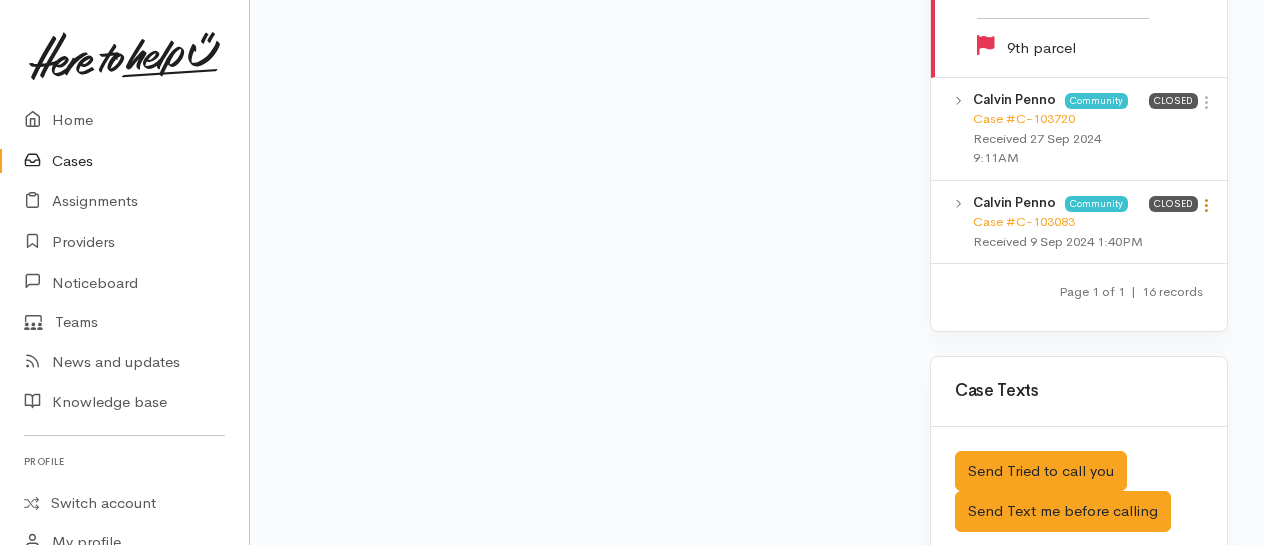 click at bounding box center (1206, 205) 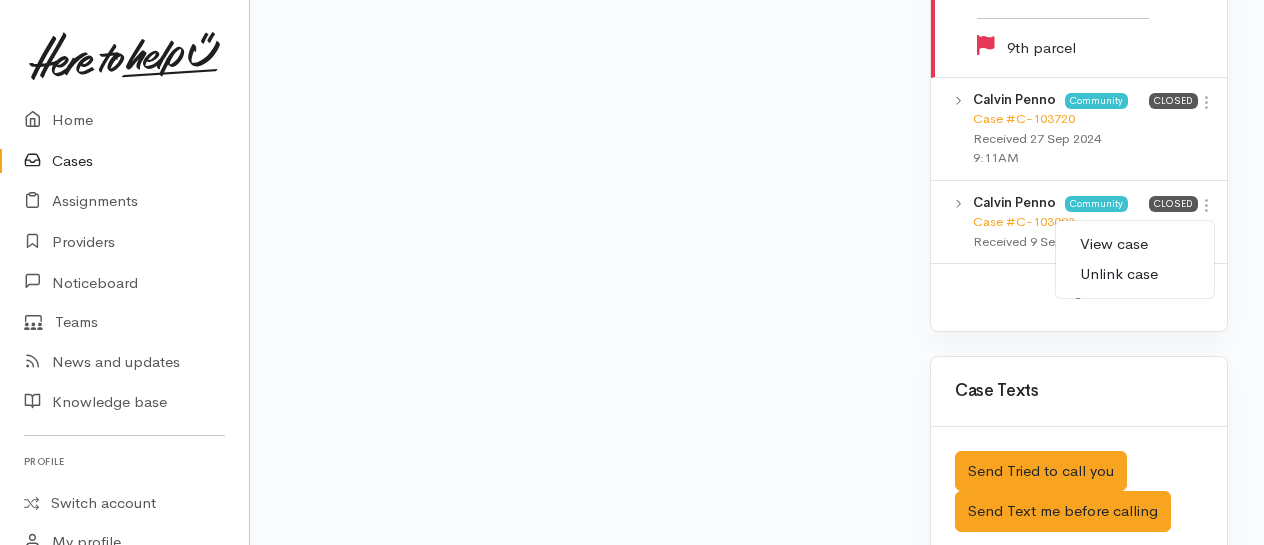click on "View case" at bounding box center [1135, 244] 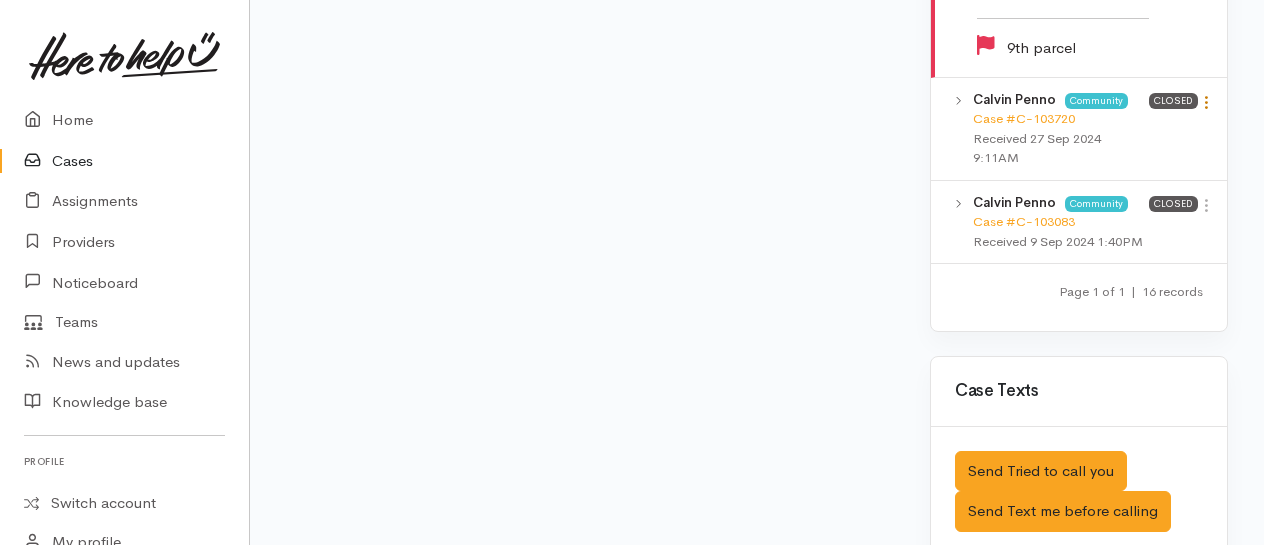 click at bounding box center (1206, 102) 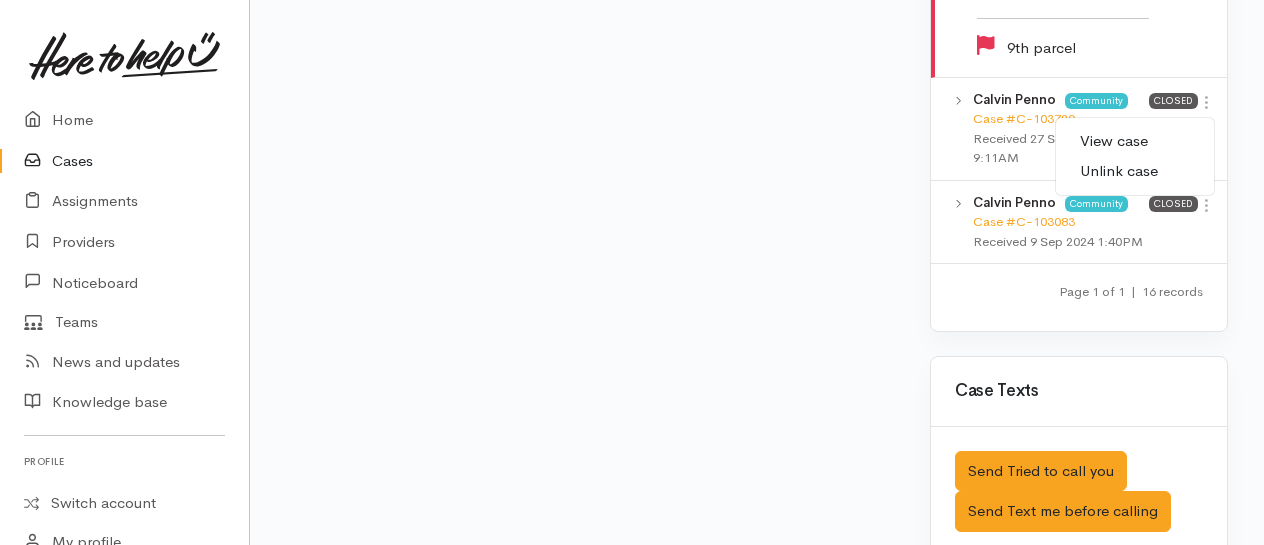 click on "View case" at bounding box center [1135, 141] 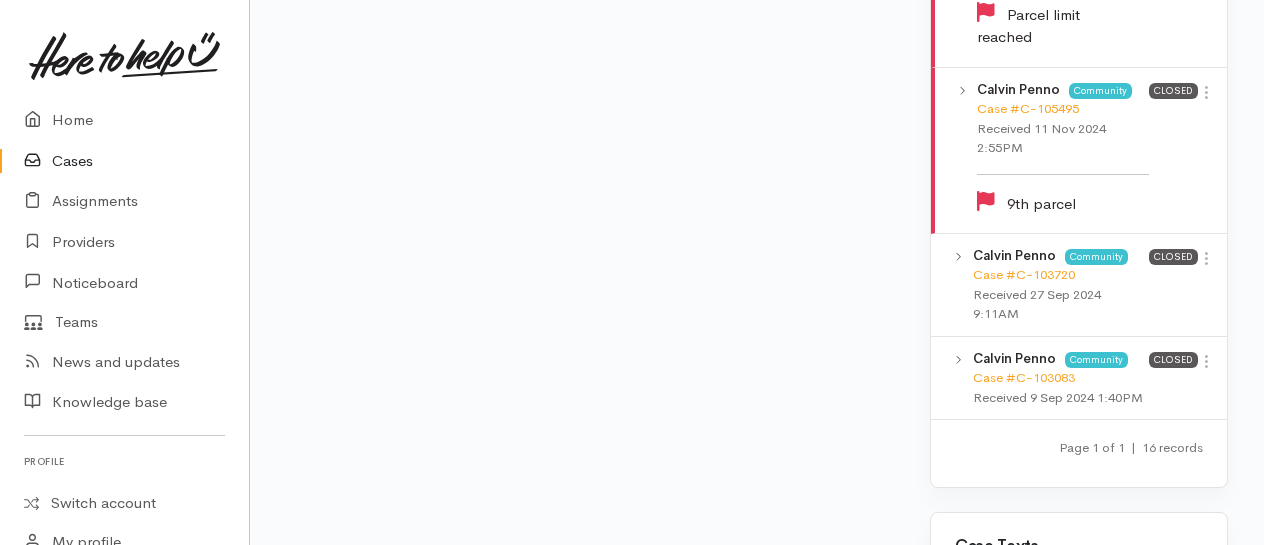 scroll, scrollTop: 2502, scrollLeft: 0, axis: vertical 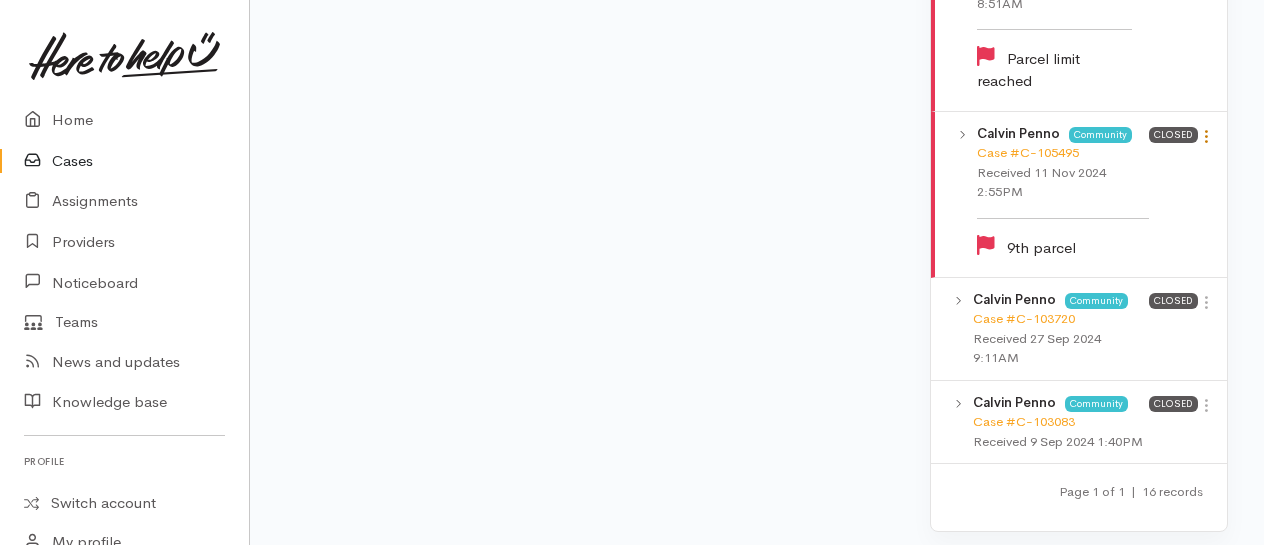 click at bounding box center (1206, 136) 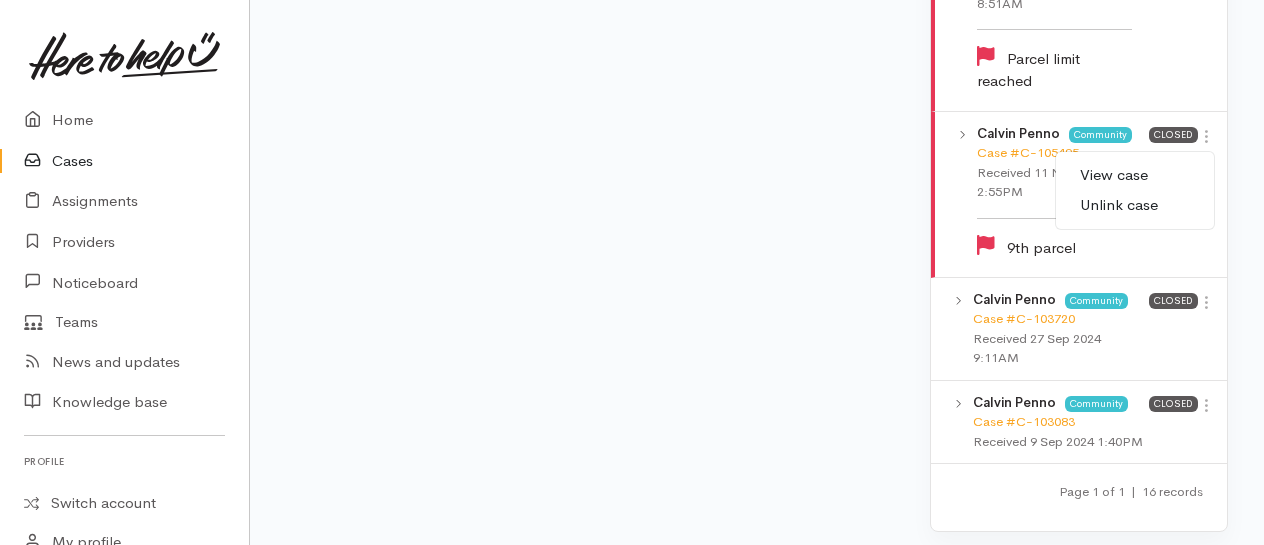 click on "View case" at bounding box center [1135, 175] 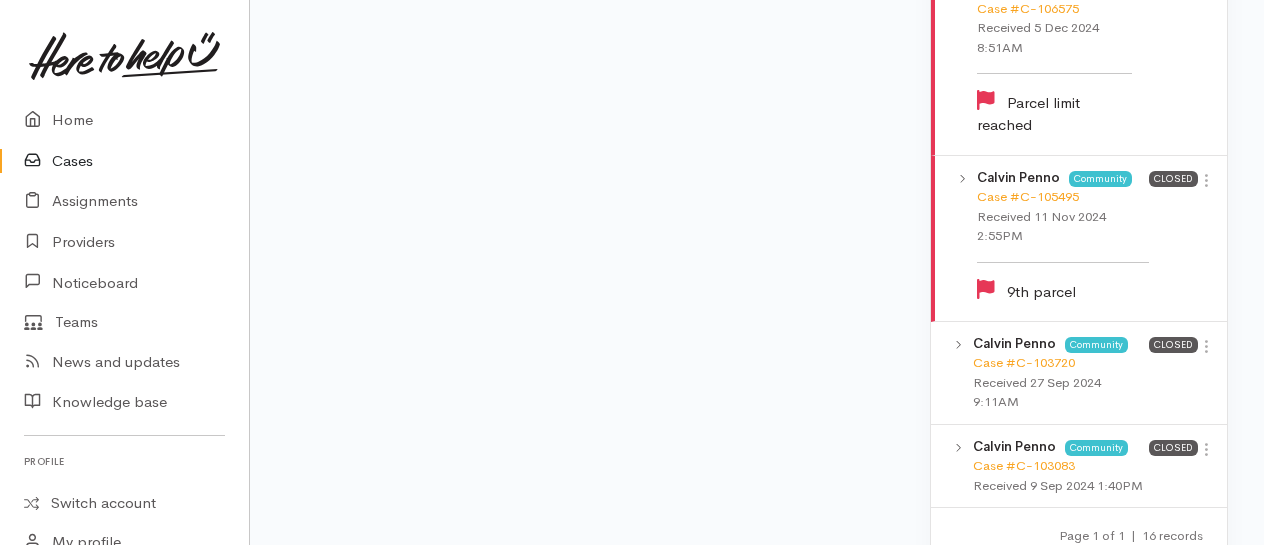 scroll, scrollTop: 2500, scrollLeft: 0, axis: vertical 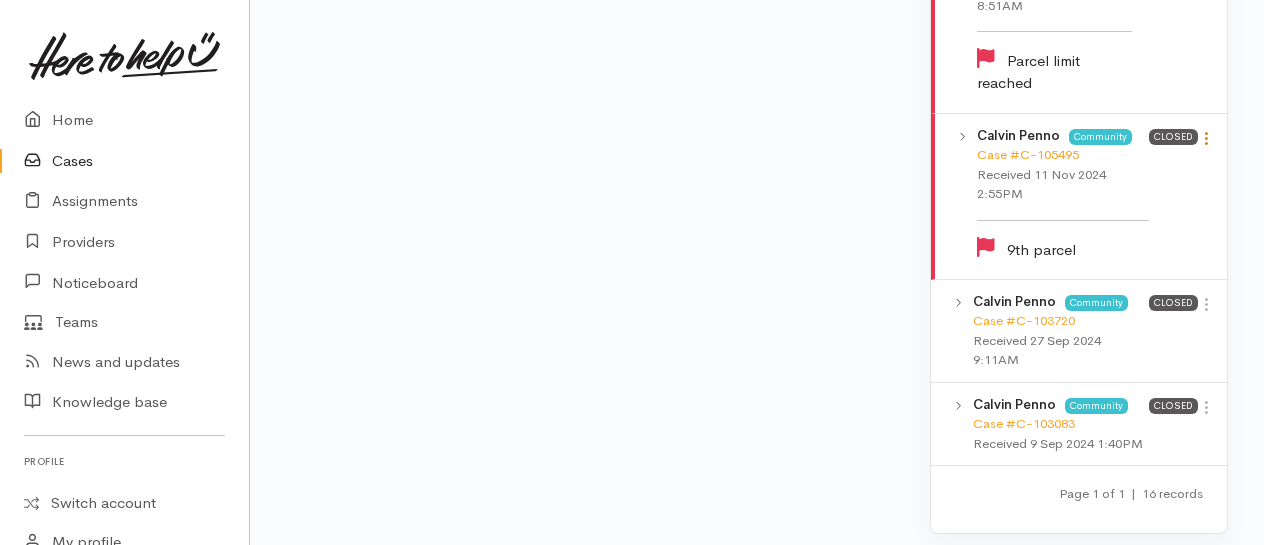 click at bounding box center [1206, 138] 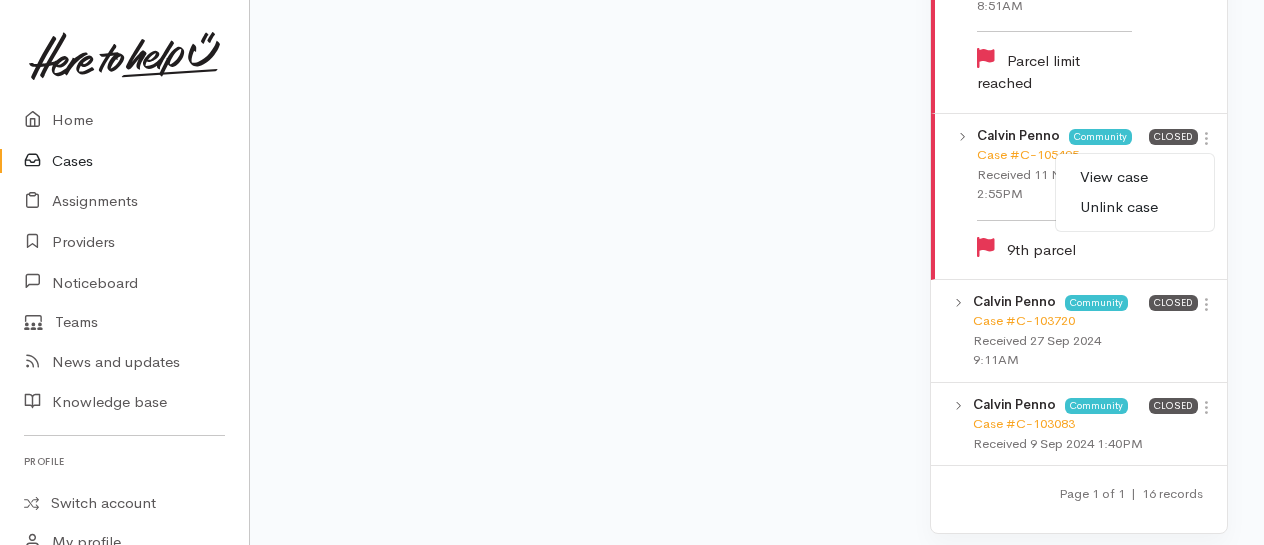 click on "View case" at bounding box center (1135, 177) 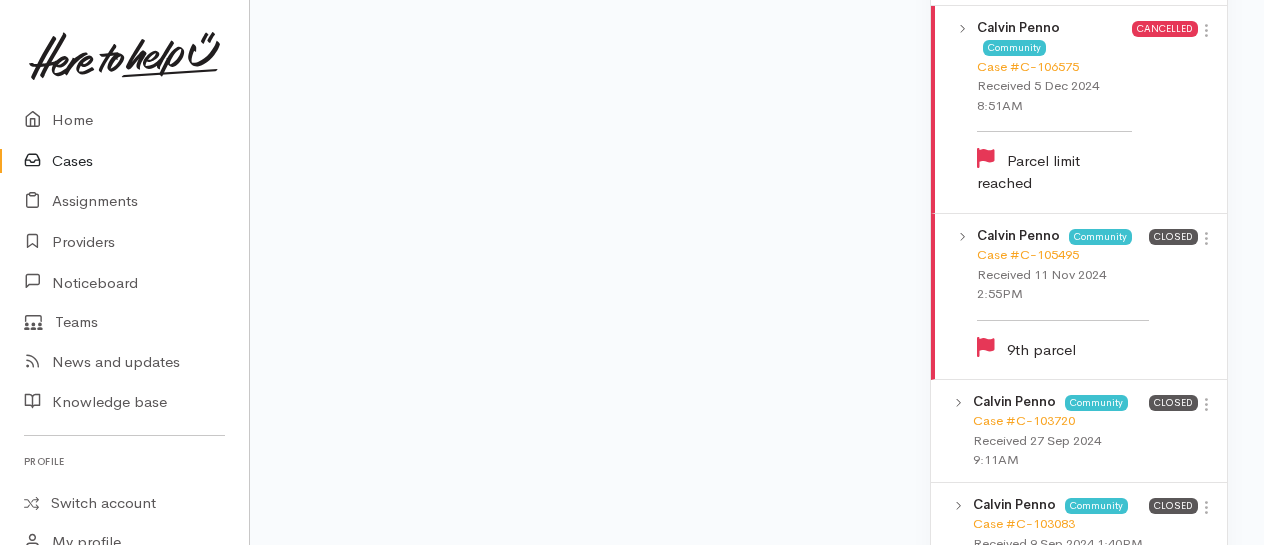 scroll, scrollTop: 2300, scrollLeft: 0, axis: vertical 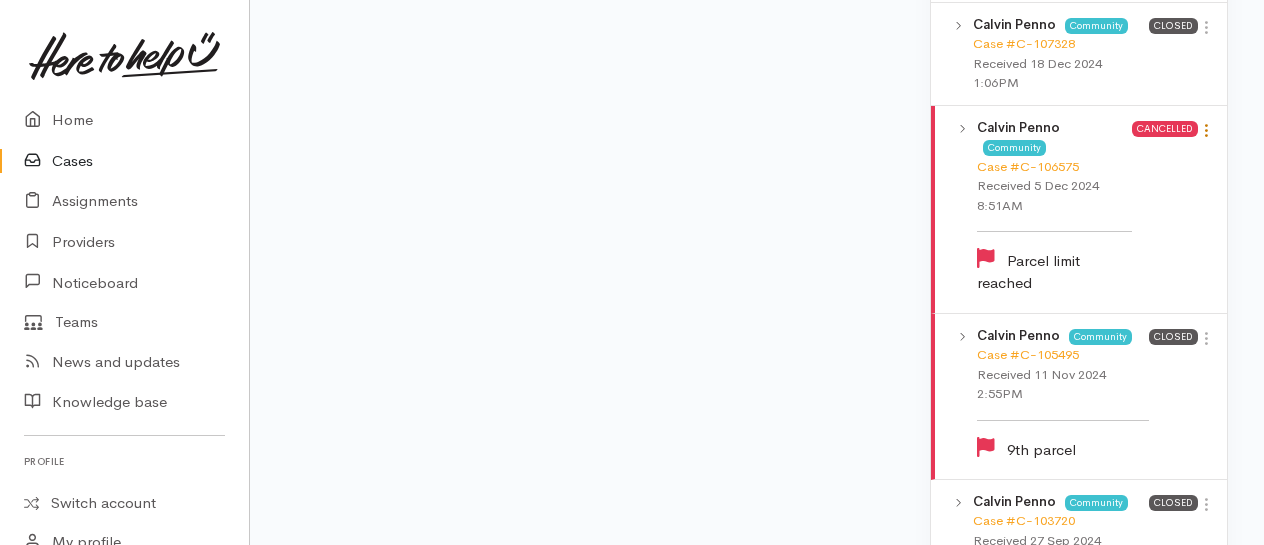 click at bounding box center [1206, 130] 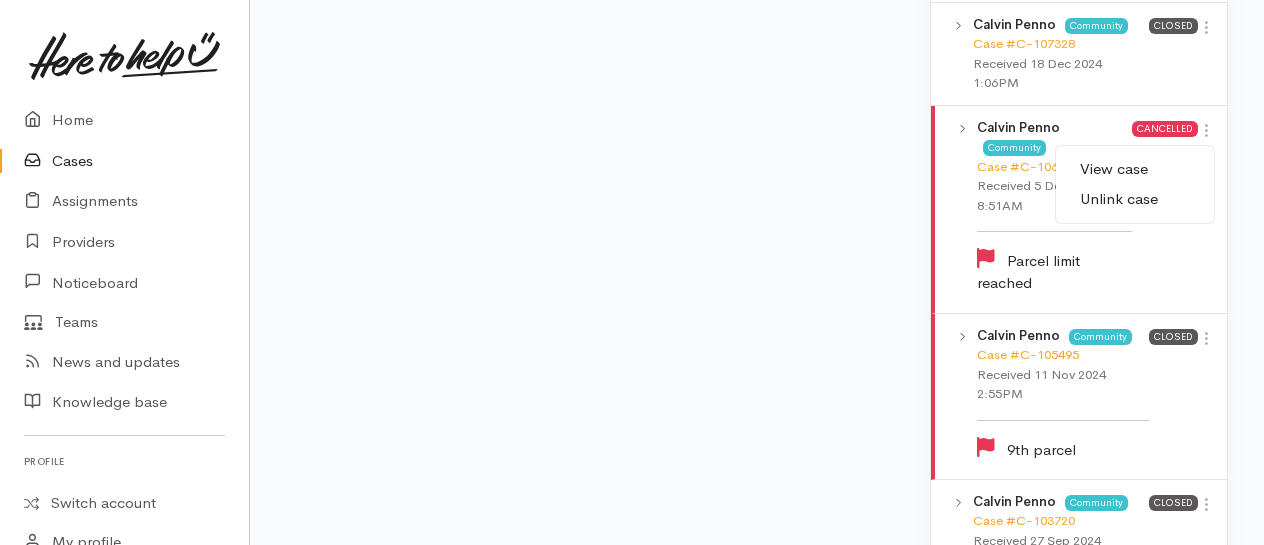 click on "Cancelled" at bounding box center (1165, 209) 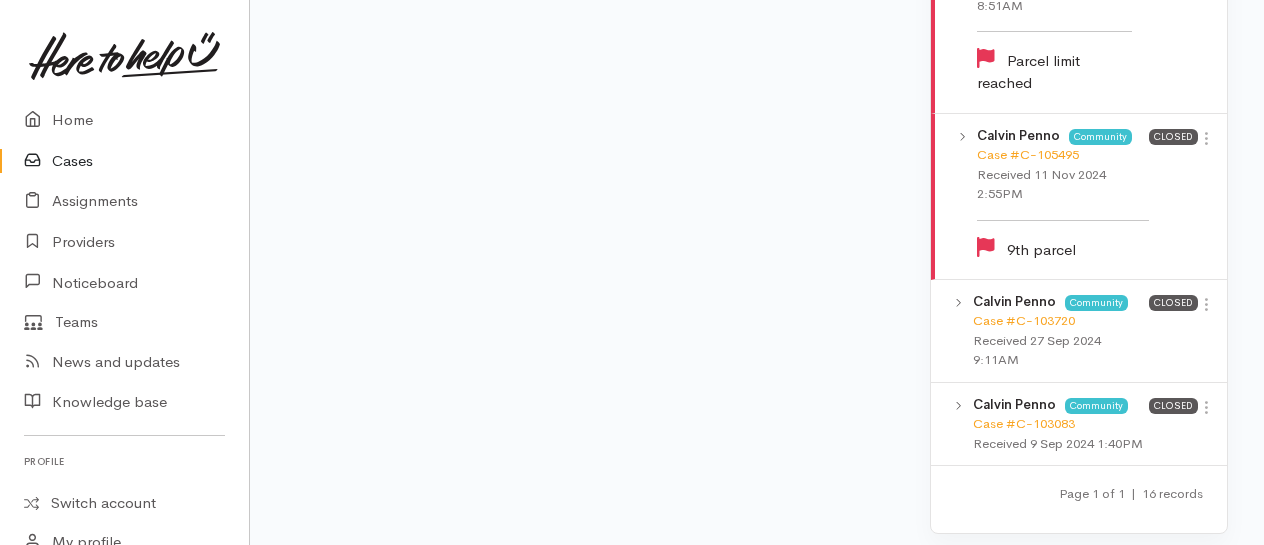 scroll, scrollTop: 2400, scrollLeft: 0, axis: vertical 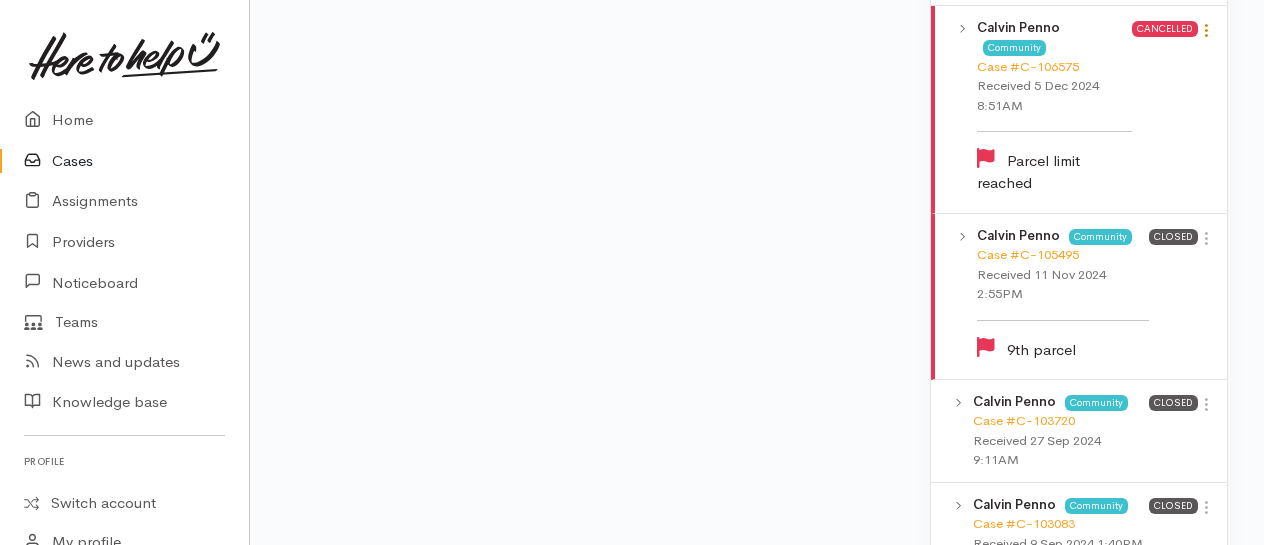 click at bounding box center (1206, 30) 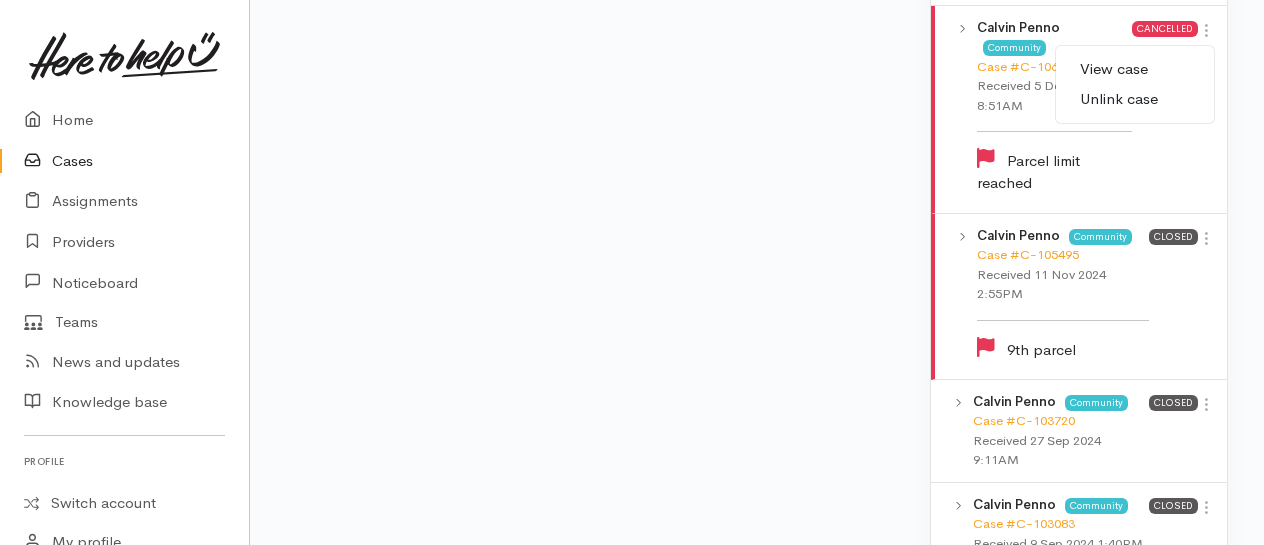 click on "View case" at bounding box center (1135, 69) 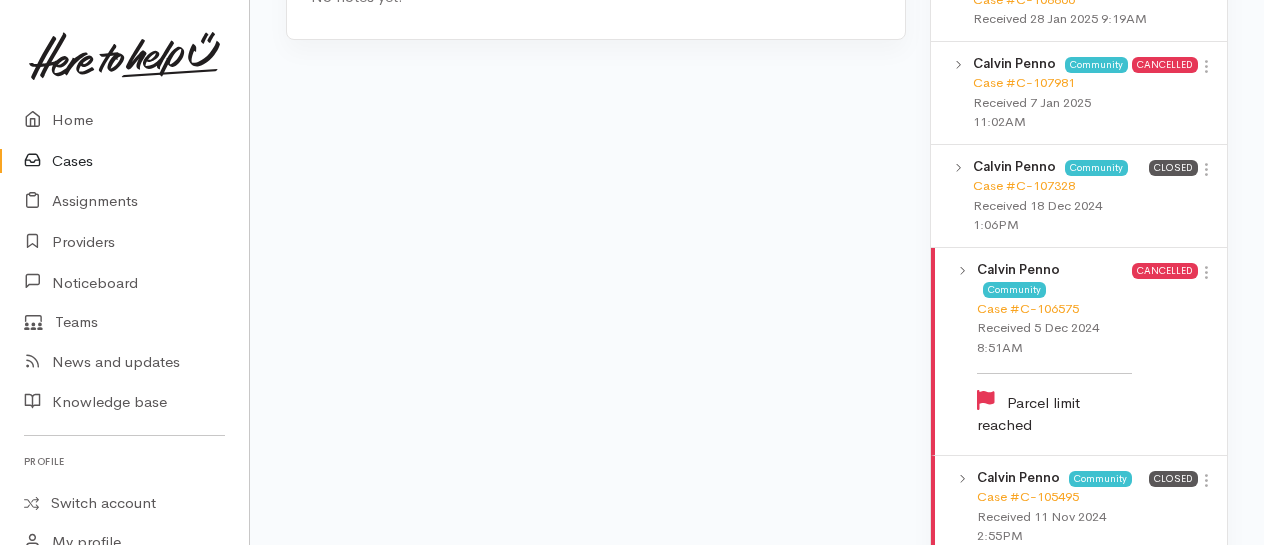 scroll, scrollTop: 2100, scrollLeft: 0, axis: vertical 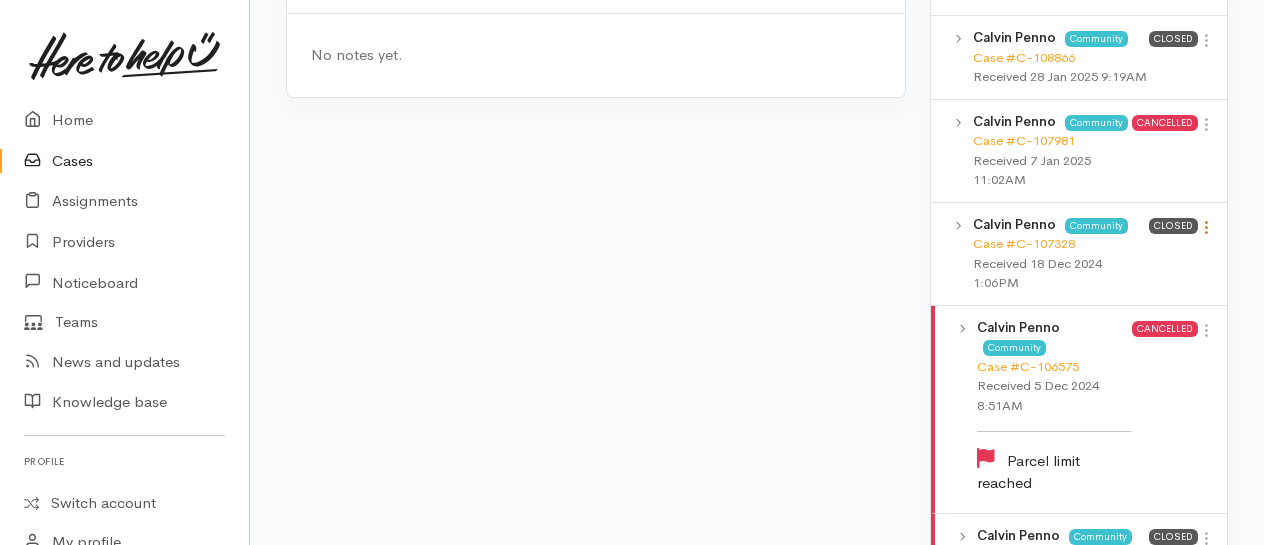 click at bounding box center (1206, 227) 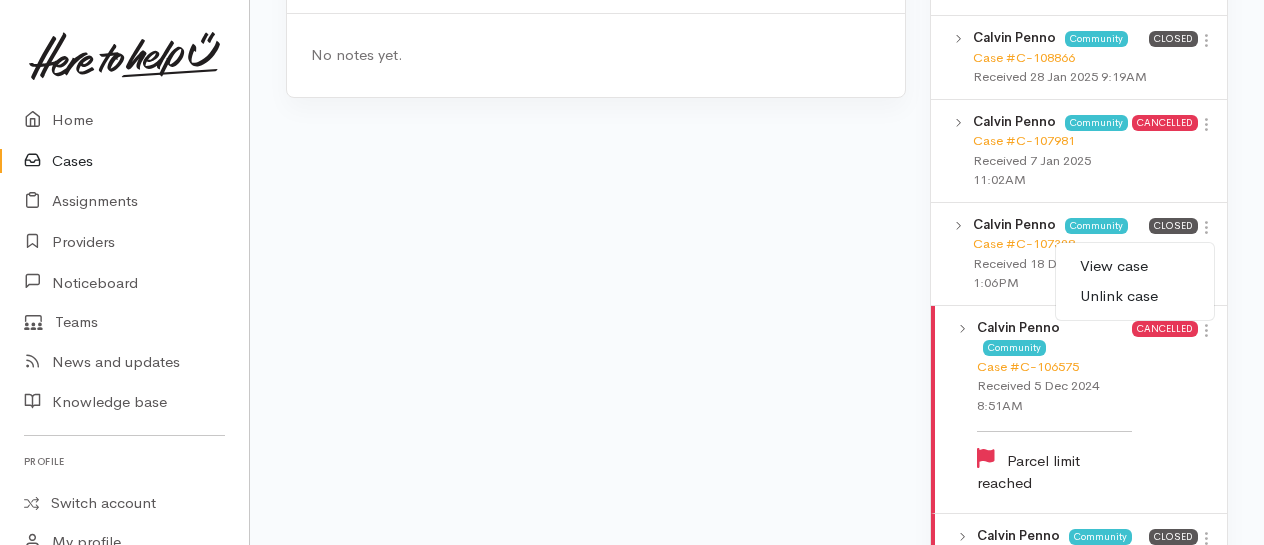 click on "View case" at bounding box center (1135, 266) 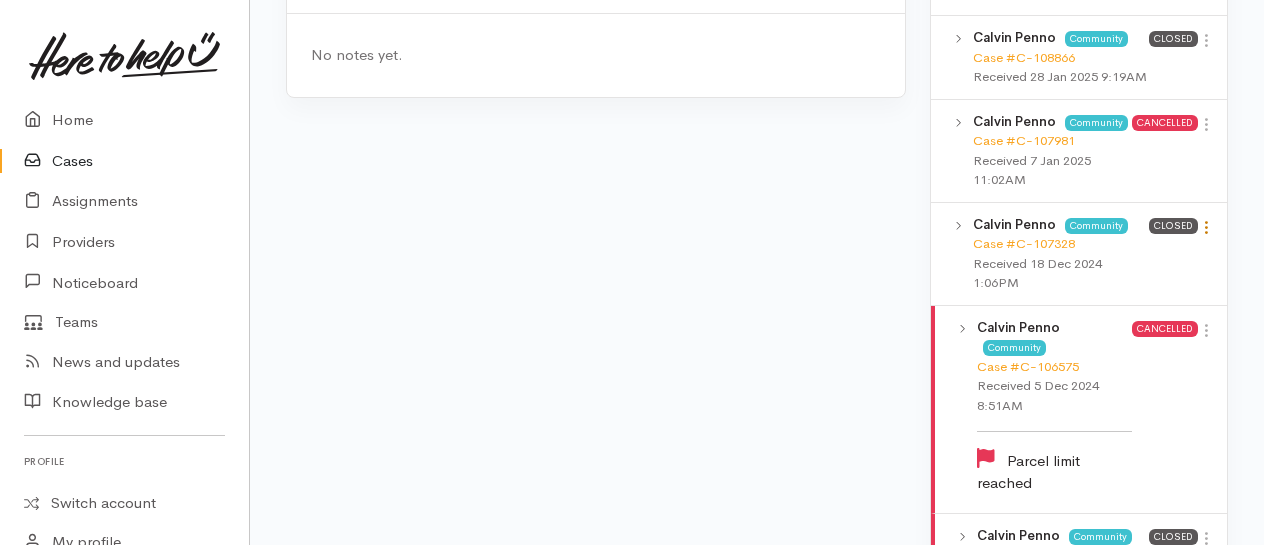 click at bounding box center (1206, 227) 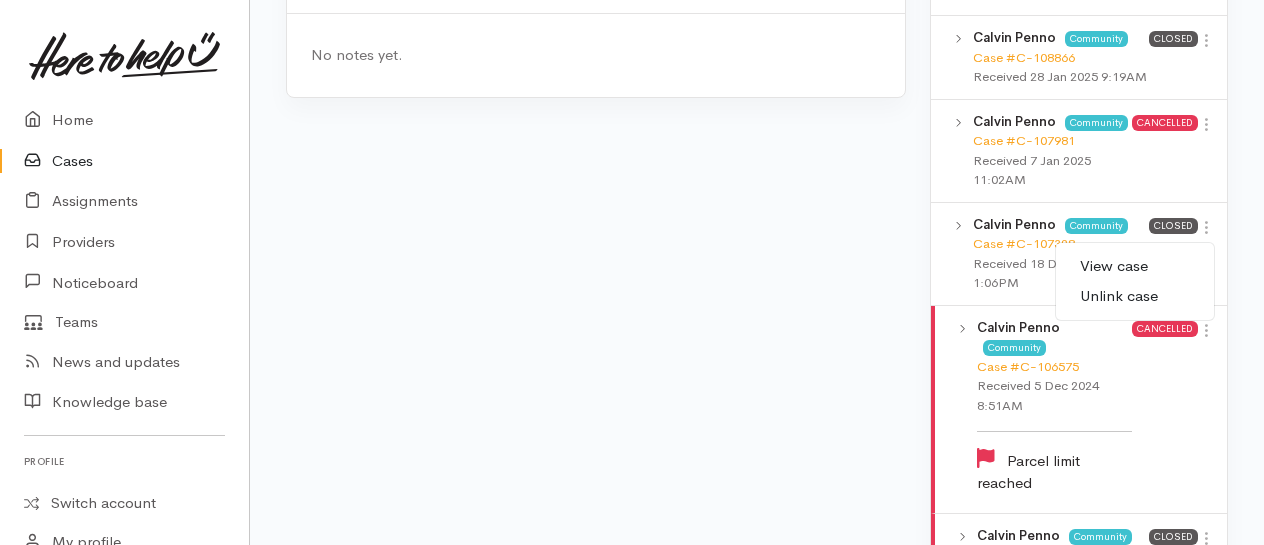 click on "View case" at bounding box center [1135, 266] 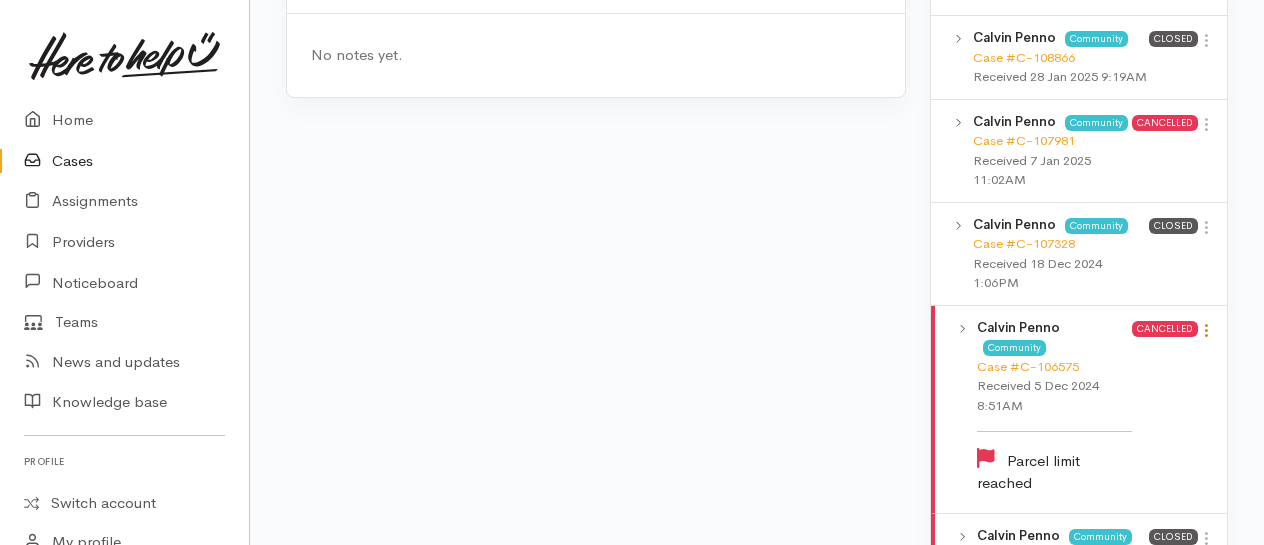click at bounding box center (1206, 330) 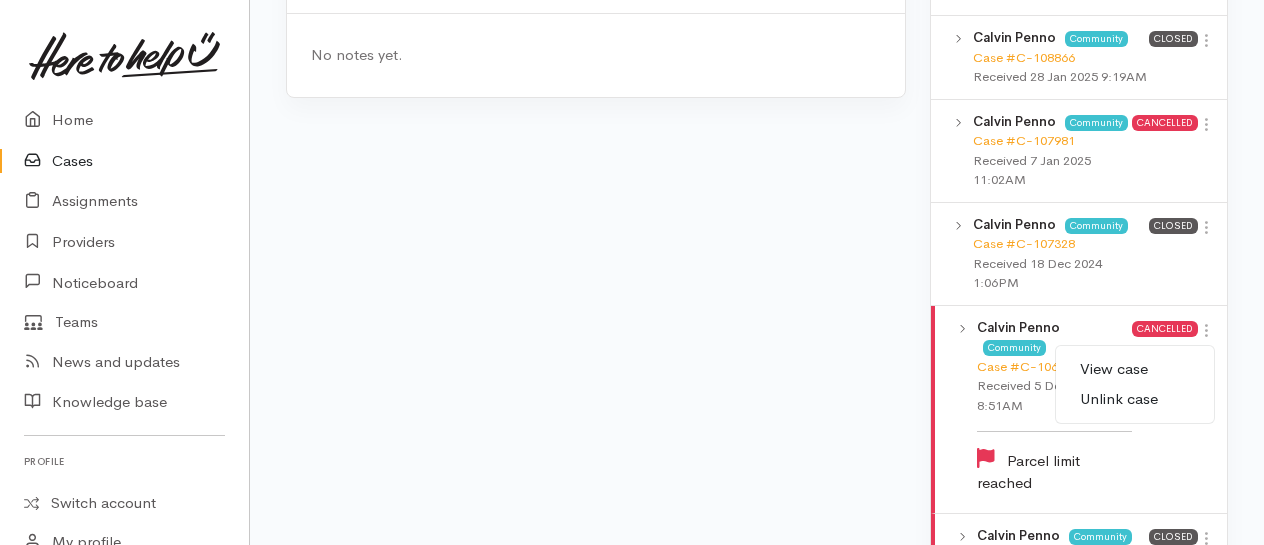 click on "View case" at bounding box center (1135, 369) 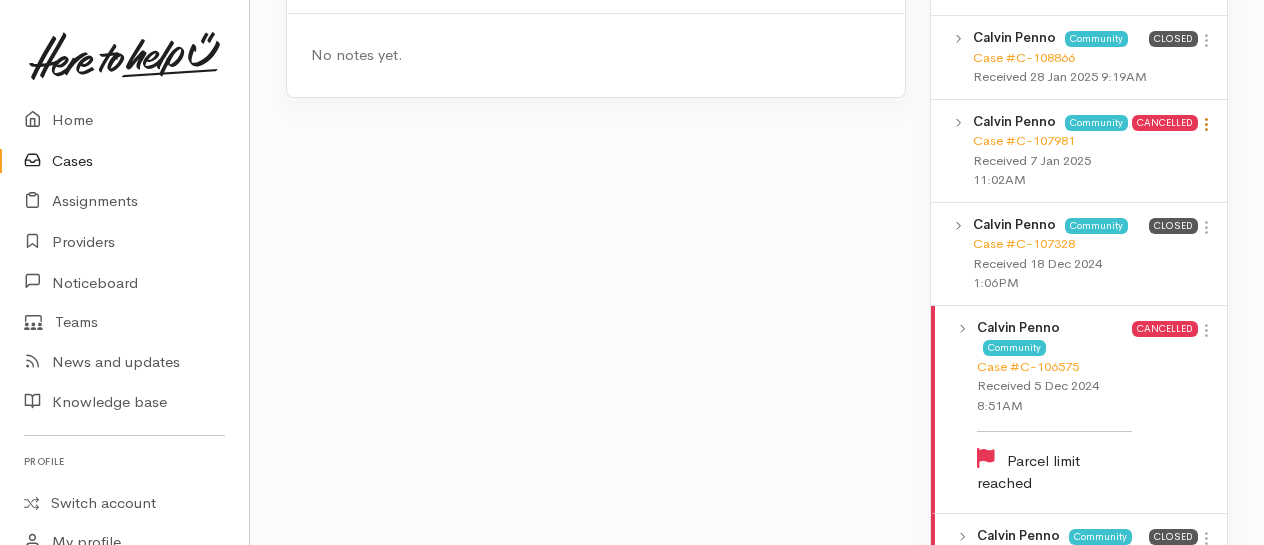 click at bounding box center [1206, 124] 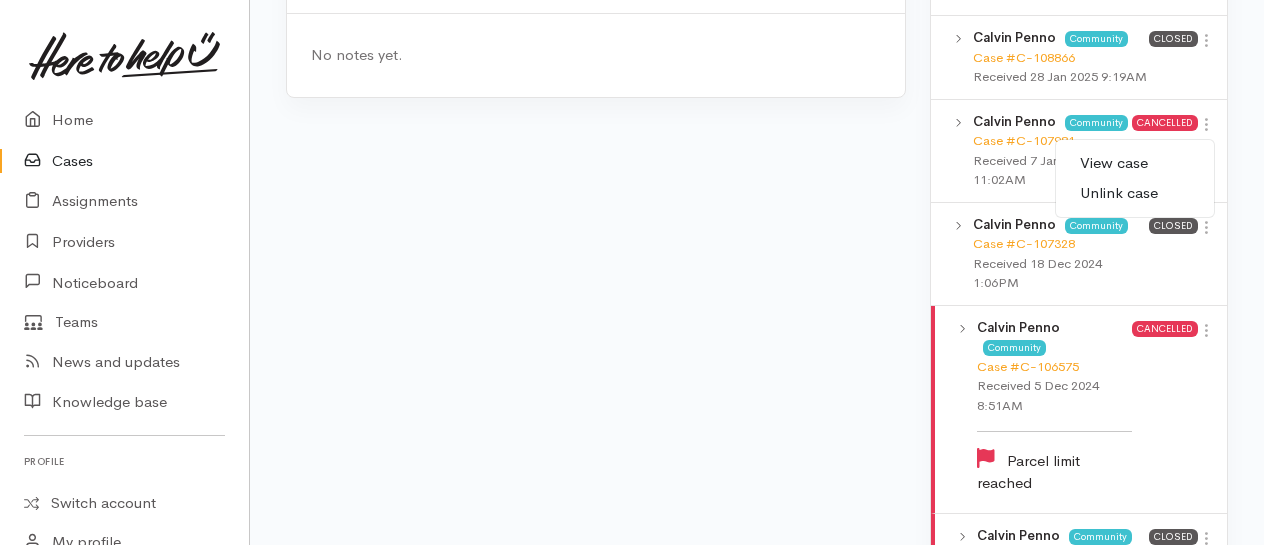 click on "View case" at bounding box center [1135, 163] 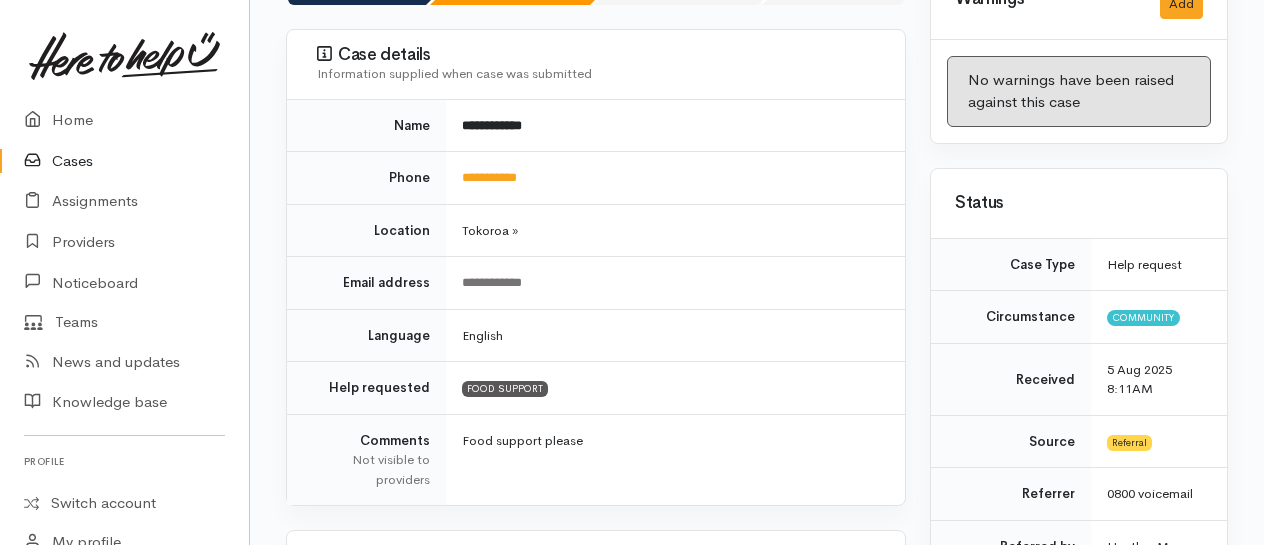 scroll, scrollTop: 0, scrollLeft: 0, axis: both 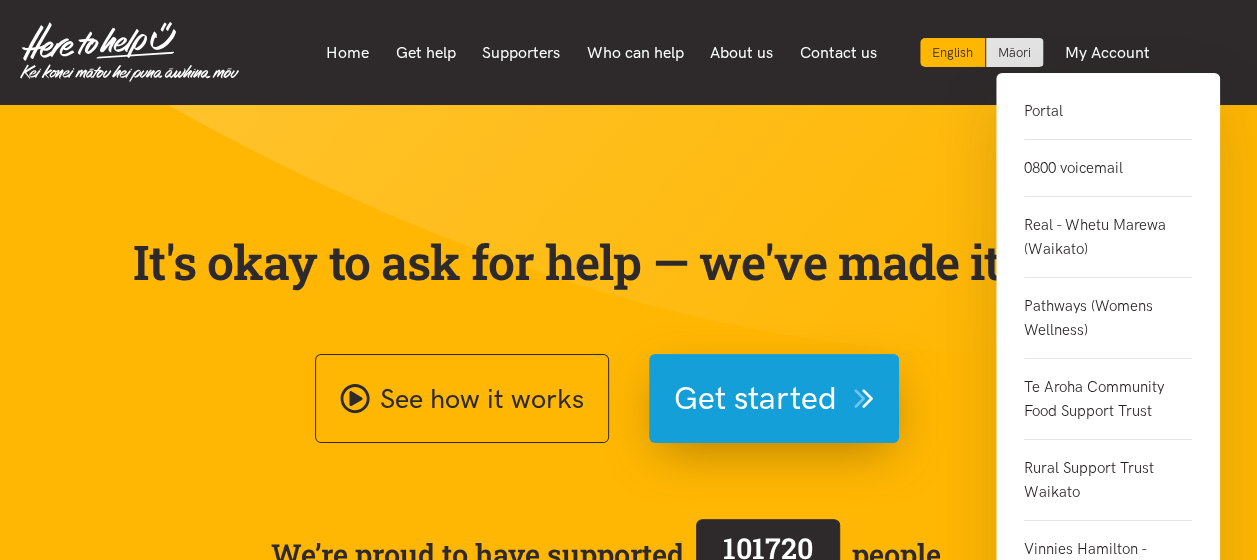 click on "Portal" at bounding box center (1108, 119) 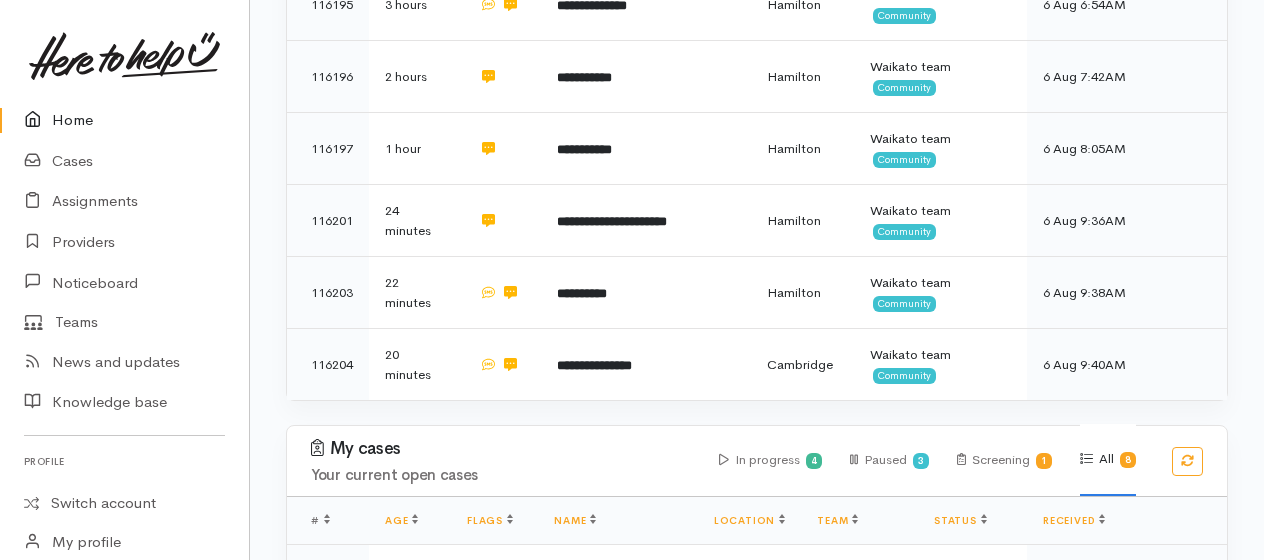 scroll, scrollTop: 1200, scrollLeft: 0, axis: vertical 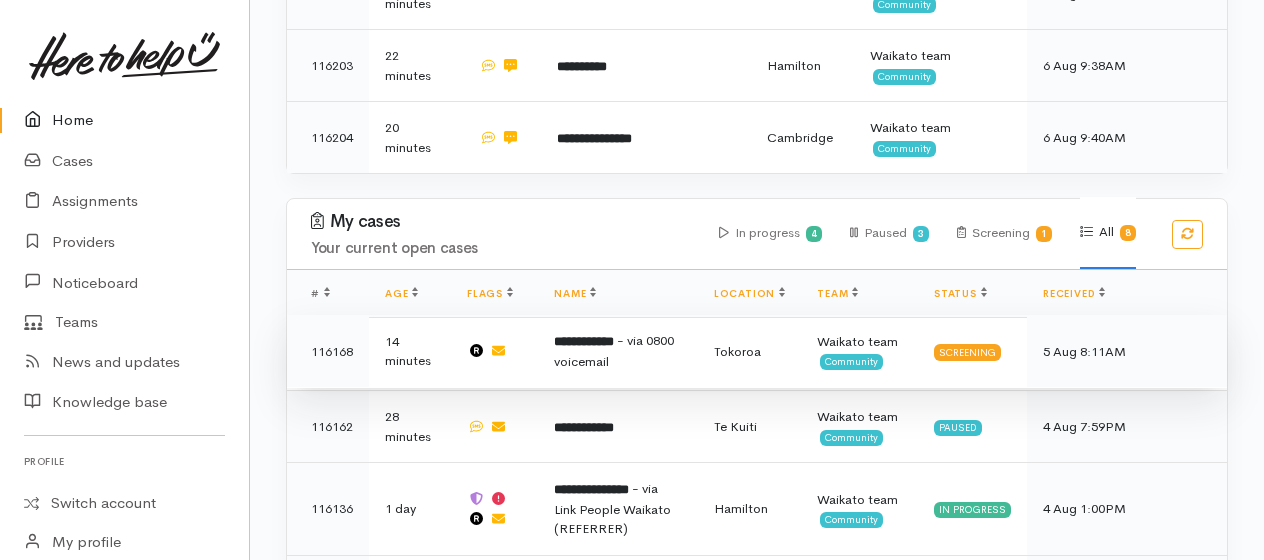 drag, startPoint x: 603, startPoint y: 347, endPoint x: 584, endPoint y: 328, distance: 26.870058 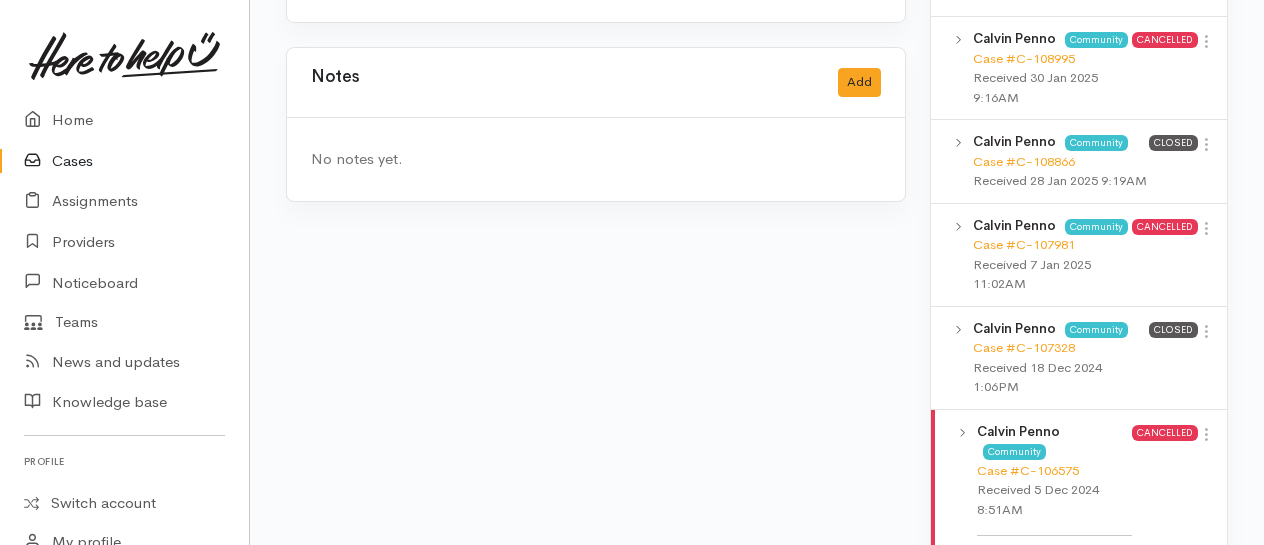 scroll, scrollTop: 2000, scrollLeft: 0, axis: vertical 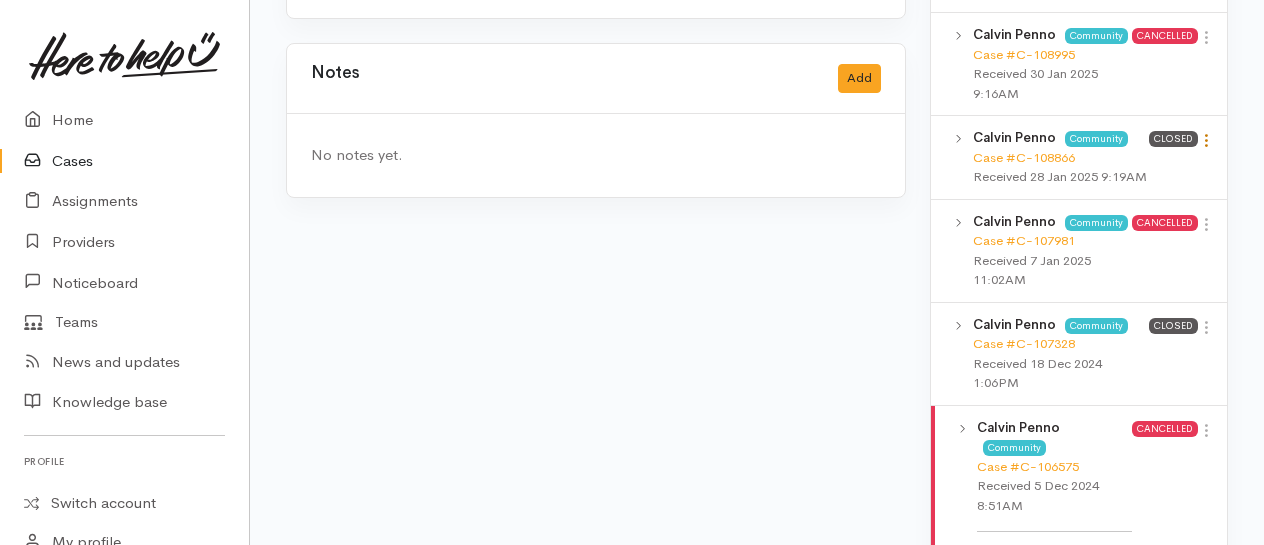 click at bounding box center (1206, 140) 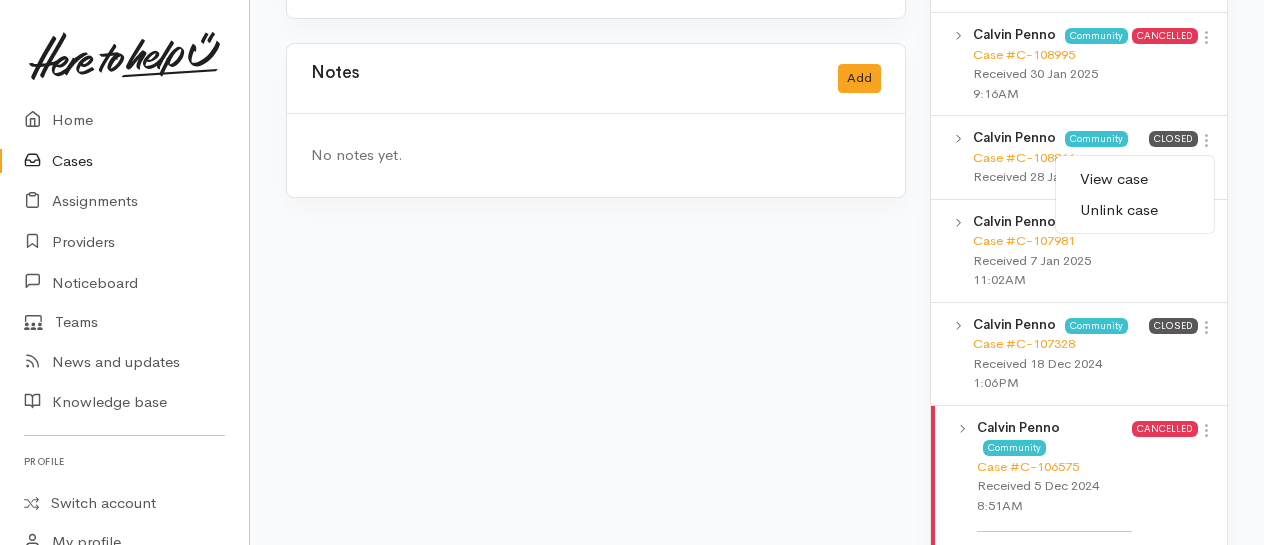 click on "View case" at bounding box center (1135, 179) 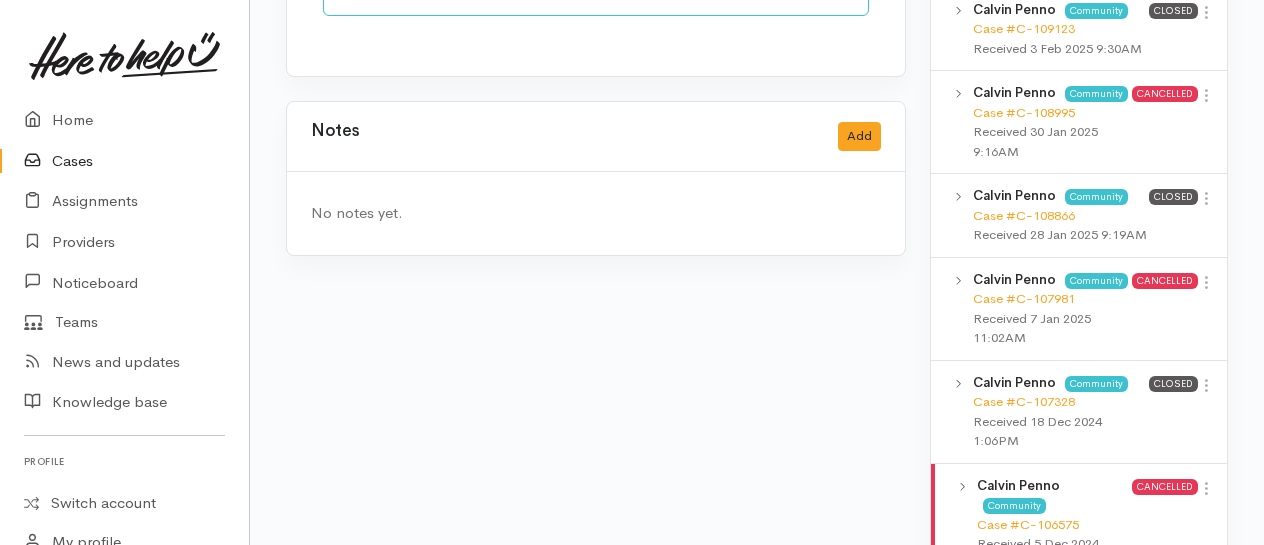 scroll, scrollTop: 1900, scrollLeft: 0, axis: vertical 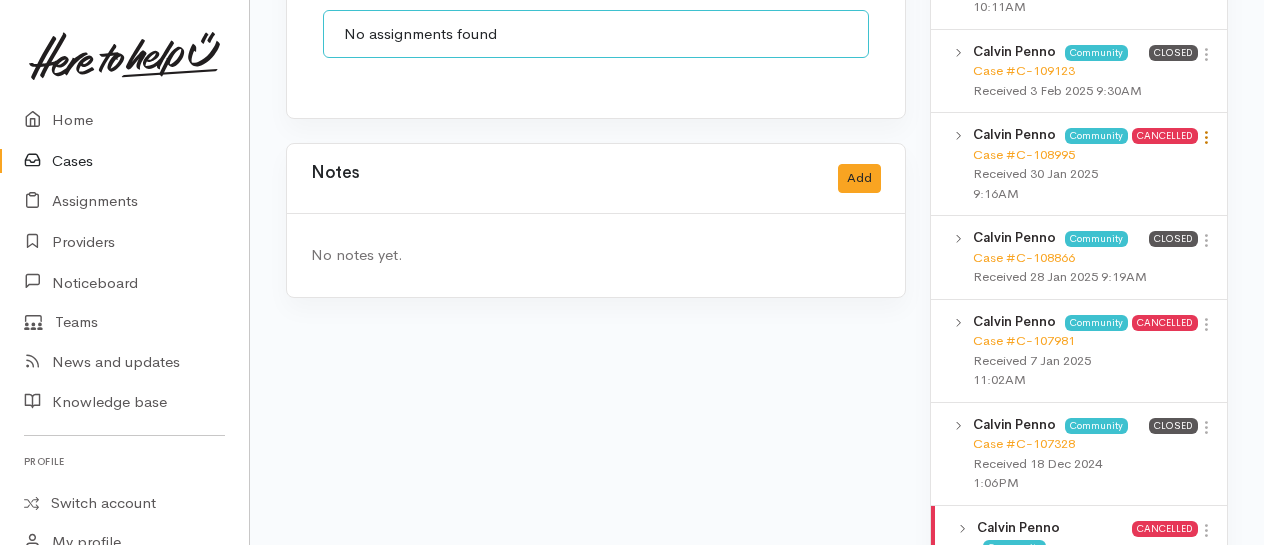click at bounding box center (1206, 137) 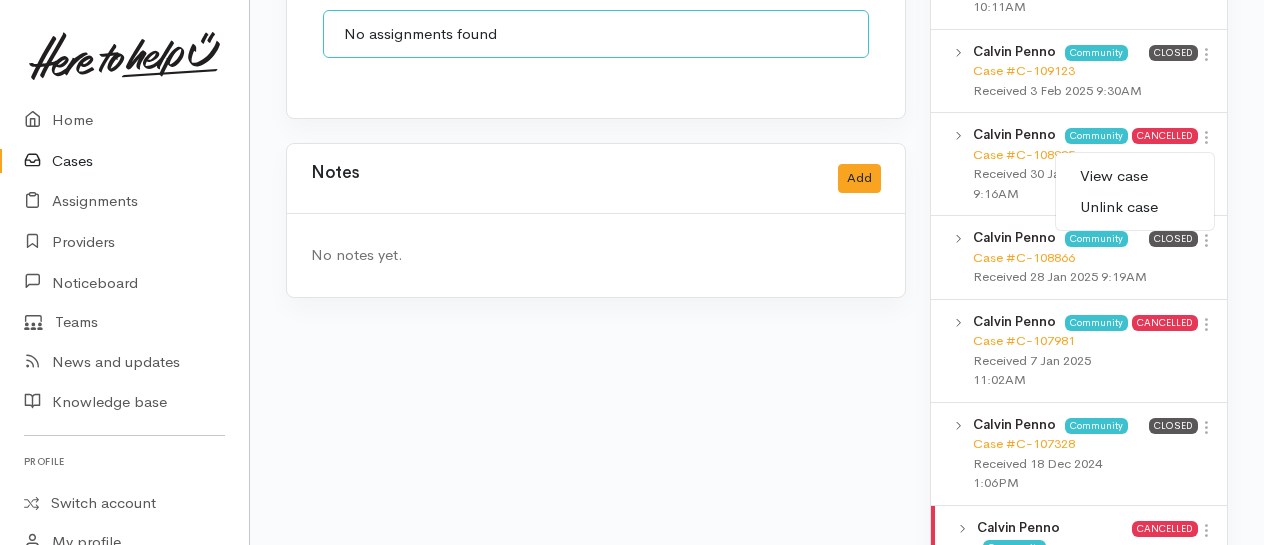 click on "View case" at bounding box center [1135, 176] 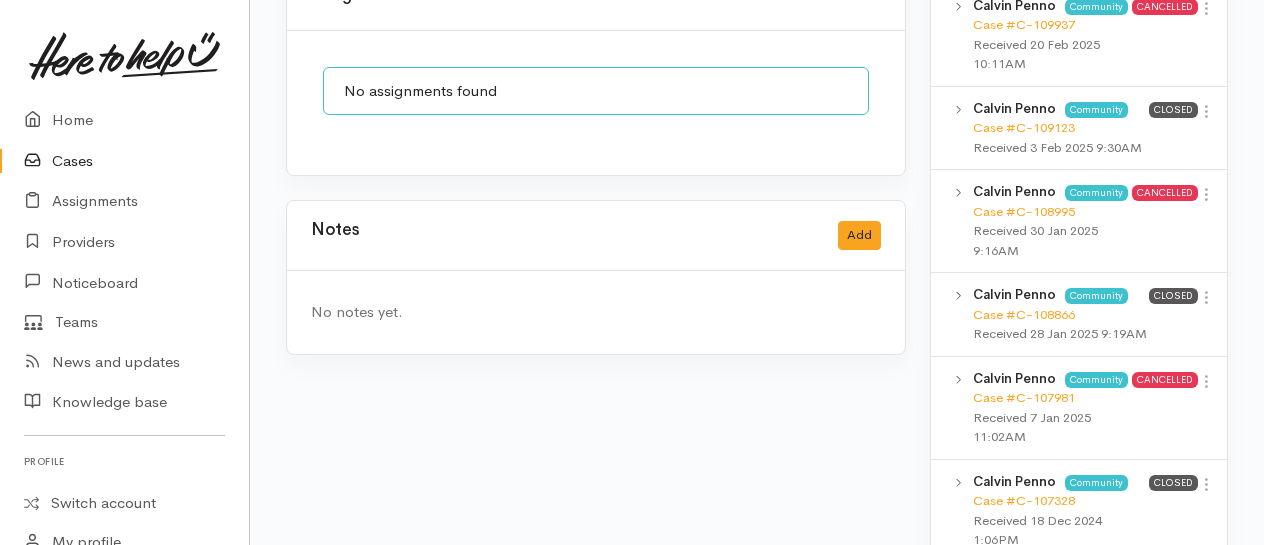 scroll, scrollTop: 1800, scrollLeft: 0, axis: vertical 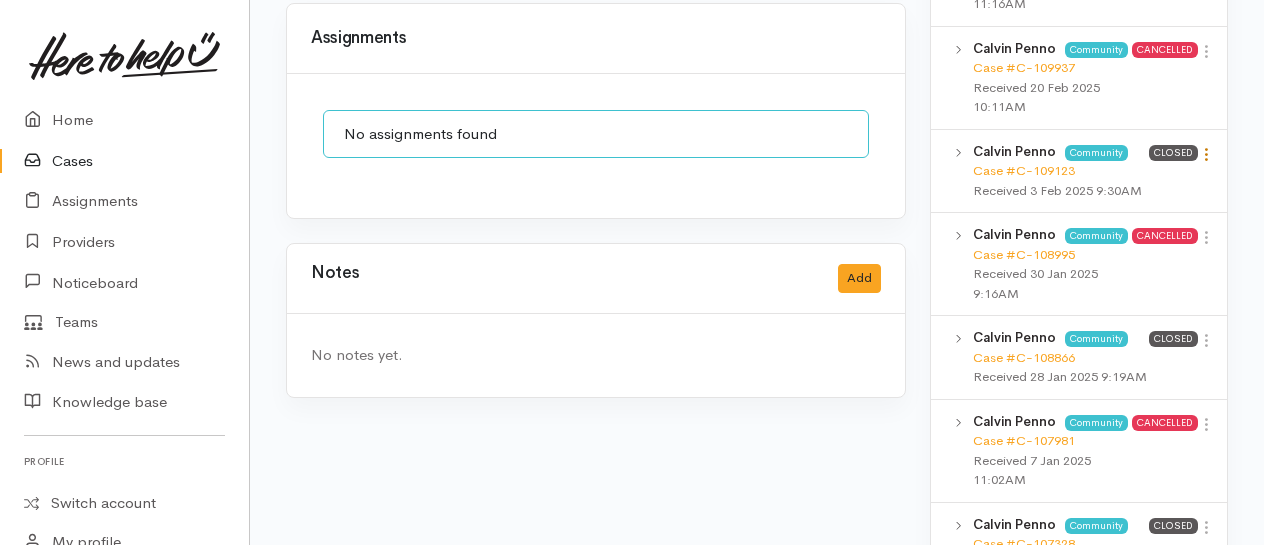 click at bounding box center (1206, 154) 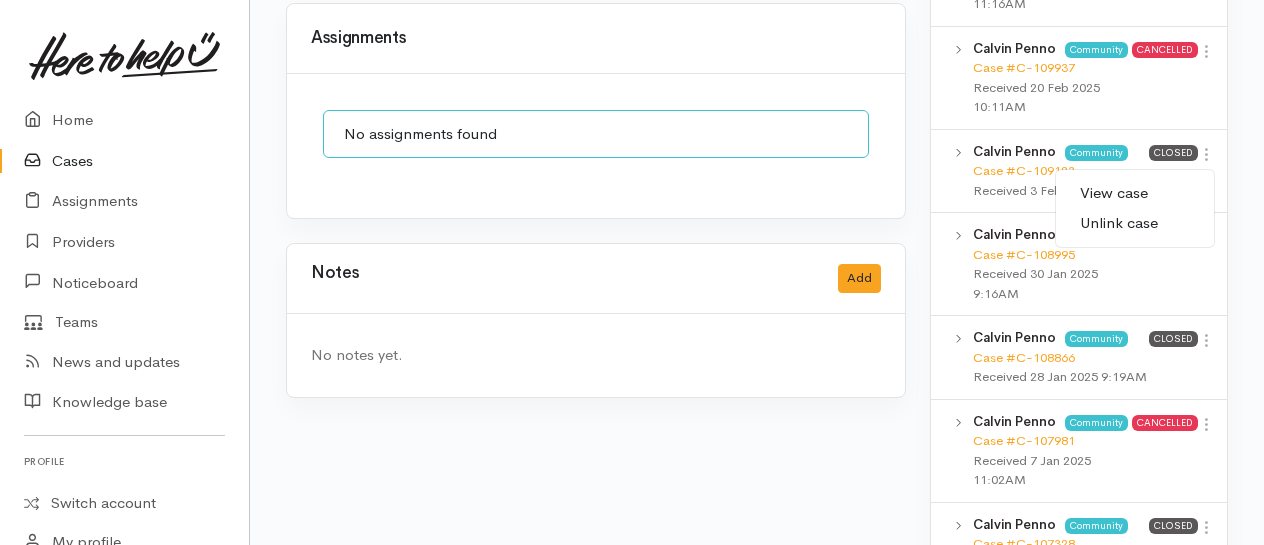 click on "View case" at bounding box center [1135, 193] 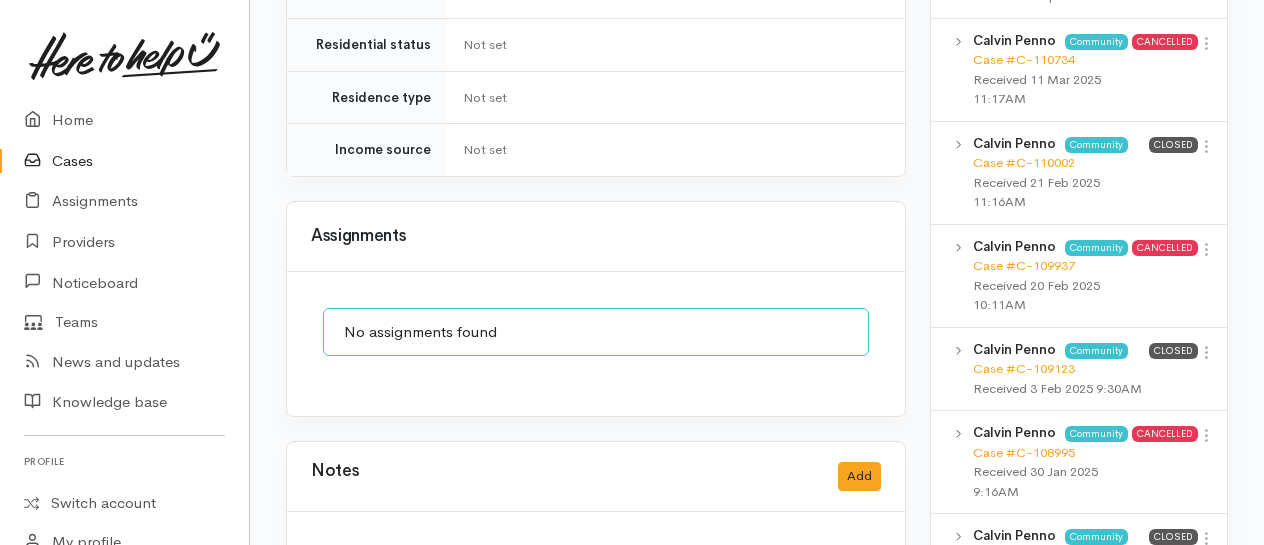 scroll, scrollTop: 1600, scrollLeft: 0, axis: vertical 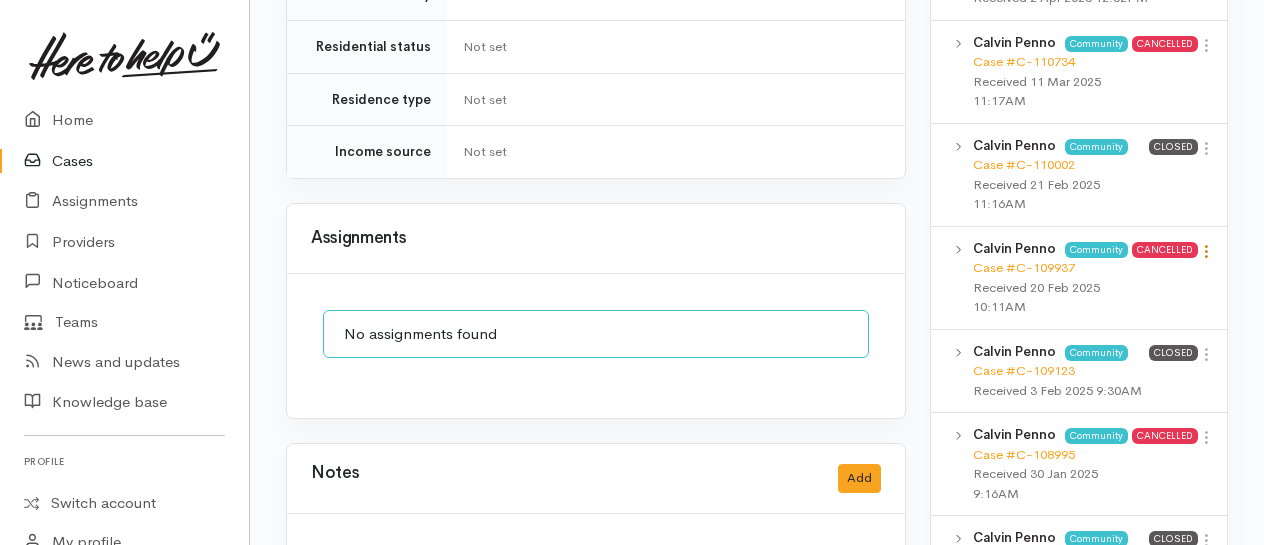 click at bounding box center (1206, 251) 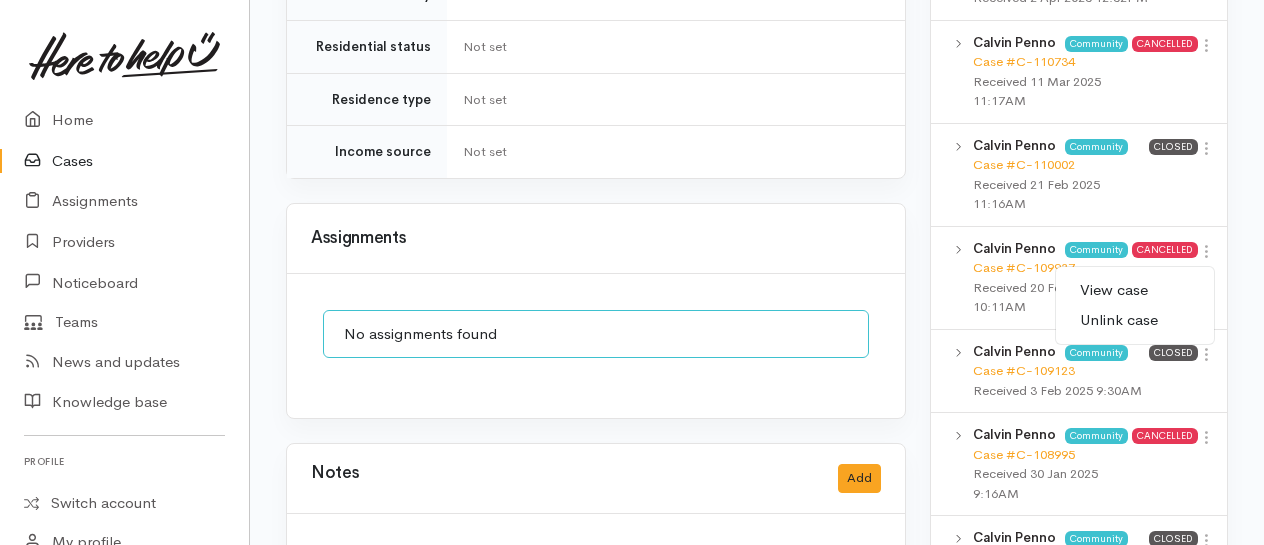 click on "View case" at bounding box center (1135, 290) 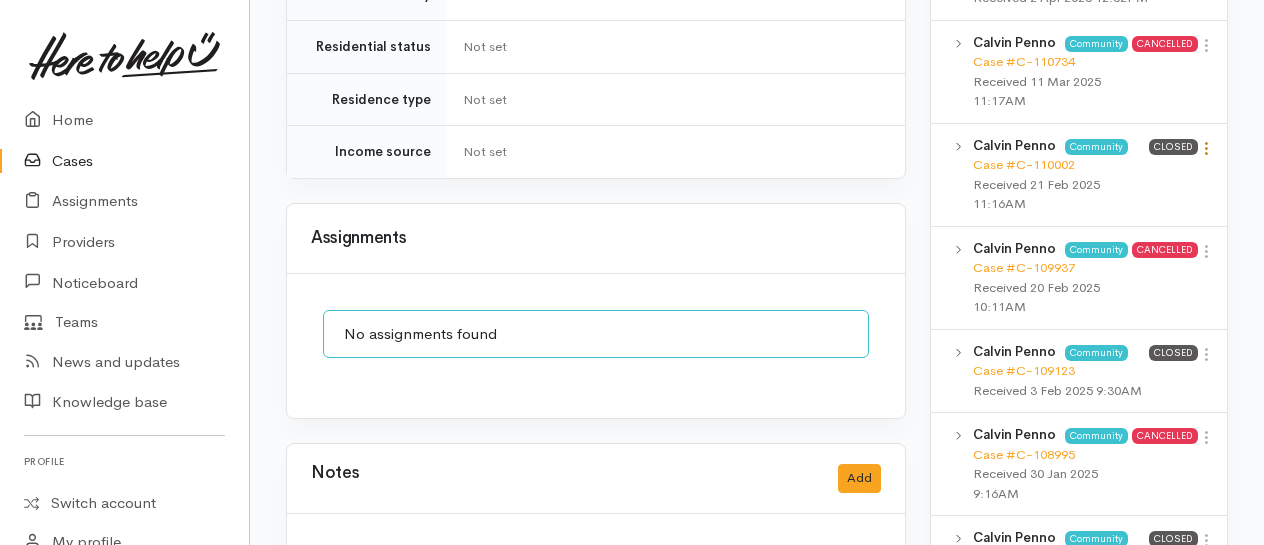 click at bounding box center [1206, 148] 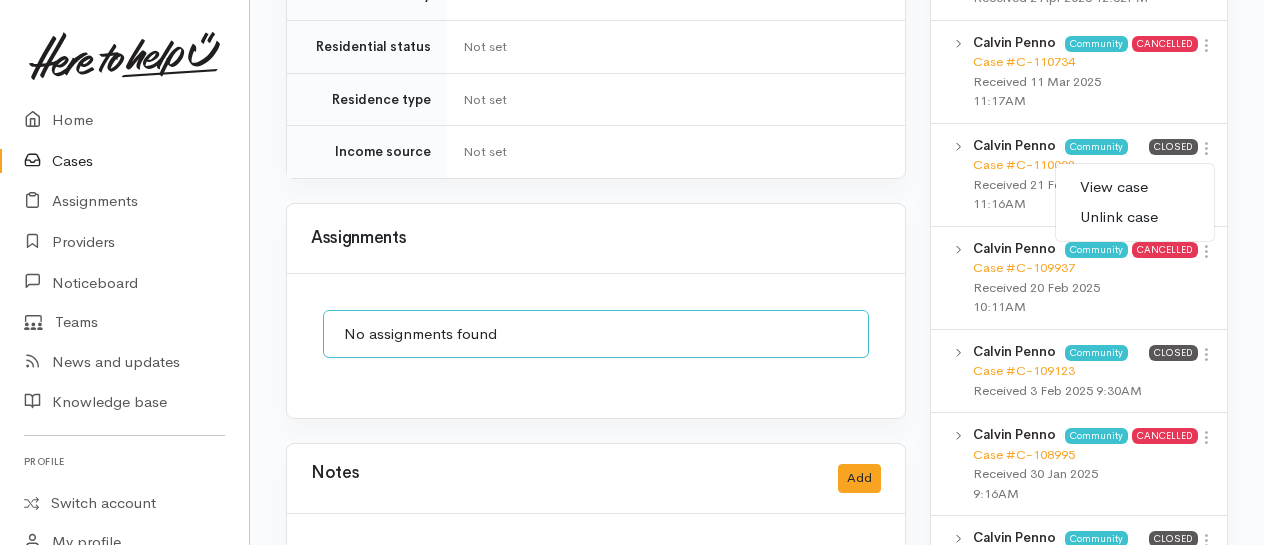 click on "View case" at bounding box center (1135, 187) 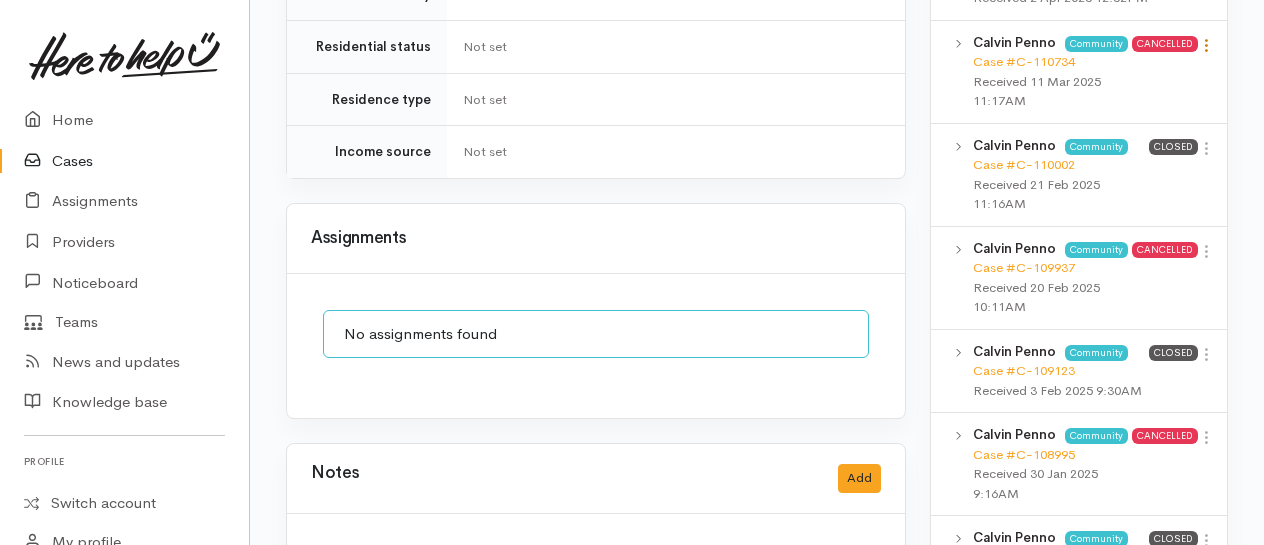 click at bounding box center (1206, 45) 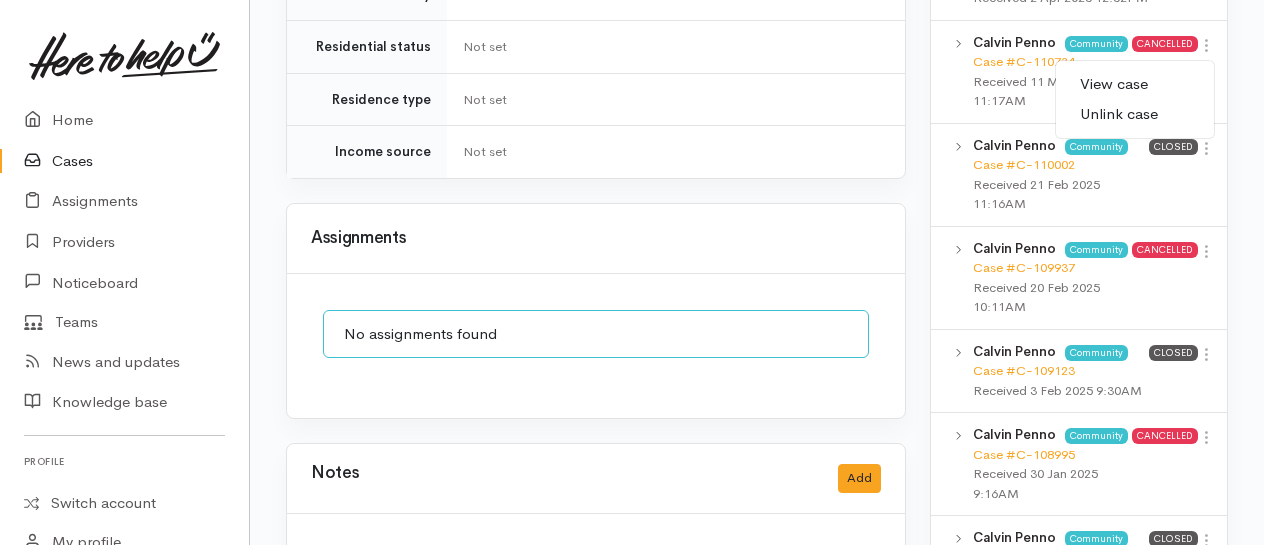 click on "View case" at bounding box center [1135, 84] 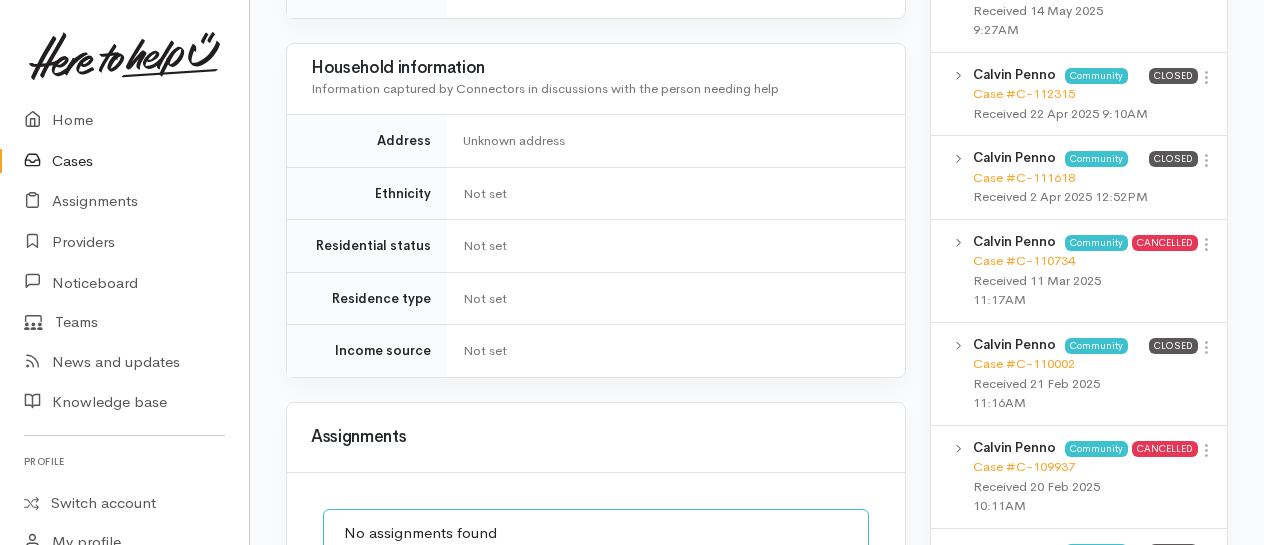 scroll, scrollTop: 1400, scrollLeft: 0, axis: vertical 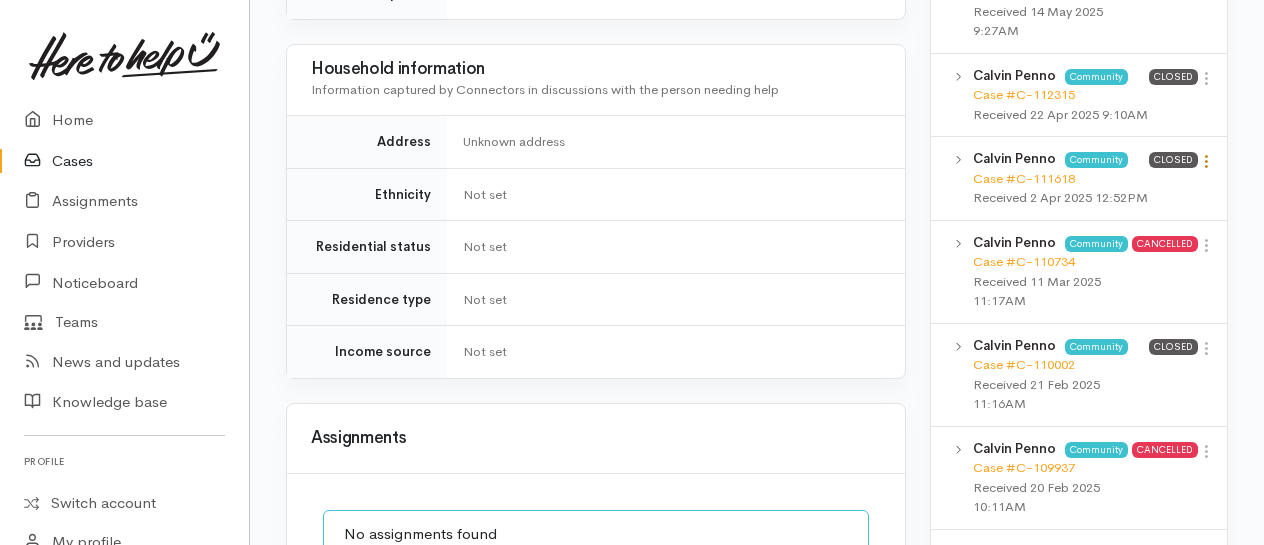 click at bounding box center (1206, 161) 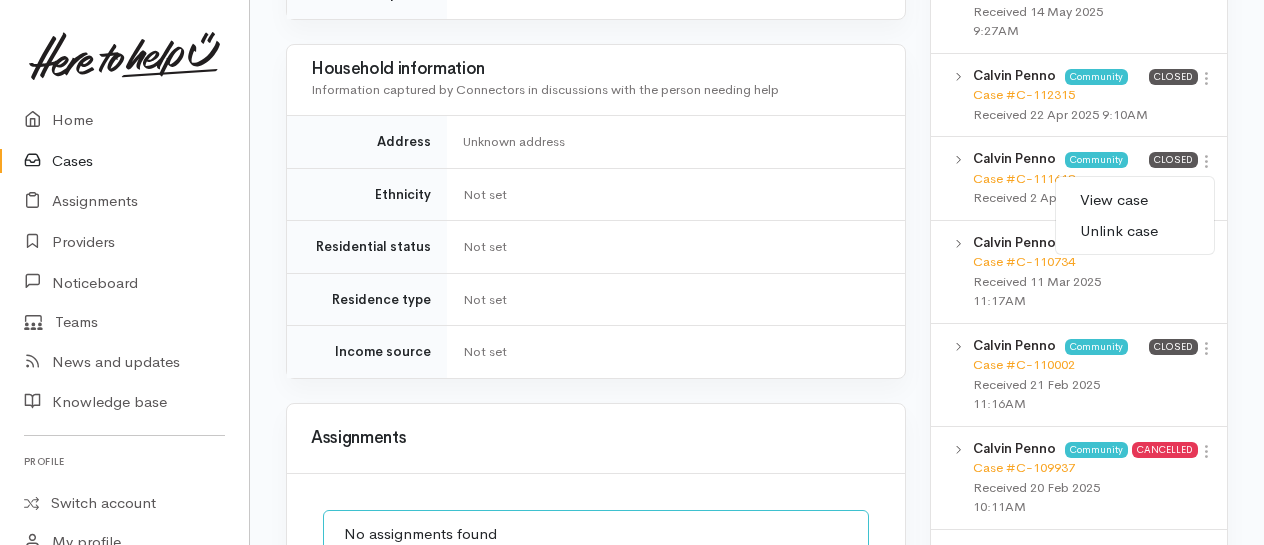 click on "View case" at bounding box center (1135, 200) 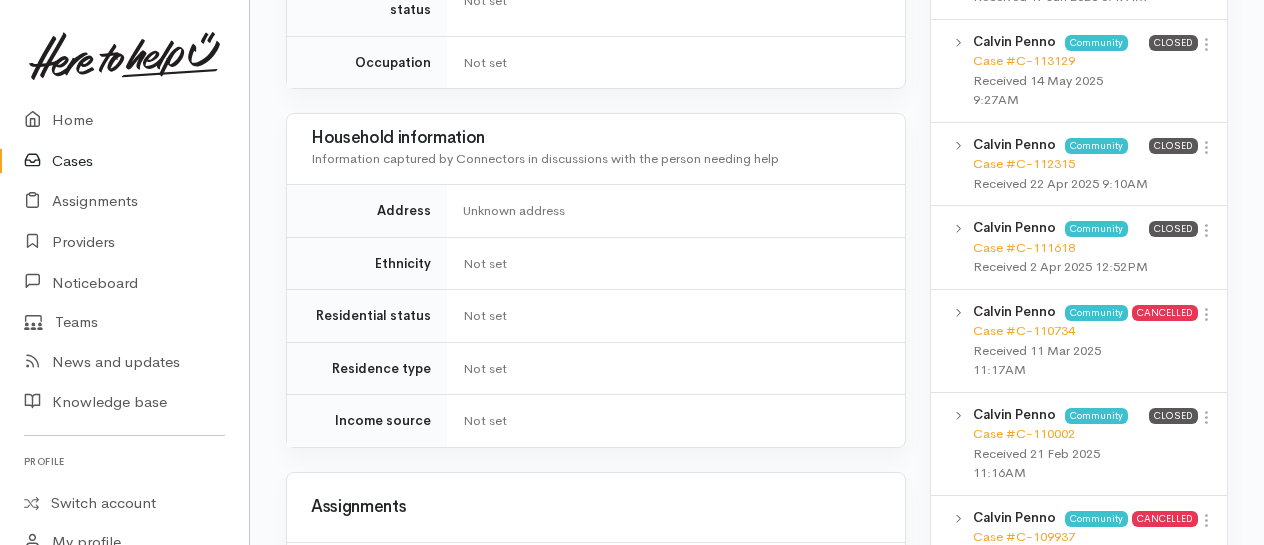 scroll, scrollTop: 1300, scrollLeft: 0, axis: vertical 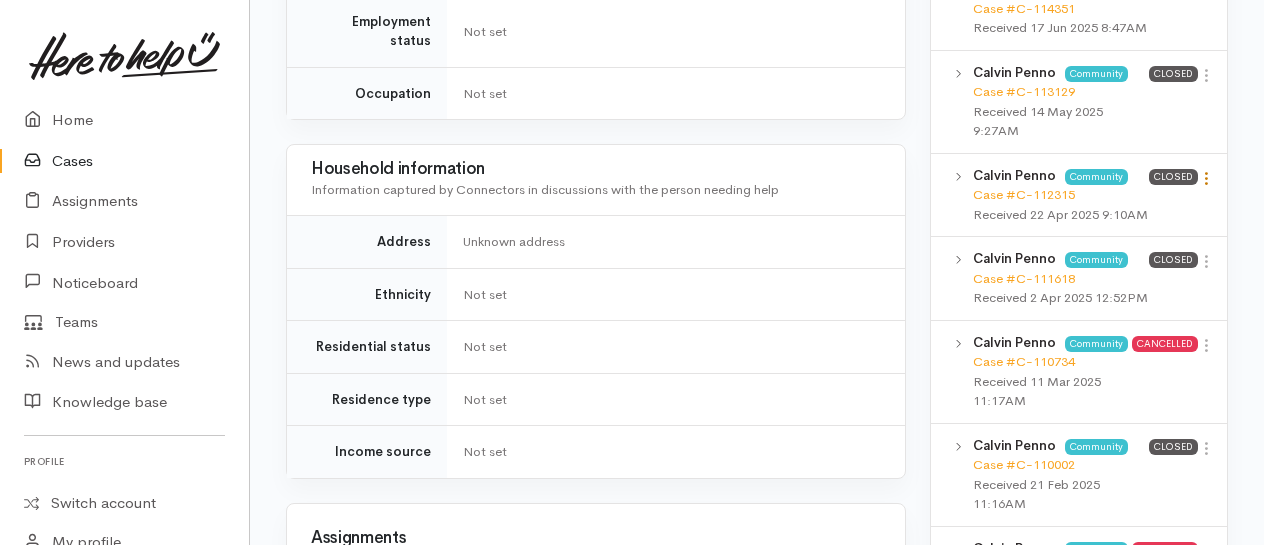 click at bounding box center (1206, 178) 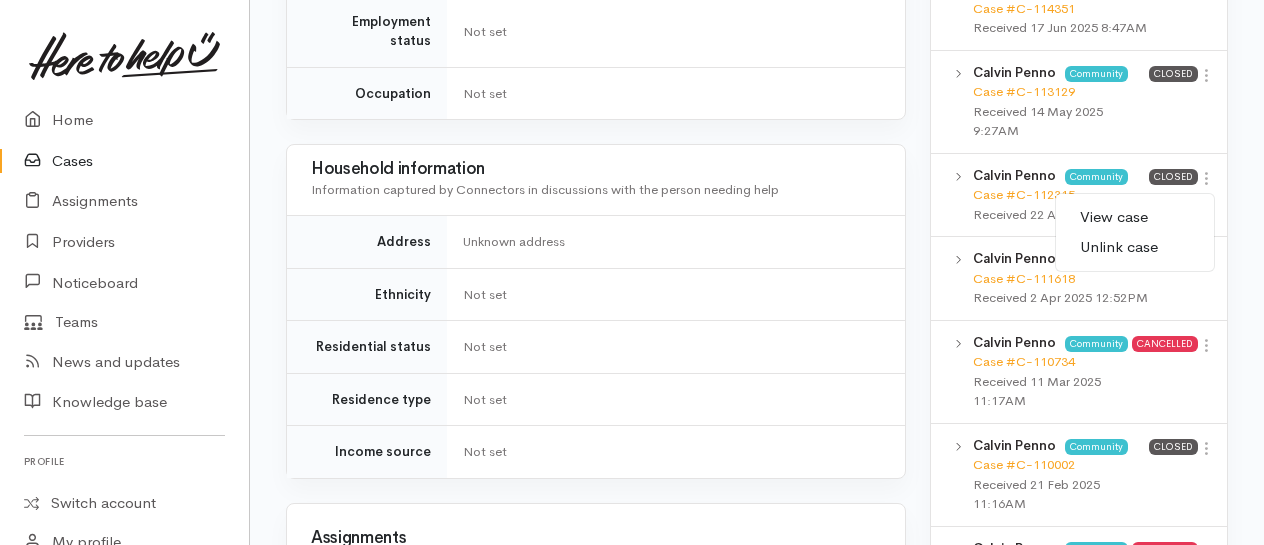 click on "View case" at bounding box center (1135, 217) 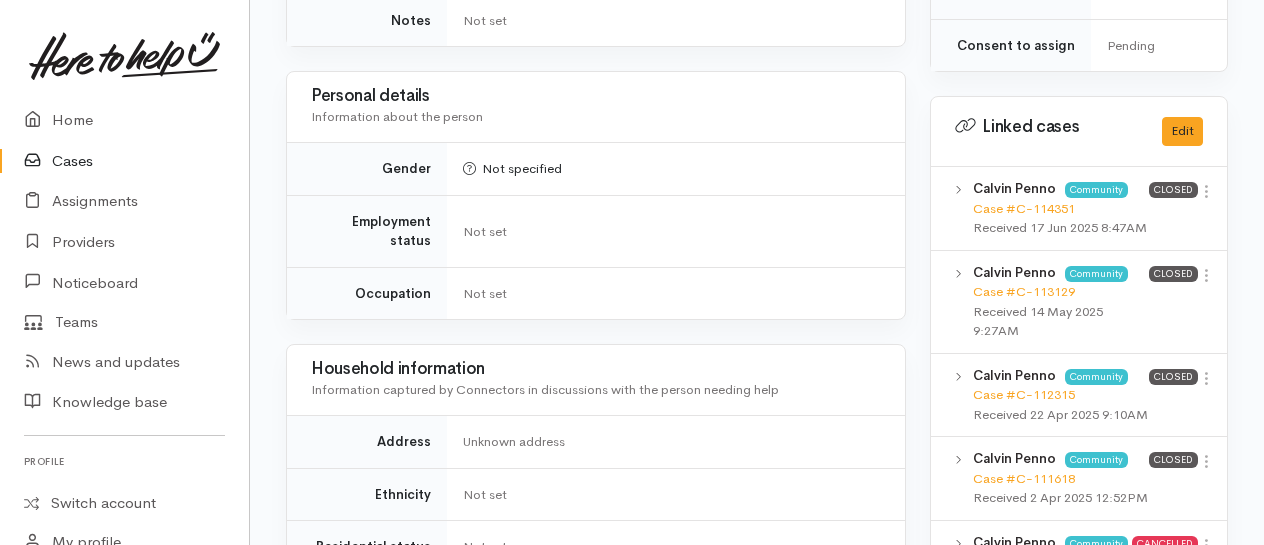 scroll, scrollTop: 1100, scrollLeft: 0, axis: vertical 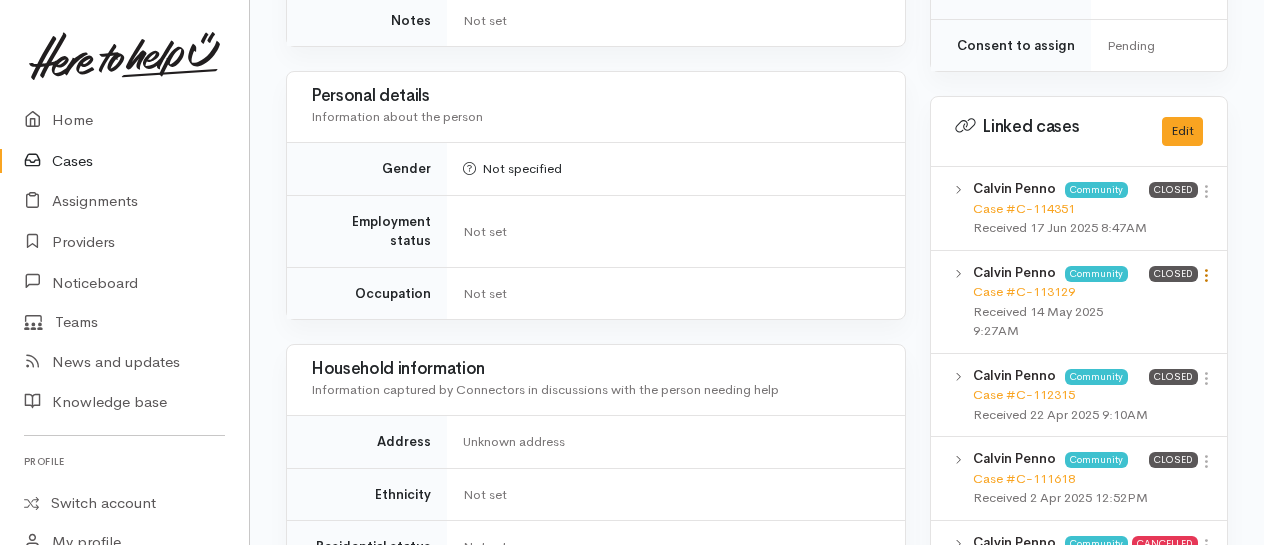 click at bounding box center (1206, 275) 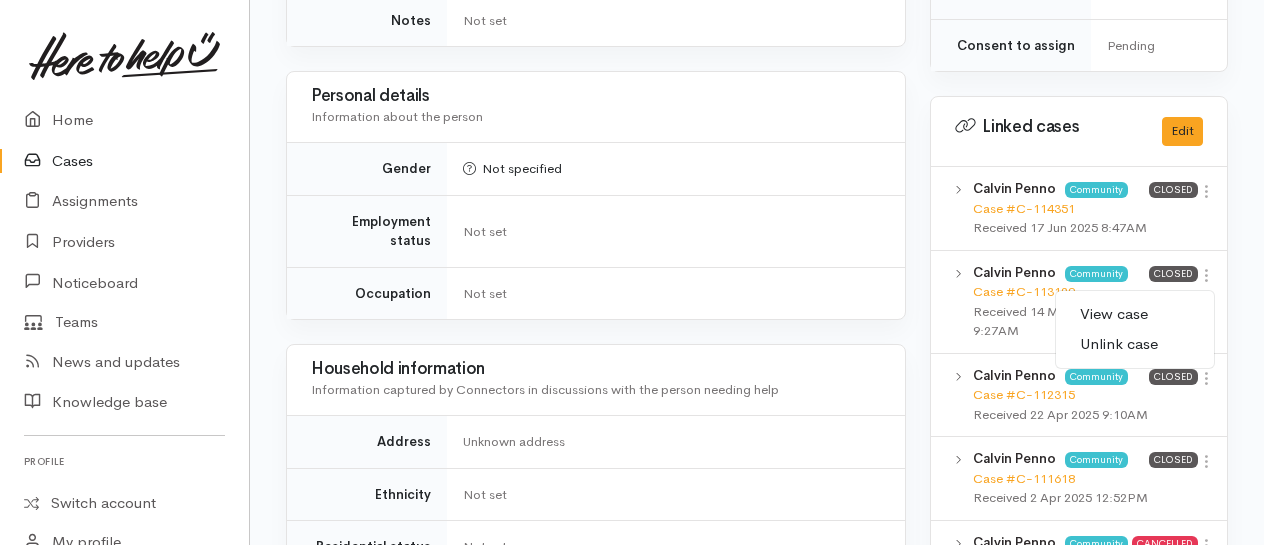 click on "View case" at bounding box center [1135, 314] 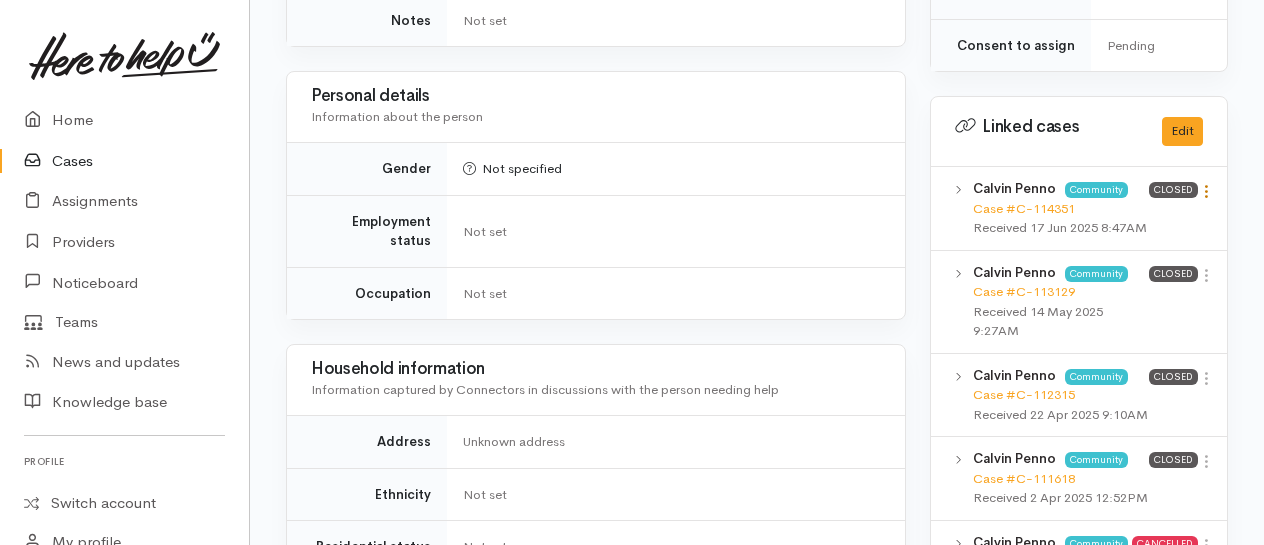 click at bounding box center (1206, 191) 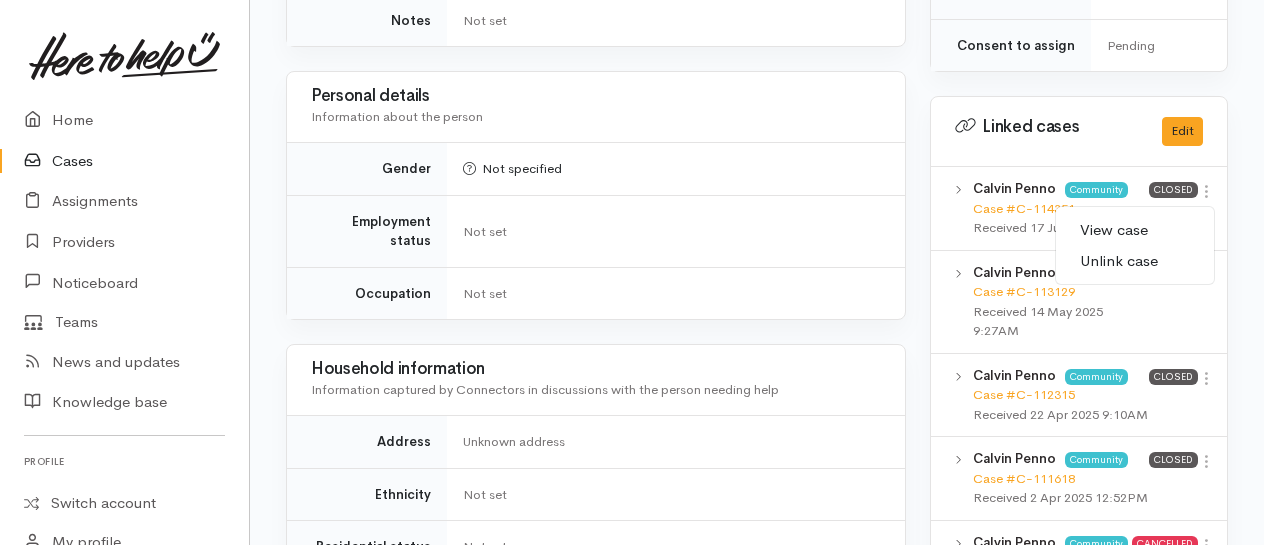 click on "View case" at bounding box center (1135, 230) 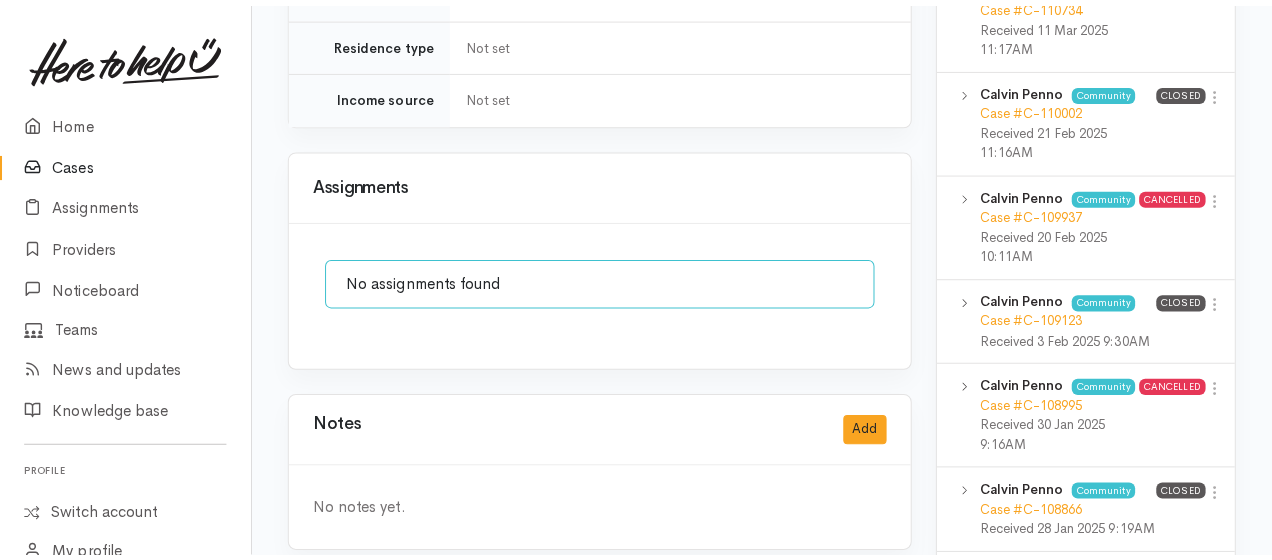 scroll, scrollTop: 1900, scrollLeft: 0, axis: vertical 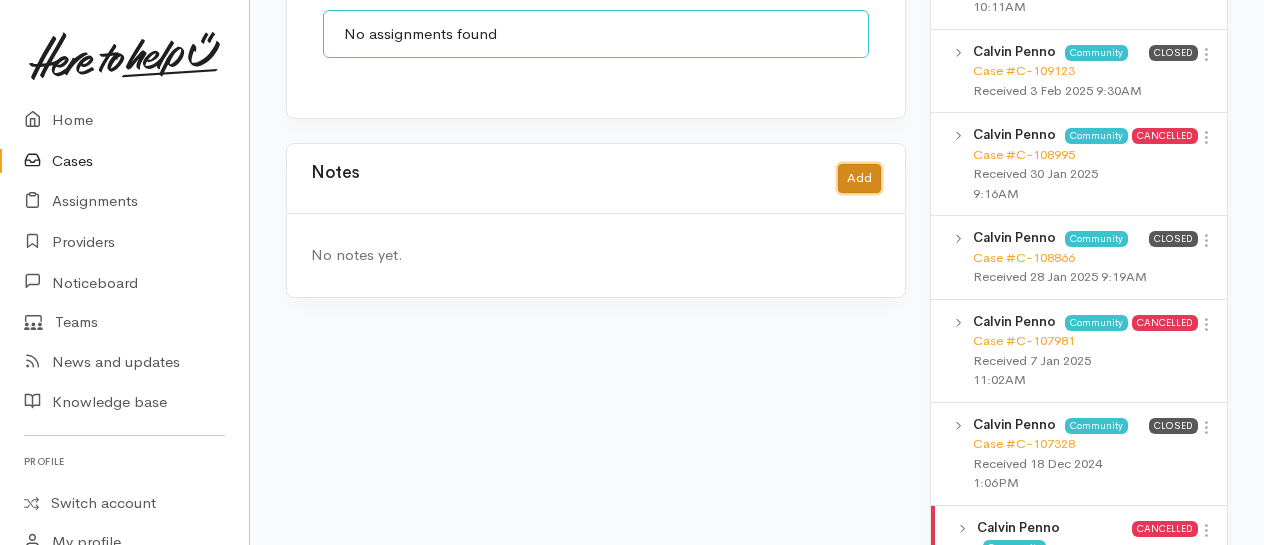 click on "Add" at bounding box center (859, 178) 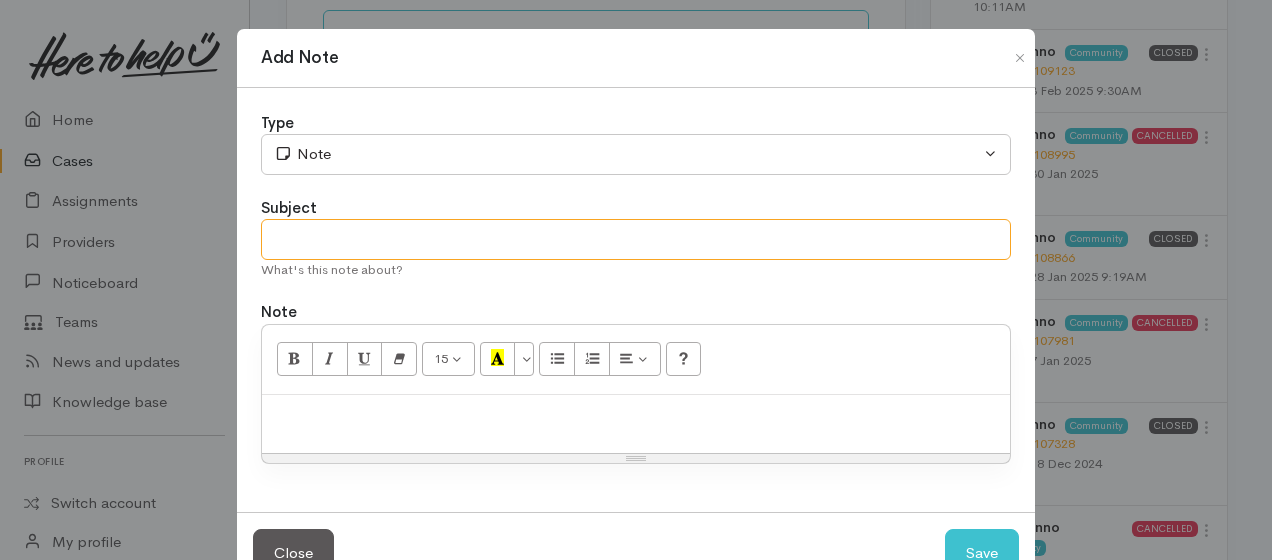 click at bounding box center (636, 239) 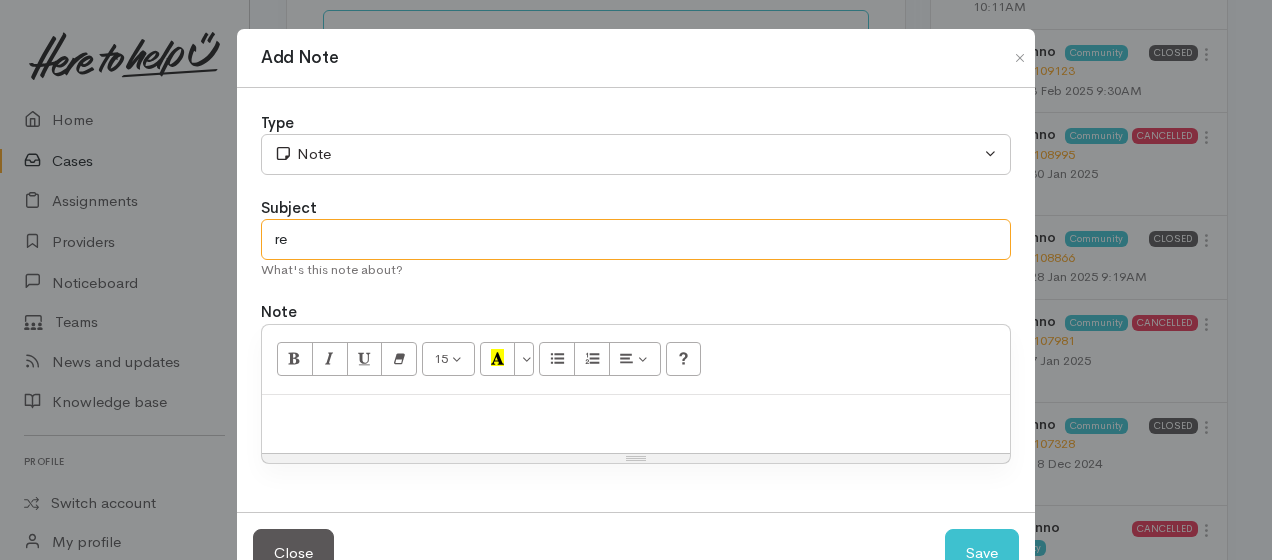 type on "r" 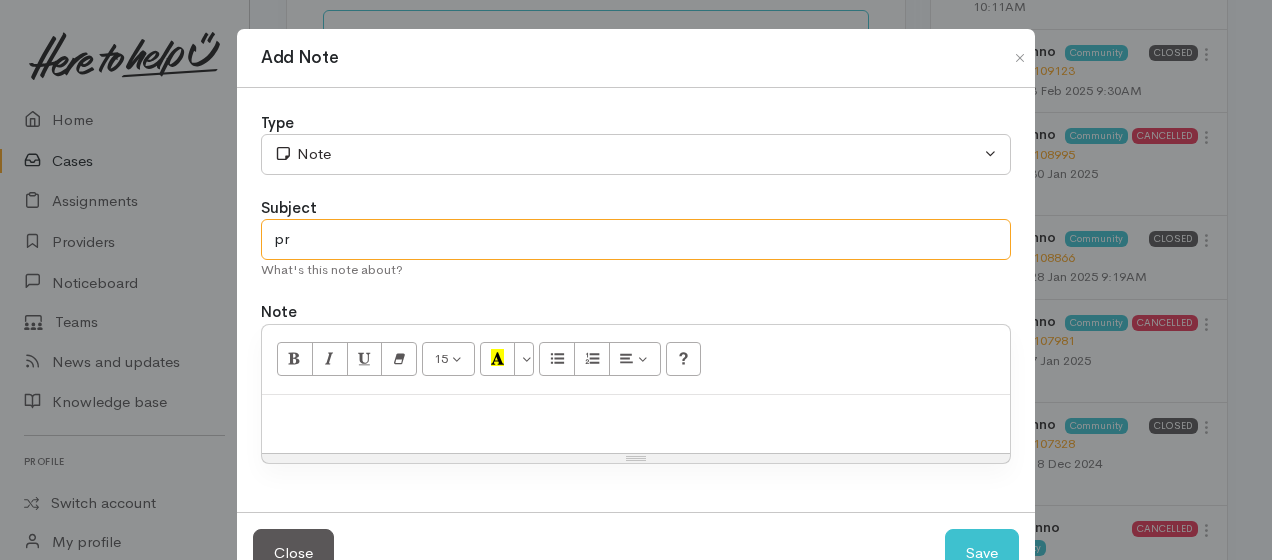 type on "p" 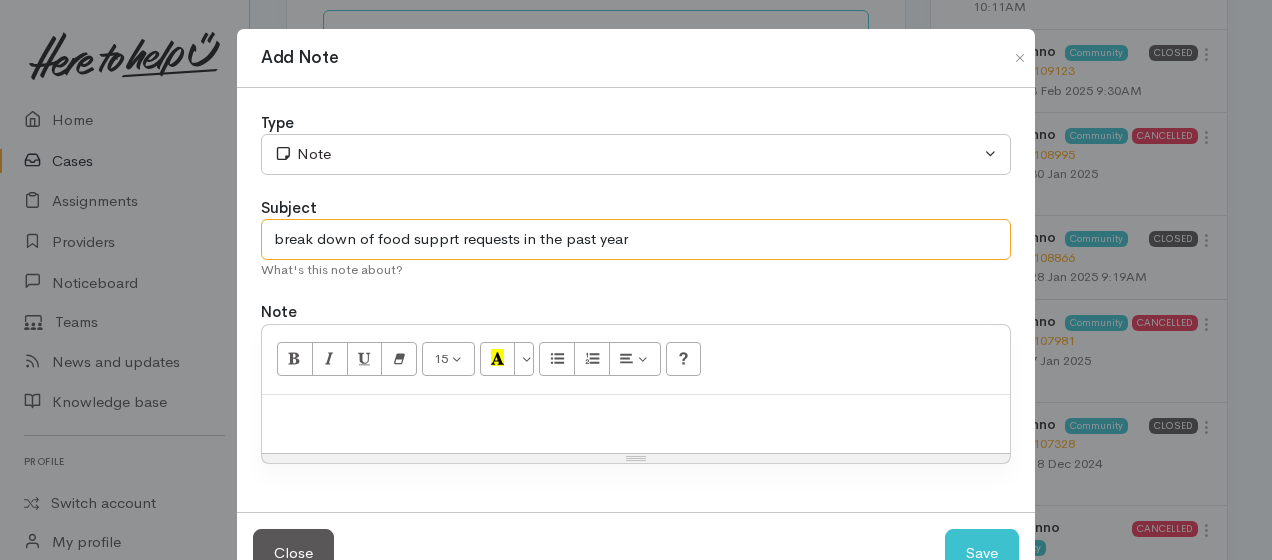 click on "break down of food supprt requests in the past year" at bounding box center [636, 239] 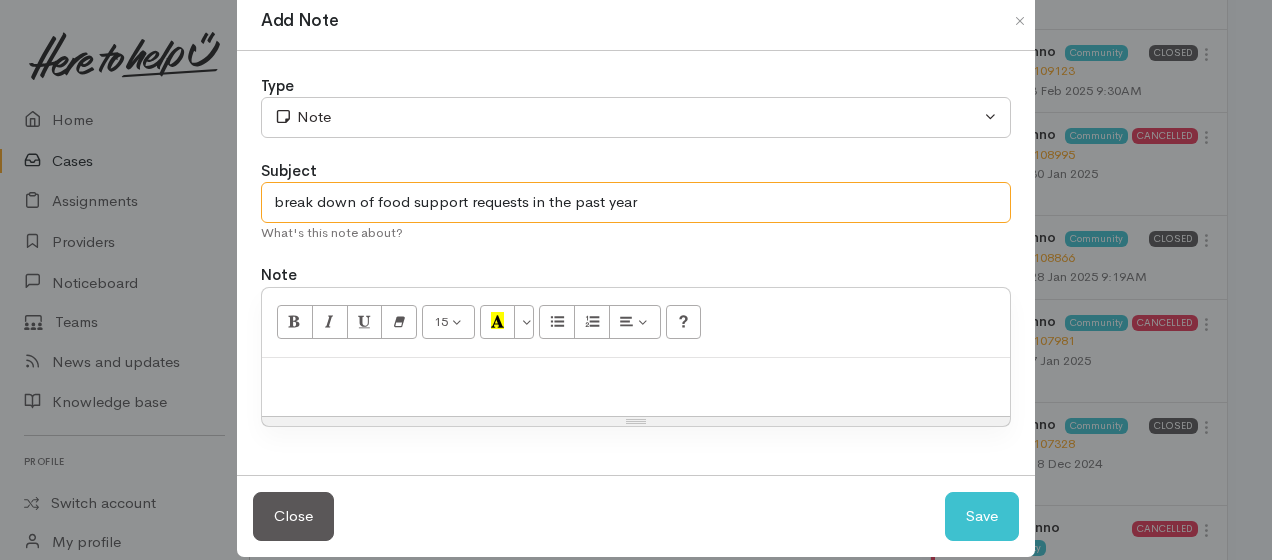 scroll, scrollTop: 58, scrollLeft: 0, axis: vertical 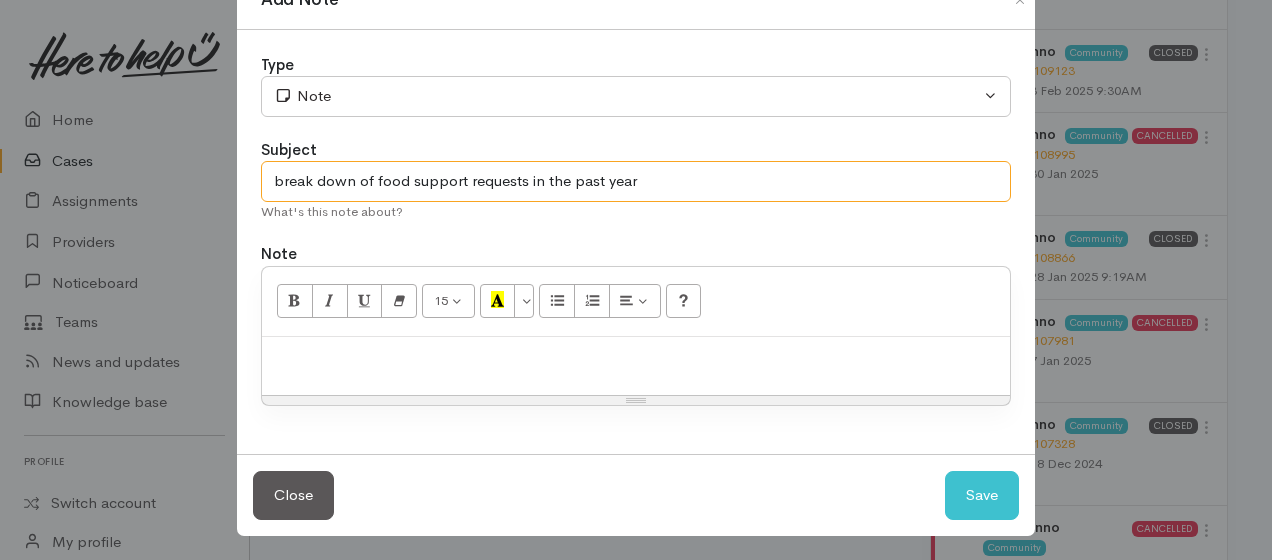 type on "break down of food support requests in the past year" 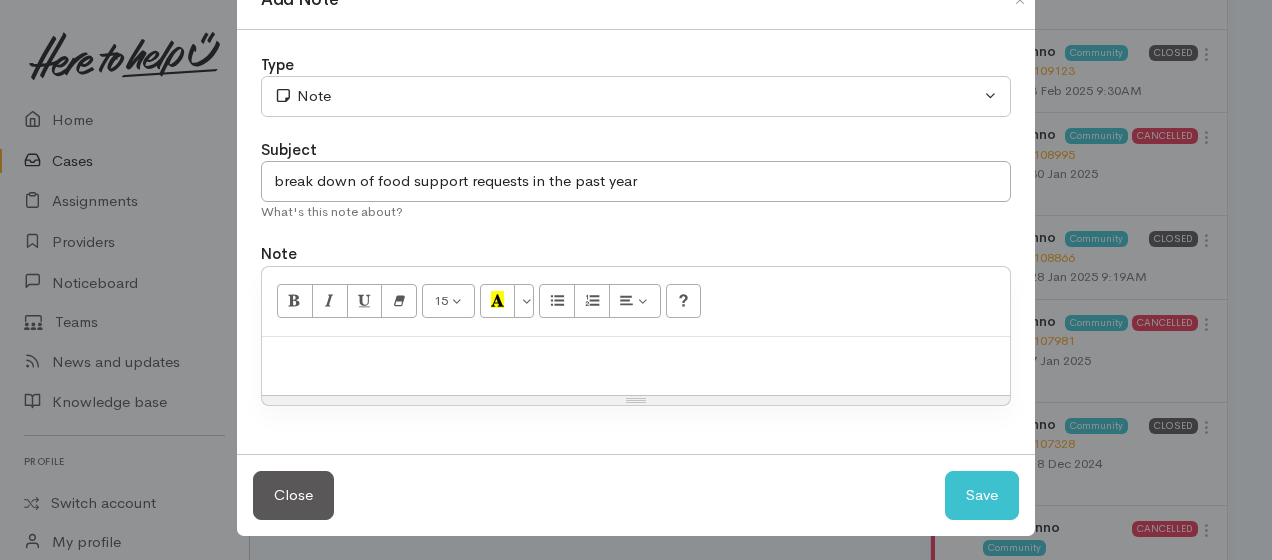 click at bounding box center (636, 358) 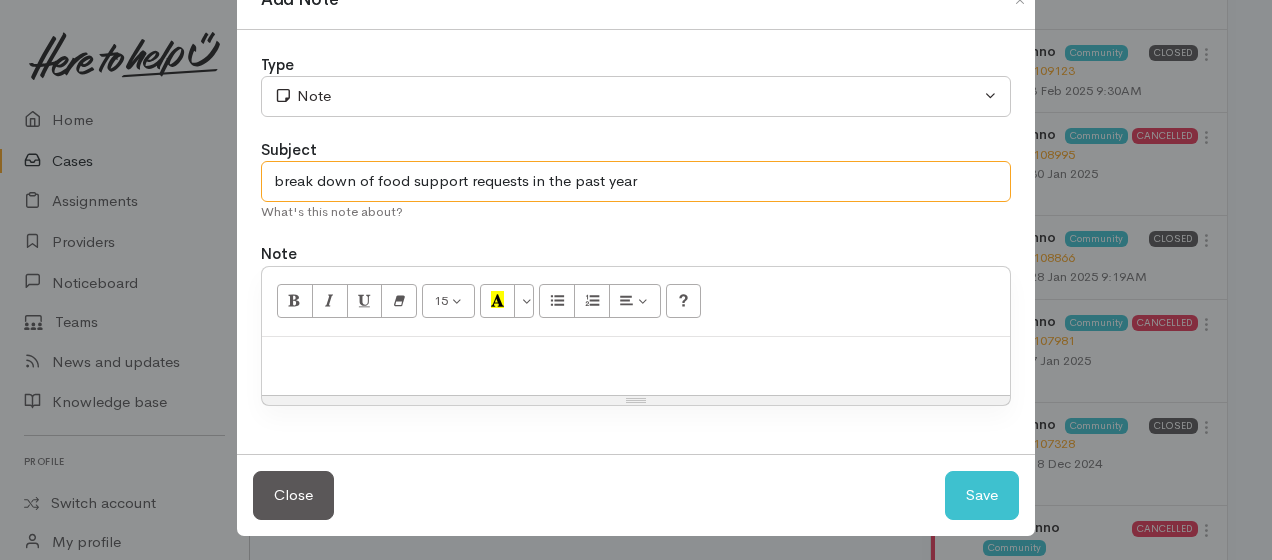 drag, startPoint x: 270, startPoint y: 178, endPoint x: 642, endPoint y: 188, distance: 372.1344 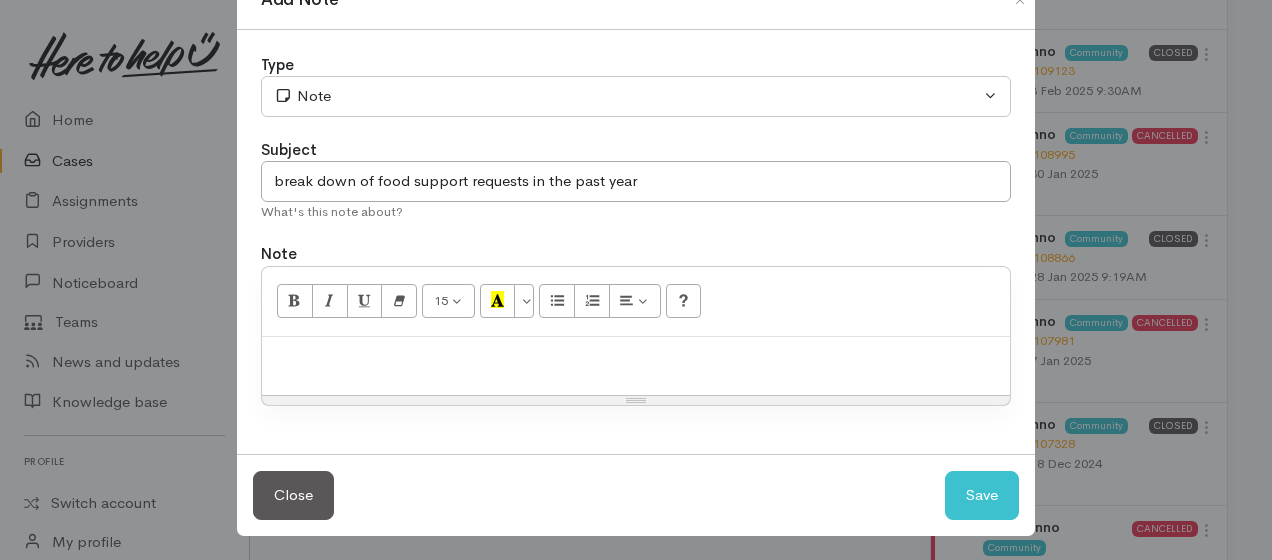 click at bounding box center (636, 366) 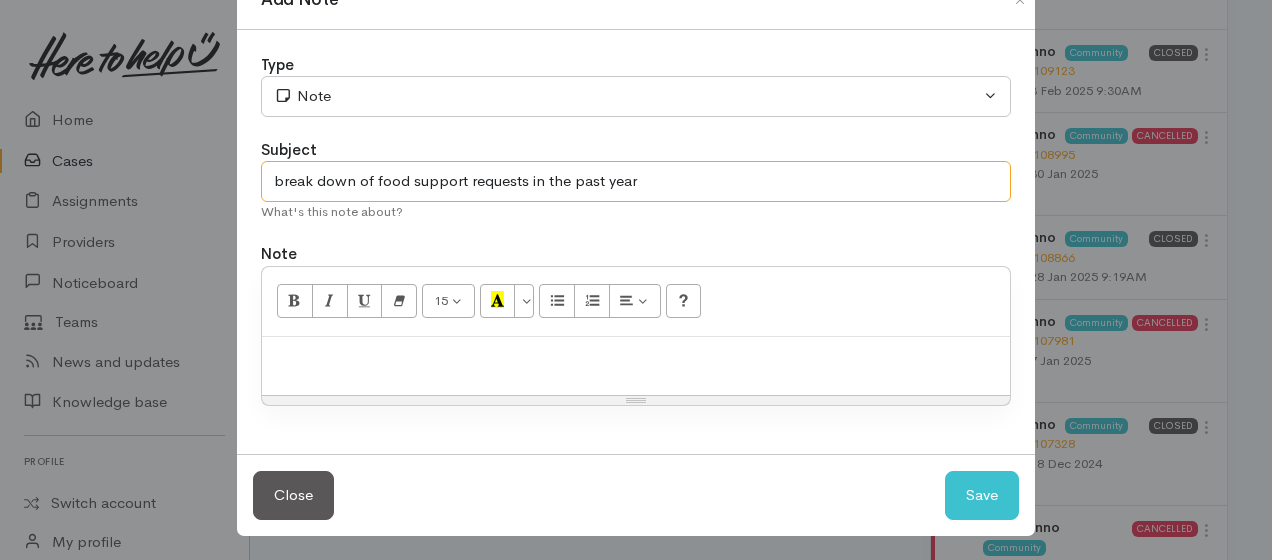 drag, startPoint x: 263, startPoint y: 179, endPoint x: 652, endPoint y: 194, distance: 389.2891 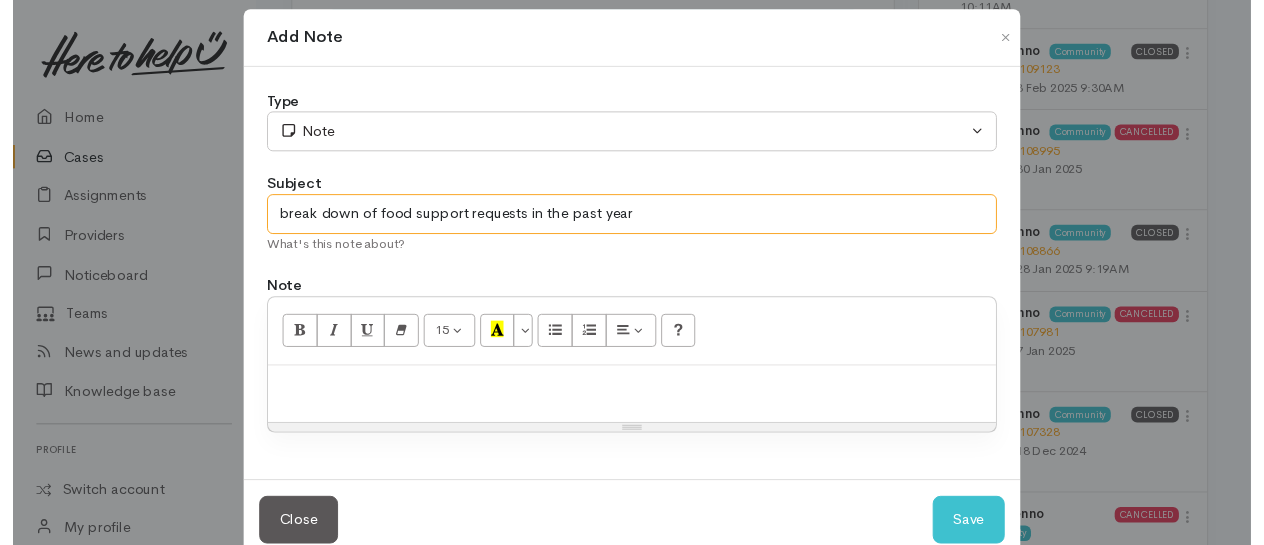scroll, scrollTop: 0, scrollLeft: 0, axis: both 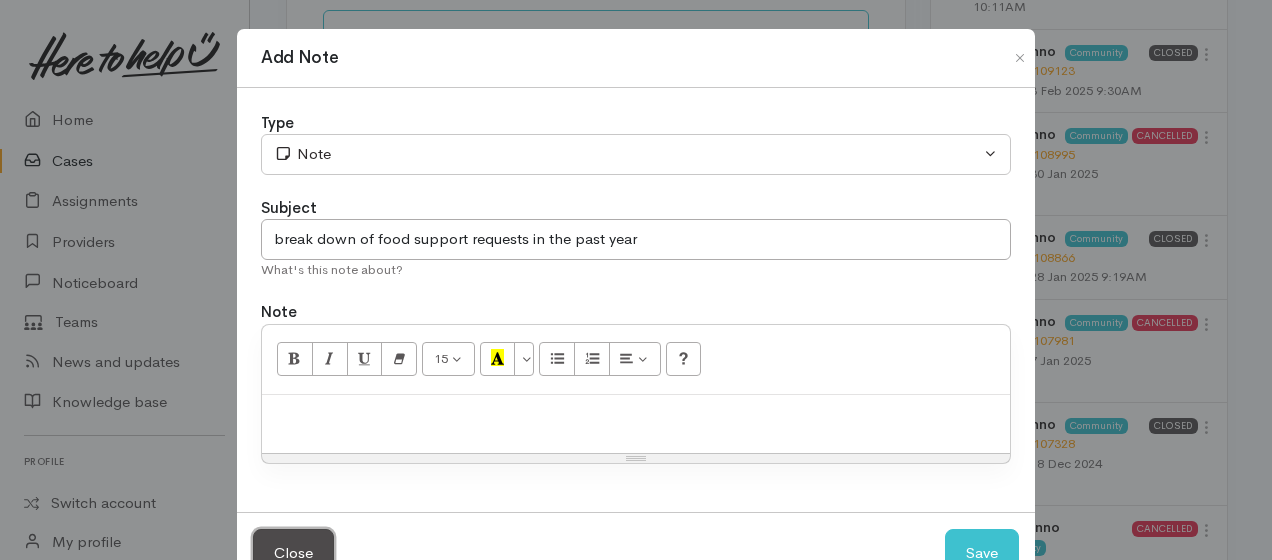 click on "Close" at bounding box center [293, 553] 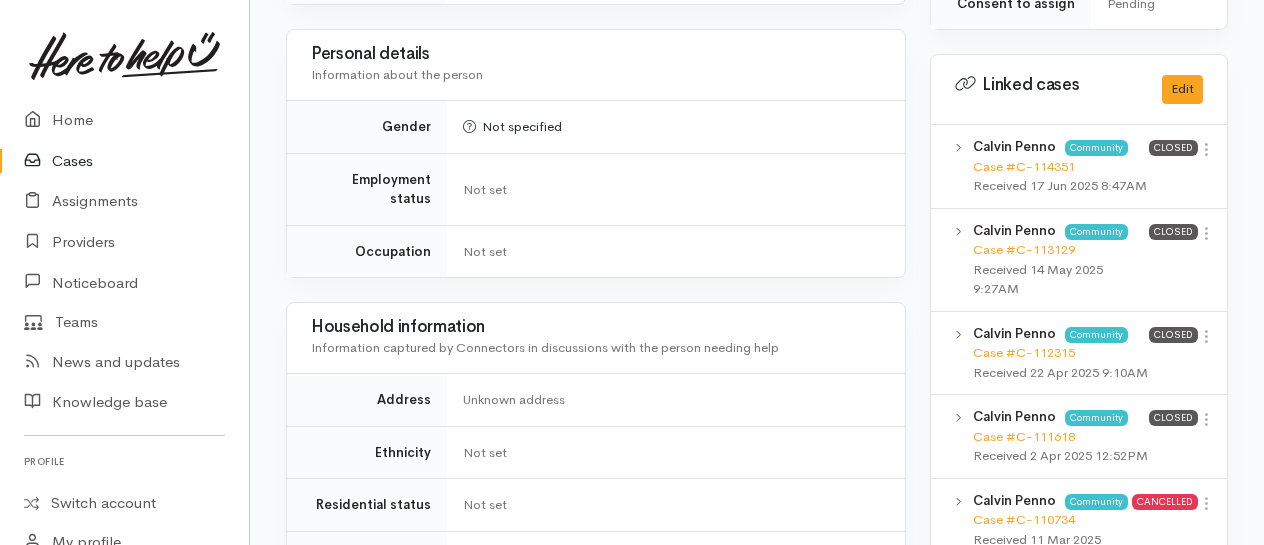 scroll, scrollTop: 1100, scrollLeft: 0, axis: vertical 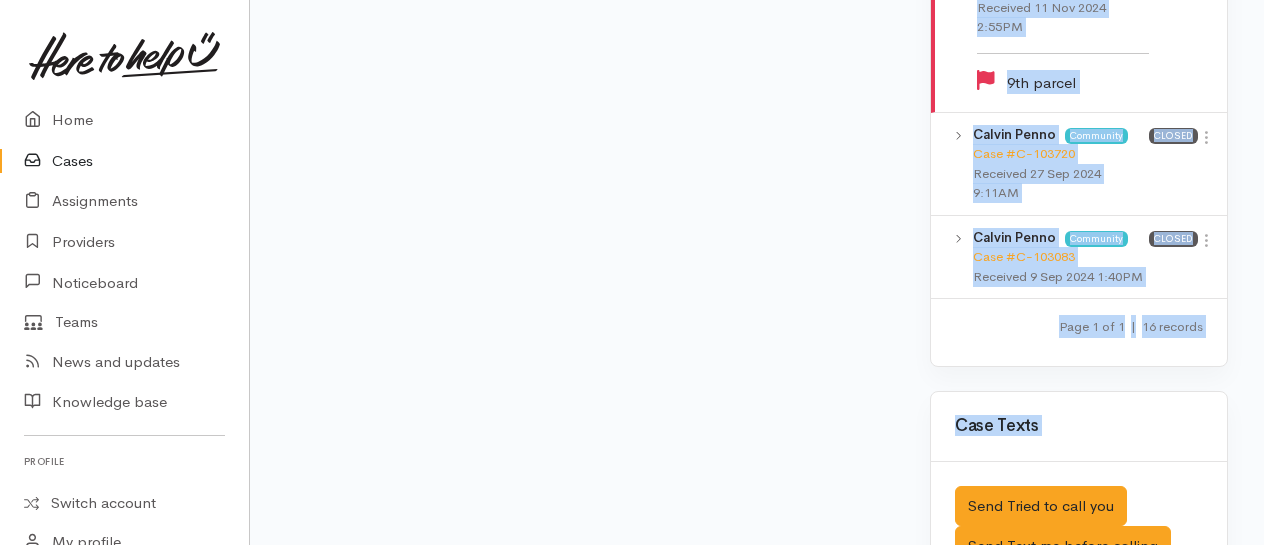 drag, startPoint x: 978, startPoint y: 158, endPoint x: 1188, endPoint y: 306, distance: 256.91245 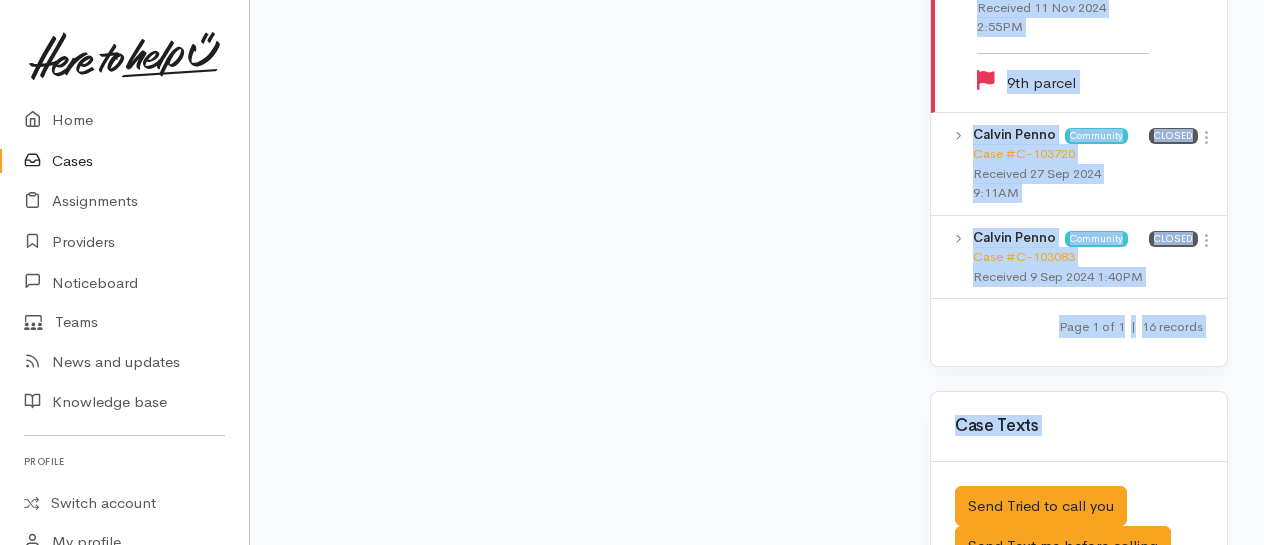 copy on "Calvin Penno
Community
Case #C-114351
Received 17 Jun 2025 8:47AM
Closed
View case
Unlink case
Calvin Penno
Community
Case #C-113129
Received 14 May 2025 9:27AM
Closed
View case
Unlink case
Calvin Penno
Community
Case #C-112315
Received 22 Apr 2025 9:10AM
Closed
View case
Unlink case
Calvin Penno
Community
Case #C-111618
Received 2 ..." 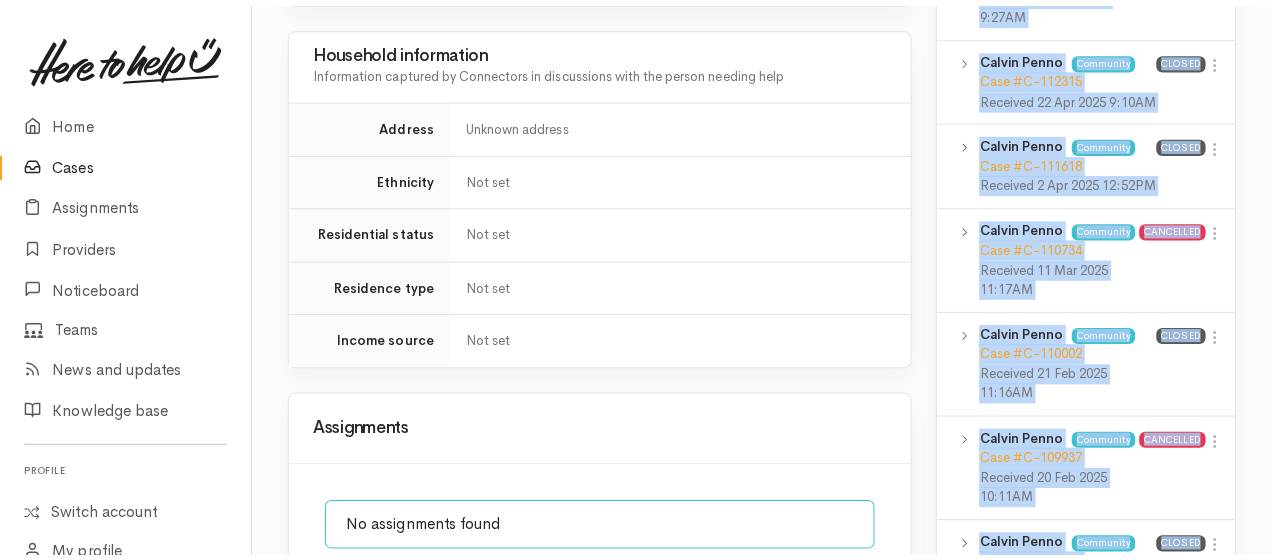 scroll, scrollTop: 1667, scrollLeft: 0, axis: vertical 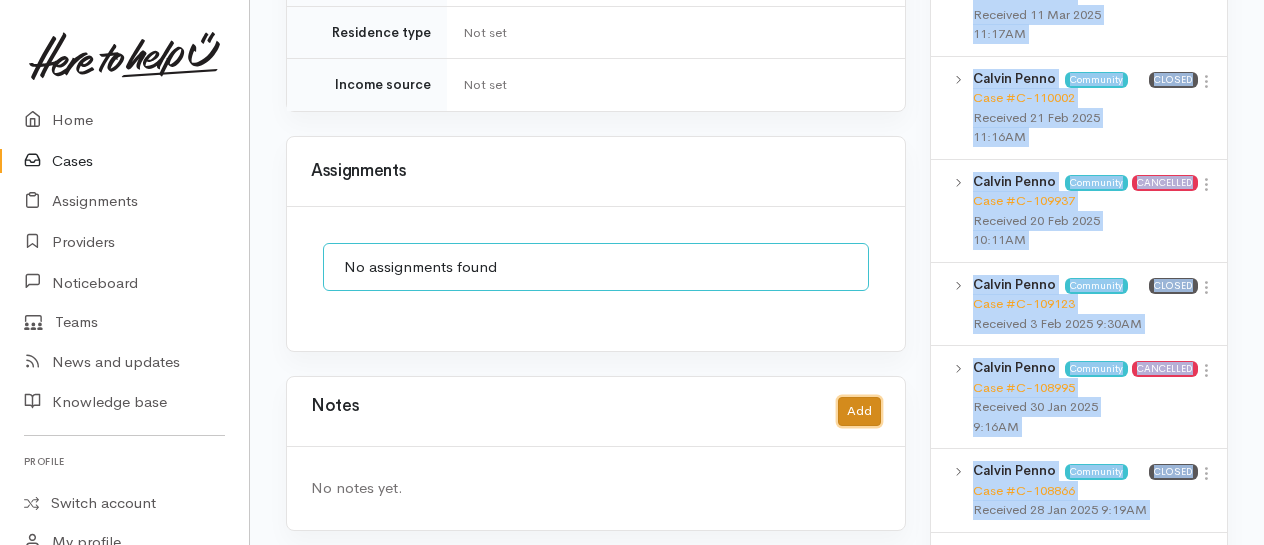 click on "Add" at bounding box center (859, 411) 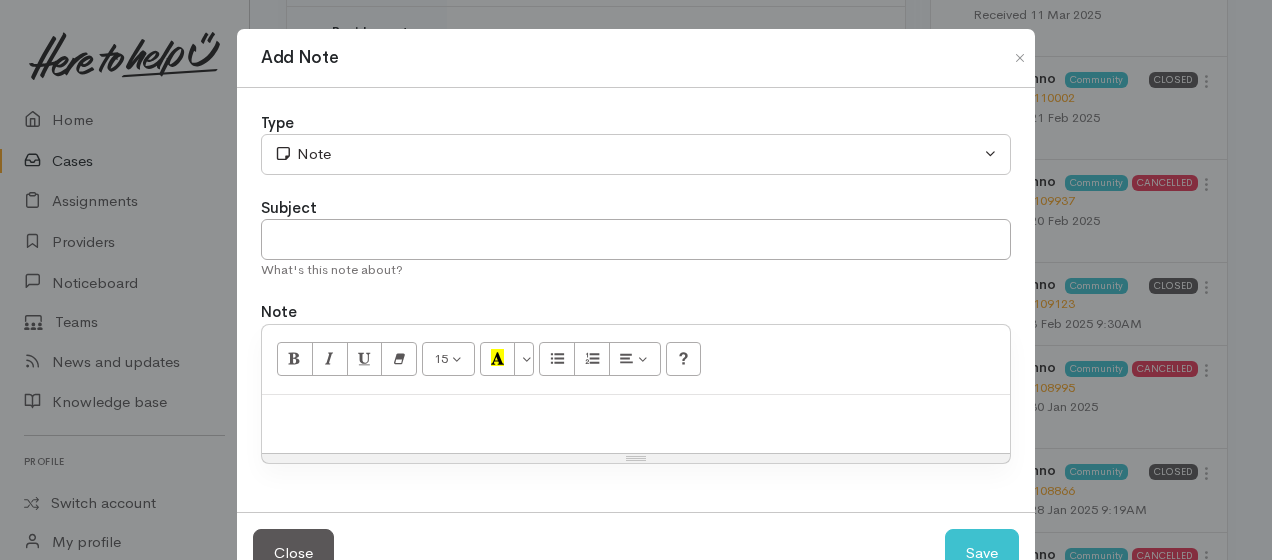 paste 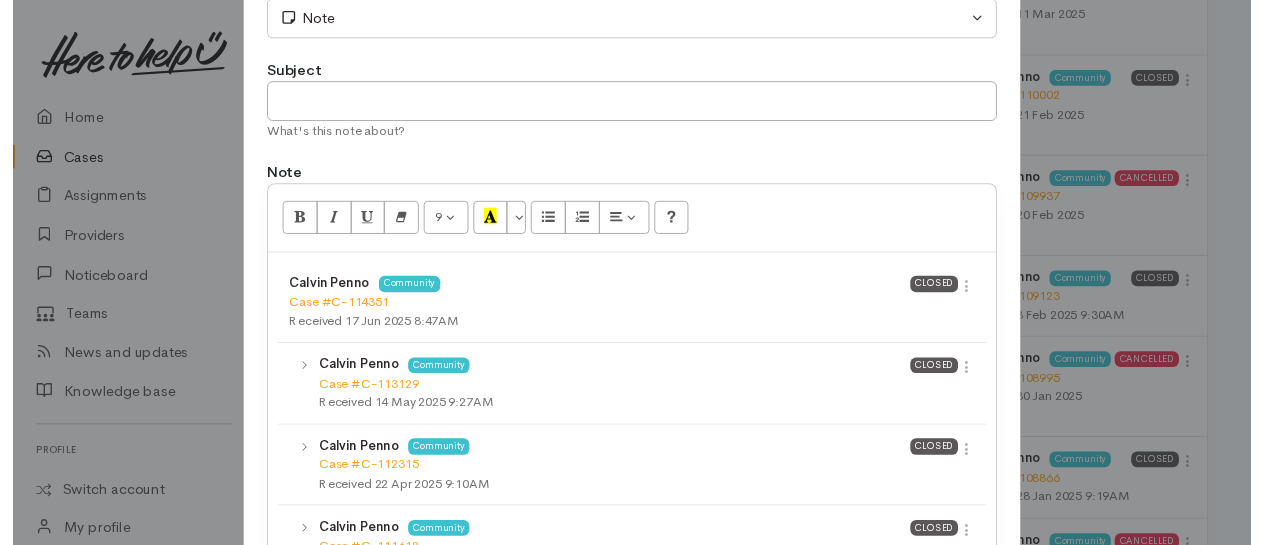 scroll, scrollTop: 0, scrollLeft: 0, axis: both 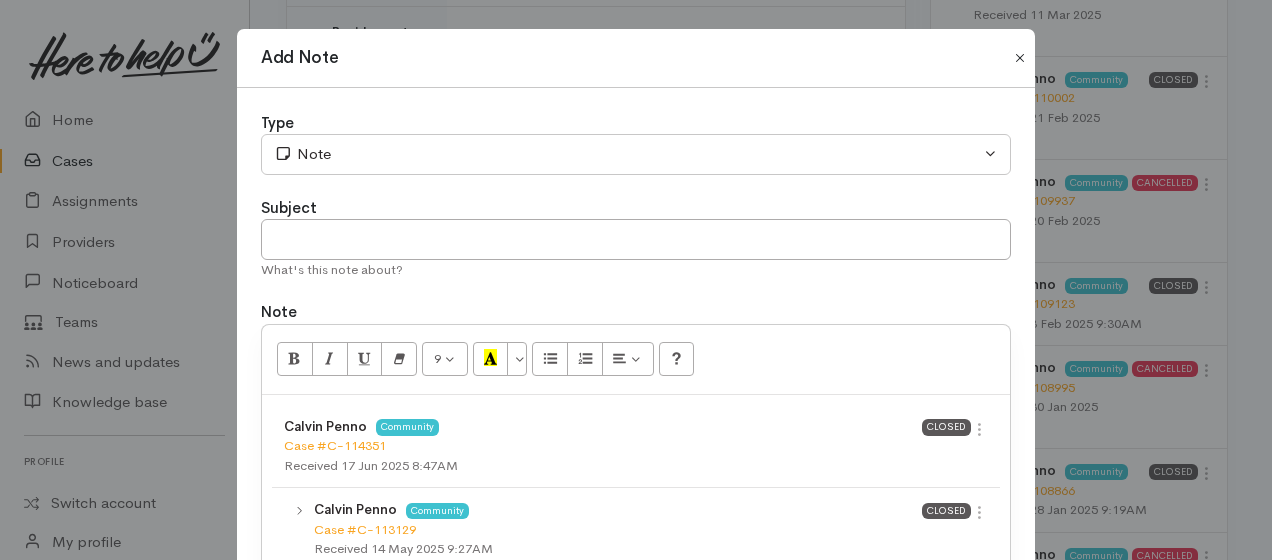click at bounding box center (1020, 58) 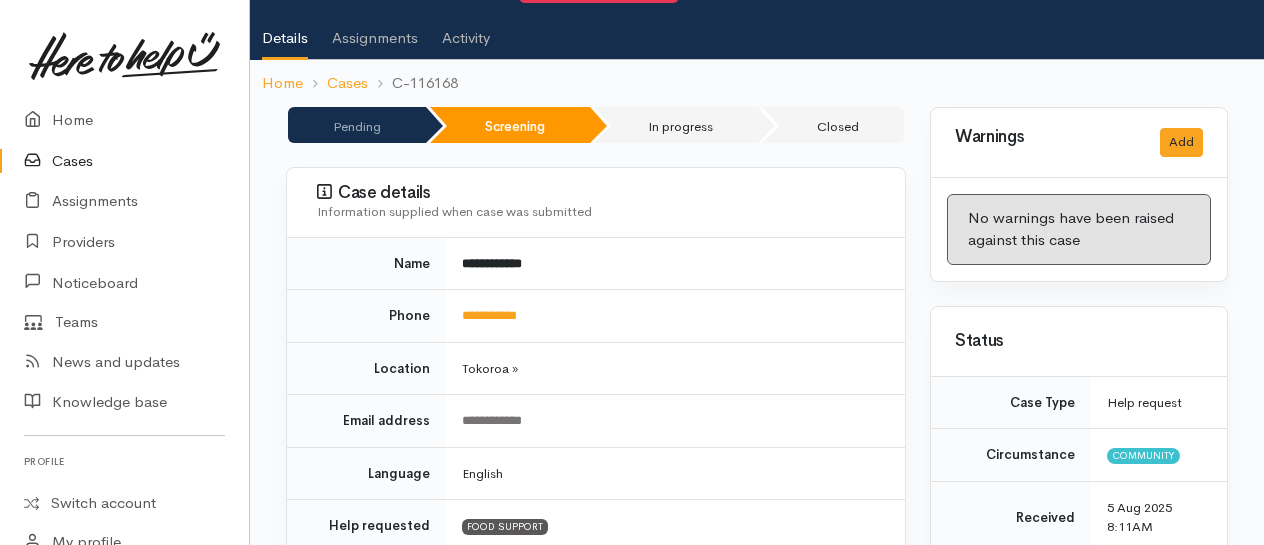 scroll, scrollTop: 0, scrollLeft: 0, axis: both 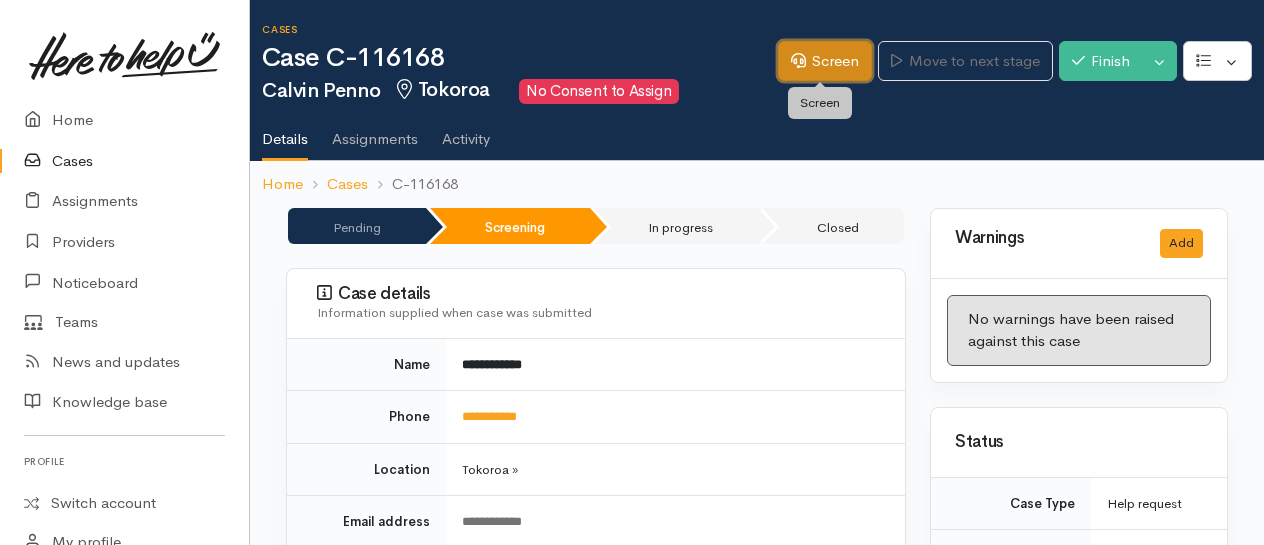 click on "Screen" at bounding box center [825, 61] 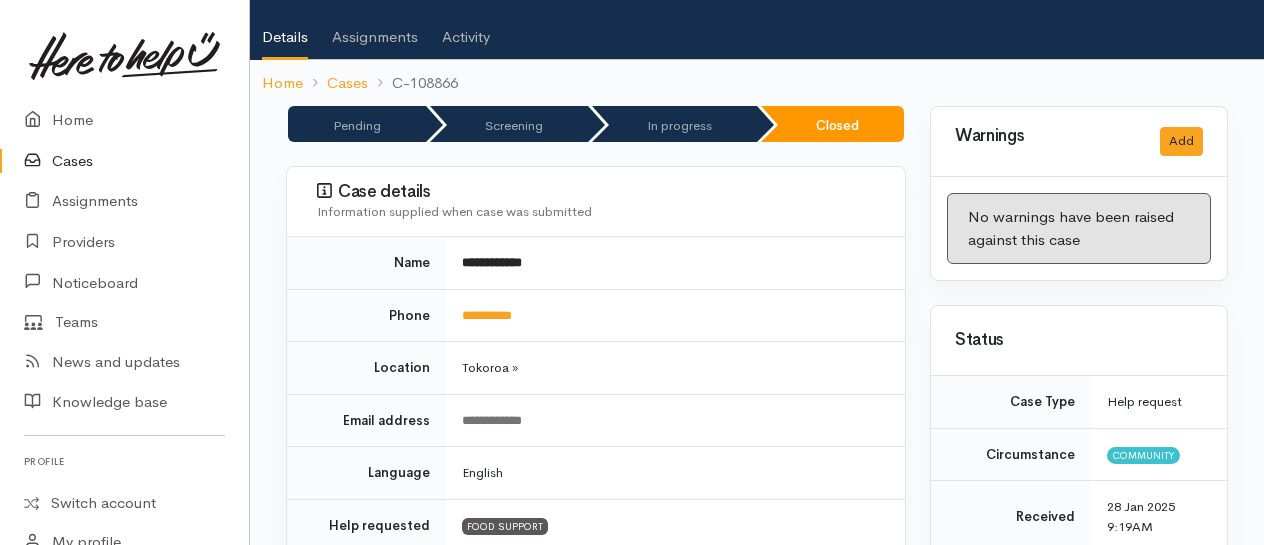 scroll, scrollTop: 0, scrollLeft: 0, axis: both 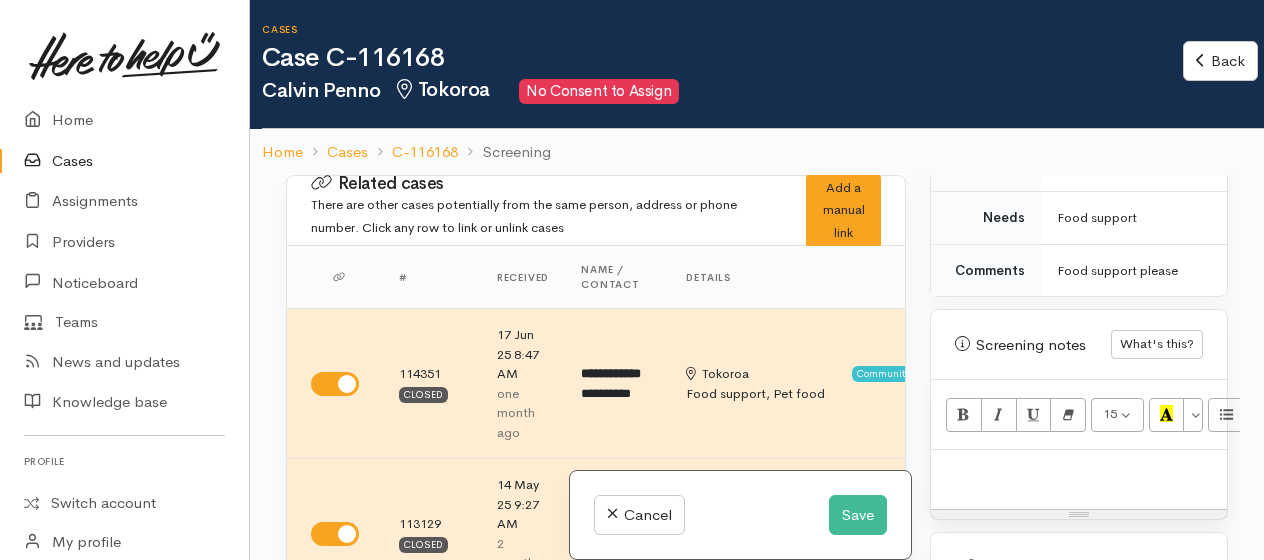 click at bounding box center [1079, 471] 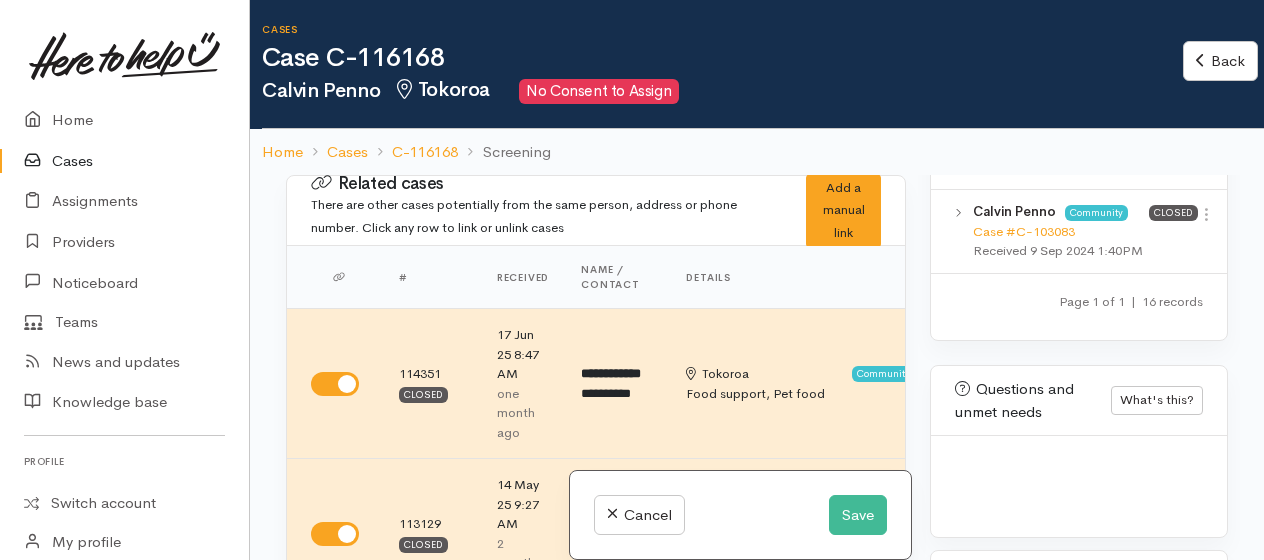 scroll, scrollTop: 3125, scrollLeft: 0, axis: vertical 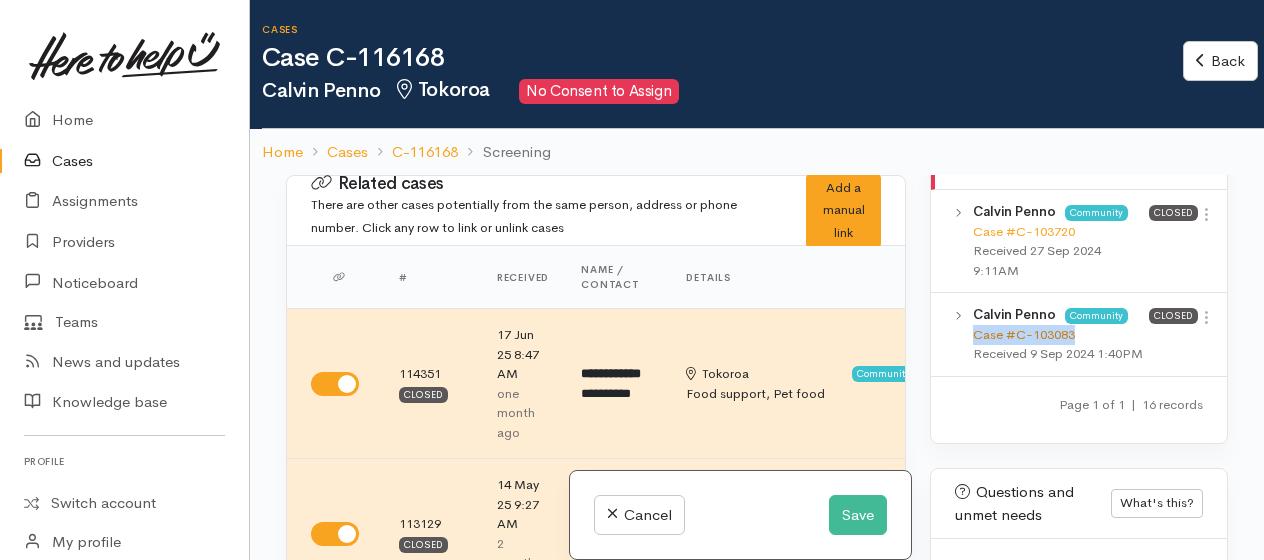 drag, startPoint x: 1082, startPoint y: 396, endPoint x: 973, endPoint y: 403, distance: 109.22454 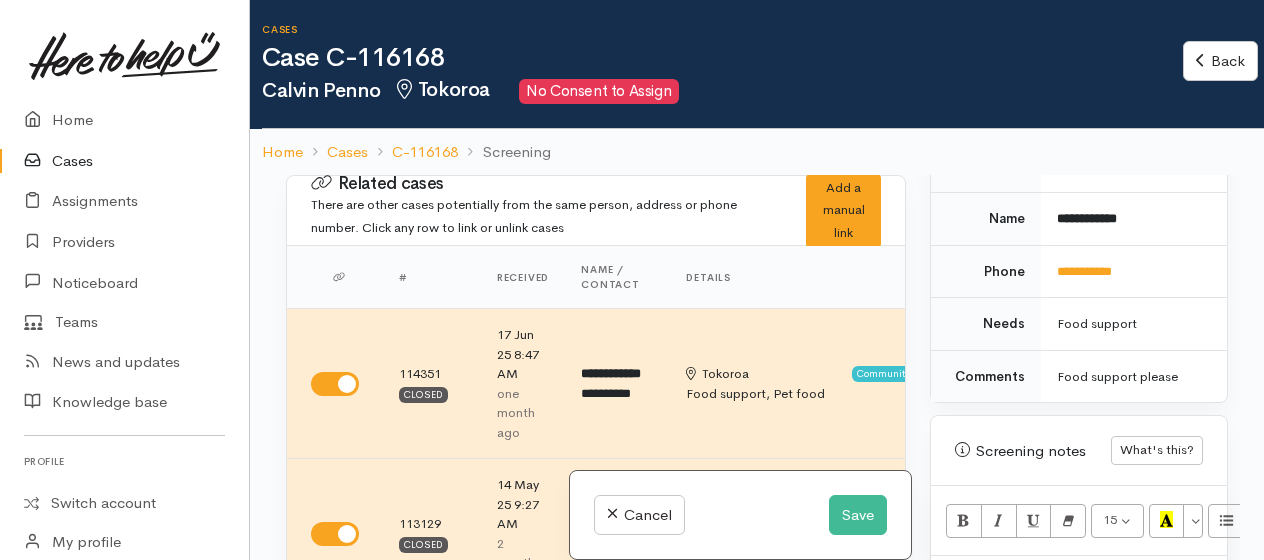 scroll, scrollTop: 1325, scrollLeft: 0, axis: vertical 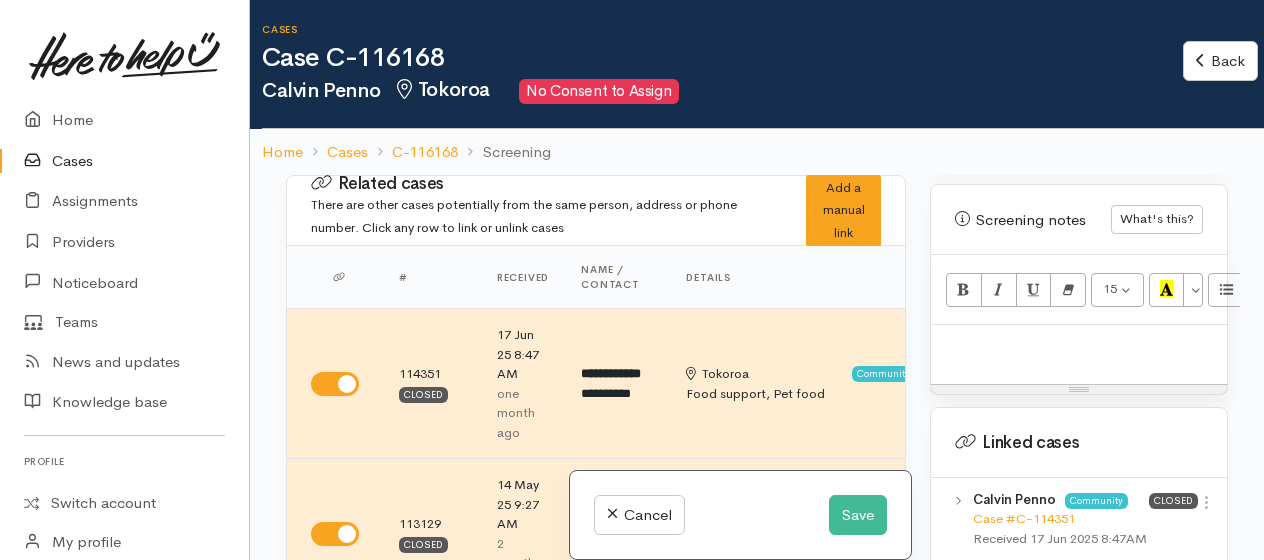 paste 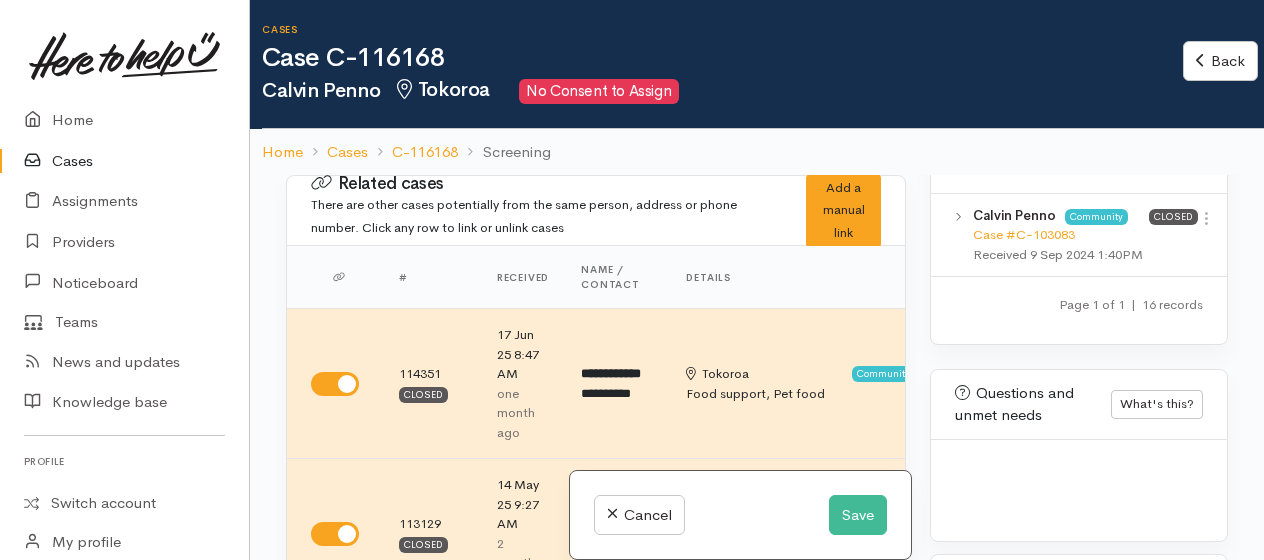 scroll, scrollTop: 3163, scrollLeft: 0, axis: vertical 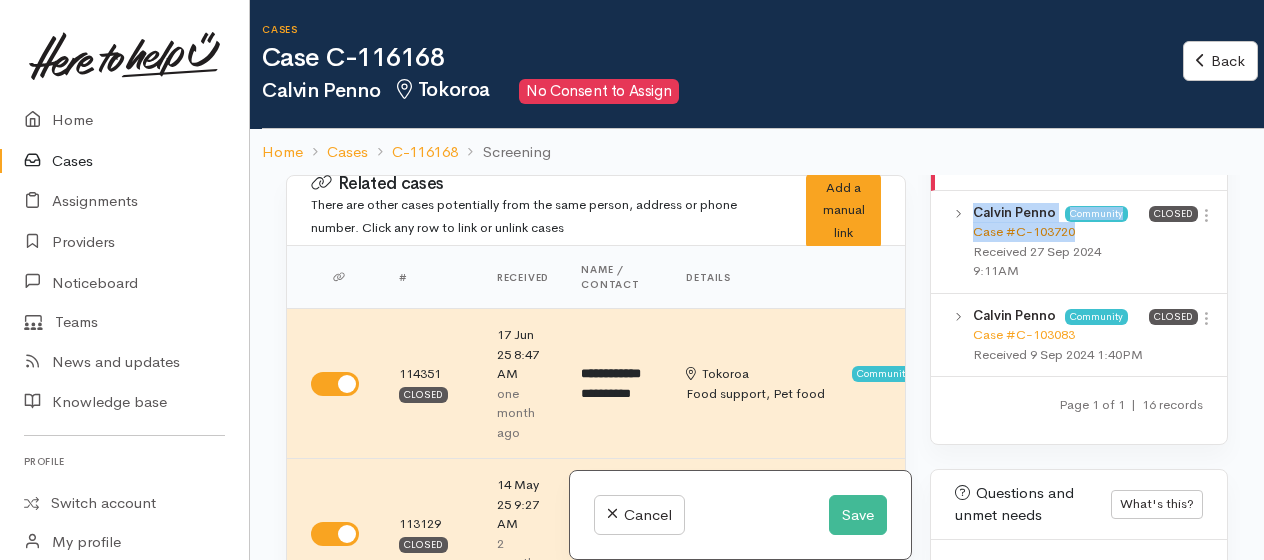 drag, startPoint x: 981, startPoint y: 292, endPoint x: 1074, endPoint y: 298, distance: 93.193344 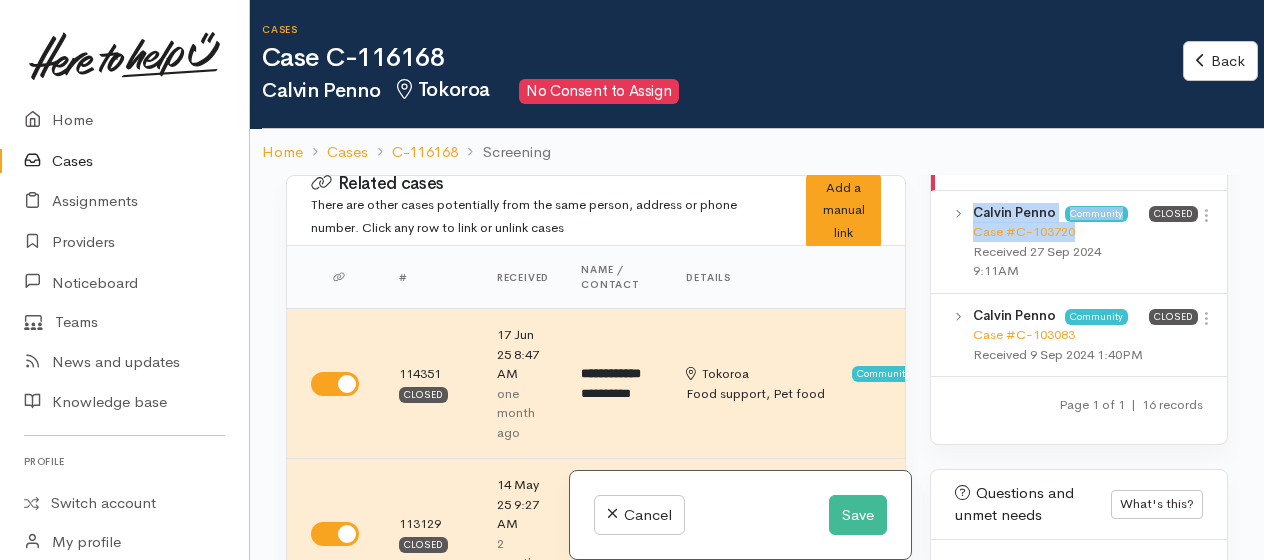 drag, startPoint x: 1074, startPoint y: 298, endPoint x: 1108, endPoint y: 295, distance: 34.132095 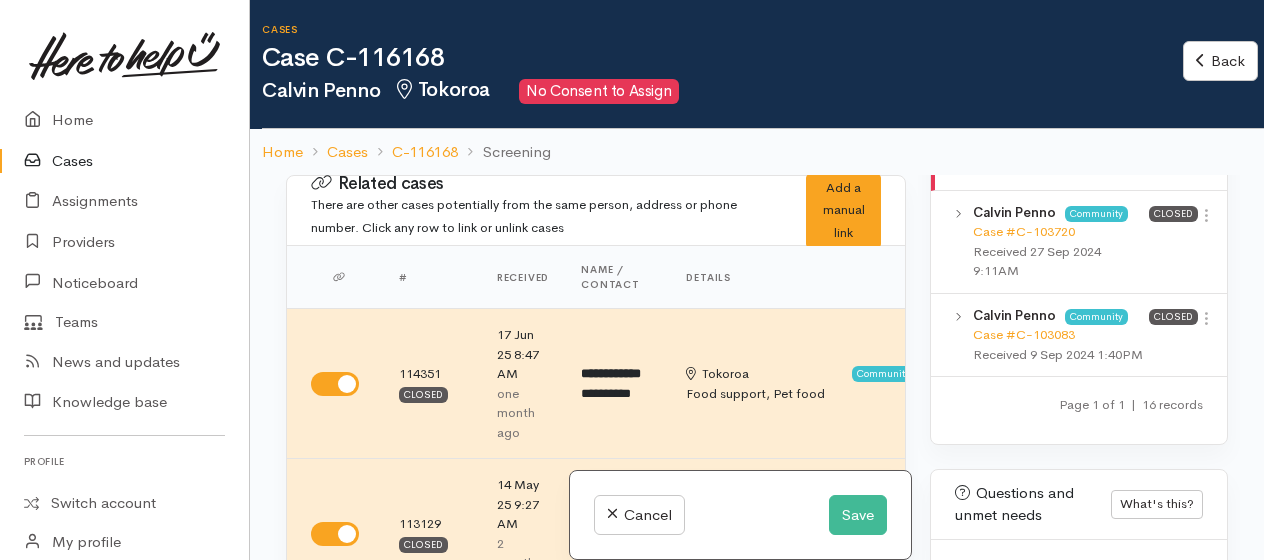 click on "Received 27 Sep 2024 9:11AM" at bounding box center [1061, 261] 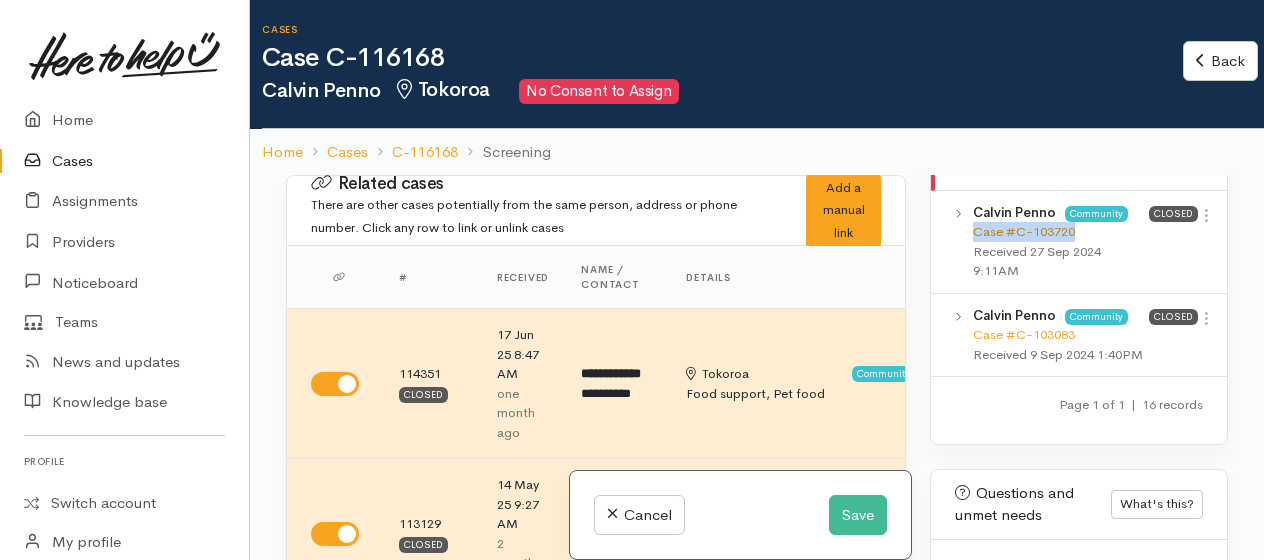 drag, startPoint x: 1078, startPoint y: 289, endPoint x: 972, endPoint y: 298, distance: 106.381386 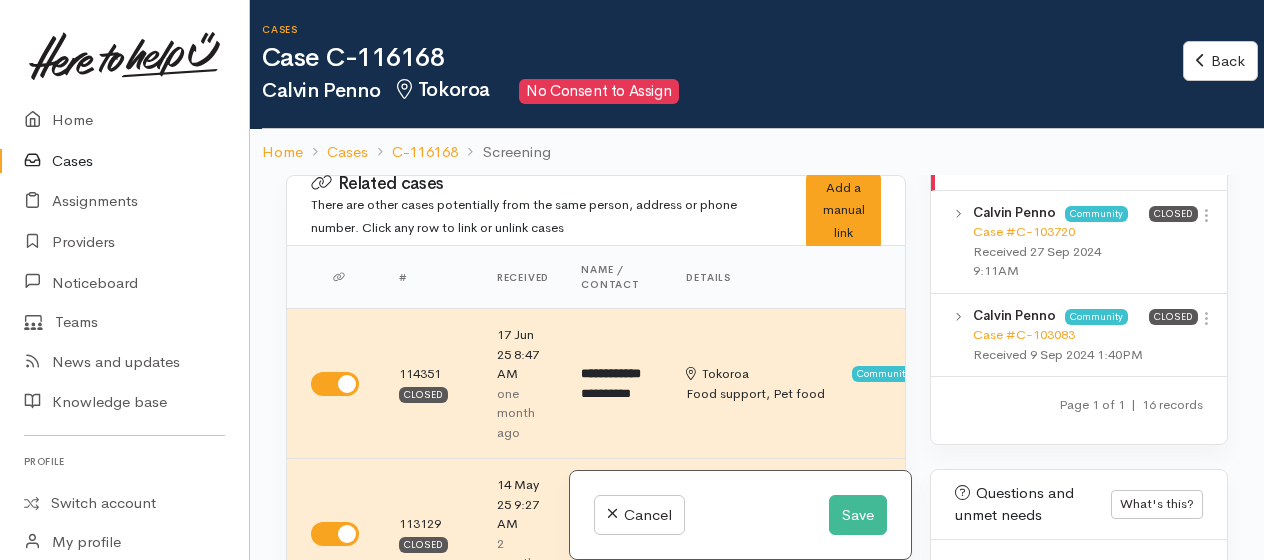 drag, startPoint x: 970, startPoint y: 299, endPoint x: 1122, endPoint y: 420, distance: 194.28073 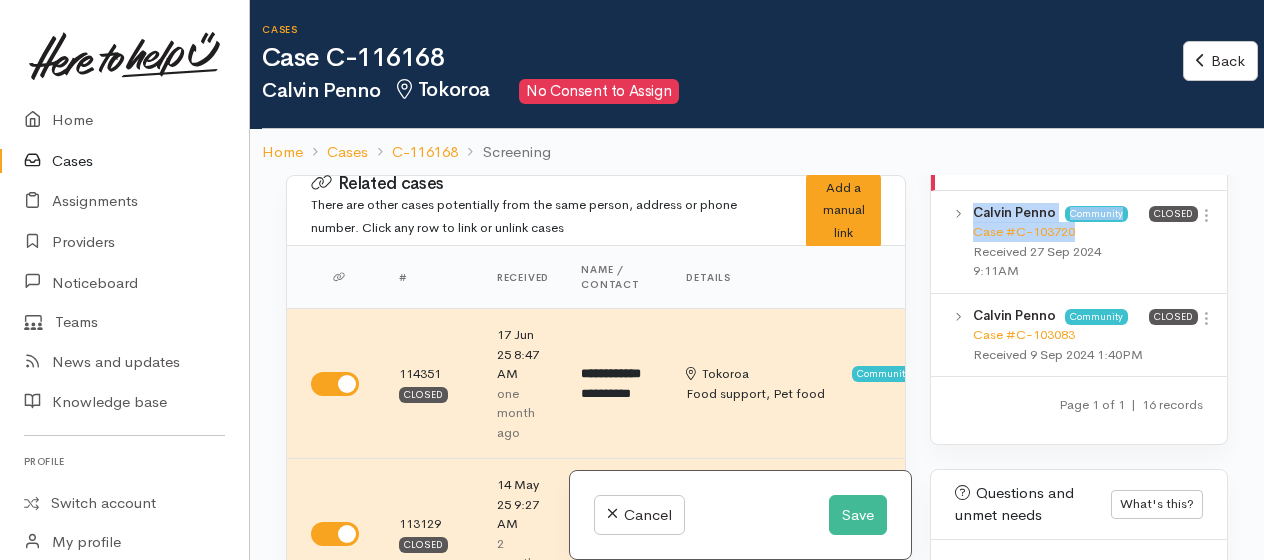 drag, startPoint x: 972, startPoint y: 290, endPoint x: 1090, endPoint y: 290, distance: 118 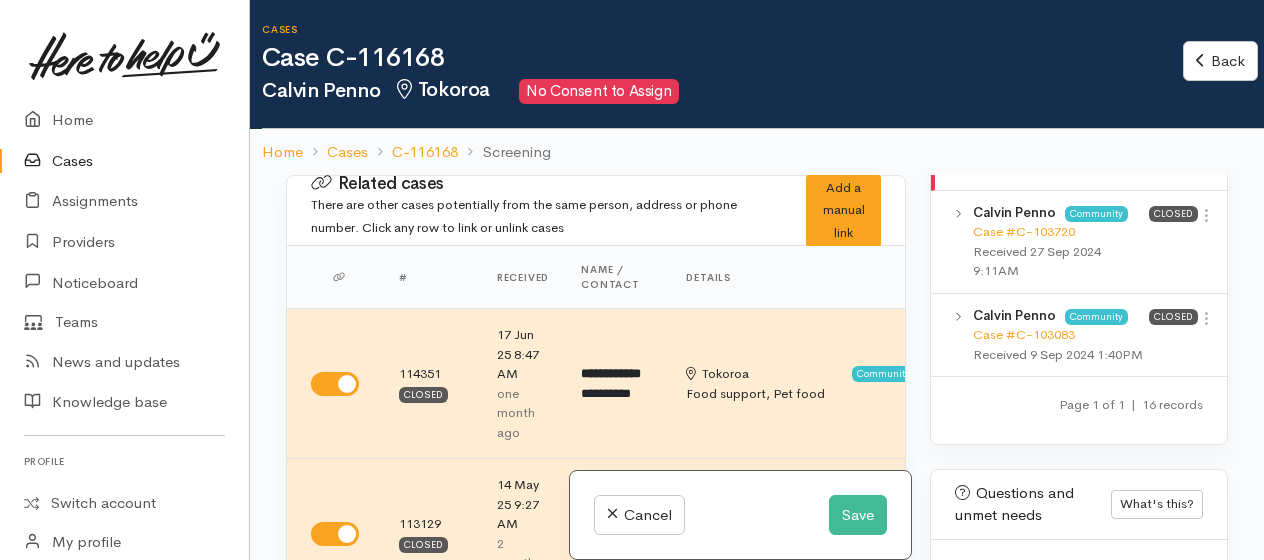 click on "Closed" at bounding box center (1173, 335) 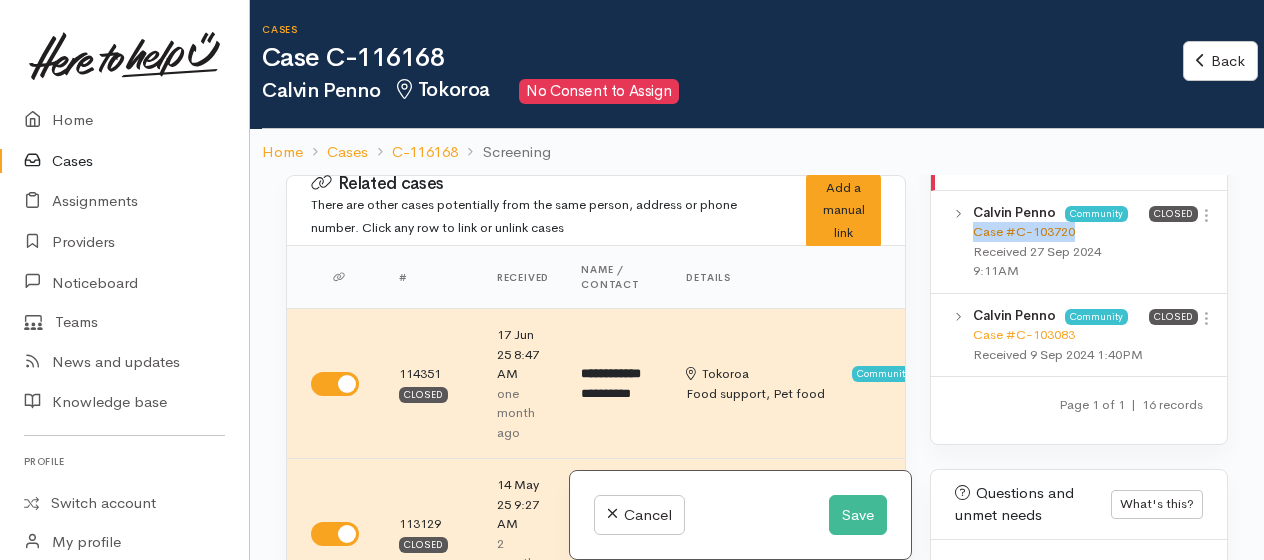 drag, startPoint x: 1079, startPoint y: 289, endPoint x: 975, endPoint y: 294, distance: 104.120125 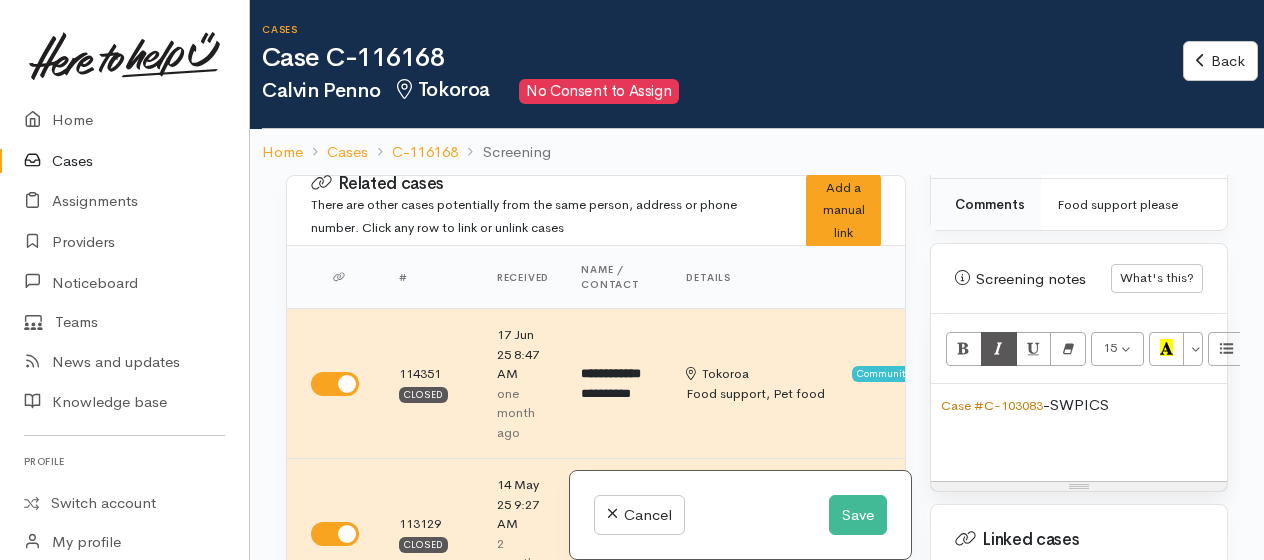scroll, scrollTop: 1363, scrollLeft: 0, axis: vertical 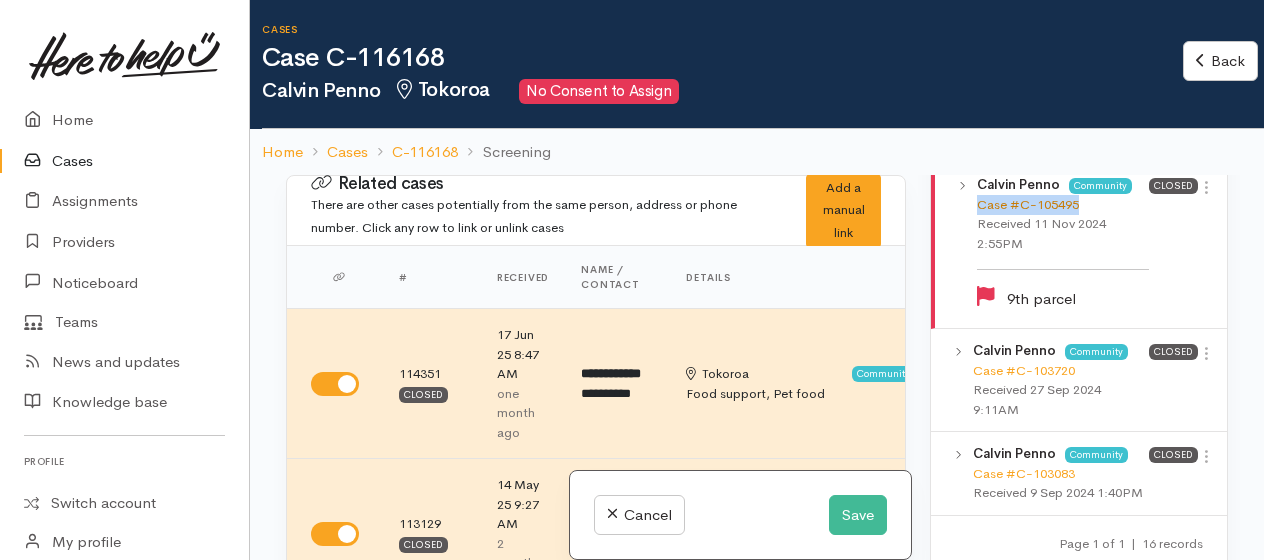drag, startPoint x: 1076, startPoint y: 267, endPoint x: 981, endPoint y: 265, distance: 95.02105 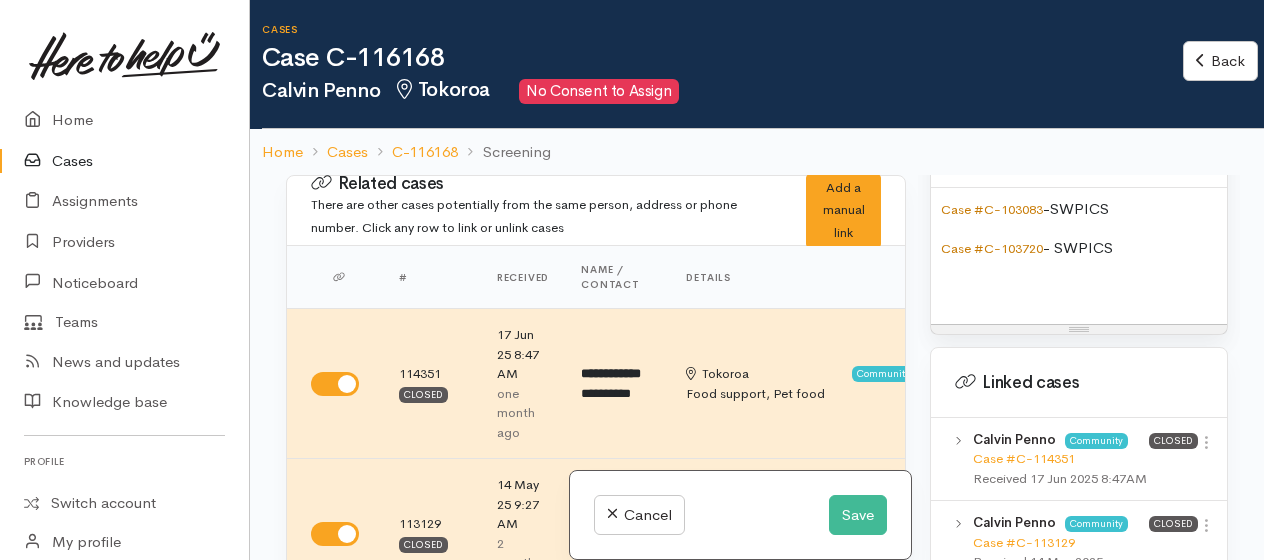 scroll, scrollTop: 1263, scrollLeft: 0, axis: vertical 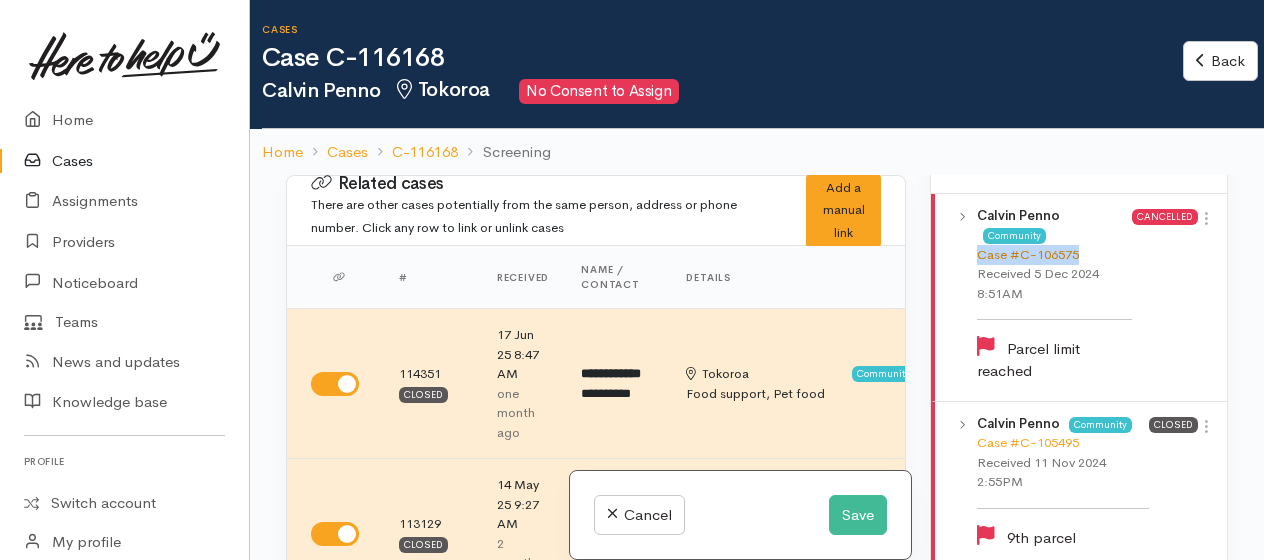 drag, startPoint x: 1082, startPoint y: 315, endPoint x: 980, endPoint y: 324, distance: 102.396286 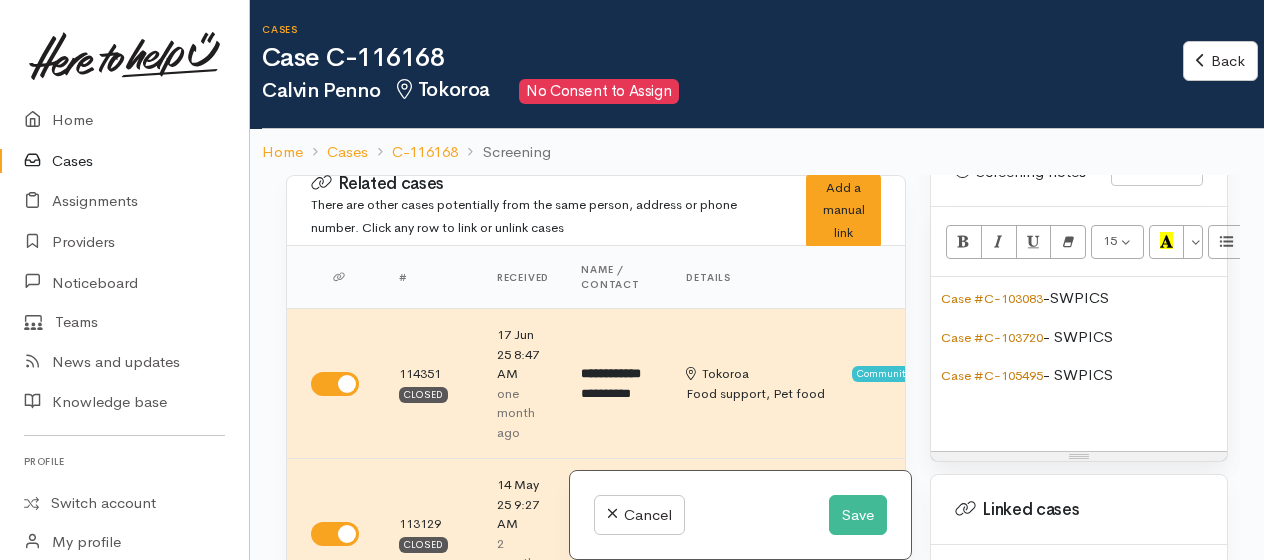 scroll, scrollTop: 1463, scrollLeft: 0, axis: vertical 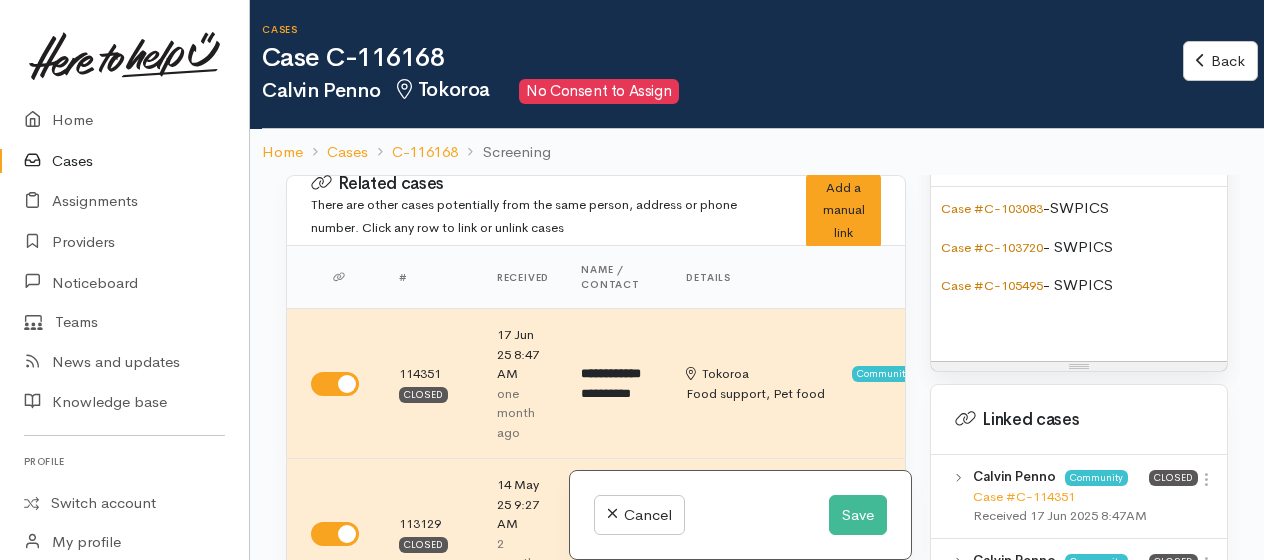 click on "Case #C-103083  -SWPICS Case #C-103720  - SWPICS Case #C-105495  - SWPICS" at bounding box center [1079, 274] 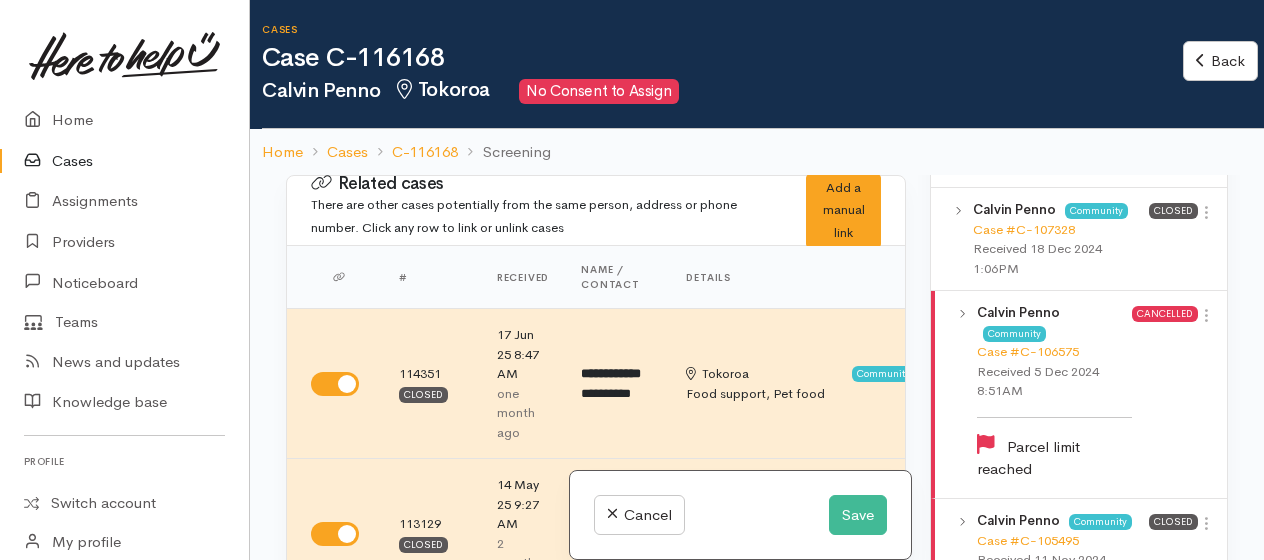 scroll, scrollTop: 2763, scrollLeft: 0, axis: vertical 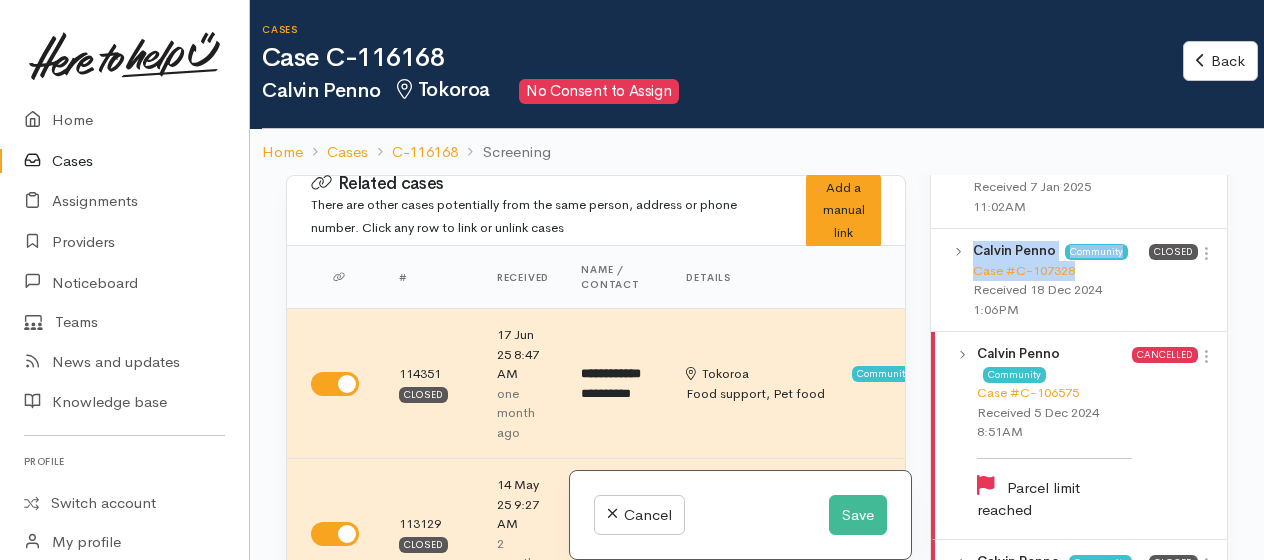 drag, startPoint x: 1081, startPoint y: 331, endPoint x: 970, endPoint y: 330, distance: 111.0045 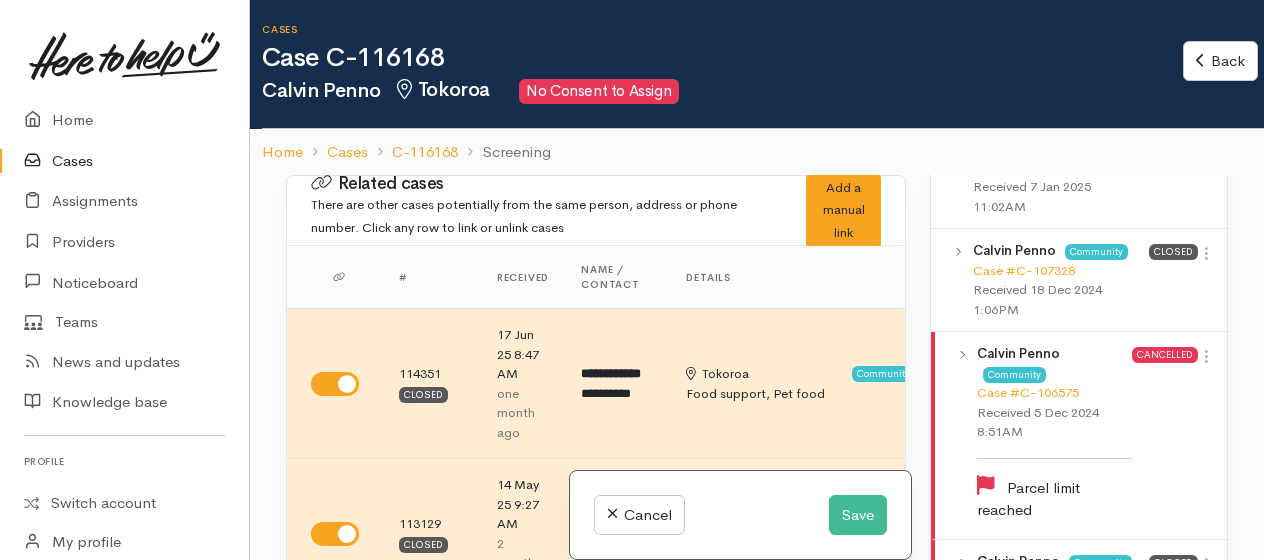 drag, startPoint x: 970, startPoint y: 330, endPoint x: 1124, endPoint y: 344, distance: 154.63506 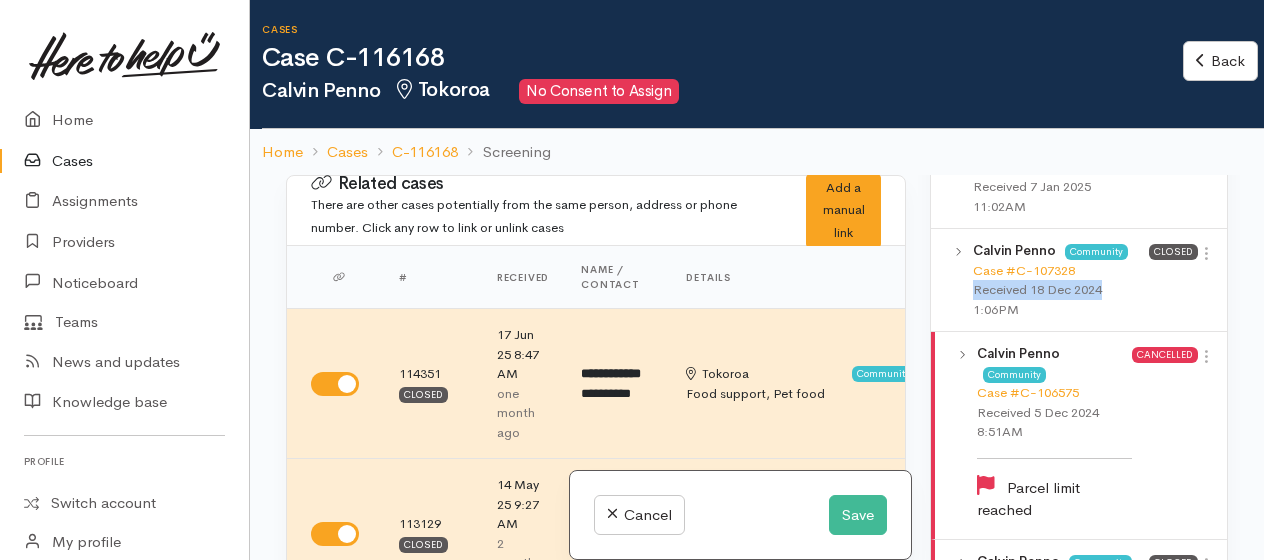 drag, startPoint x: 1124, startPoint y: 344, endPoint x: 1081, endPoint y: 333, distance: 44.38468 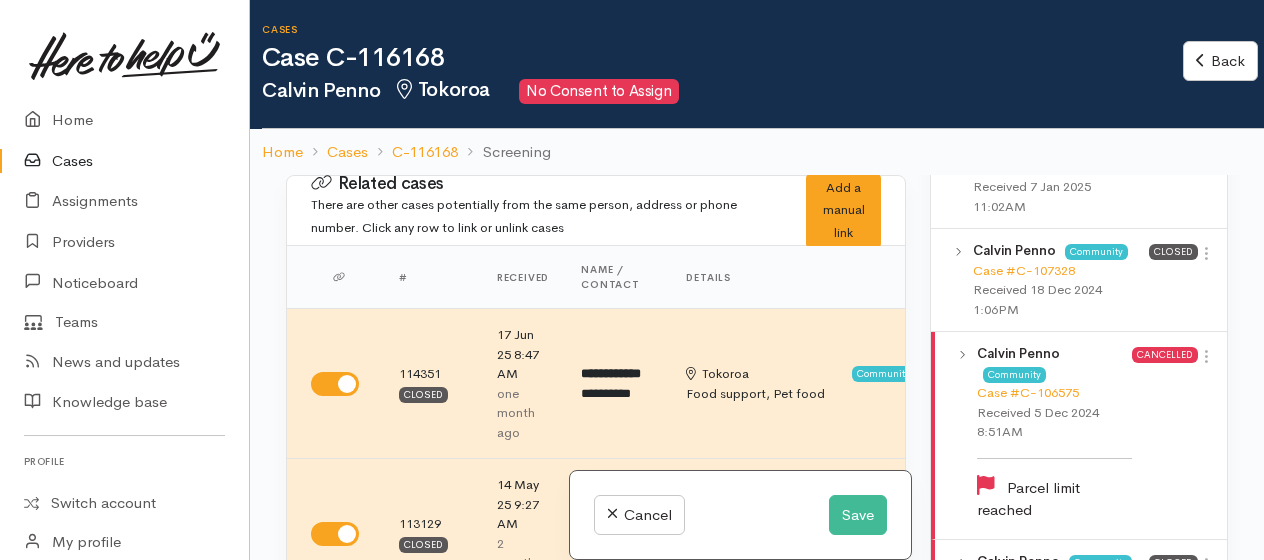 click on "Calvin Penno
Community
Case #C-114351
Received 17 Jun 2025 8:47AM
Closed
View case
Unlink case" at bounding box center (1079, 43) 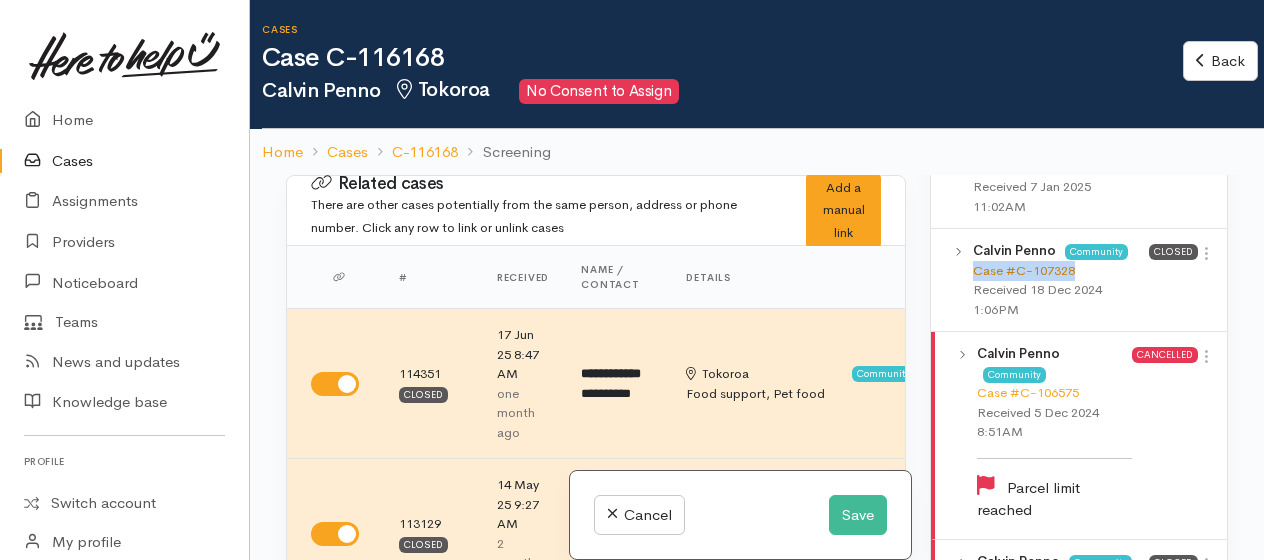 drag, startPoint x: 1121, startPoint y: 392, endPoint x: 978, endPoint y: 336, distance: 153.57408 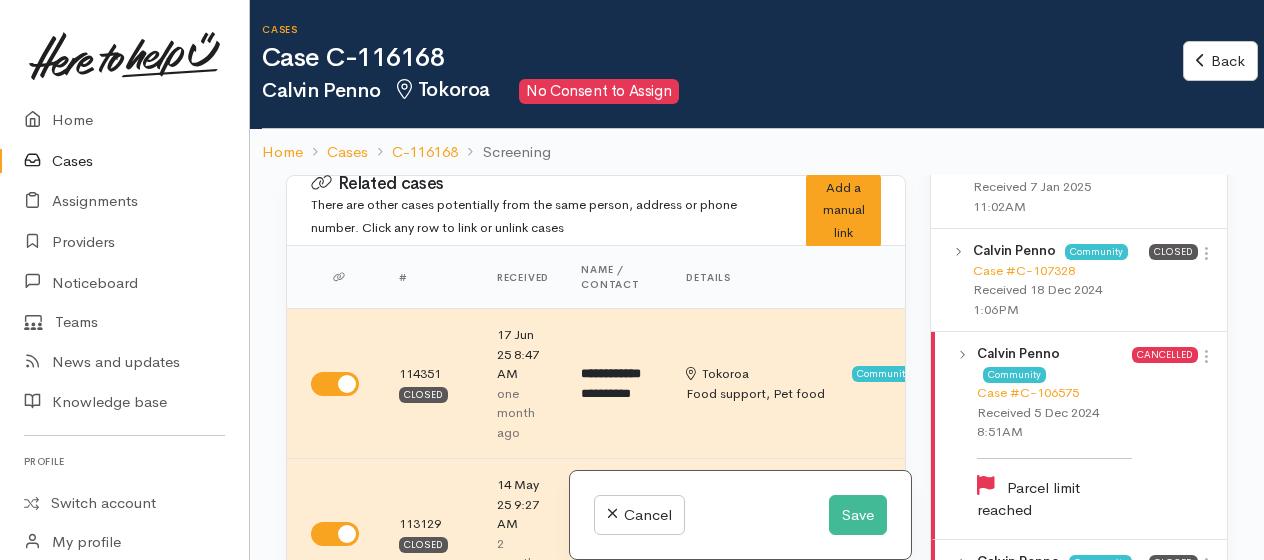 drag, startPoint x: 984, startPoint y: 336, endPoint x: 1132, endPoint y: 341, distance: 148.08444 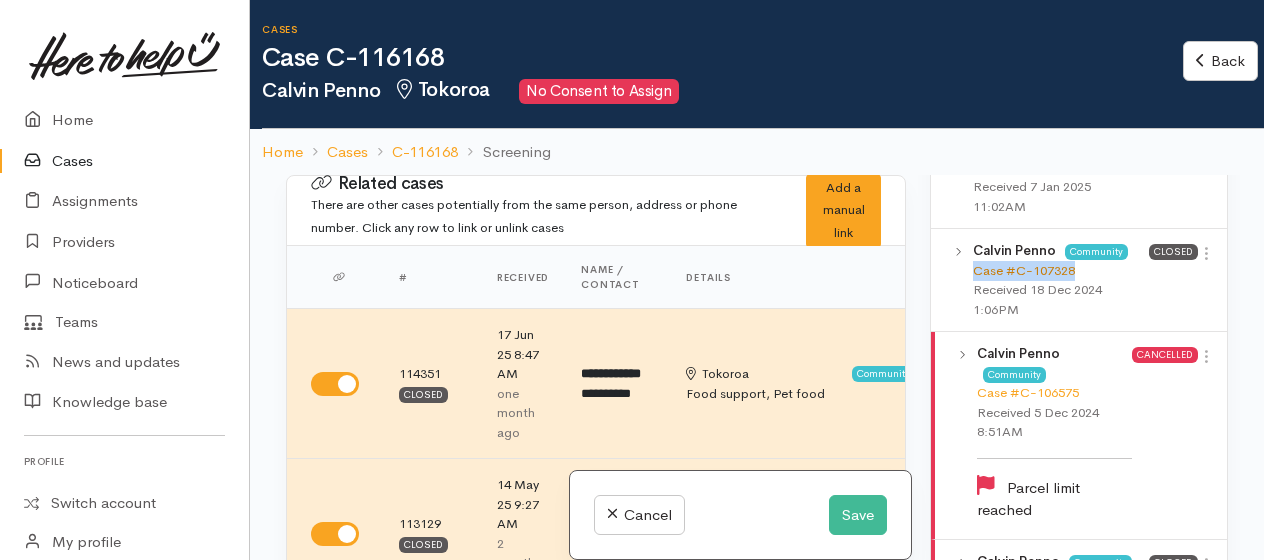 drag, startPoint x: 1085, startPoint y: 329, endPoint x: 976, endPoint y: 338, distance: 109.370926 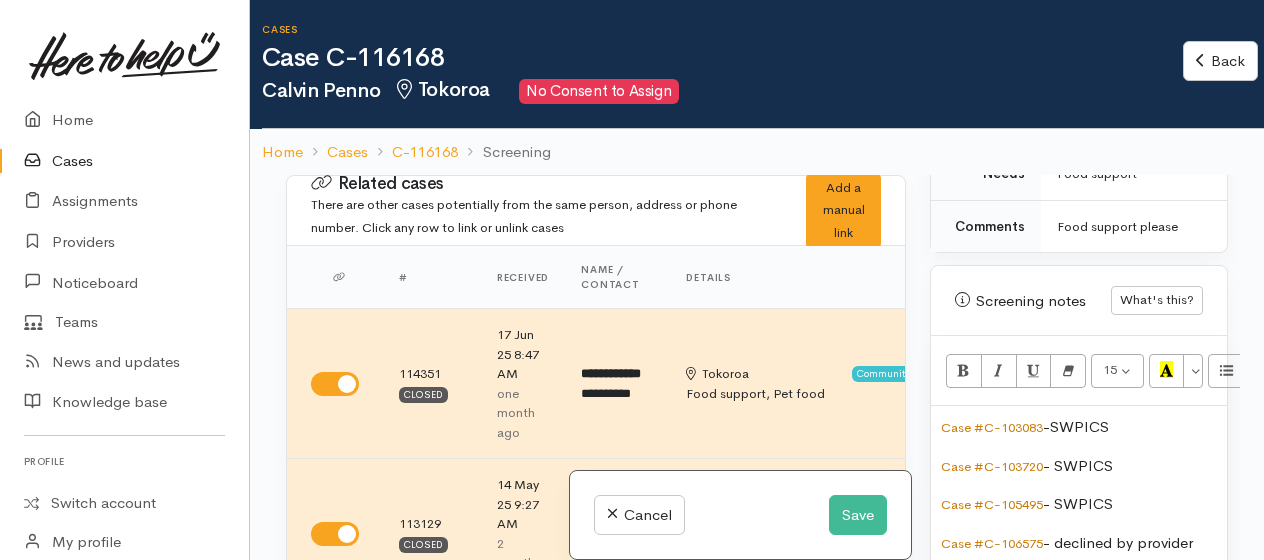 scroll, scrollTop: 1463, scrollLeft: 0, axis: vertical 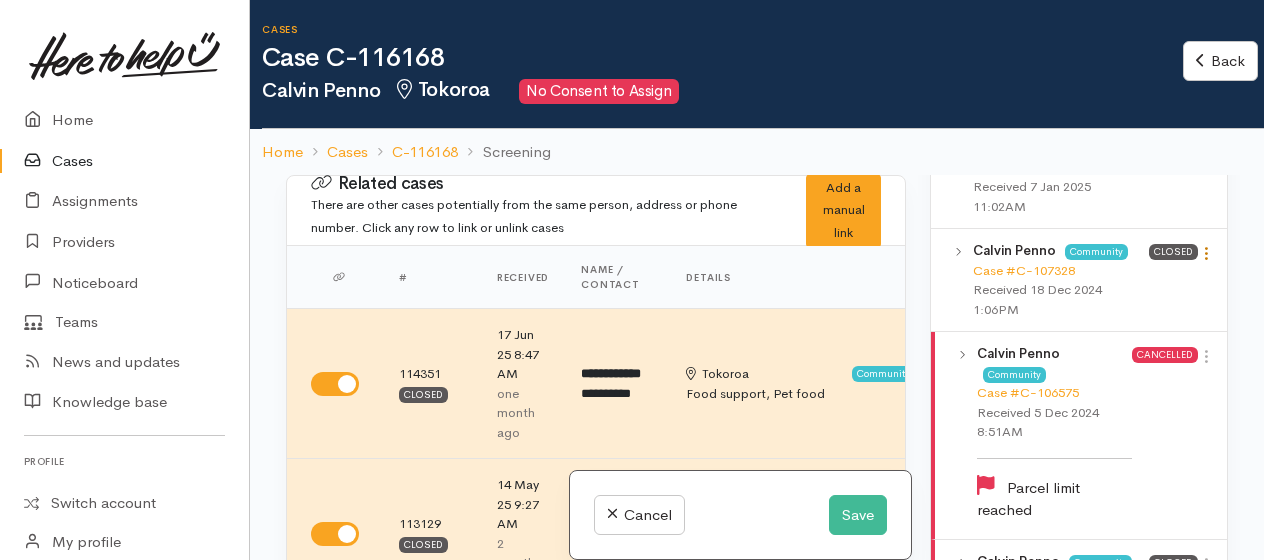 click at bounding box center (1206, 253) 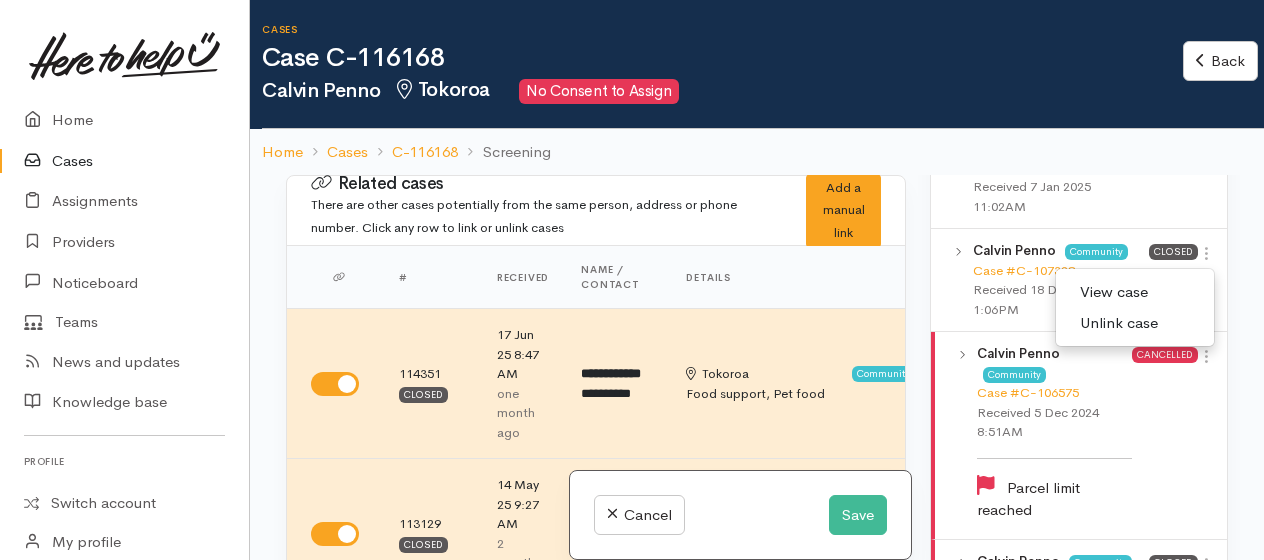 click on "View case" at bounding box center [1135, 292] 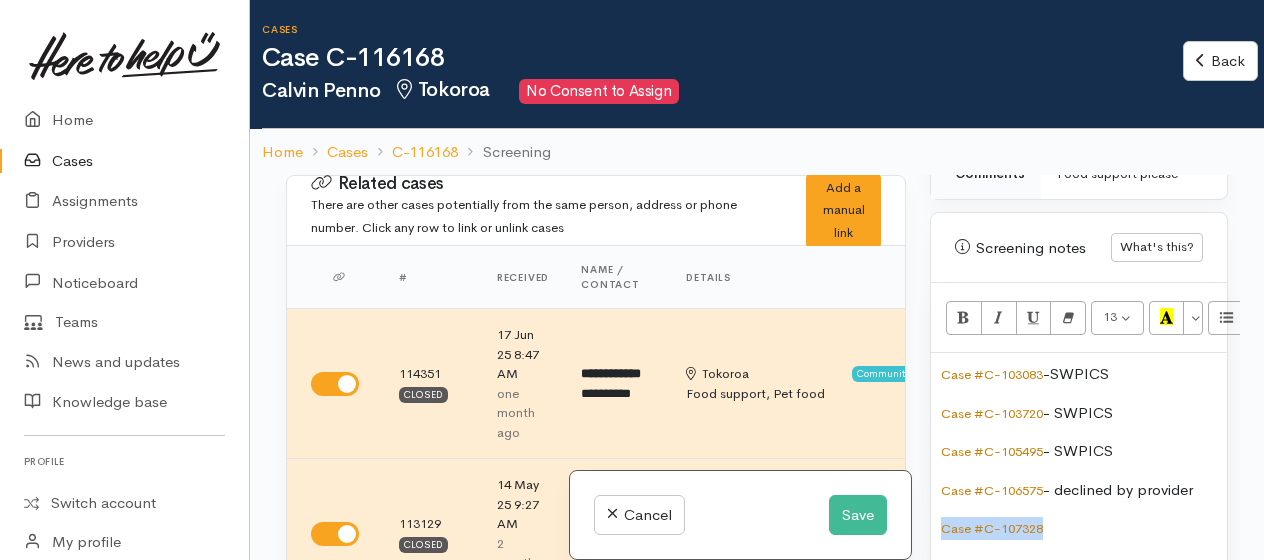 scroll, scrollTop: 1279, scrollLeft: 0, axis: vertical 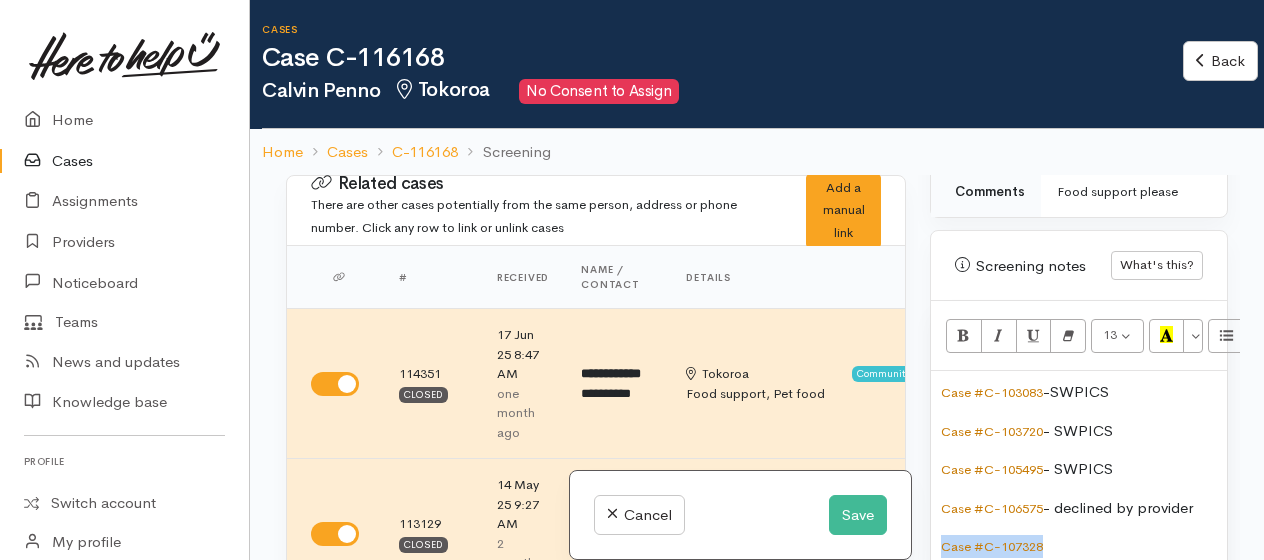 click on "Case #C-107328" at bounding box center [1079, 546] 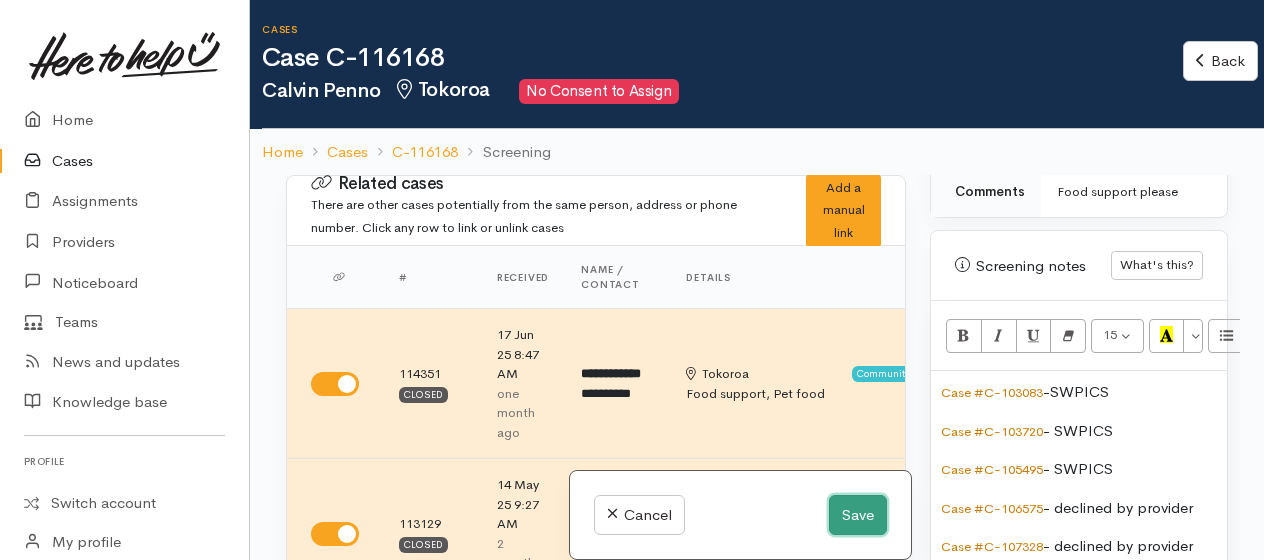 click on "Save" at bounding box center (858, 515) 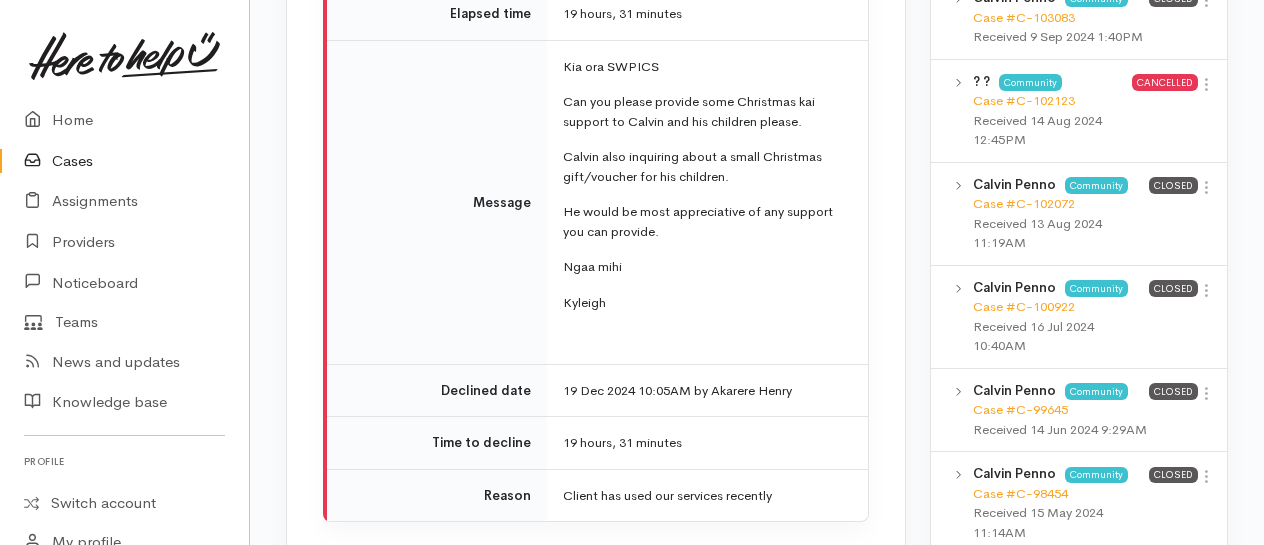 scroll, scrollTop: 3200, scrollLeft: 0, axis: vertical 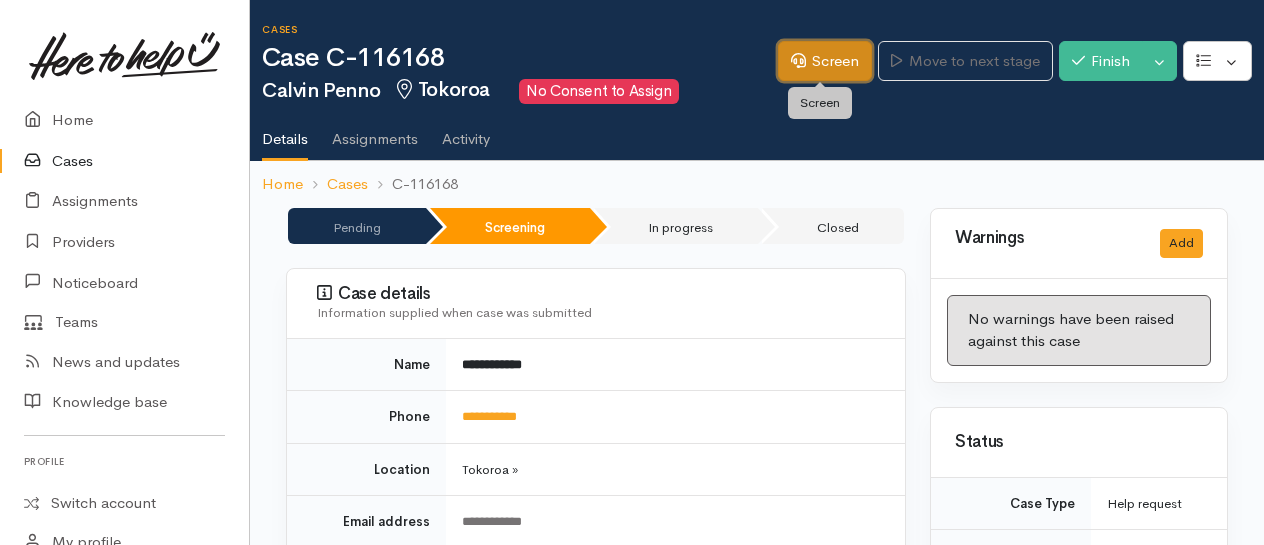click on "Screen" at bounding box center (825, 61) 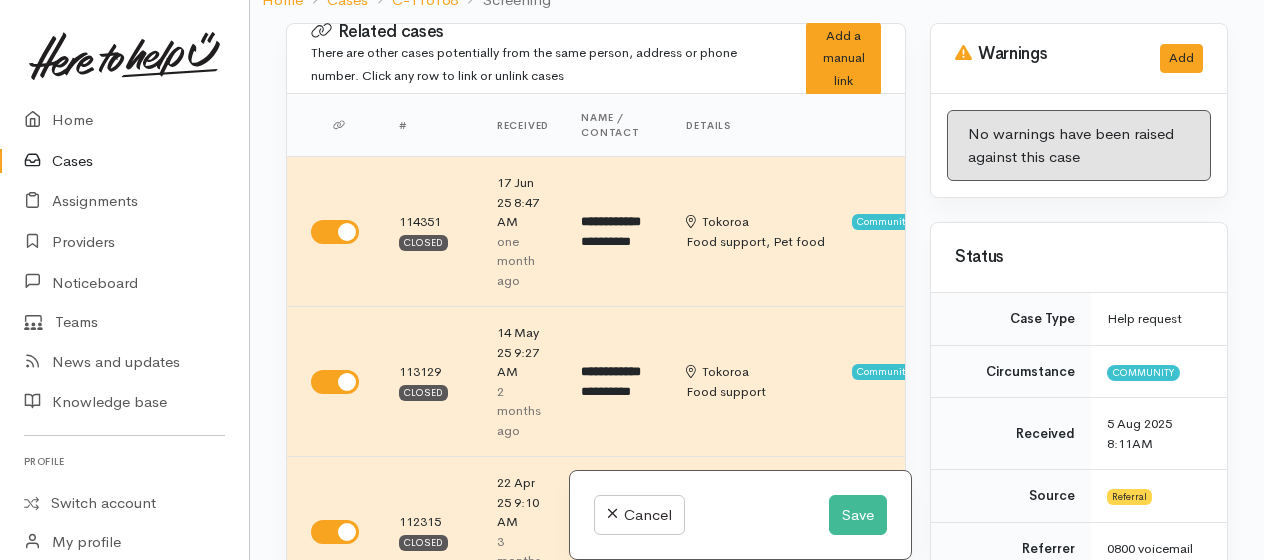 scroll, scrollTop: 174, scrollLeft: 0, axis: vertical 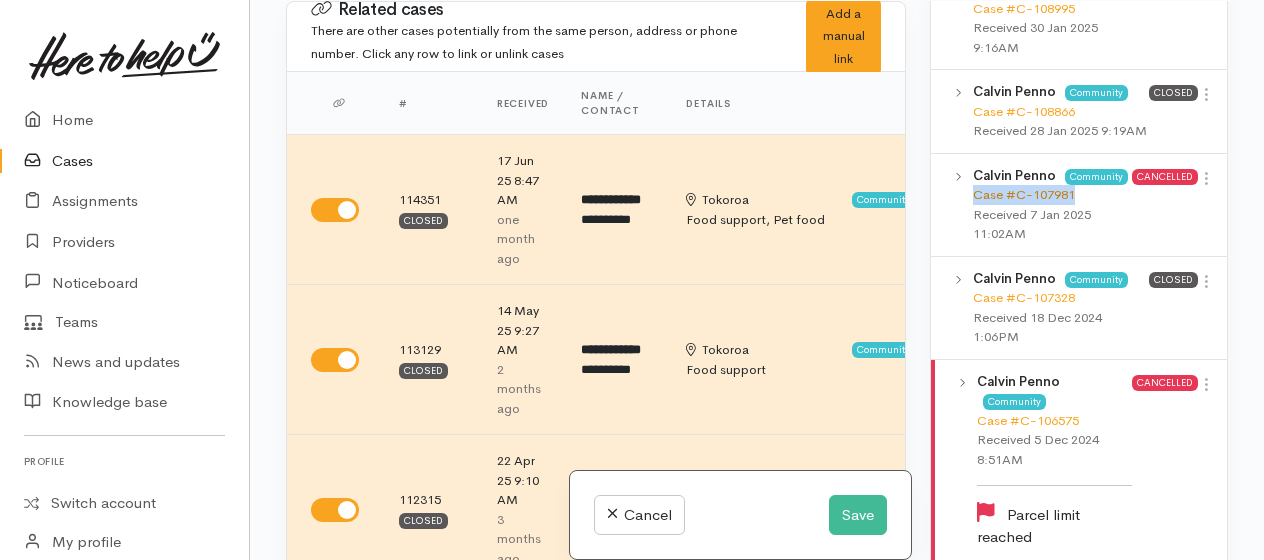 drag, startPoint x: 1078, startPoint y: 256, endPoint x: 976, endPoint y: 265, distance: 102.396286 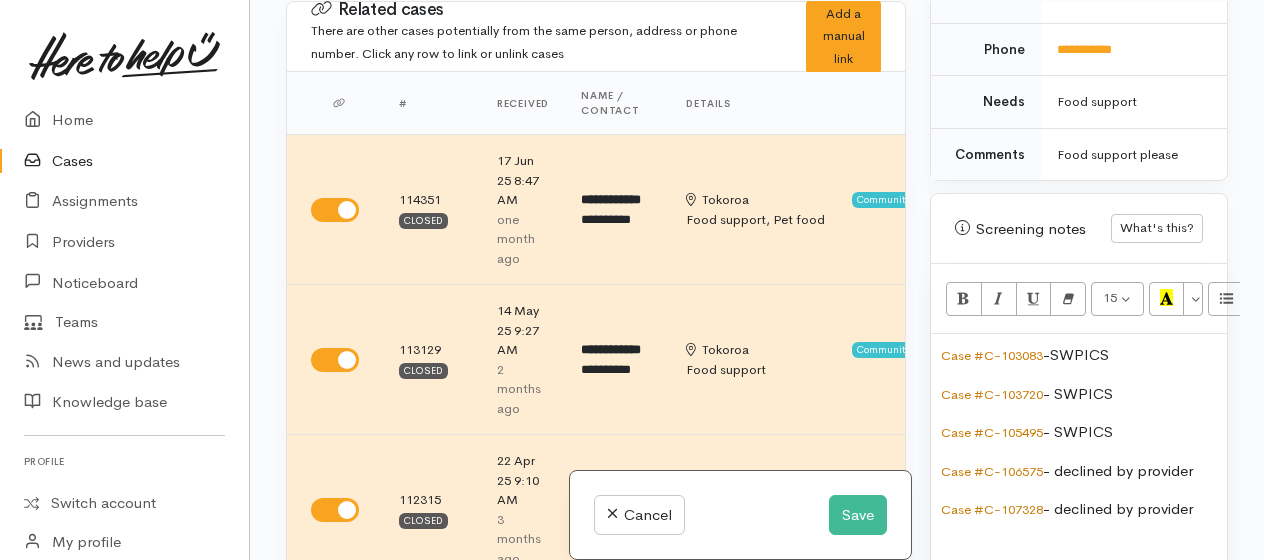 scroll, scrollTop: 1400, scrollLeft: 0, axis: vertical 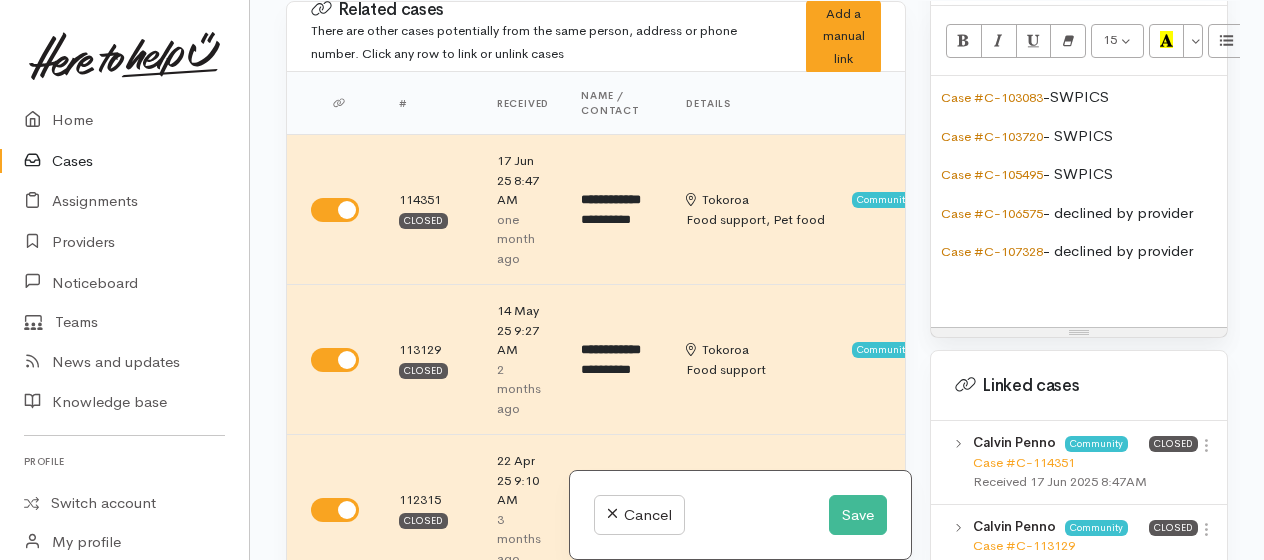 paste 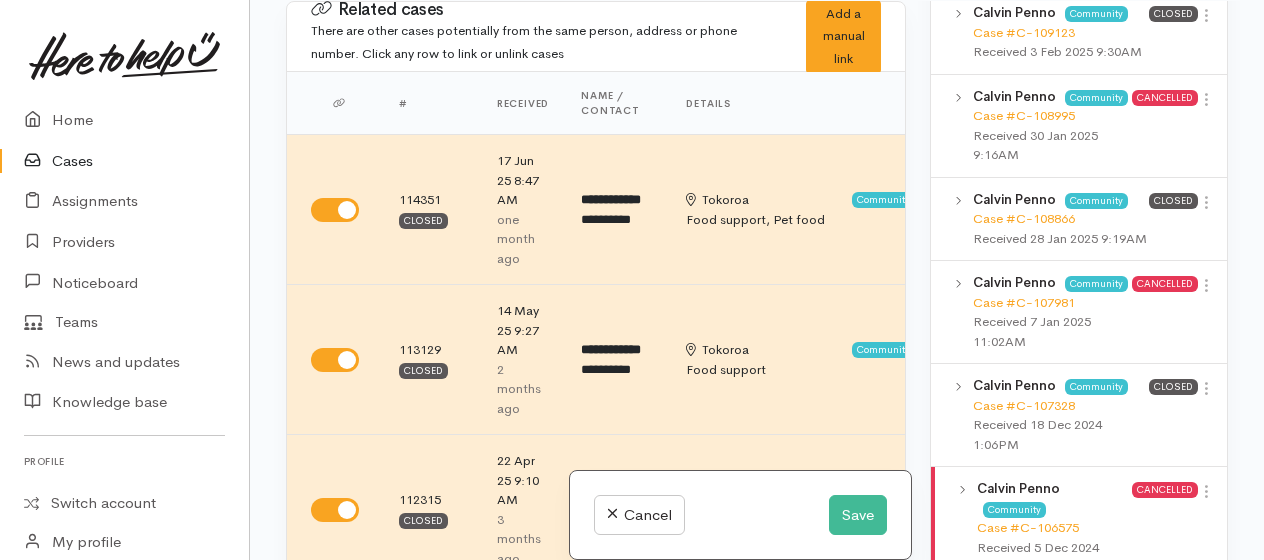 scroll, scrollTop: 2500, scrollLeft: 0, axis: vertical 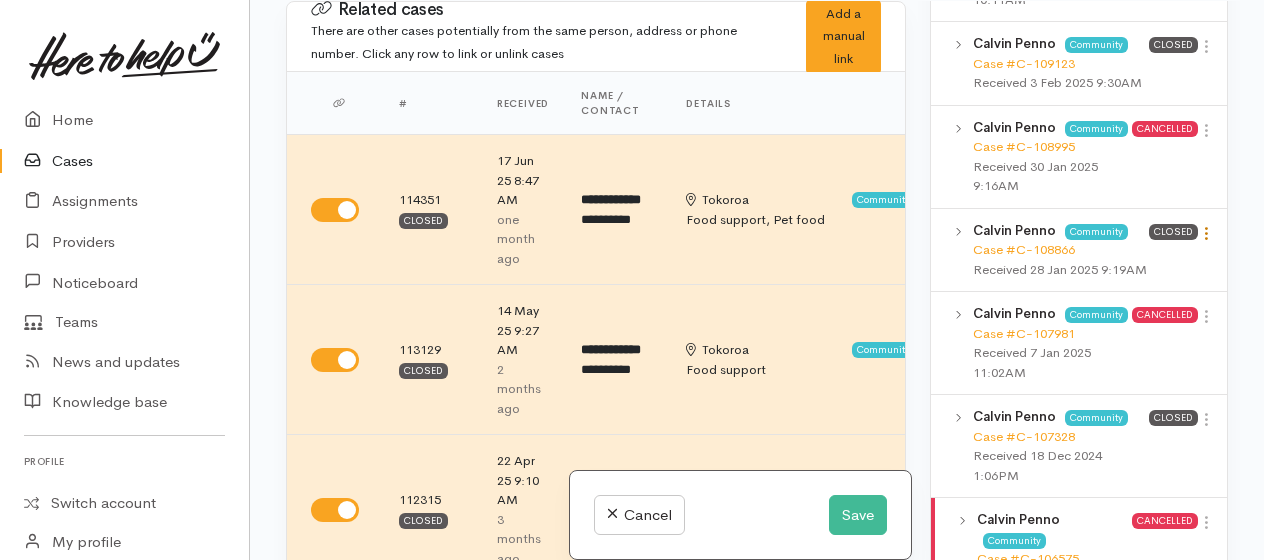 click at bounding box center [1206, 233] 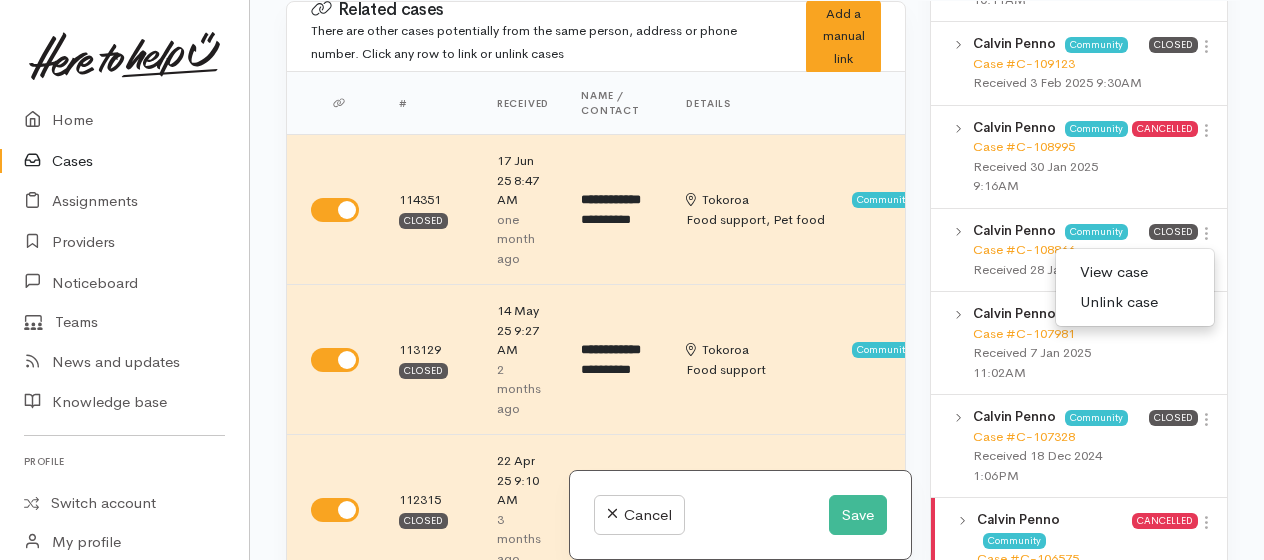 click on "View case" at bounding box center (1135, 272) 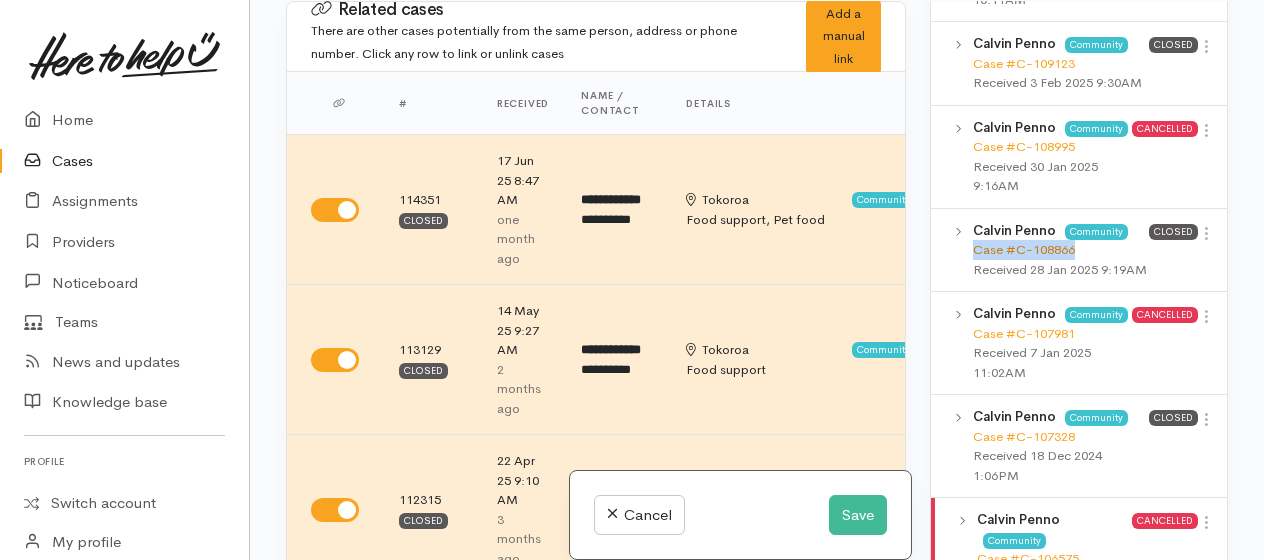 drag, startPoint x: 1075, startPoint y: 295, endPoint x: 978, endPoint y: 297, distance: 97.020615 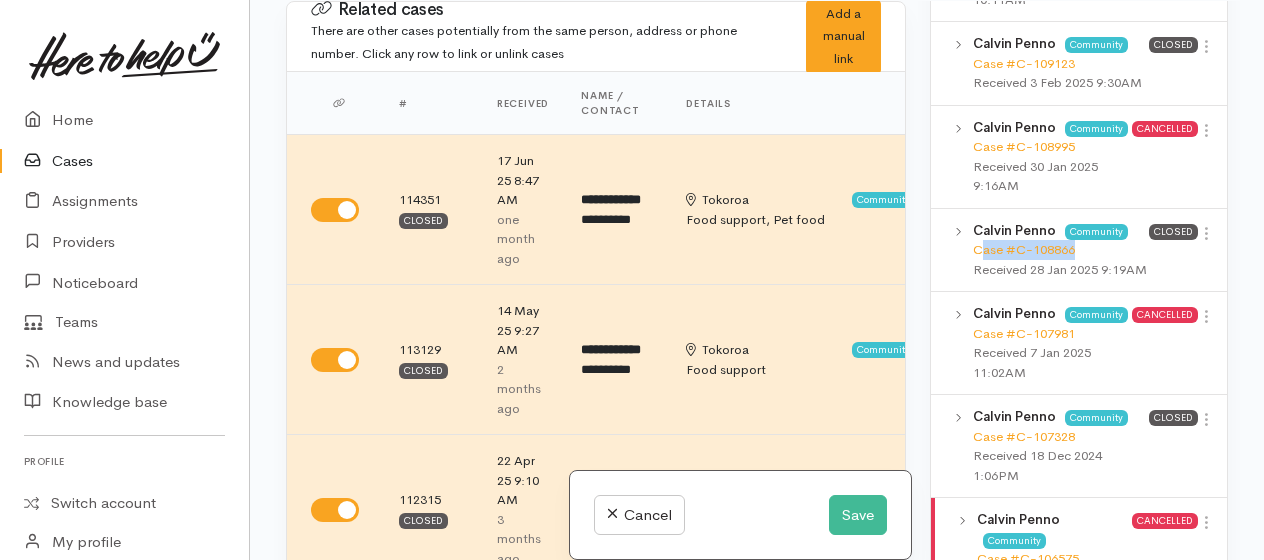 drag, startPoint x: 978, startPoint y: 297, endPoint x: 1101, endPoint y: 298, distance: 123.00407 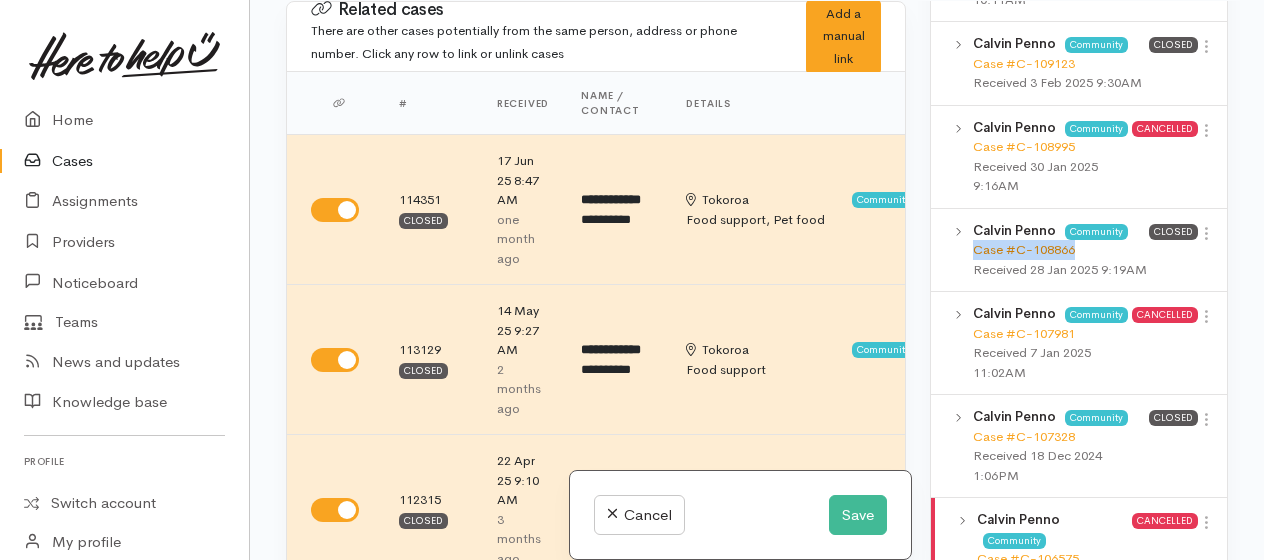 drag, startPoint x: 1080, startPoint y: 294, endPoint x: 975, endPoint y: 300, distance: 105.17129 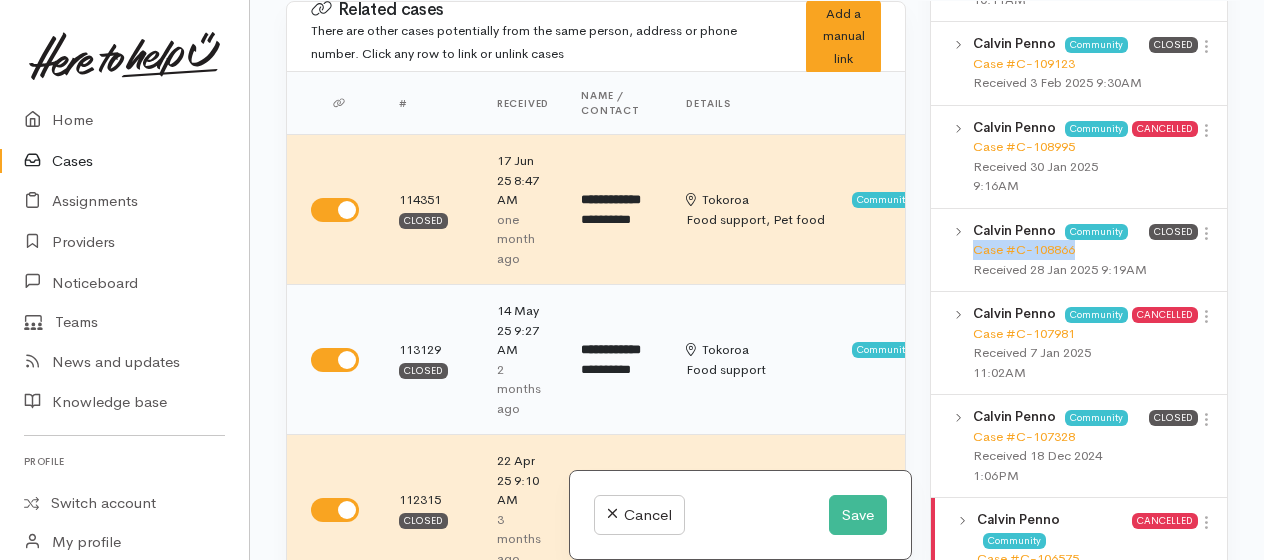 scroll, scrollTop: 0, scrollLeft: 0, axis: both 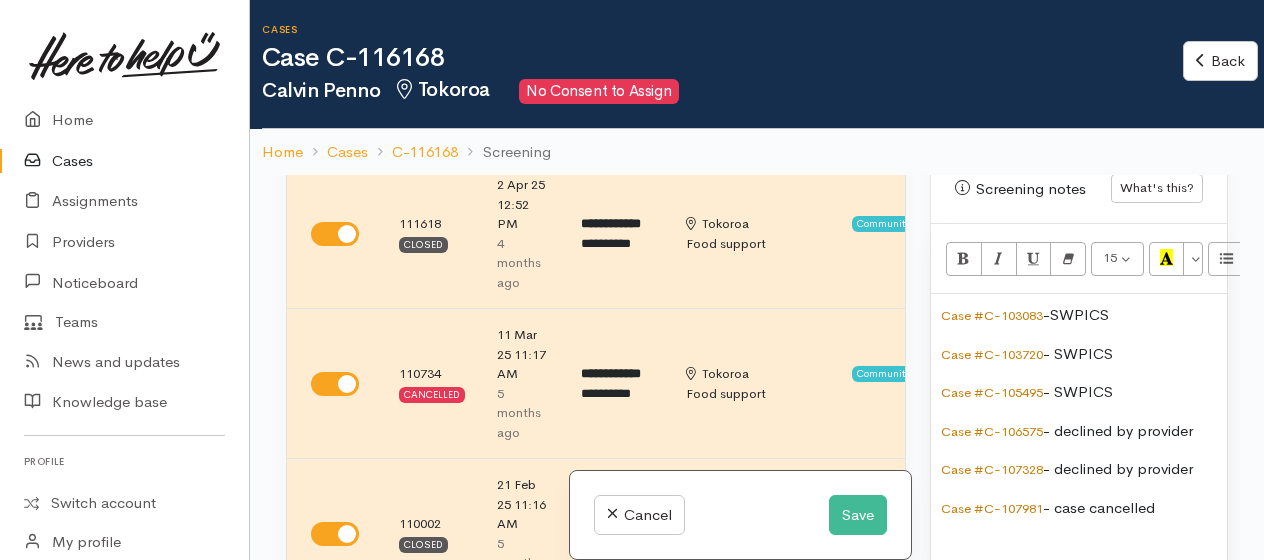 click at bounding box center [1079, 546] 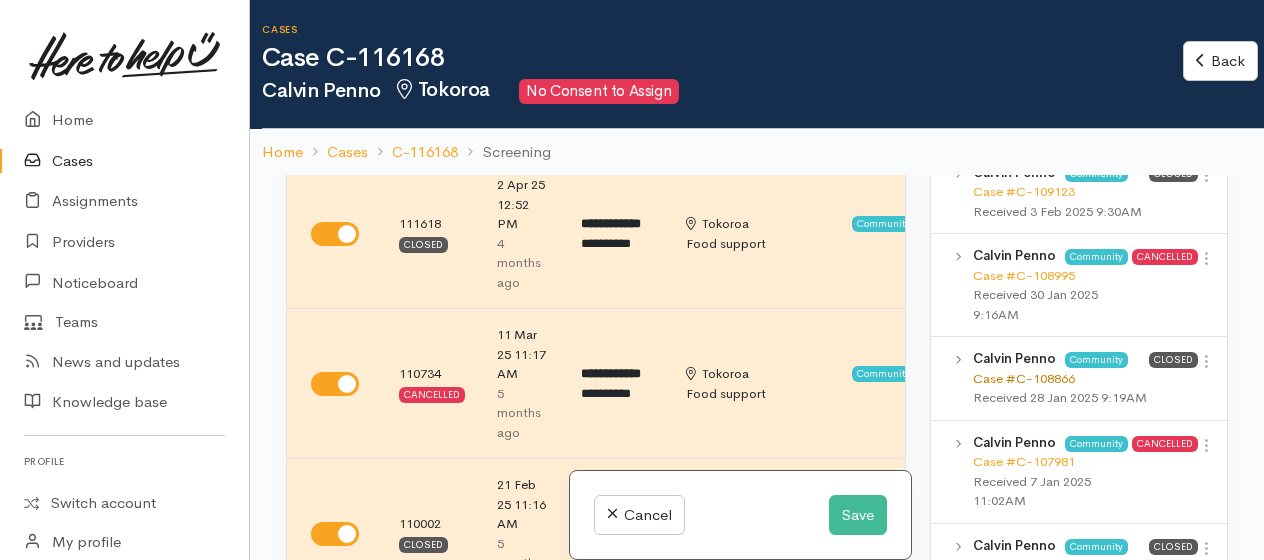 scroll, scrollTop: 2556, scrollLeft: 0, axis: vertical 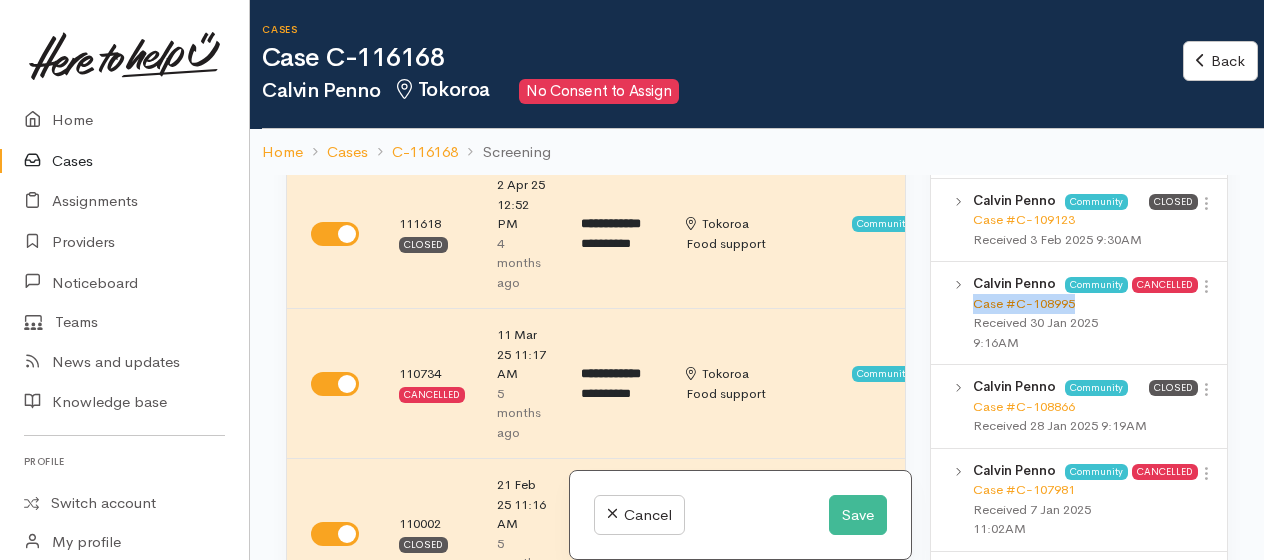 drag, startPoint x: 1079, startPoint y: 344, endPoint x: 974, endPoint y: 356, distance: 105.68349 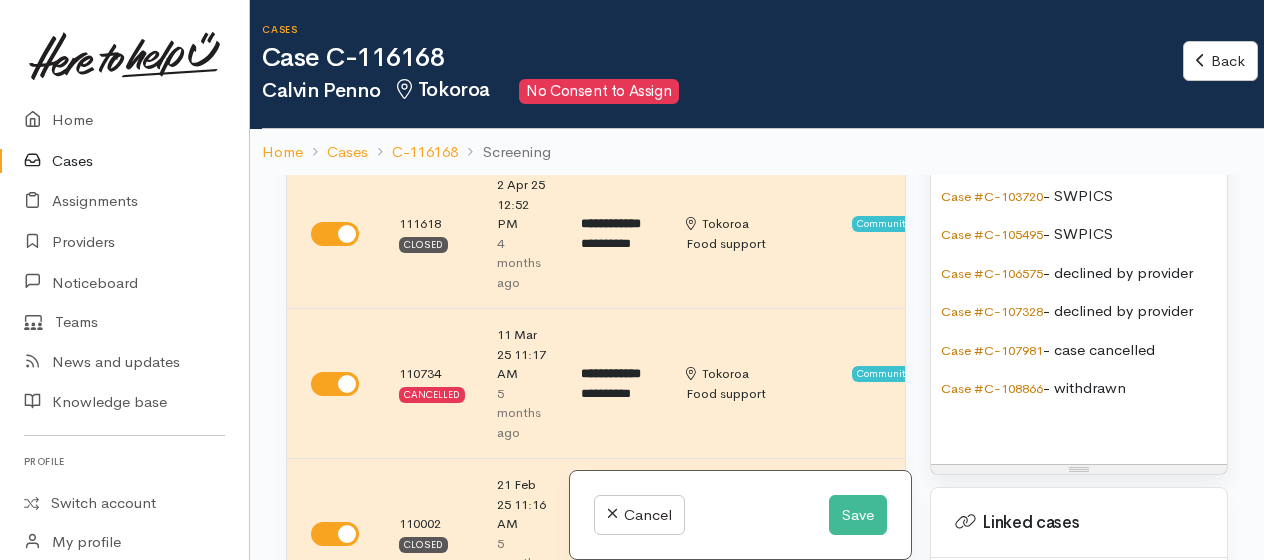 scroll, scrollTop: 1656, scrollLeft: 0, axis: vertical 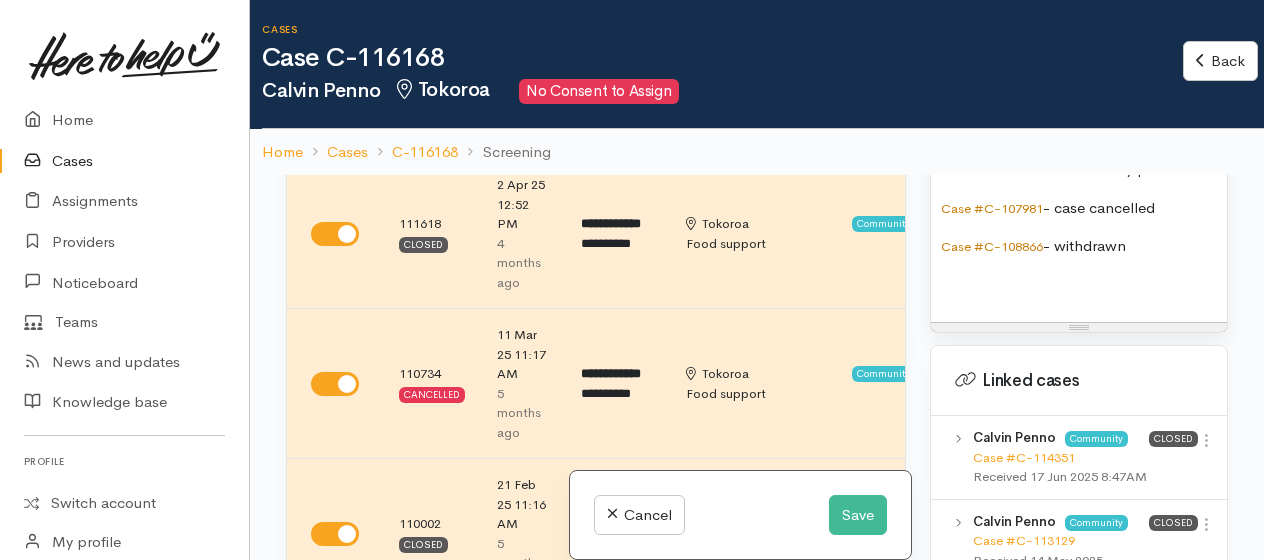 click at bounding box center (1079, 285) 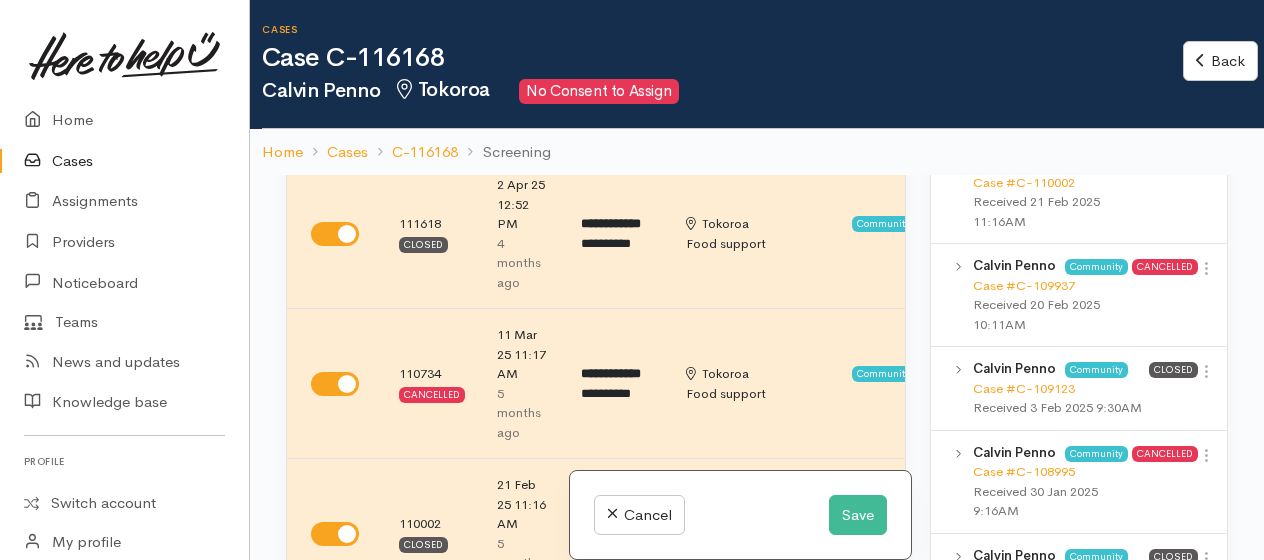 scroll, scrollTop: 2456, scrollLeft: 0, axis: vertical 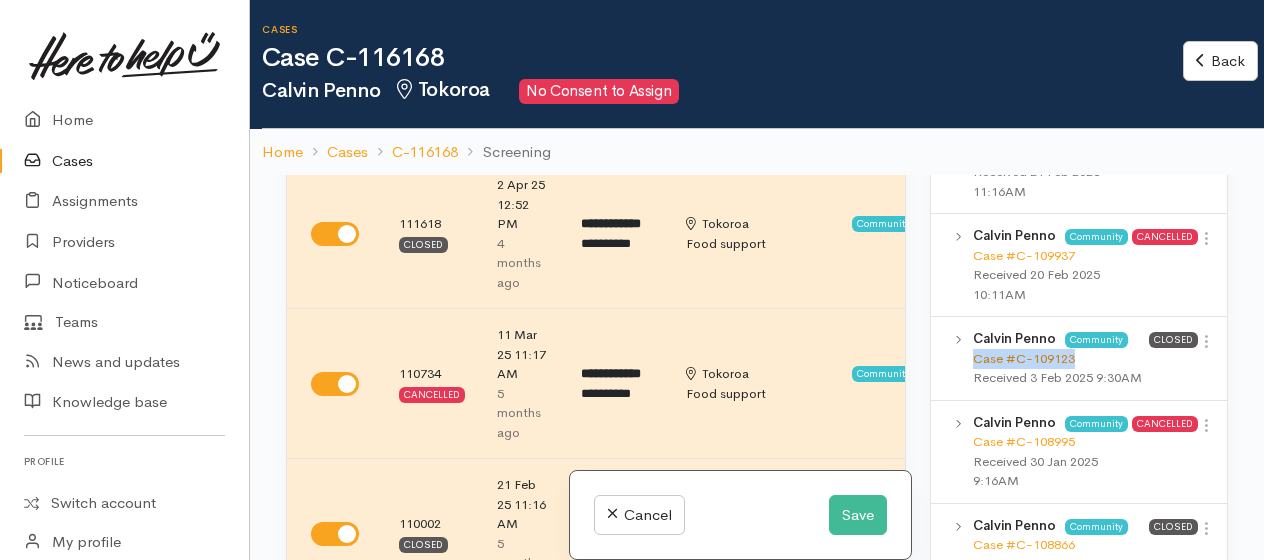 drag, startPoint x: 1069, startPoint y: 381, endPoint x: 977, endPoint y: 382, distance: 92.00543 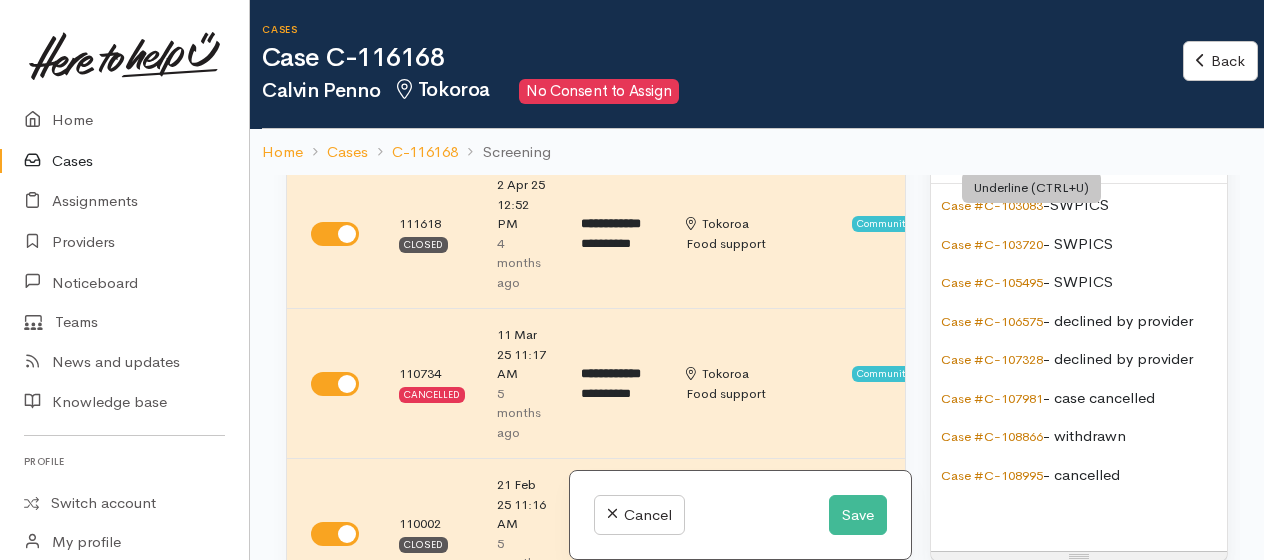 scroll, scrollTop: 1556, scrollLeft: 0, axis: vertical 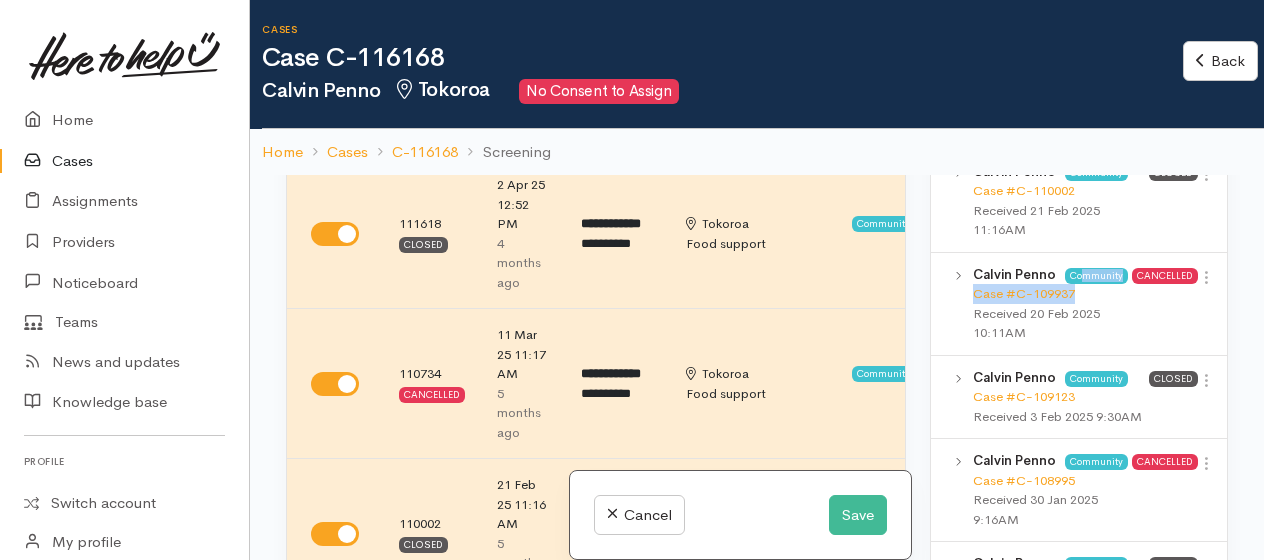 drag, startPoint x: 1084, startPoint y: 310, endPoint x: 1085, endPoint y: 328, distance: 18.027756 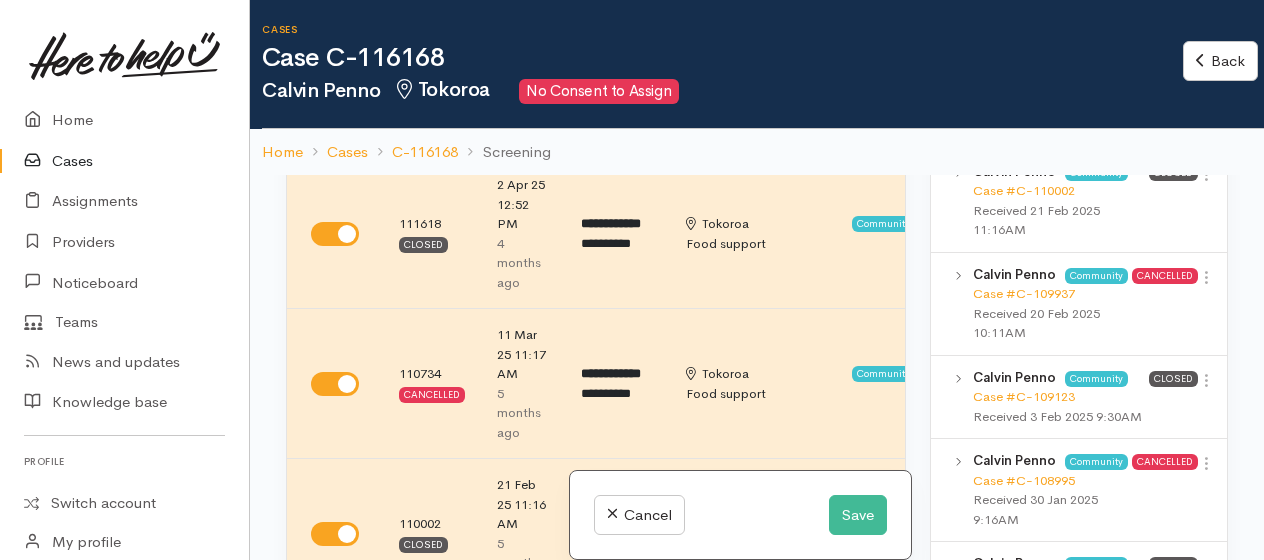 drag, startPoint x: 1085, startPoint y: 328, endPoint x: 1132, endPoint y: 337, distance: 47.853943 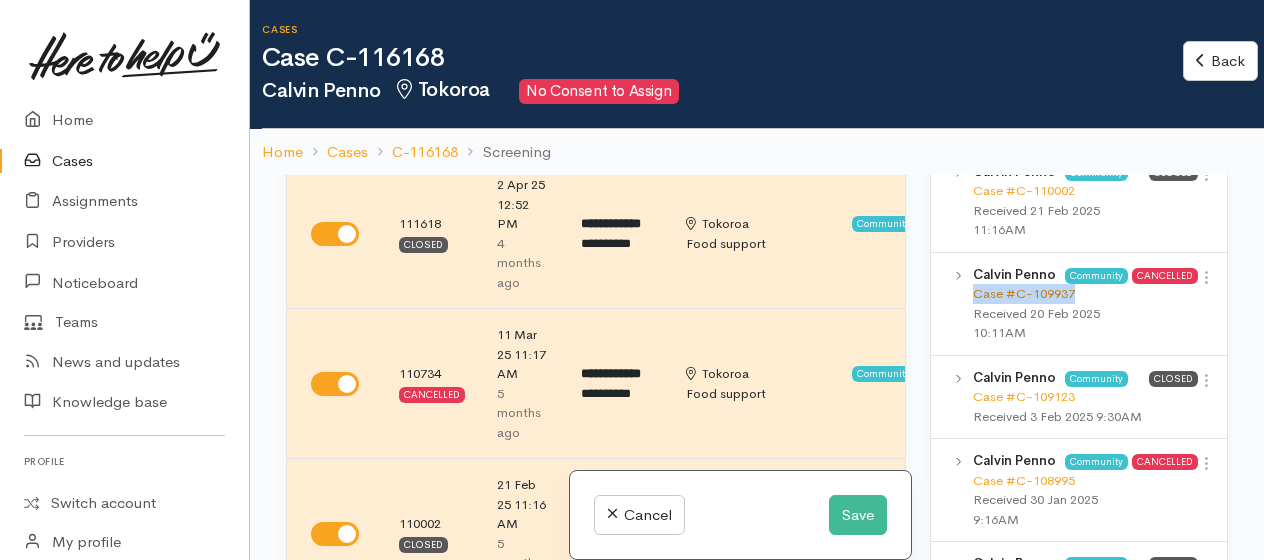 drag, startPoint x: 1084, startPoint y: 320, endPoint x: 975, endPoint y: 326, distance: 109.165016 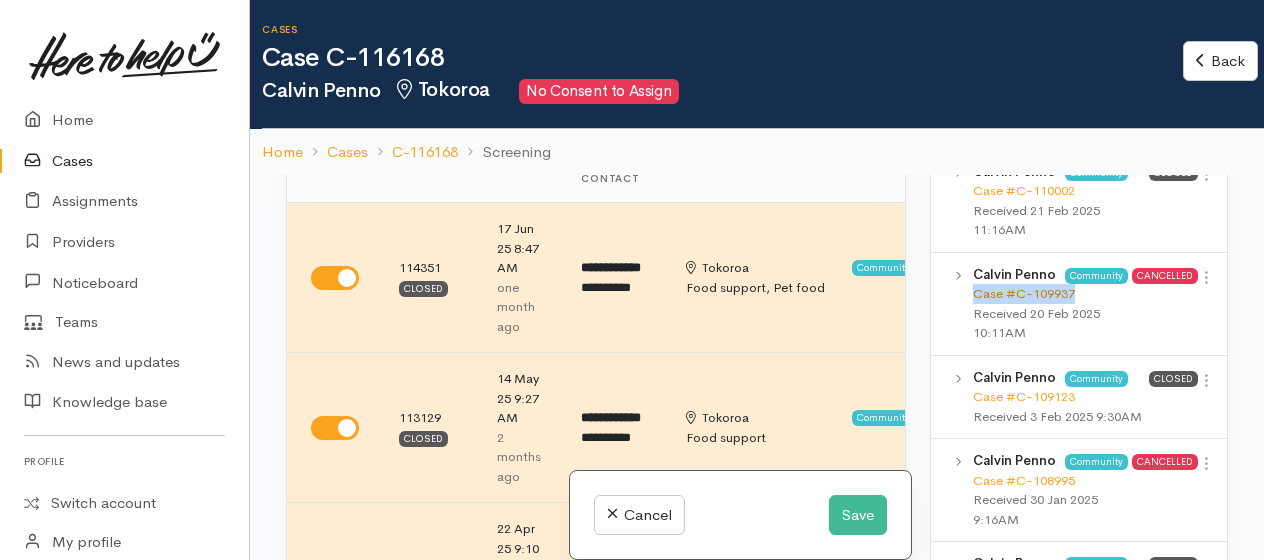 scroll, scrollTop: 100, scrollLeft: 0, axis: vertical 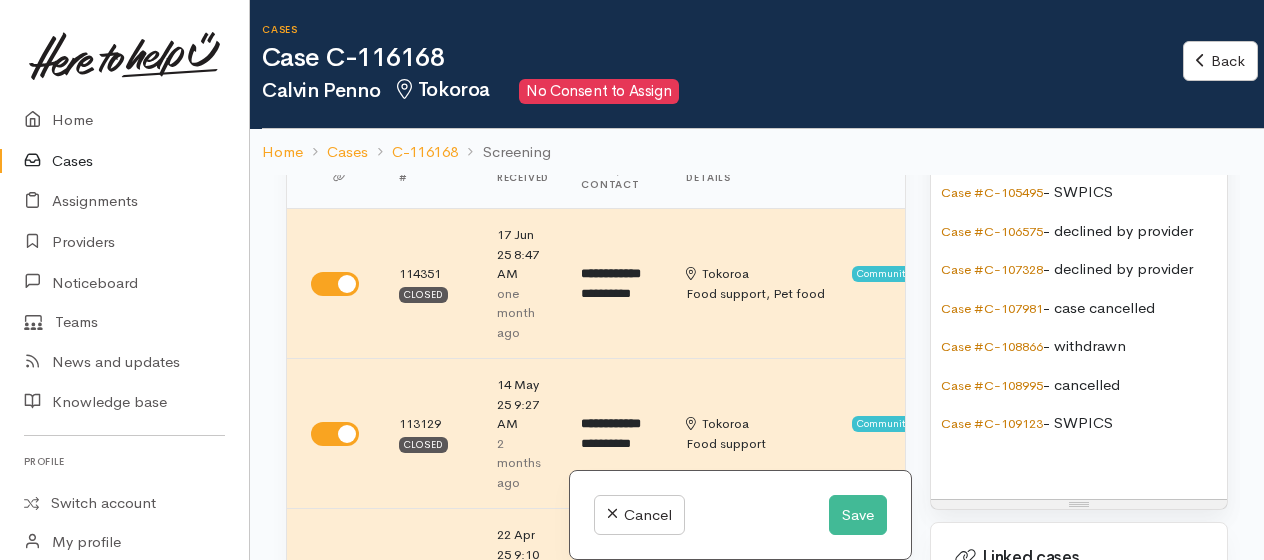click at bounding box center (1079, 462) 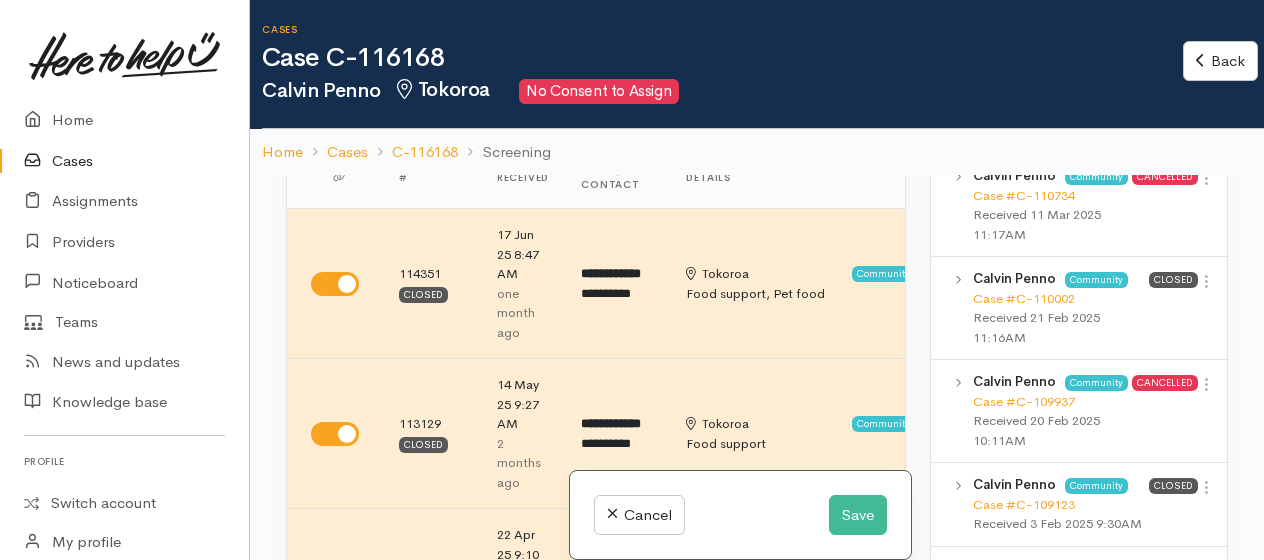 scroll, scrollTop: 2356, scrollLeft: 0, axis: vertical 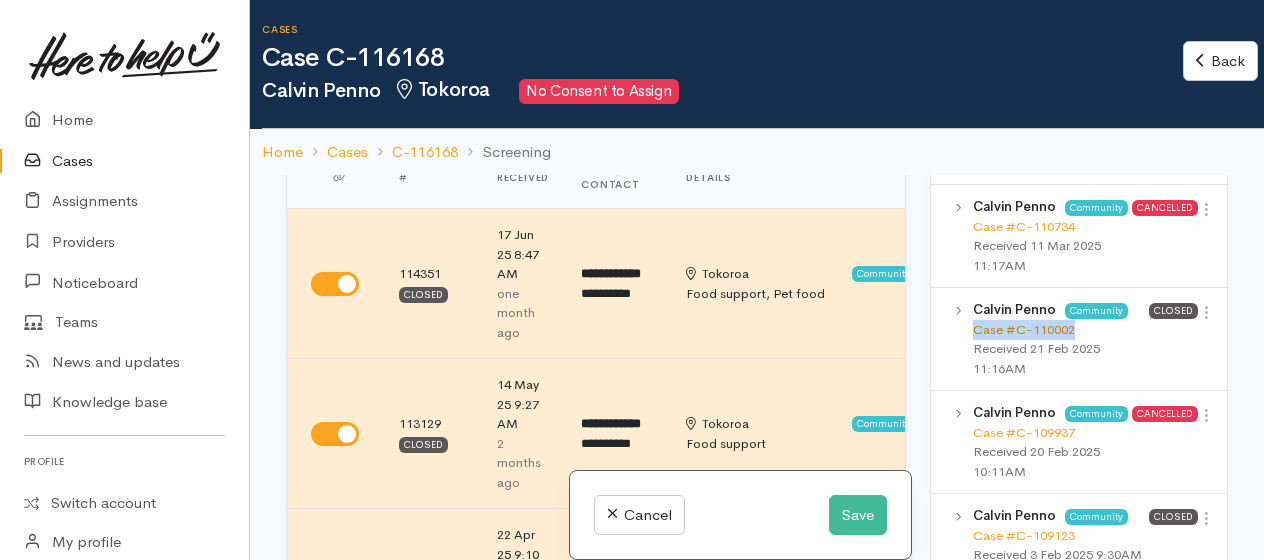 drag, startPoint x: 1080, startPoint y: 354, endPoint x: 976, endPoint y: 362, distance: 104.307236 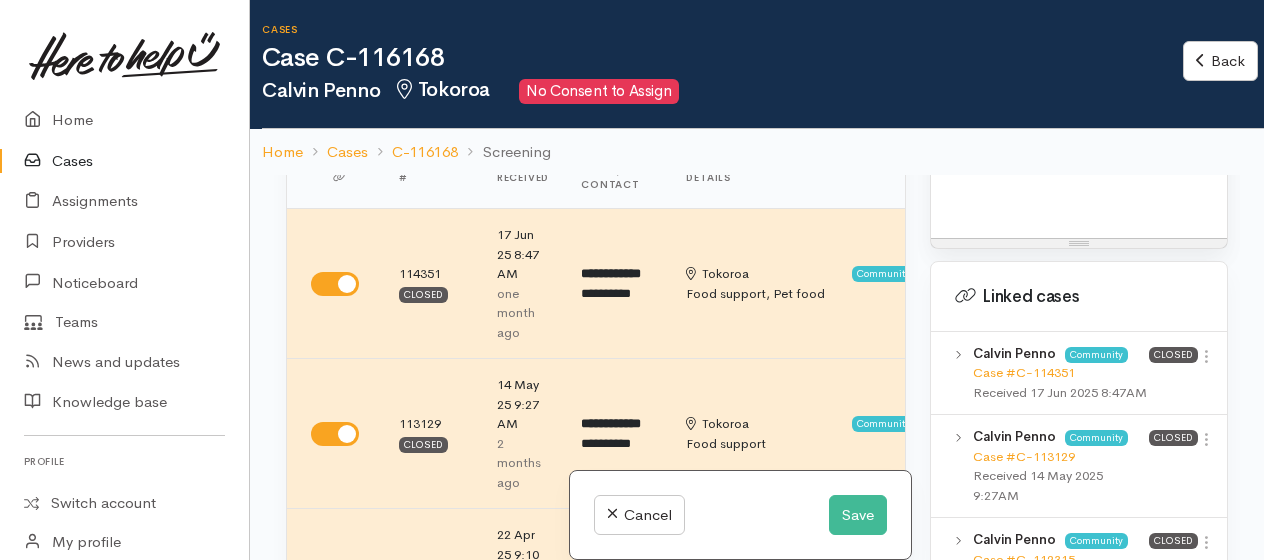 scroll, scrollTop: 1556, scrollLeft: 0, axis: vertical 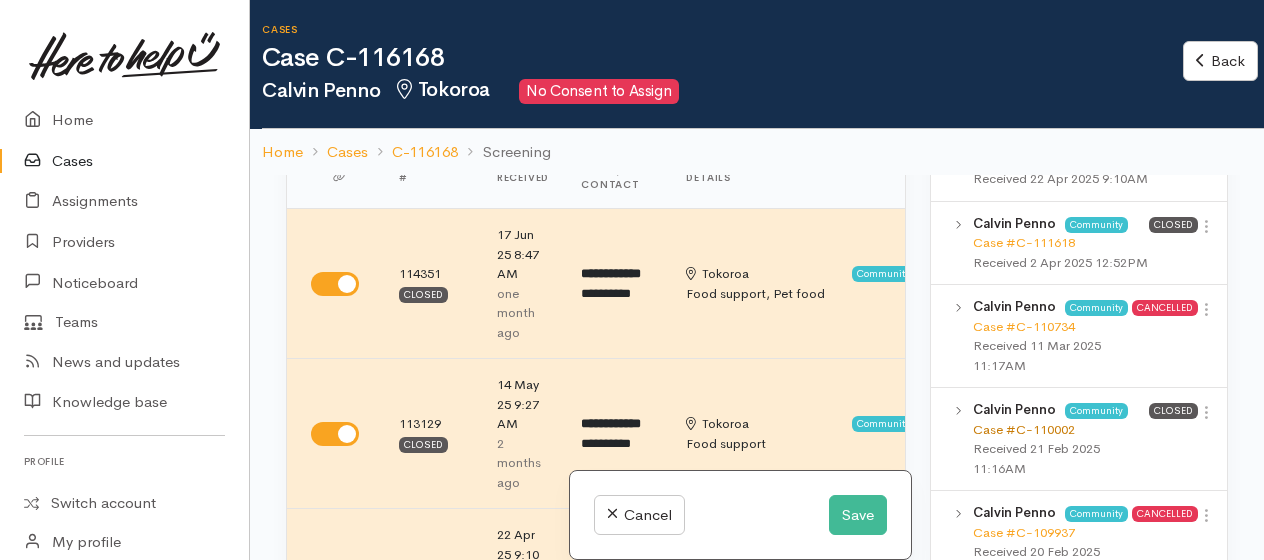 click on "Case #C-110002" at bounding box center (1024, 429) 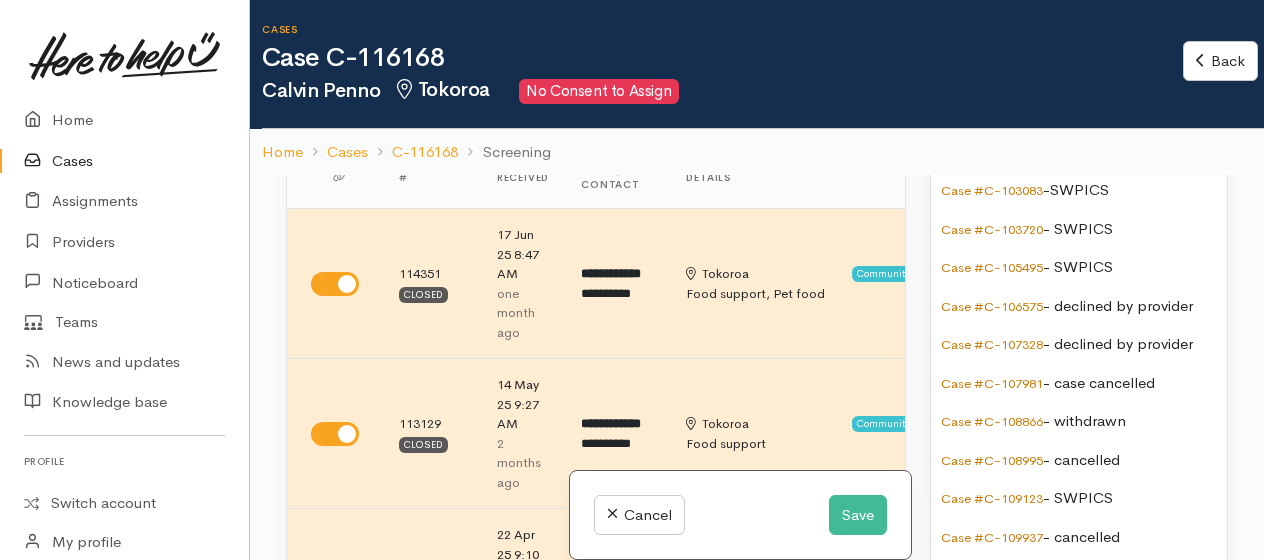 scroll, scrollTop: 1610, scrollLeft: 0, axis: vertical 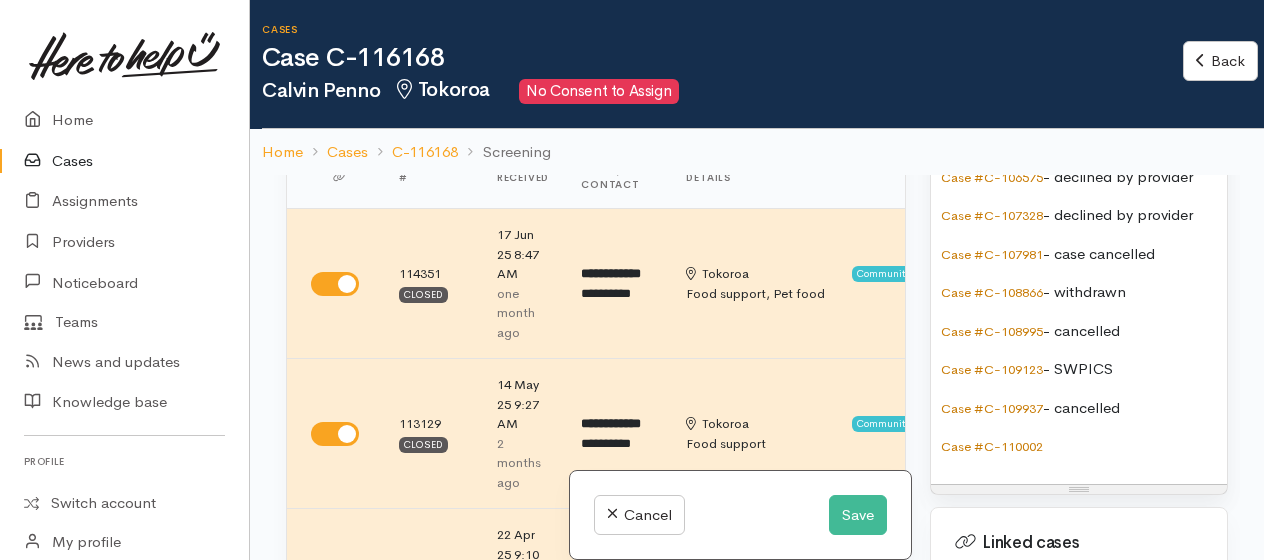 click on "Case #C-110002" at bounding box center [1079, 446] 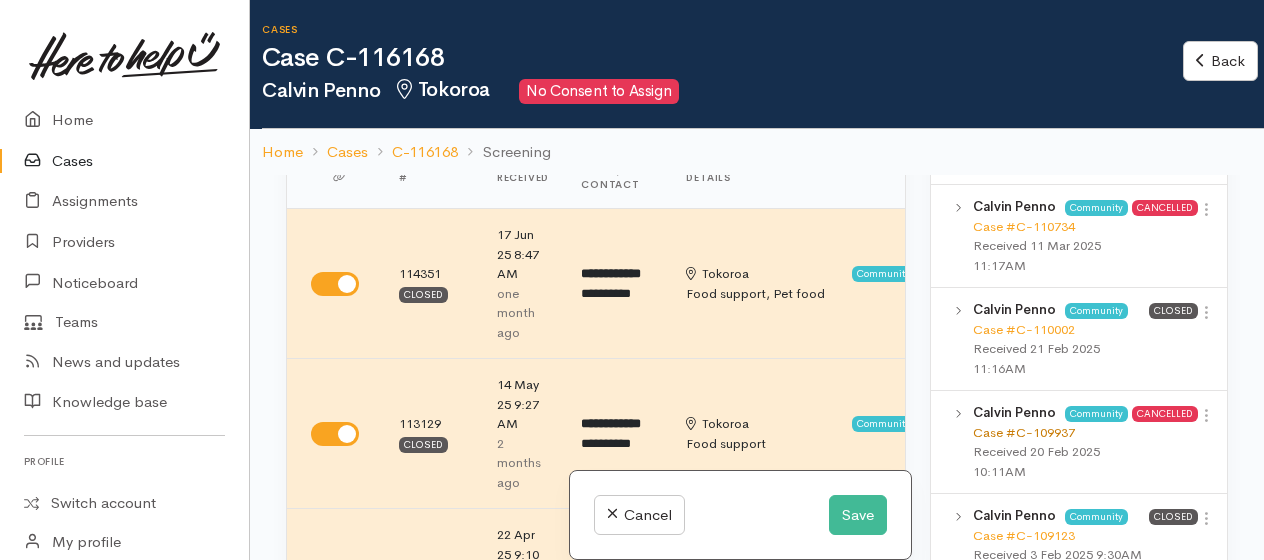 scroll, scrollTop: 2310, scrollLeft: 0, axis: vertical 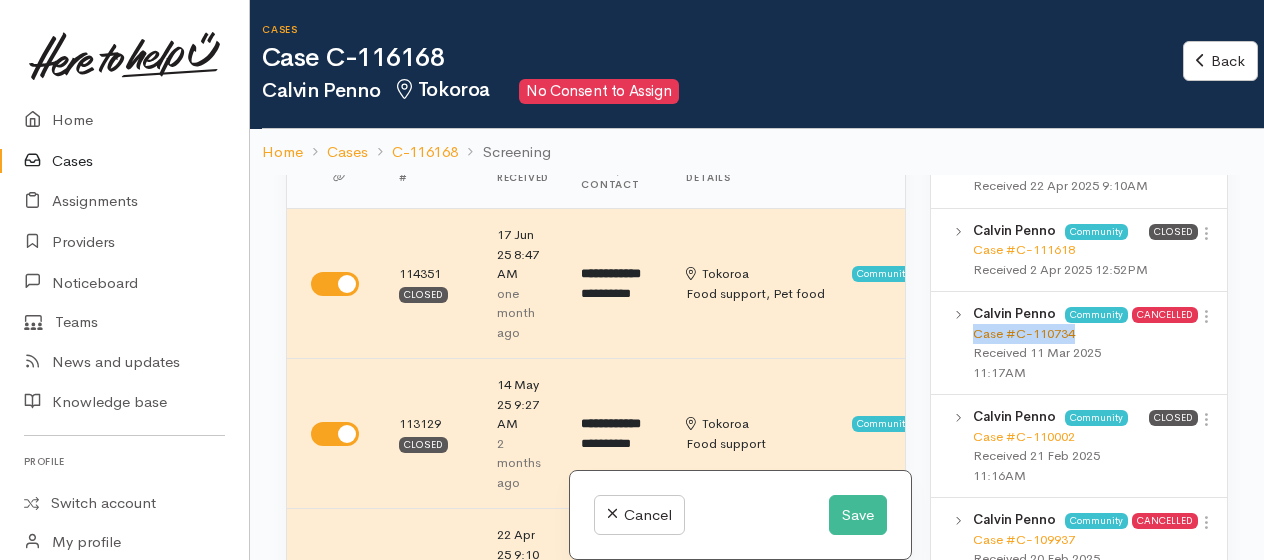 drag, startPoint x: 1085, startPoint y: 359, endPoint x: 978, endPoint y: 369, distance: 107.46627 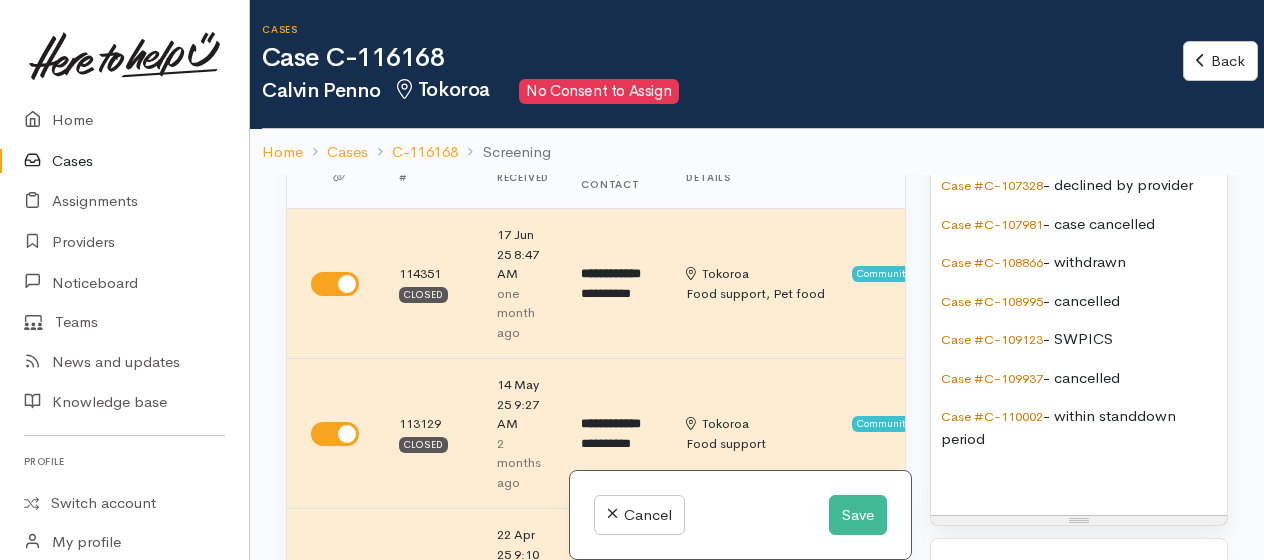 scroll, scrollTop: 1810, scrollLeft: 0, axis: vertical 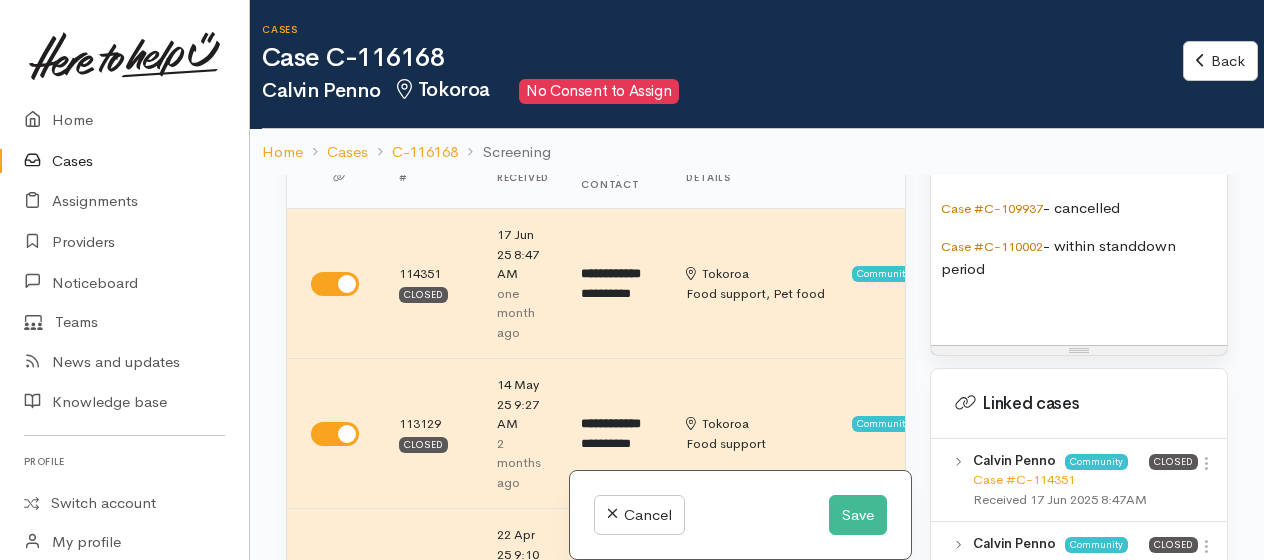 click at bounding box center [1079, 307] 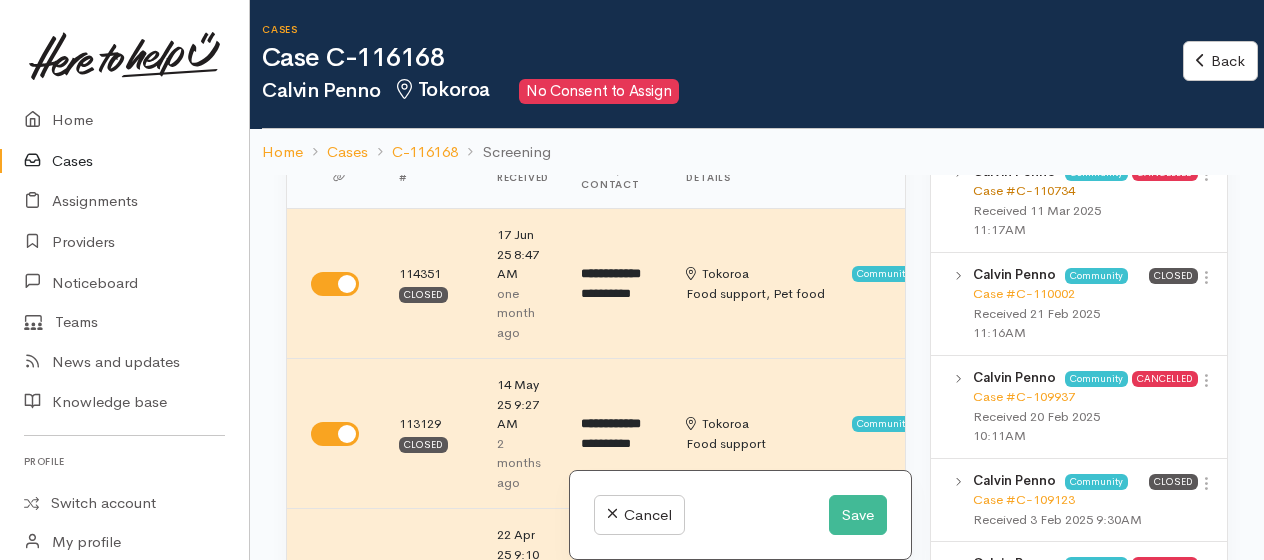 scroll, scrollTop: 2310, scrollLeft: 0, axis: vertical 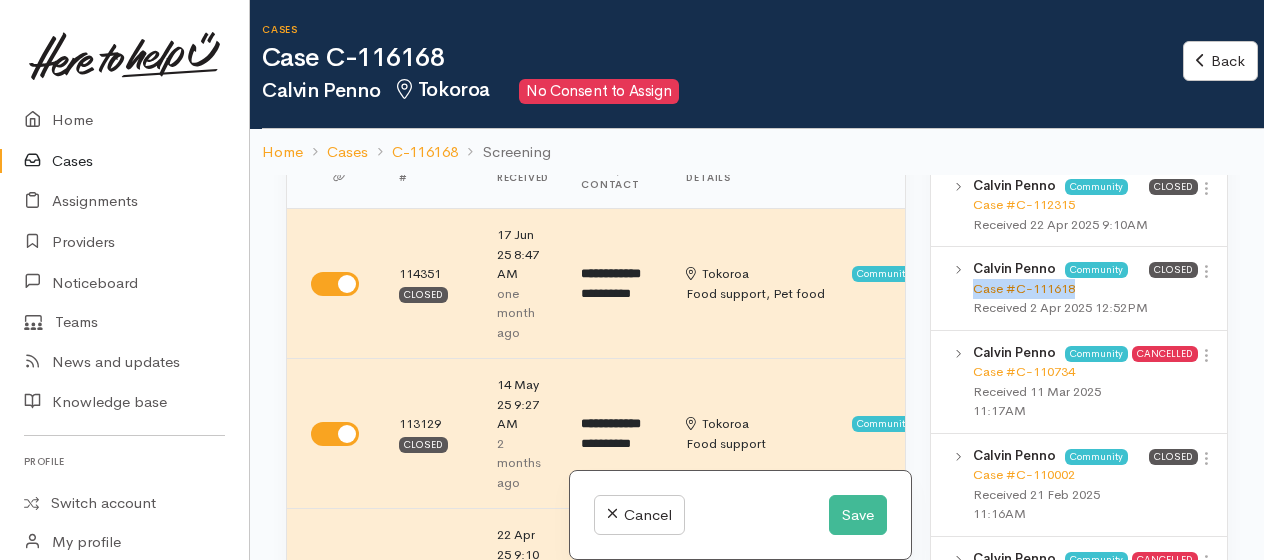 drag, startPoint x: 1077, startPoint y: 295, endPoint x: 978, endPoint y: 298, distance: 99.04544 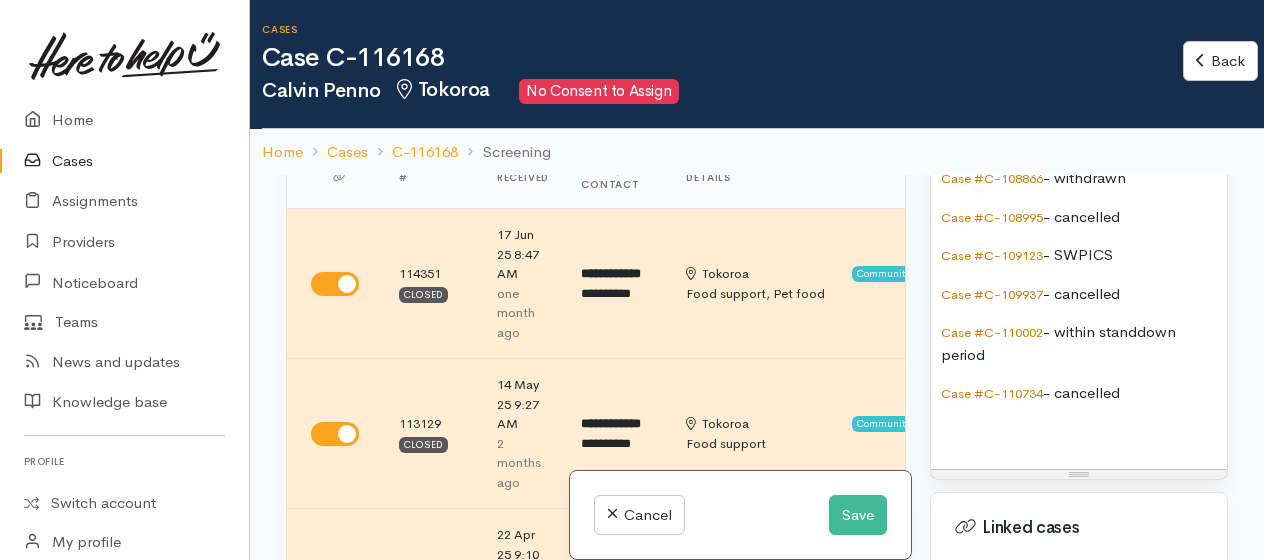 scroll, scrollTop: 1810, scrollLeft: 0, axis: vertical 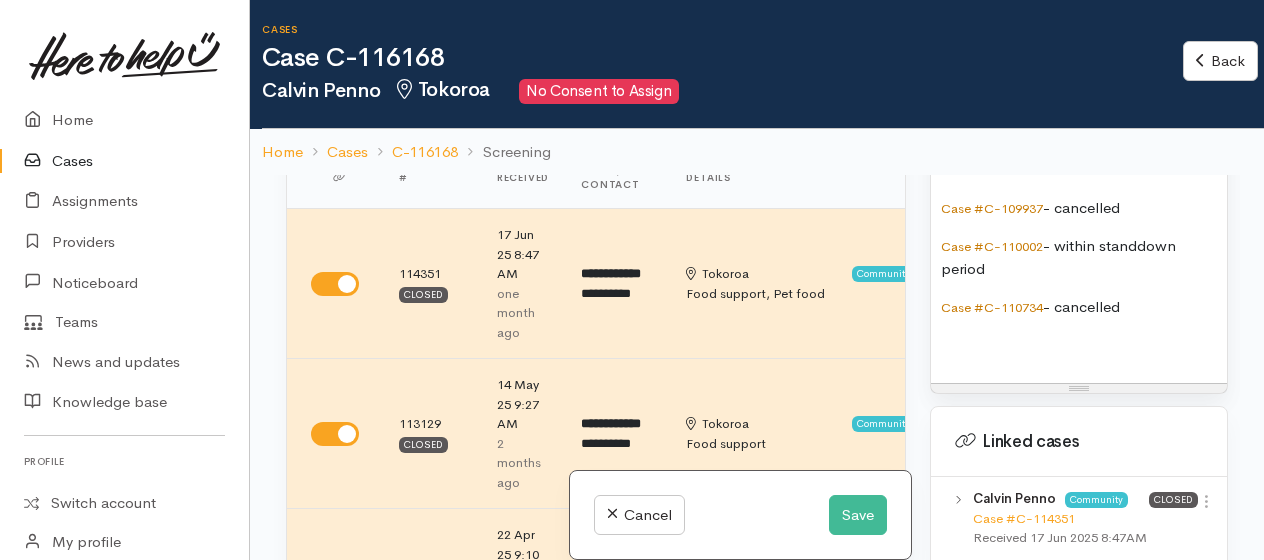 click at bounding box center [1079, 346] 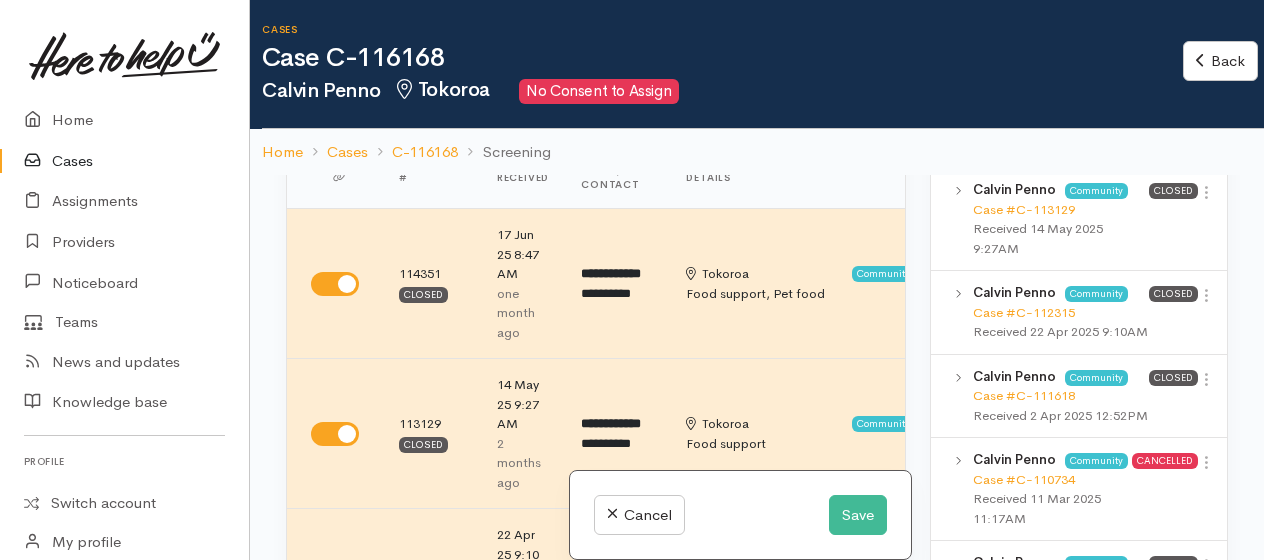 scroll, scrollTop: 2210, scrollLeft: 0, axis: vertical 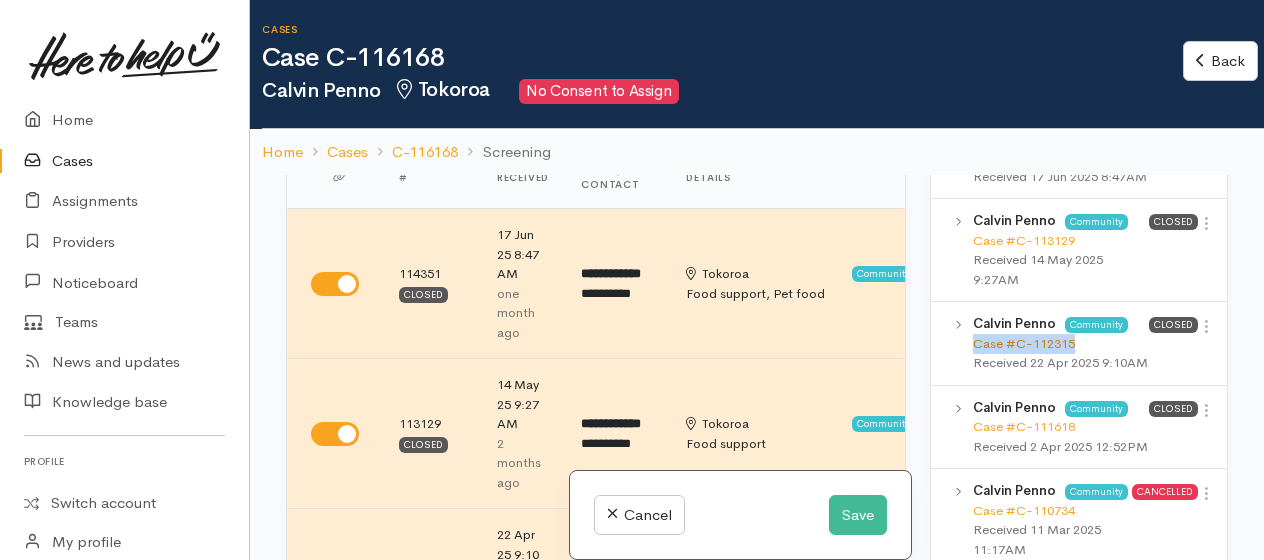 drag, startPoint x: 1076, startPoint y: 332, endPoint x: 972, endPoint y: 339, distance: 104.23531 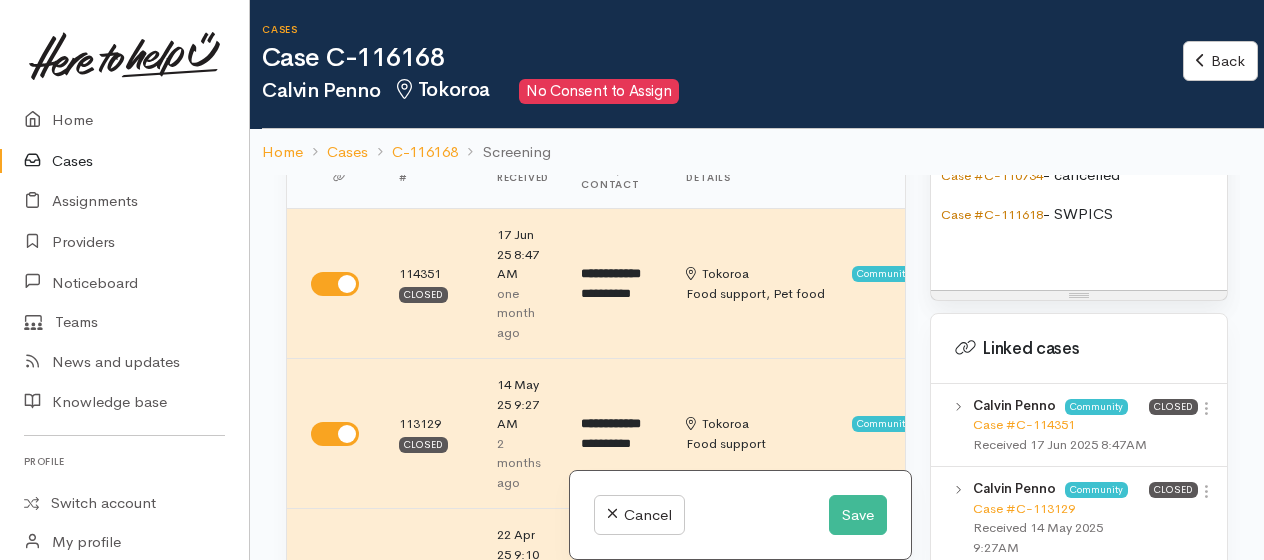 scroll, scrollTop: 1810, scrollLeft: 0, axis: vertical 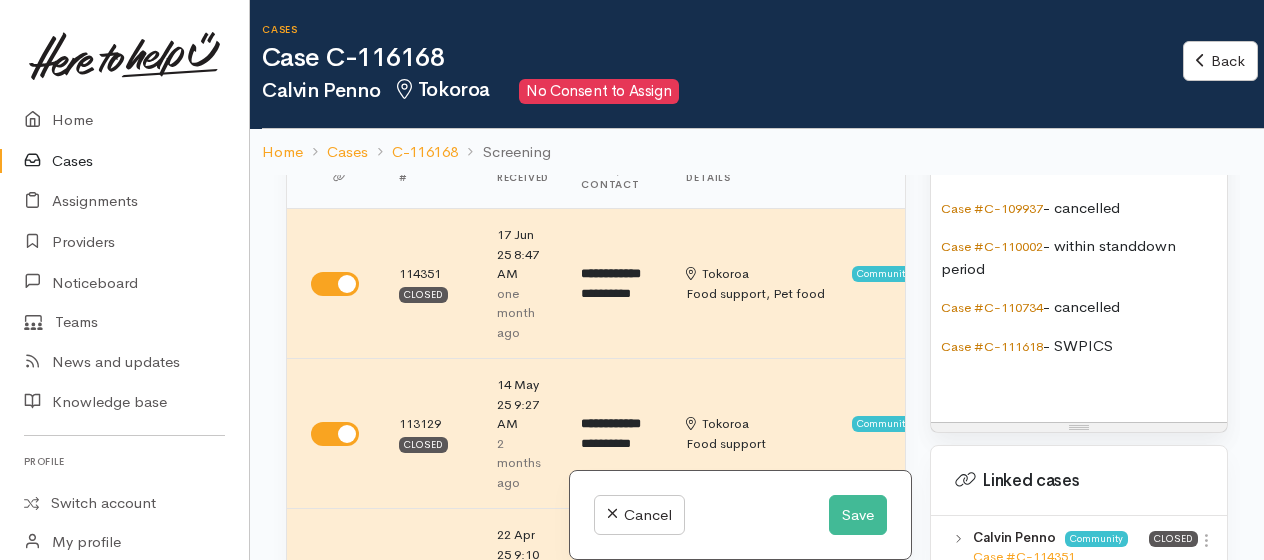 click at bounding box center (1079, 384) 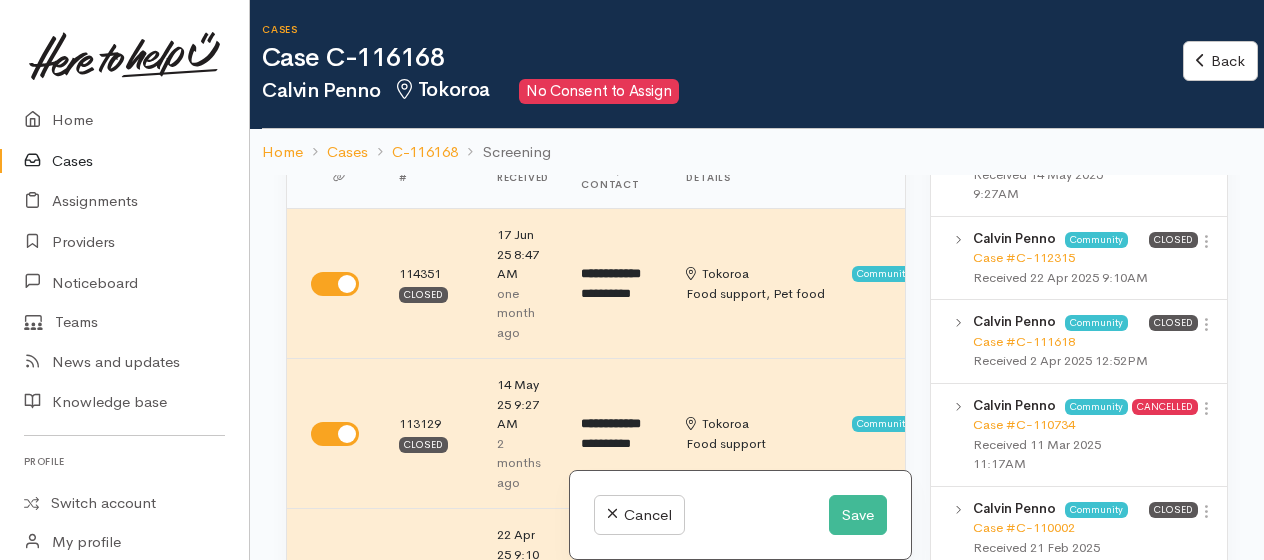 scroll, scrollTop: 2210, scrollLeft: 0, axis: vertical 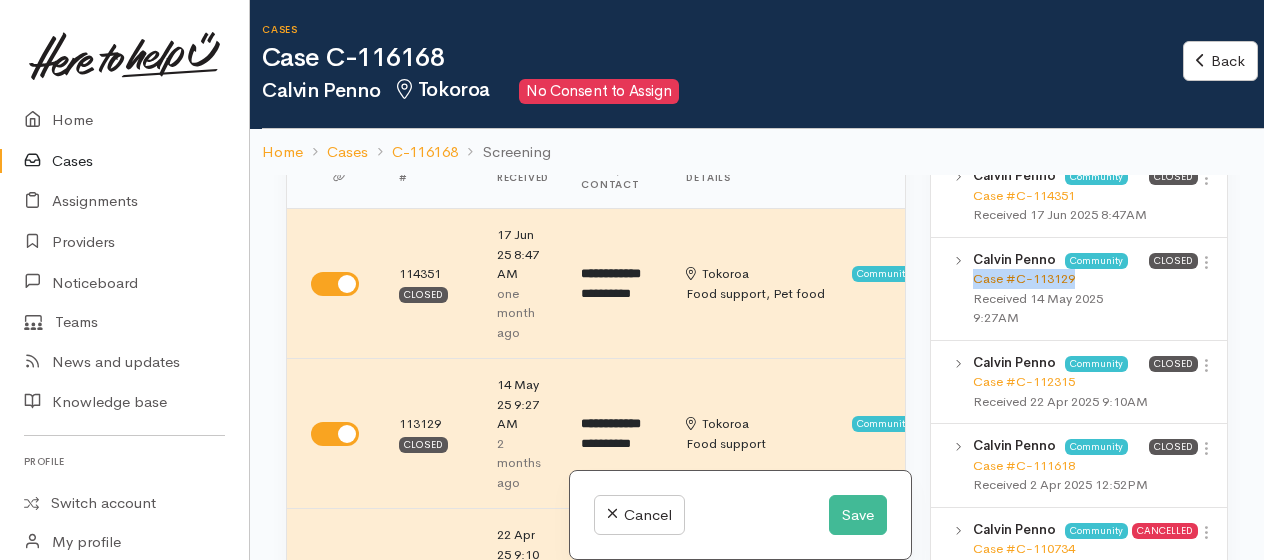 drag, startPoint x: 1080, startPoint y: 270, endPoint x: 978, endPoint y: 262, distance: 102.31325 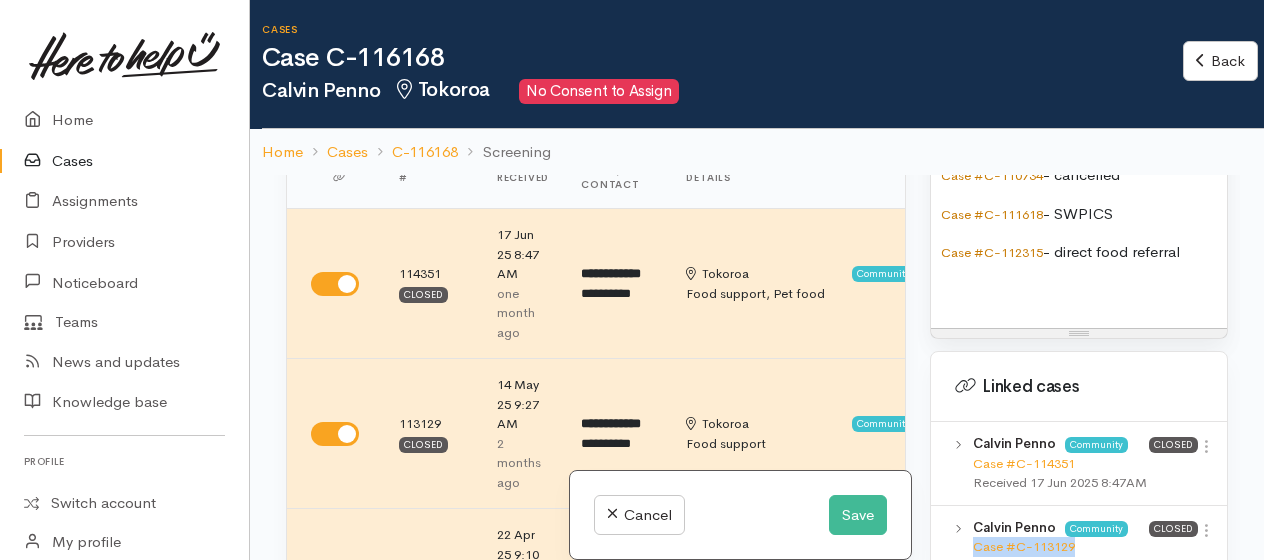 scroll, scrollTop: 1910, scrollLeft: 0, axis: vertical 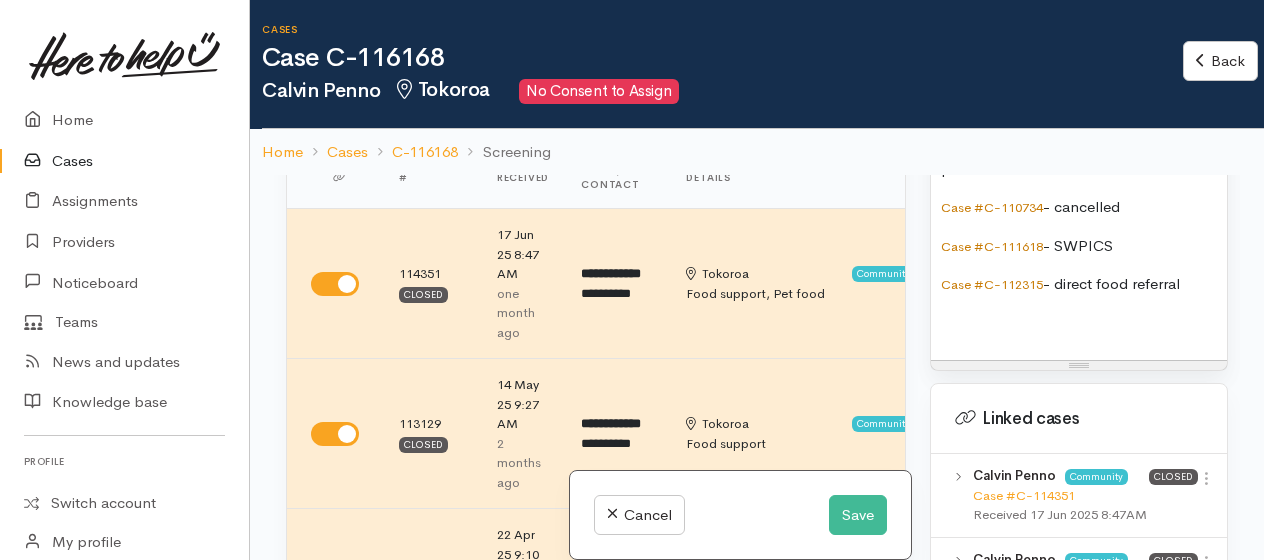 click at bounding box center (1079, 323) 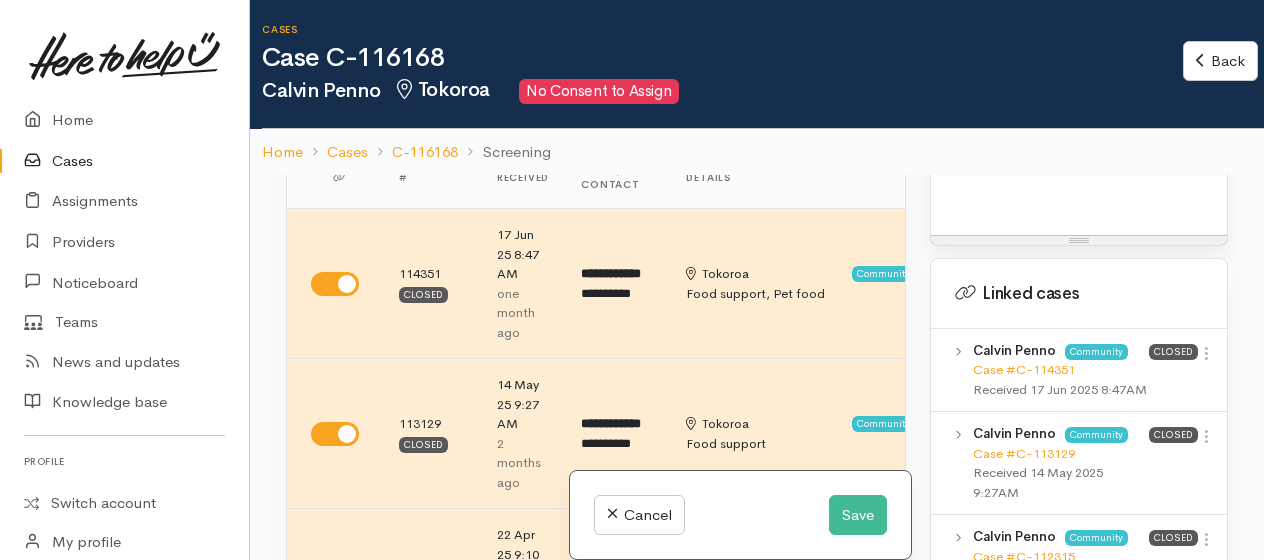 scroll, scrollTop: 2210, scrollLeft: 0, axis: vertical 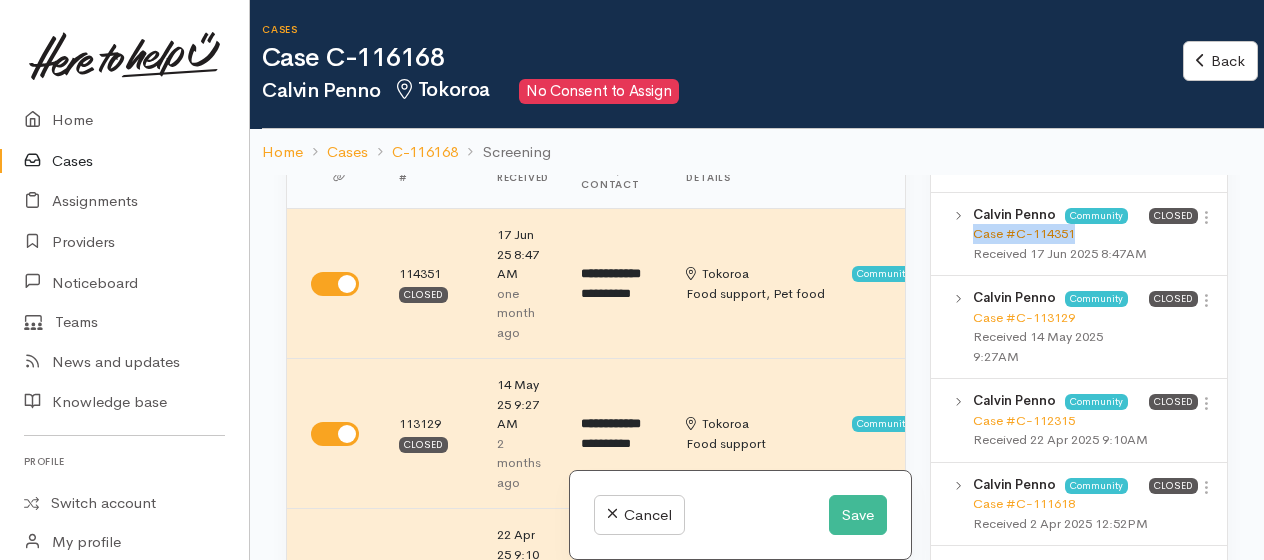 drag, startPoint x: 1076, startPoint y: 209, endPoint x: 976, endPoint y: 204, distance: 100.12492 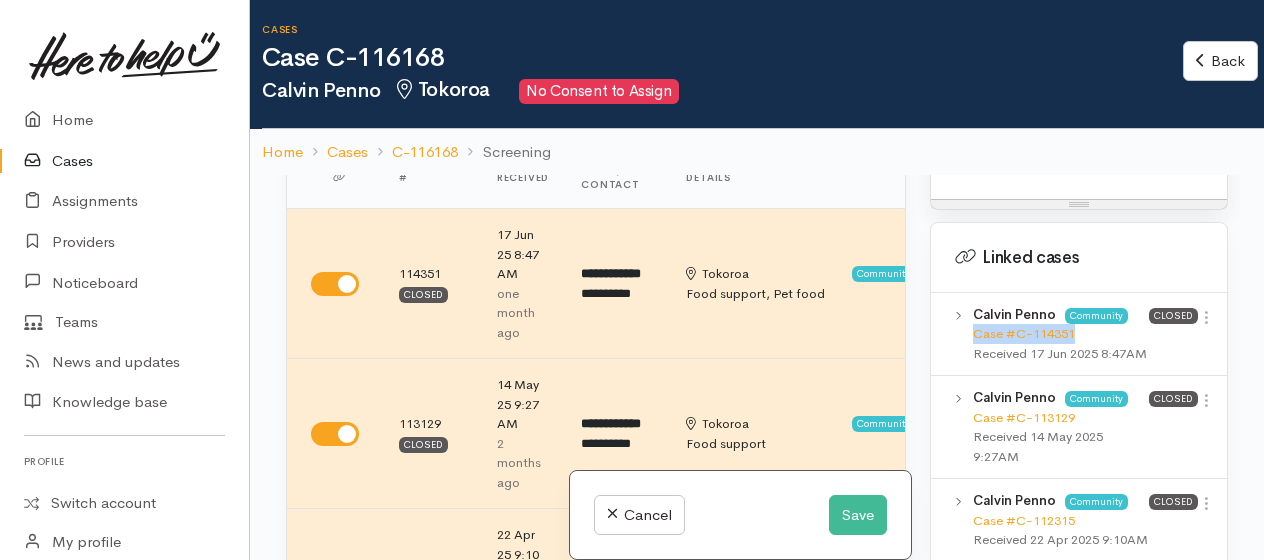 scroll, scrollTop: 1910, scrollLeft: 0, axis: vertical 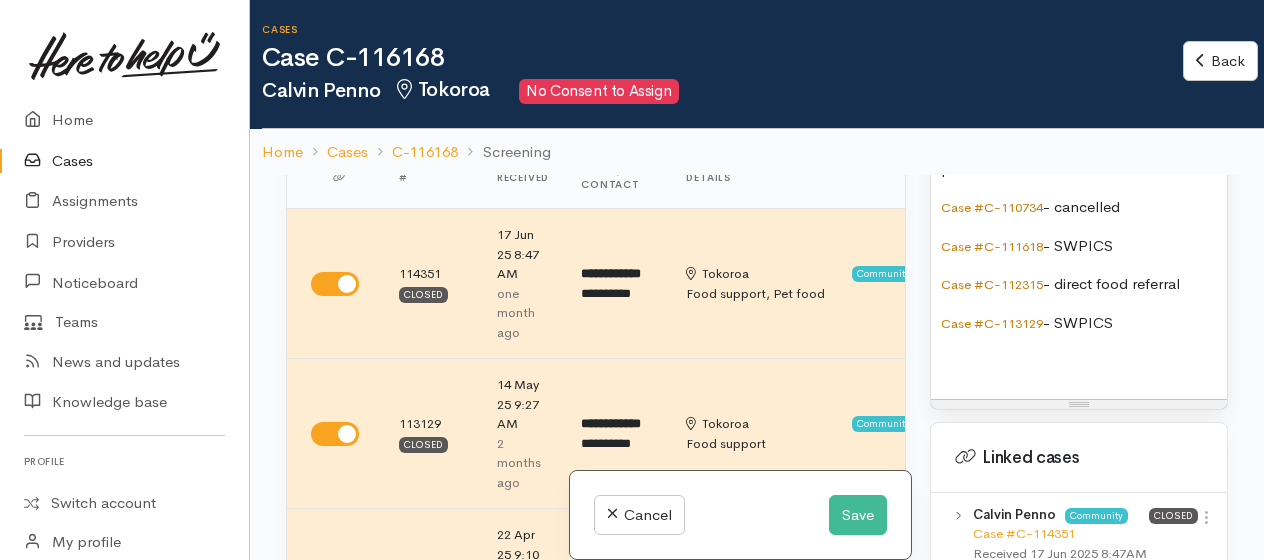 click at bounding box center (1079, 361) 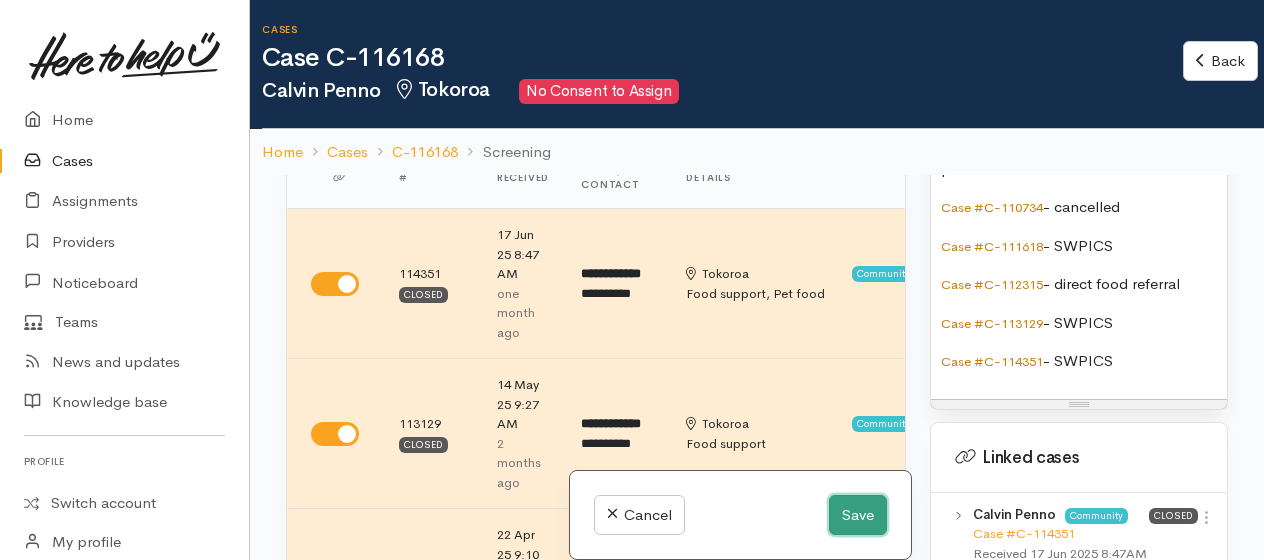 click on "Save" at bounding box center [858, 515] 